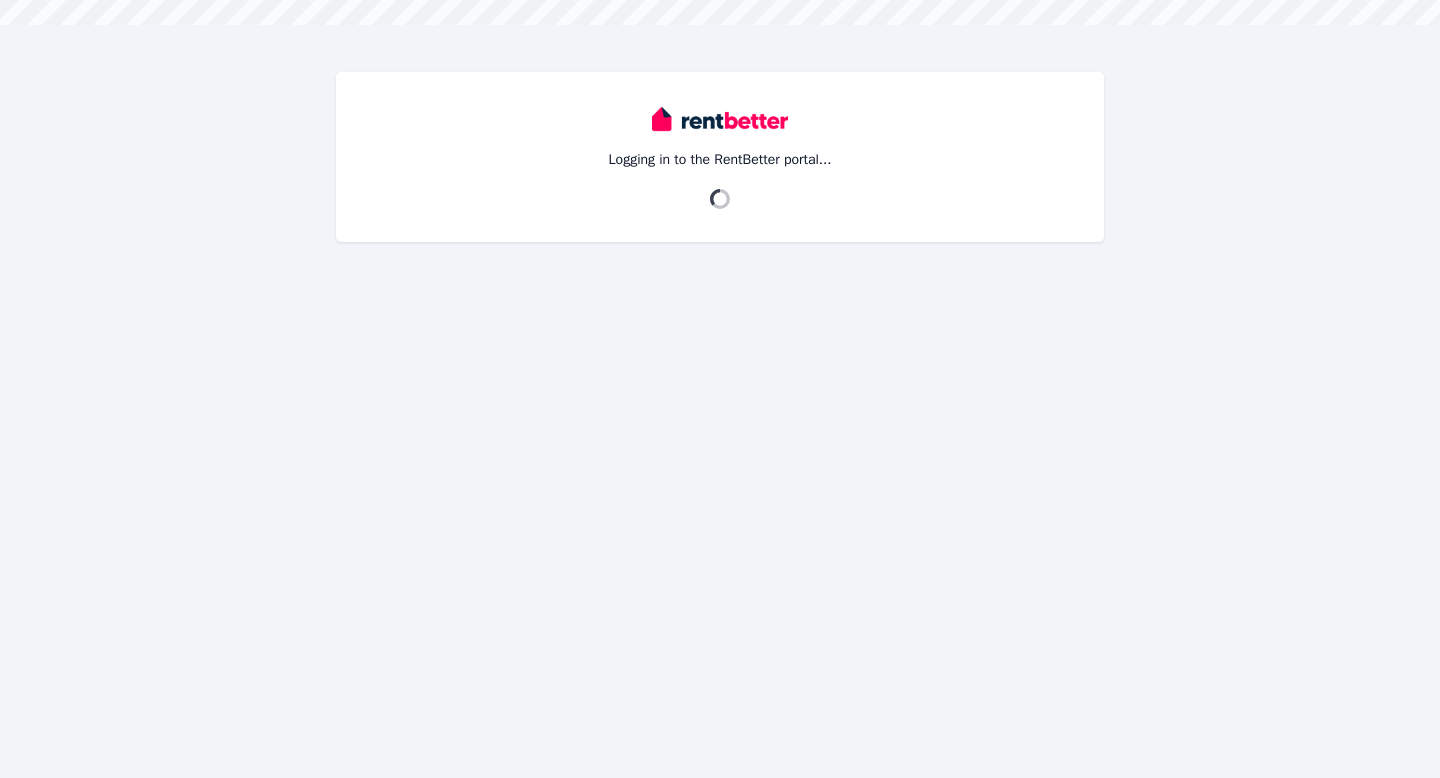 scroll, scrollTop: 0, scrollLeft: 0, axis: both 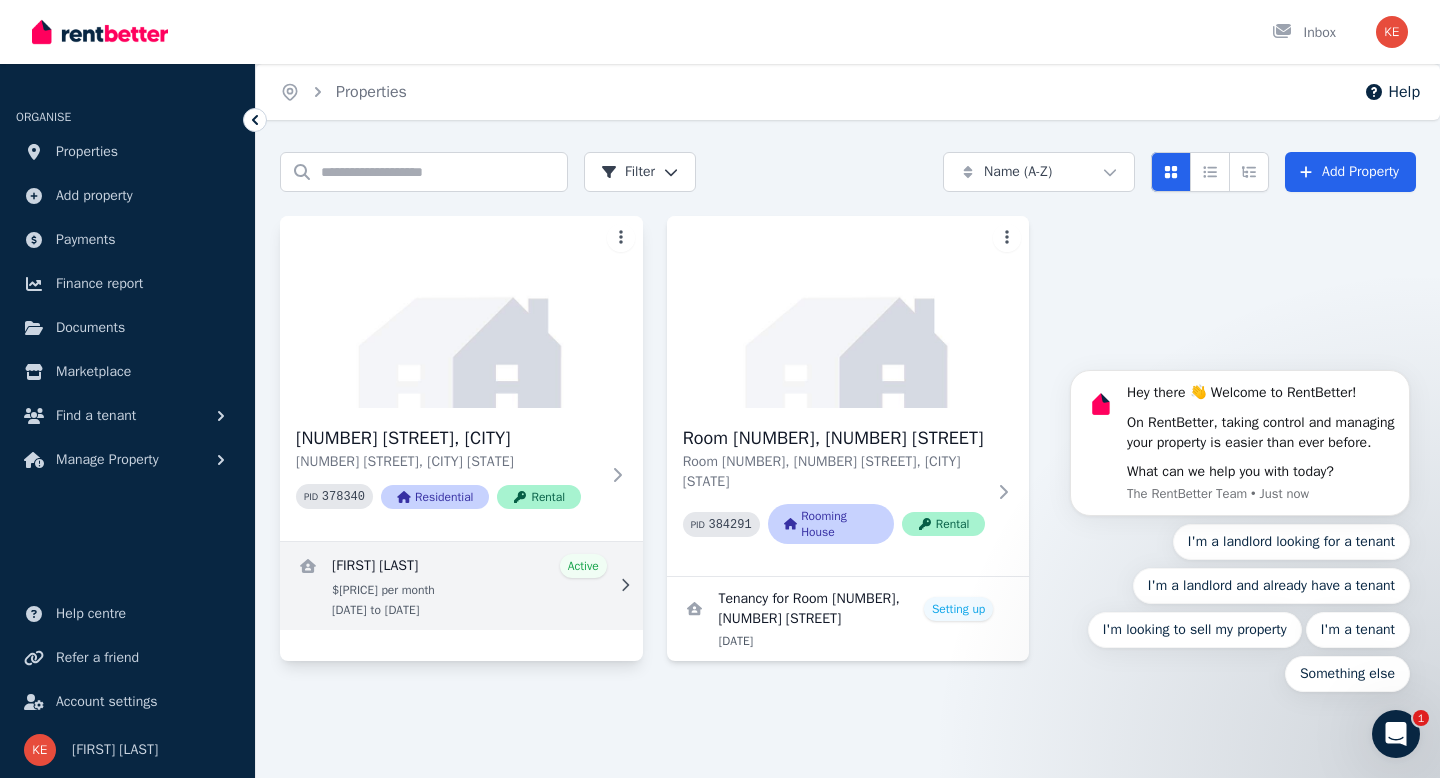 click at bounding box center [461, 586] 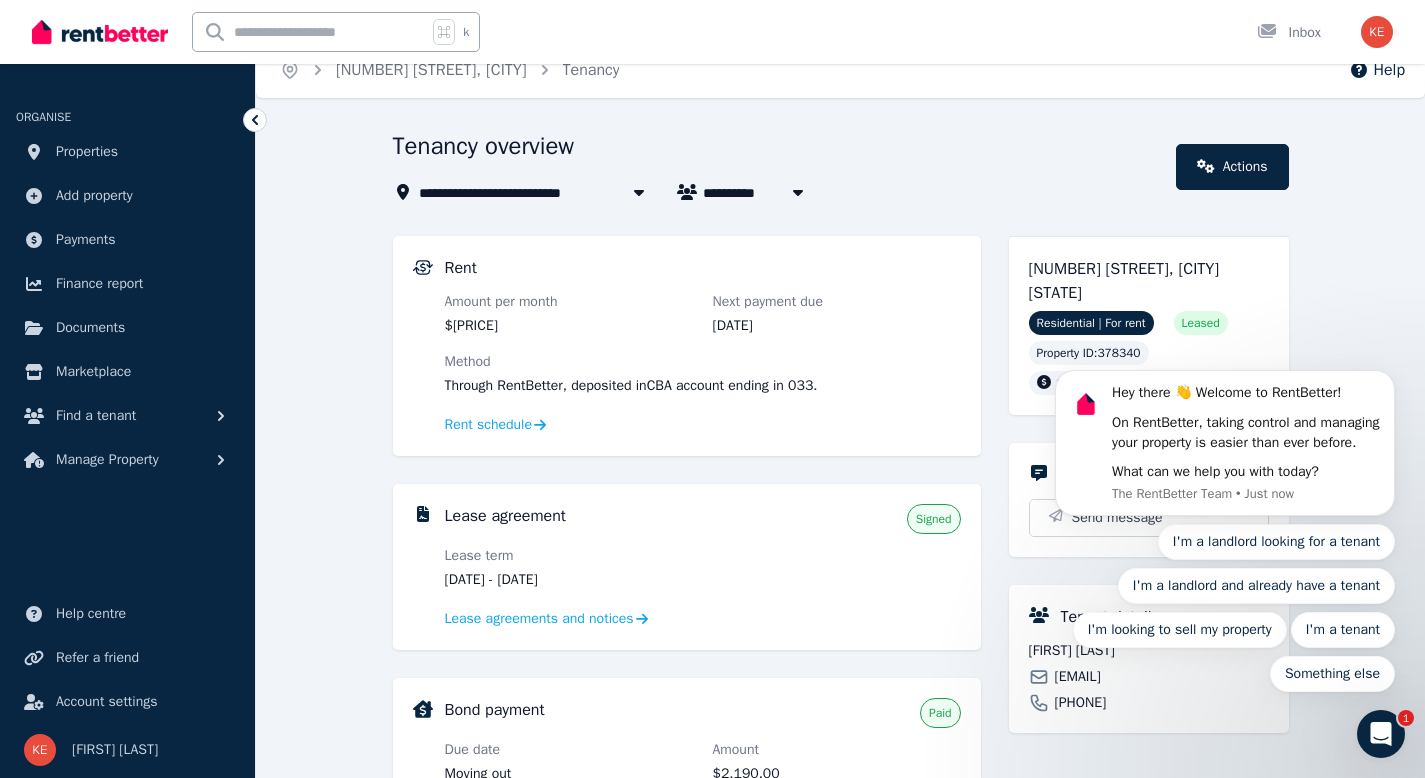 scroll, scrollTop: 0, scrollLeft: 0, axis: both 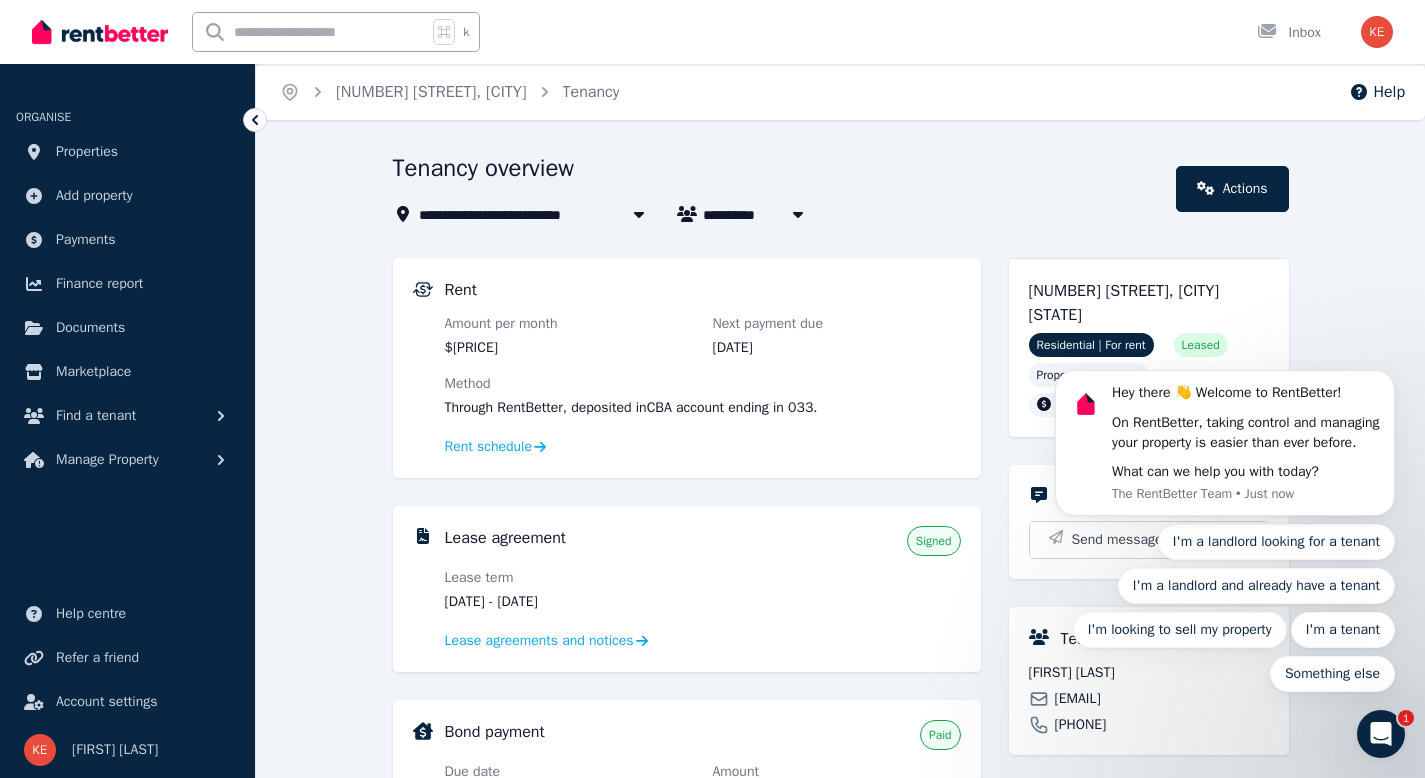 click 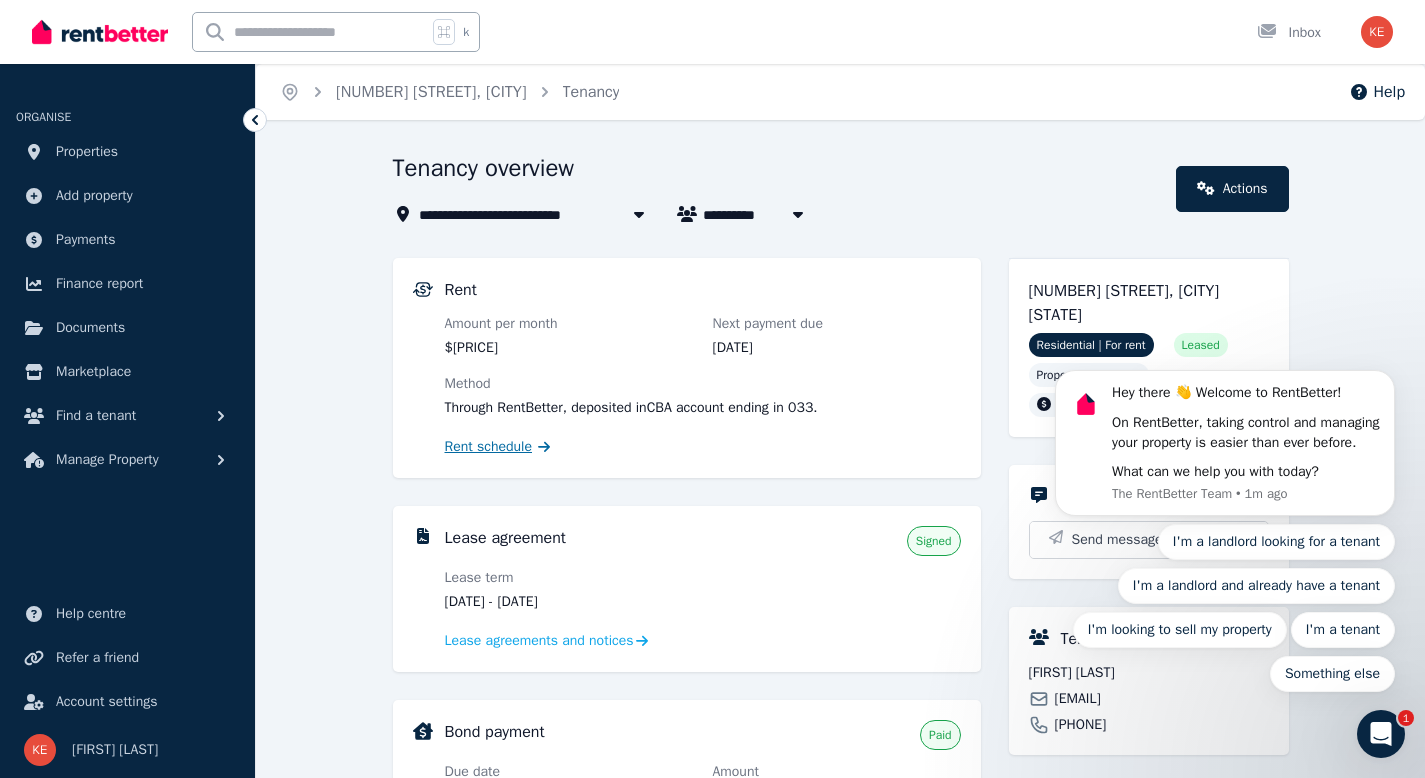click on "Rent schedule" at bounding box center [489, 447] 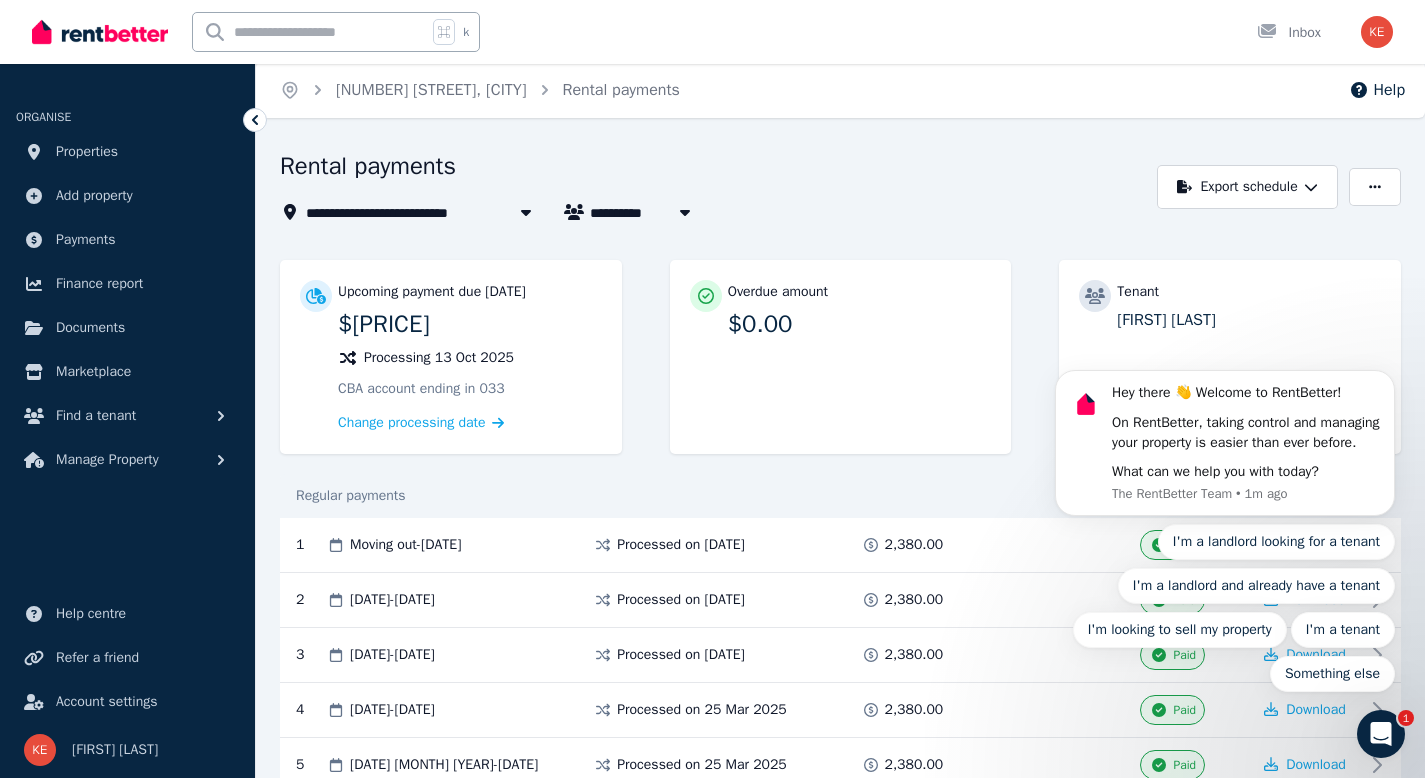 scroll, scrollTop: 0, scrollLeft: 0, axis: both 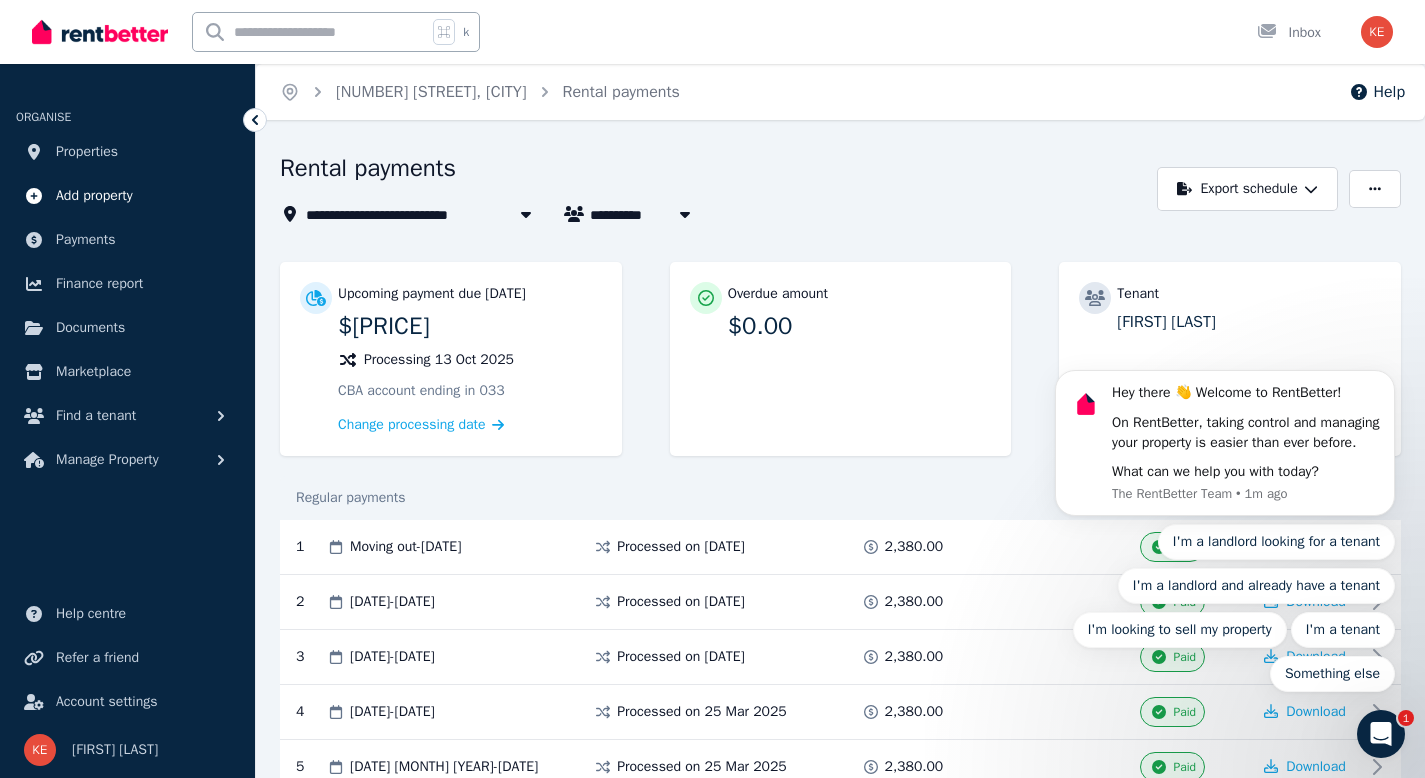 click on "Add property" at bounding box center [94, 196] 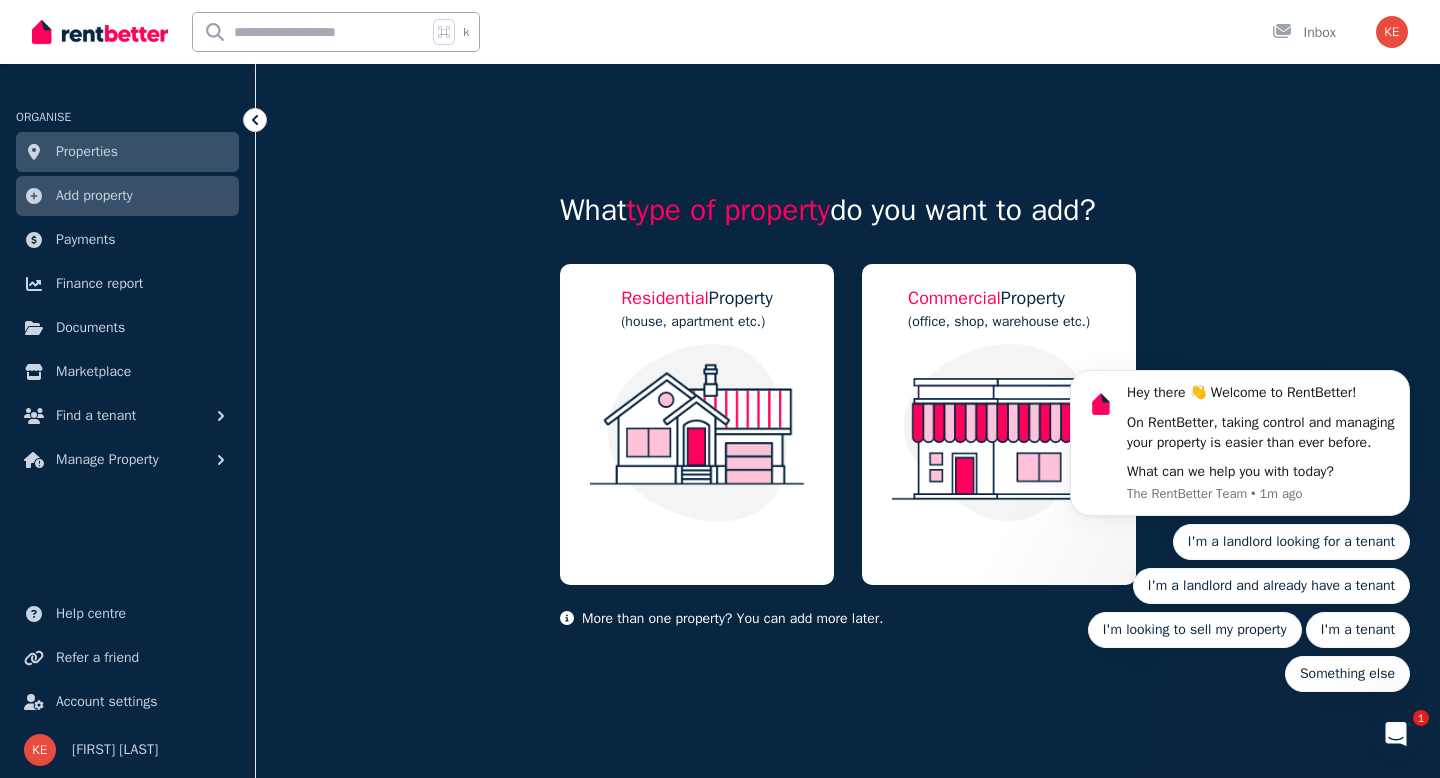 click on "Properties" at bounding box center [87, 152] 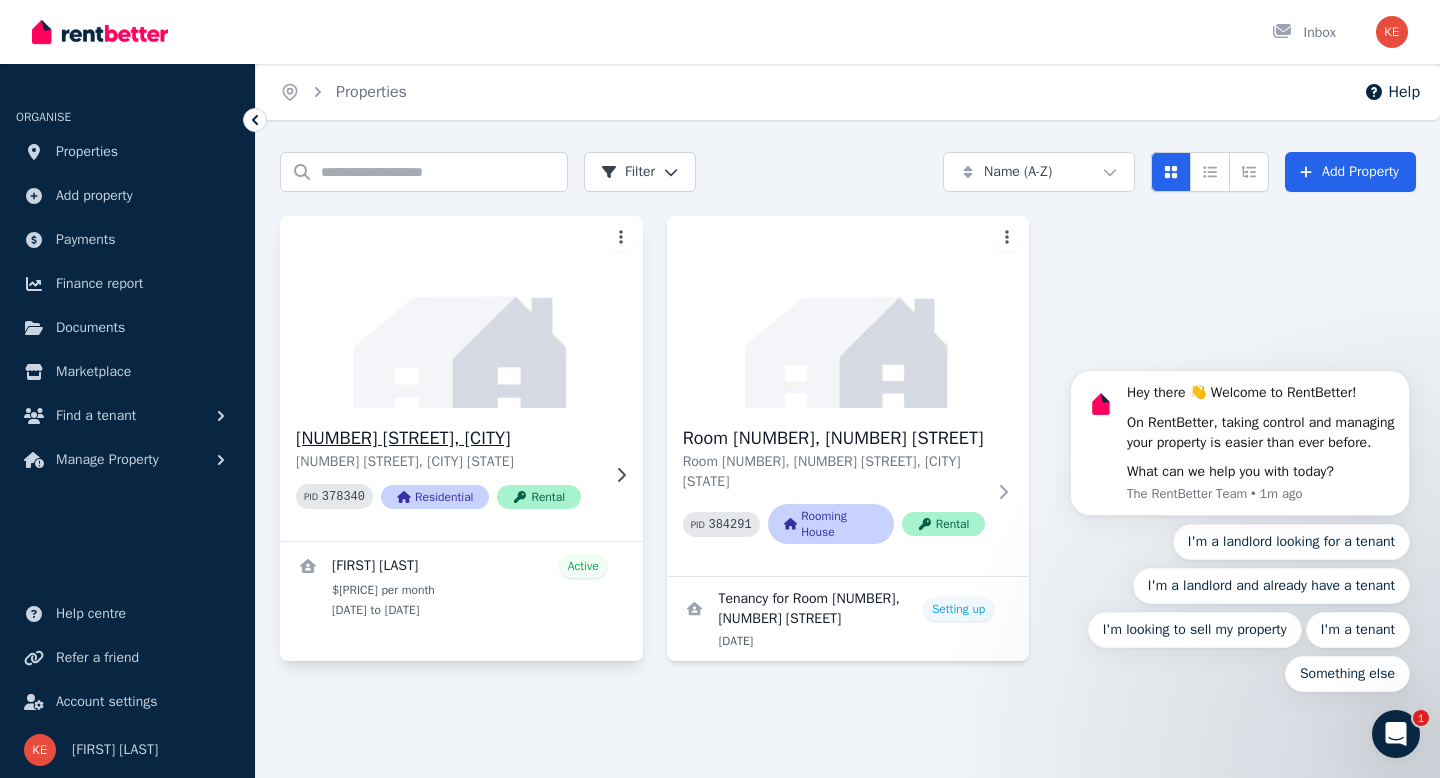 click 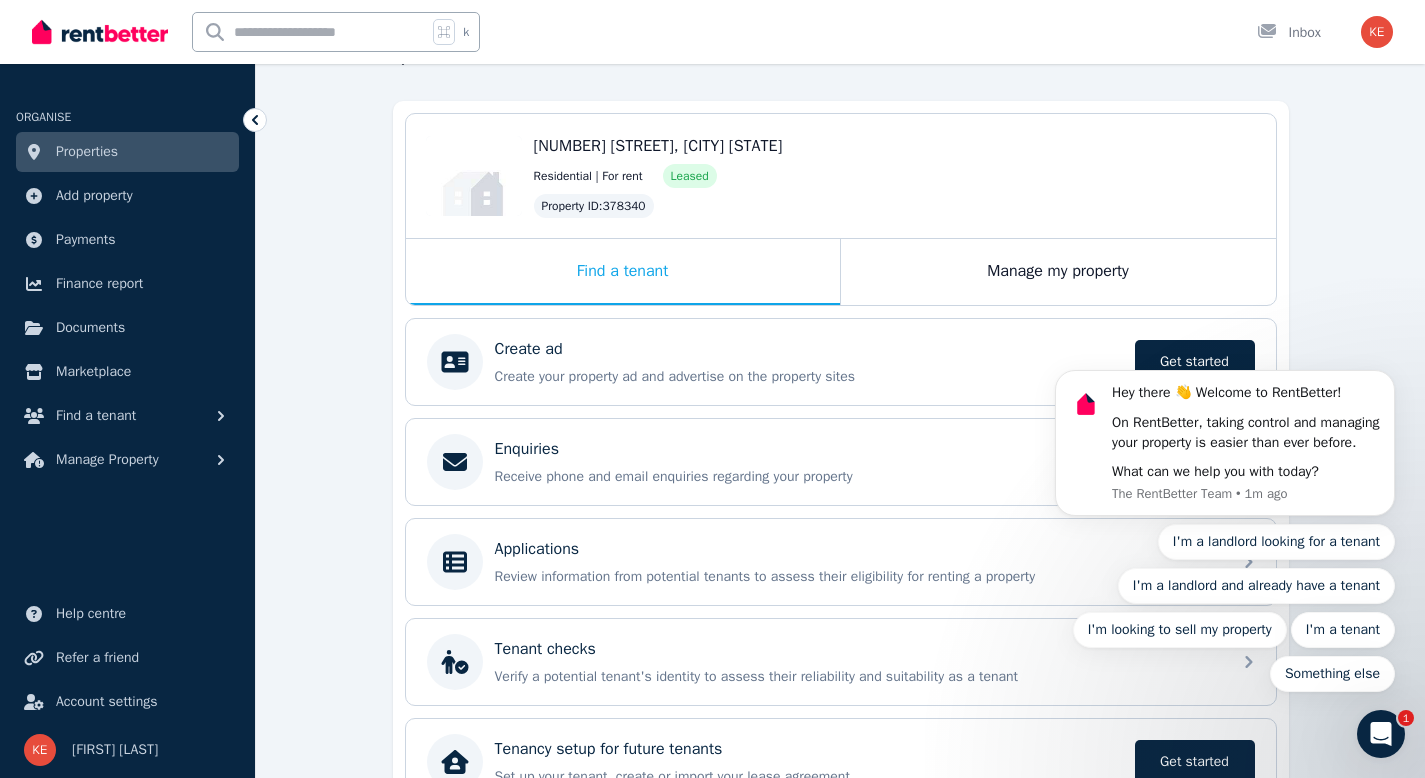 scroll, scrollTop: 162, scrollLeft: 0, axis: vertical 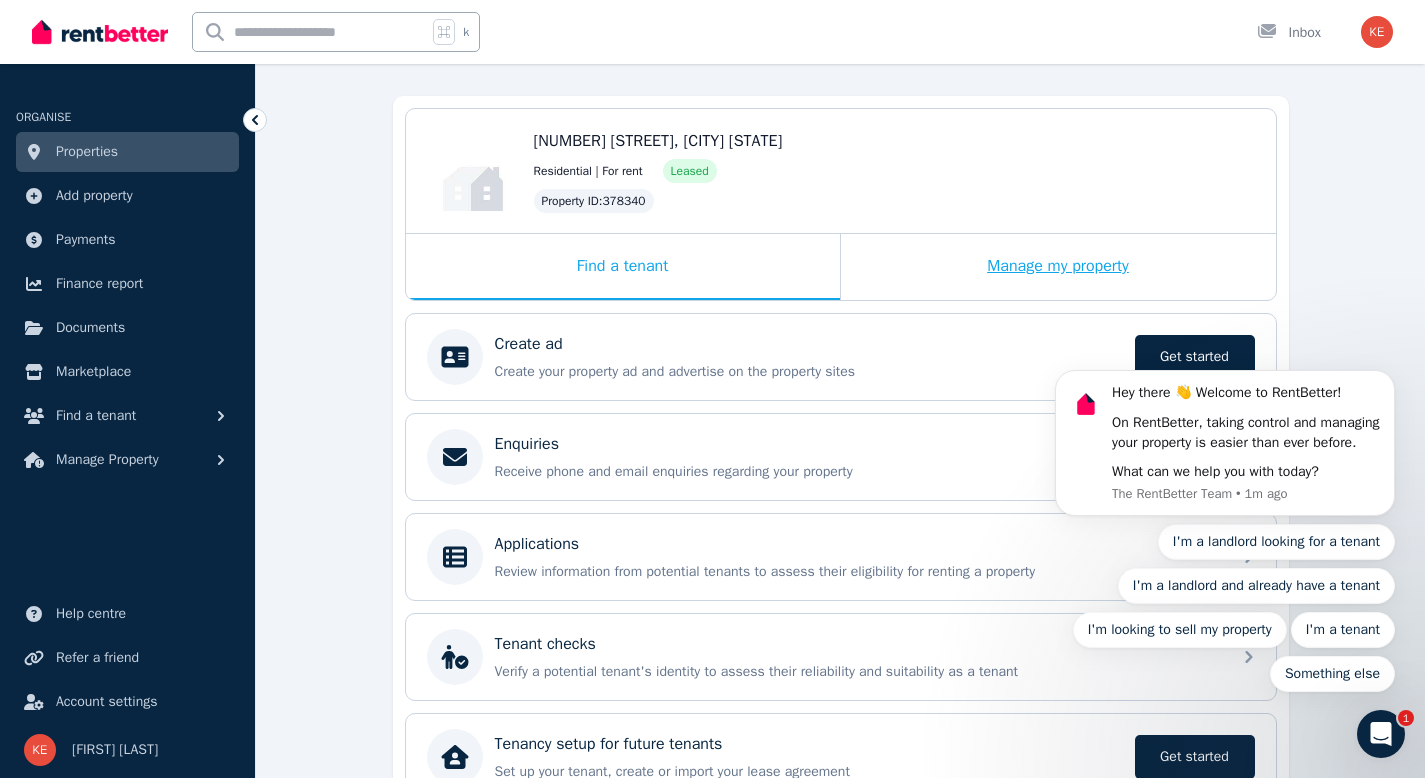 click on "Manage my property" at bounding box center (1058, 267) 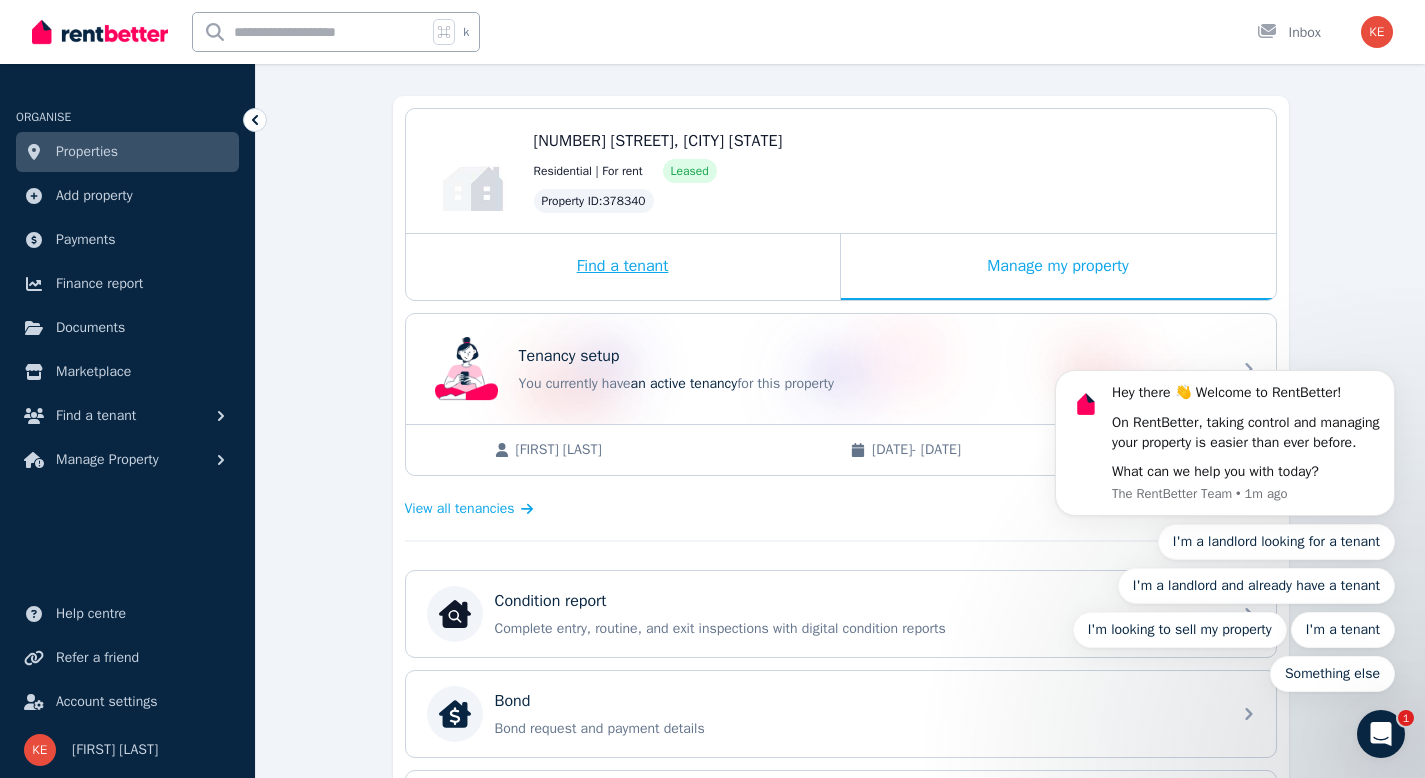 click on "Find a tenant" at bounding box center [623, 267] 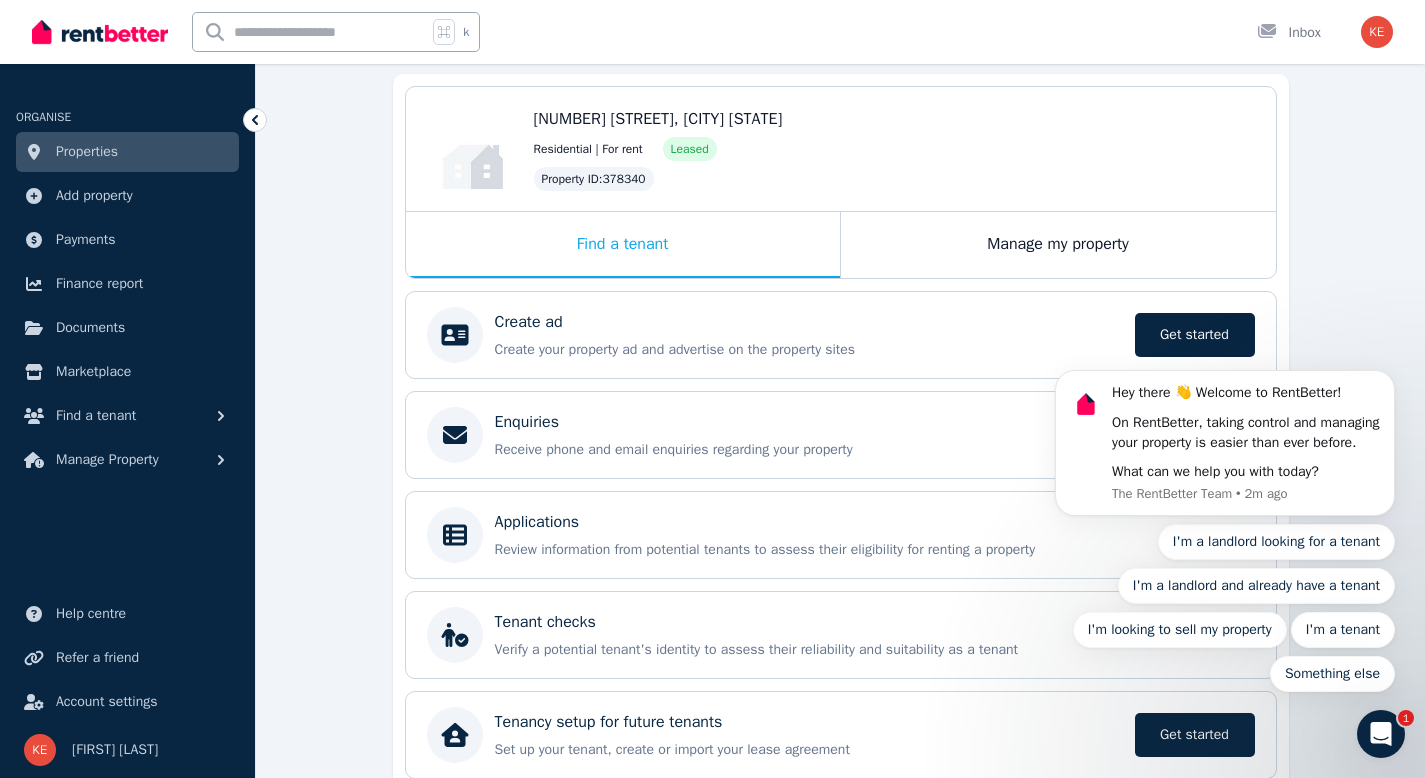 scroll, scrollTop: 0, scrollLeft: 0, axis: both 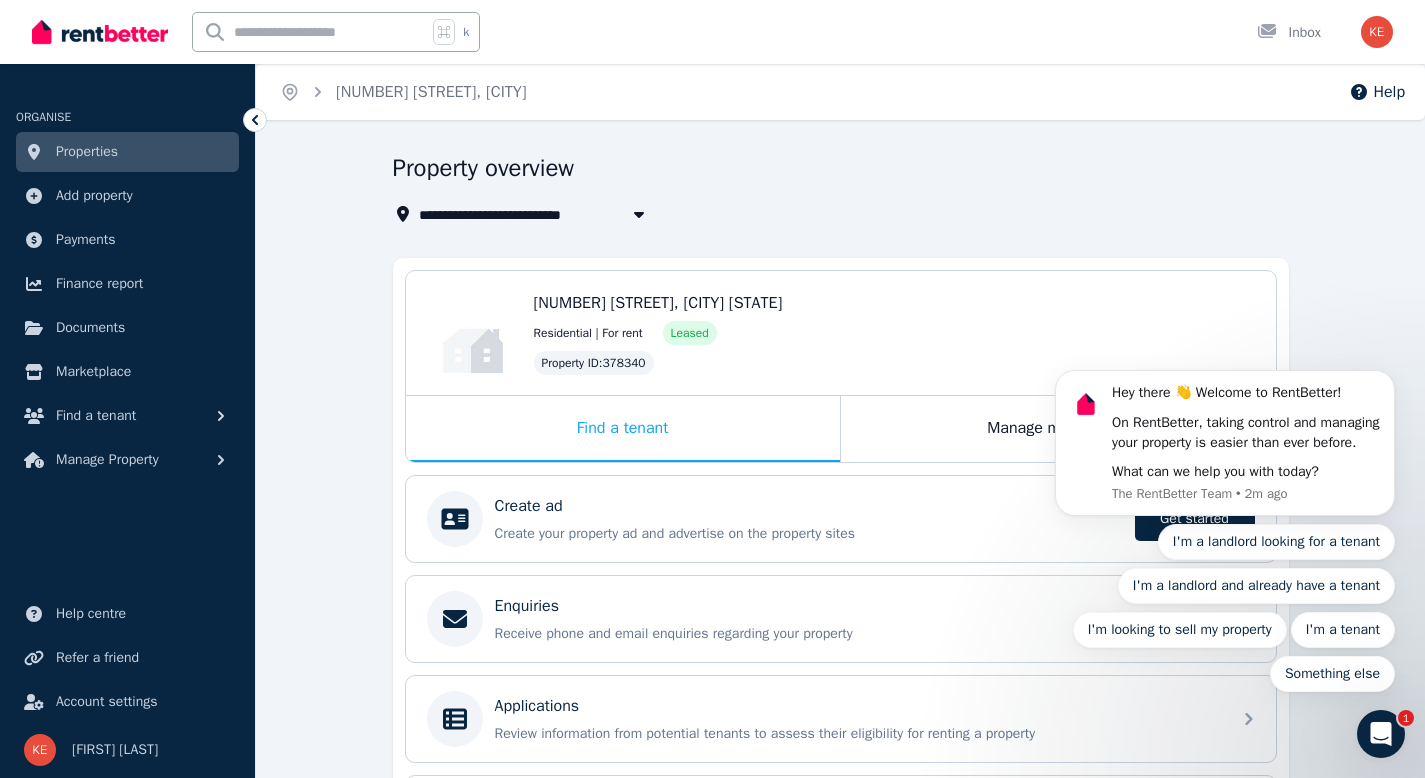 click on "[NUMBER] [STREET], [CITY]" at bounding box center [520, 214] 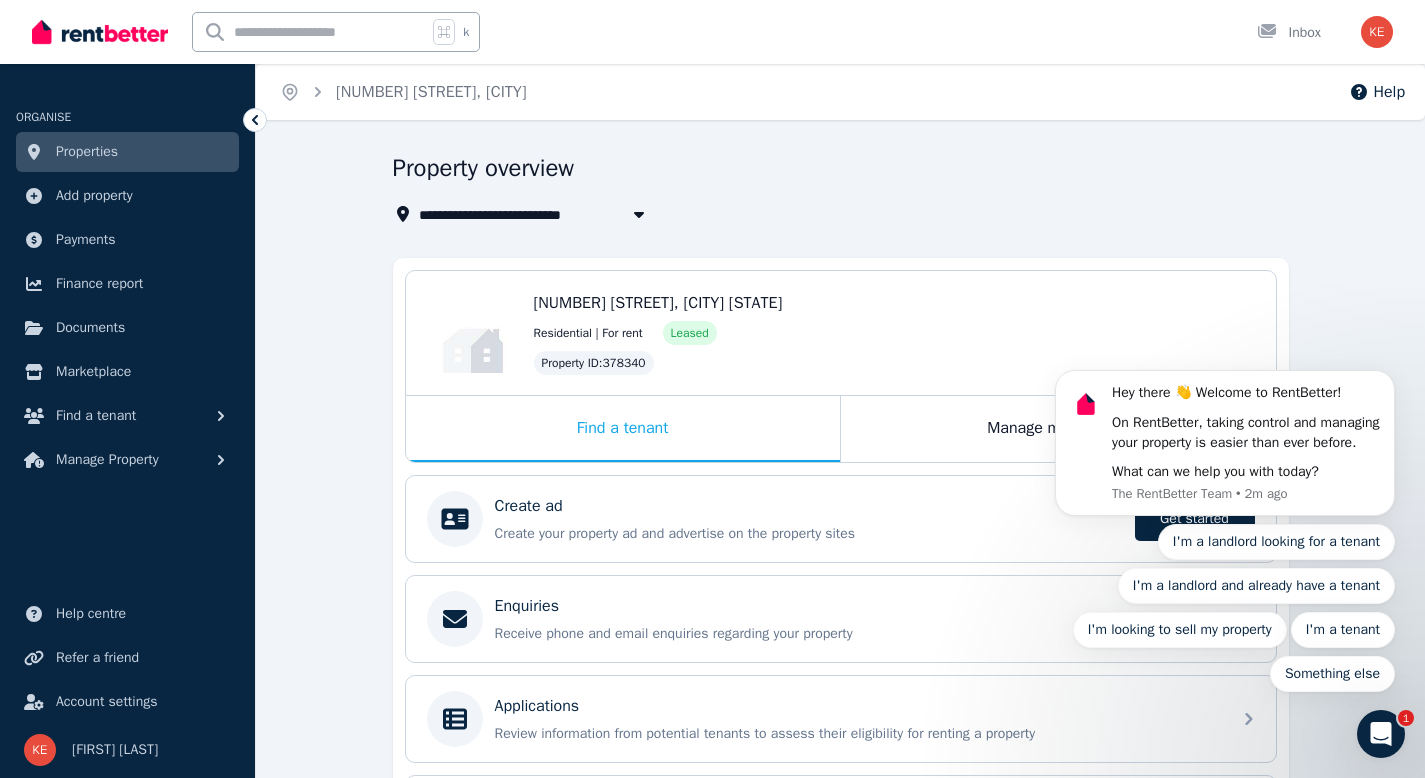 click on "Property overview" at bounding box center [835, 171] 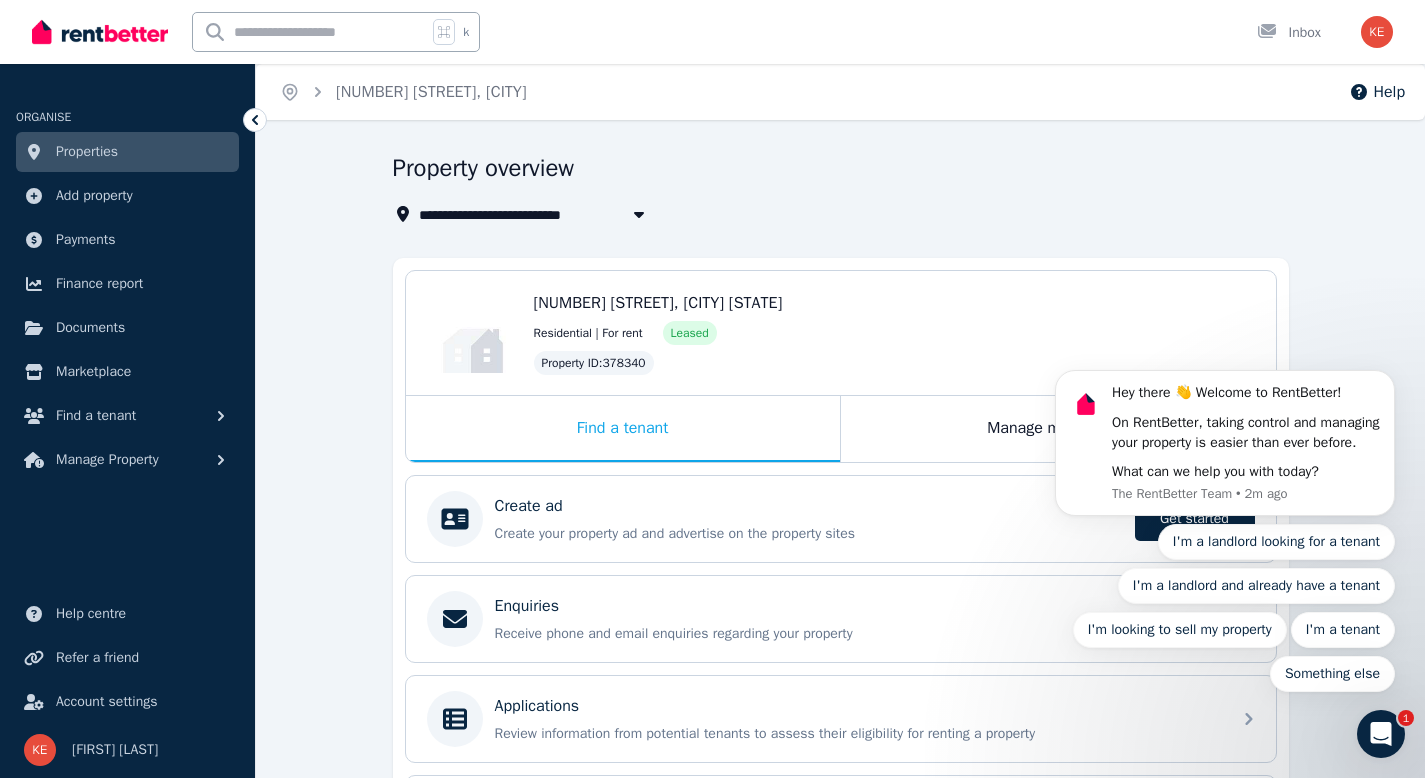 click 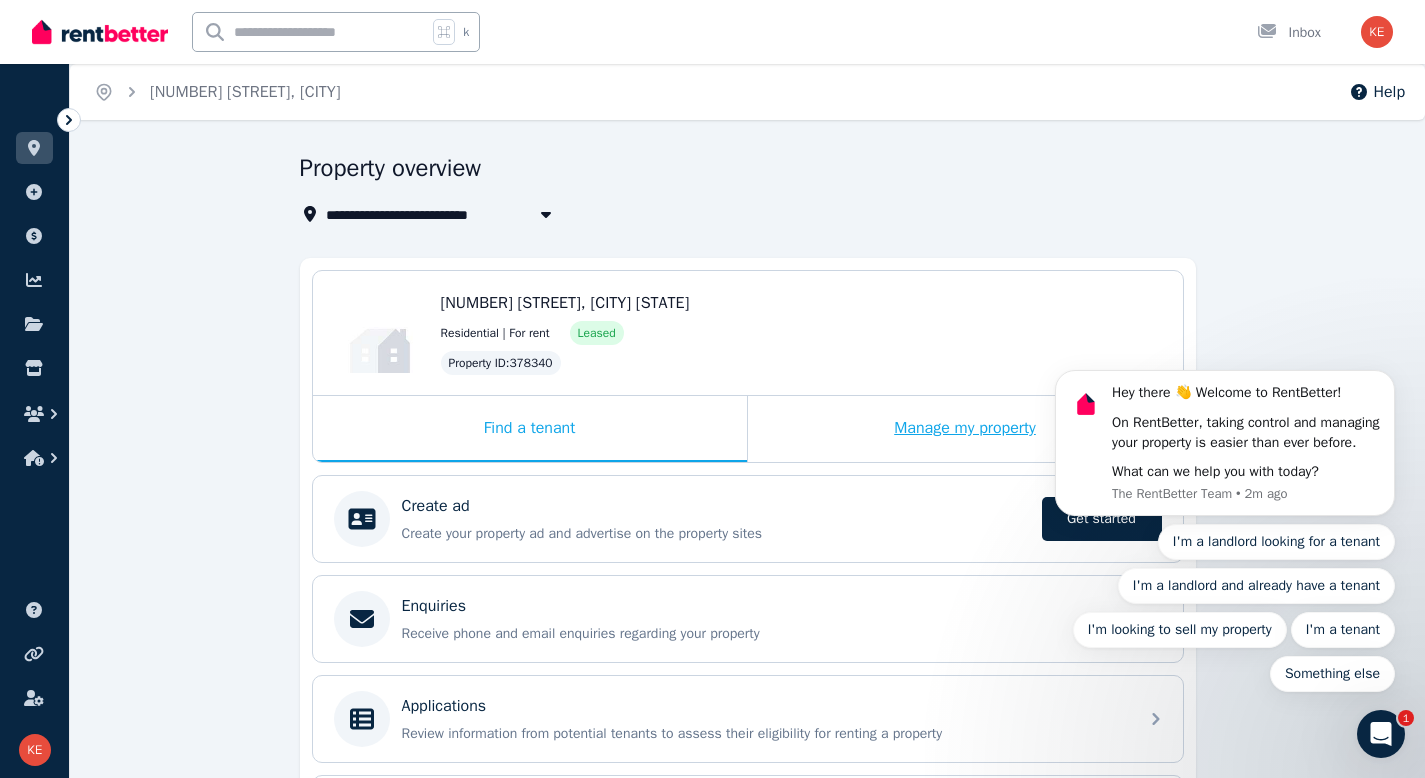 click on "Manage my property" at bounding box center [965, 429] 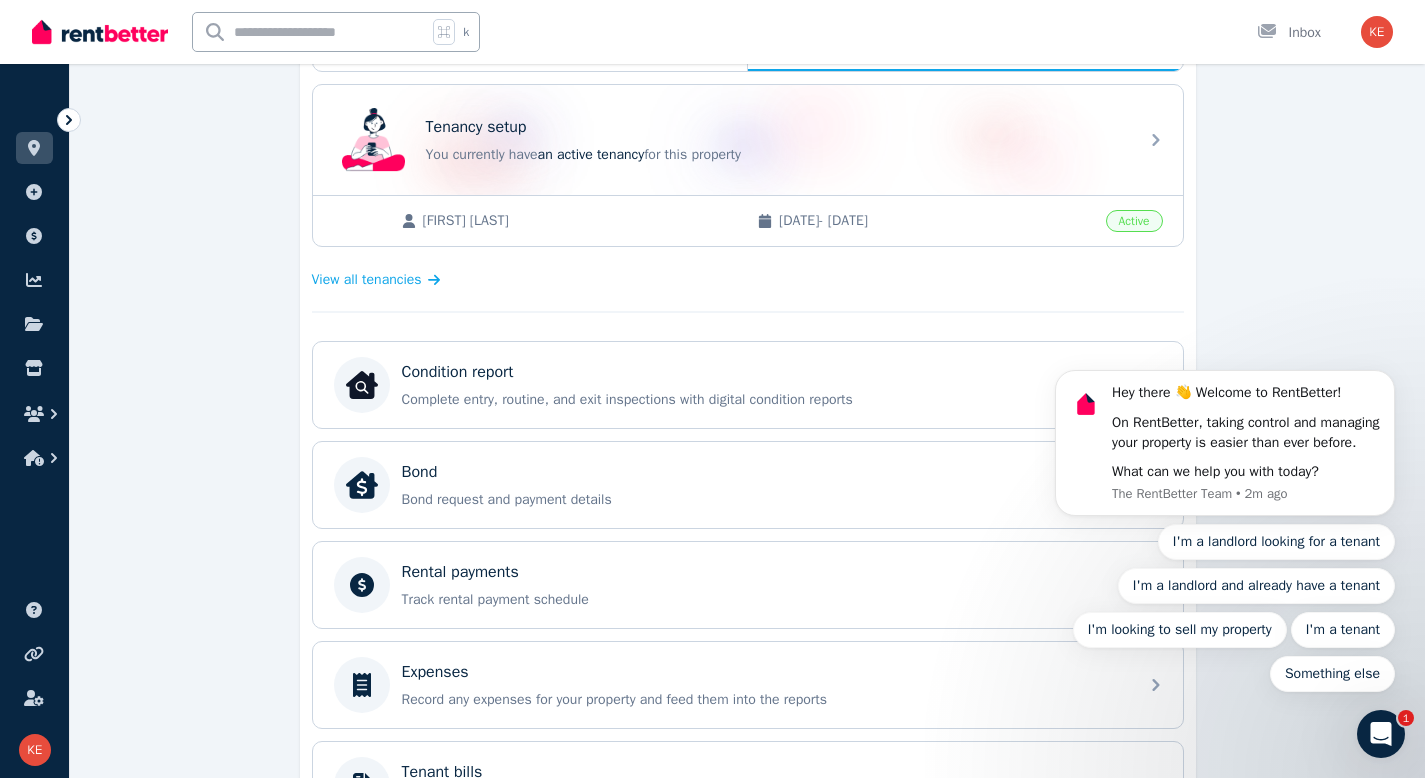 scroll, scrollTop: 389, scrollLeft: 0, axis: vertical 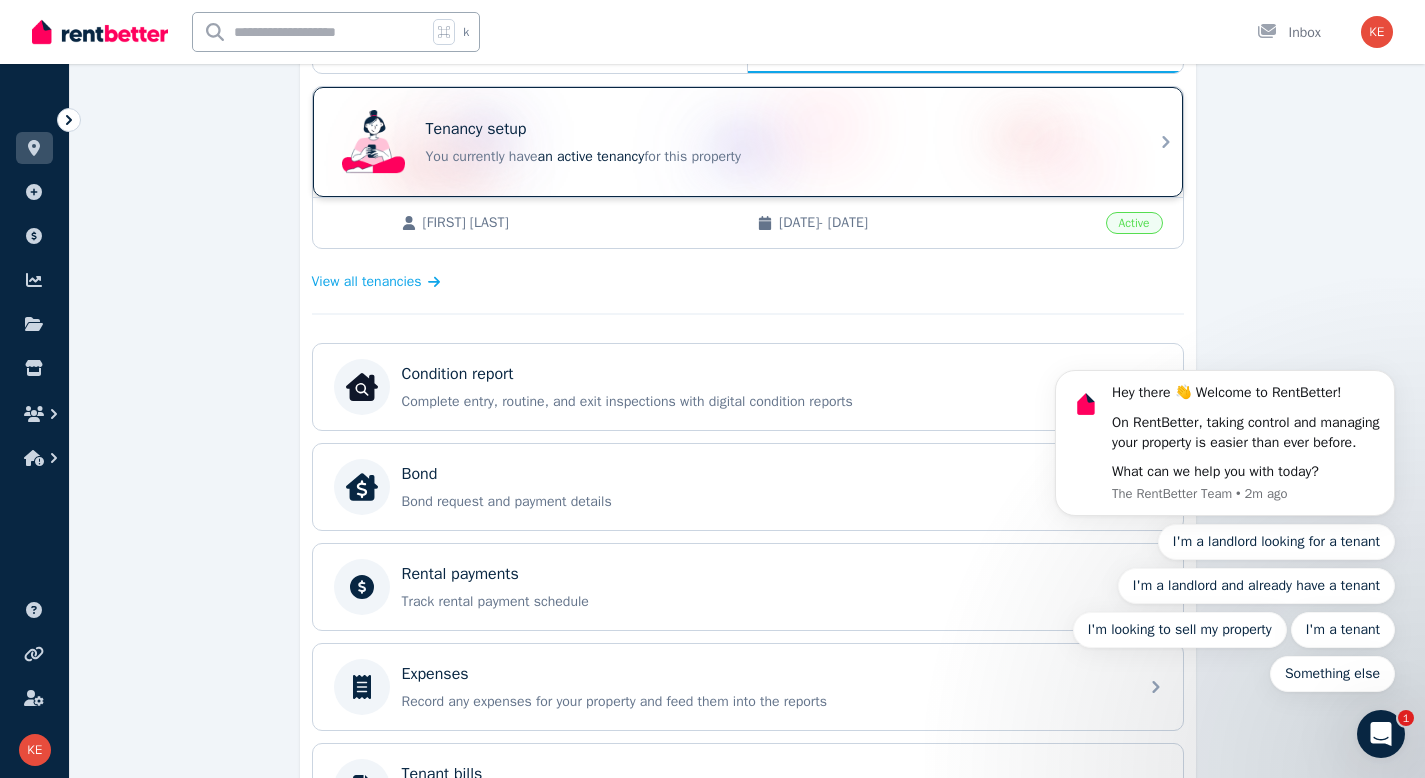 click 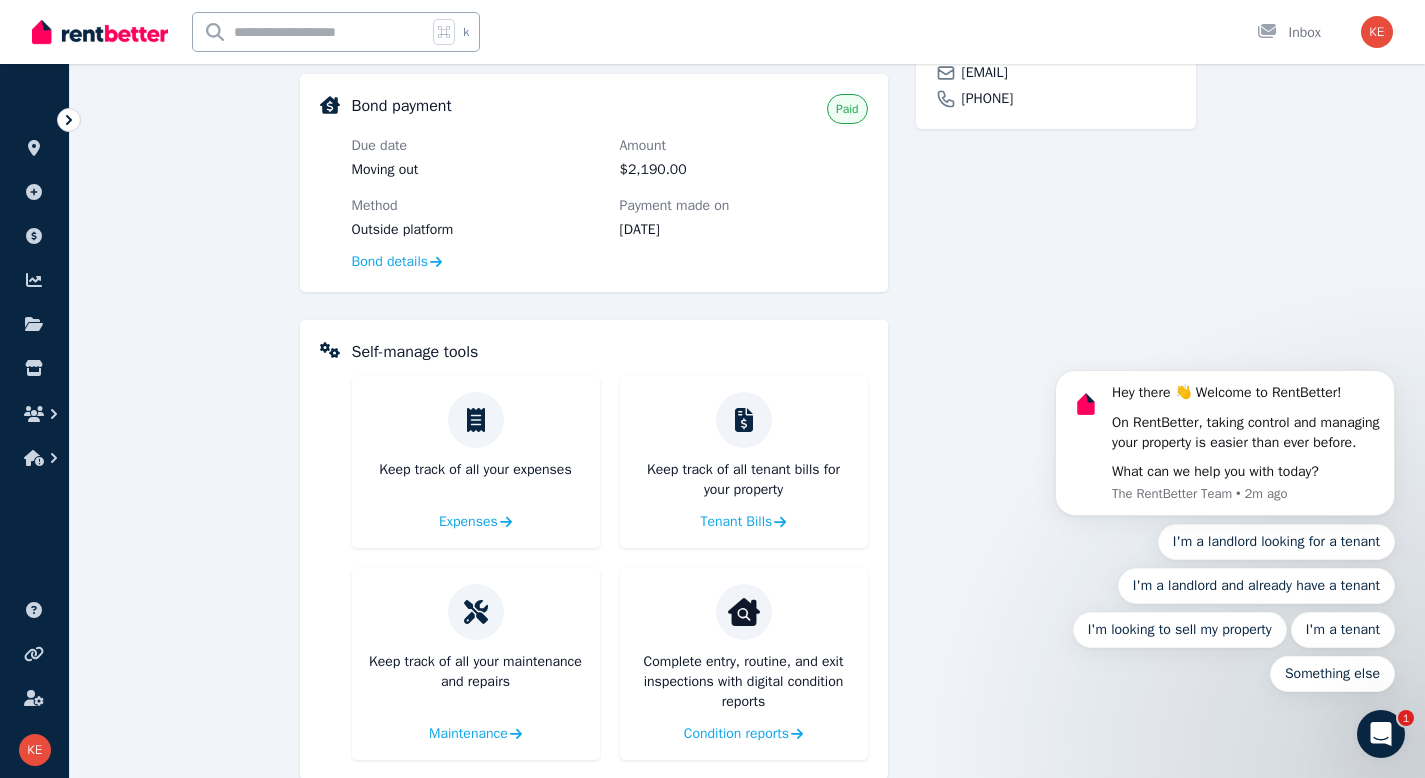 scroll, scrollTop: 664, scrollLeft: 0, axis: vertical 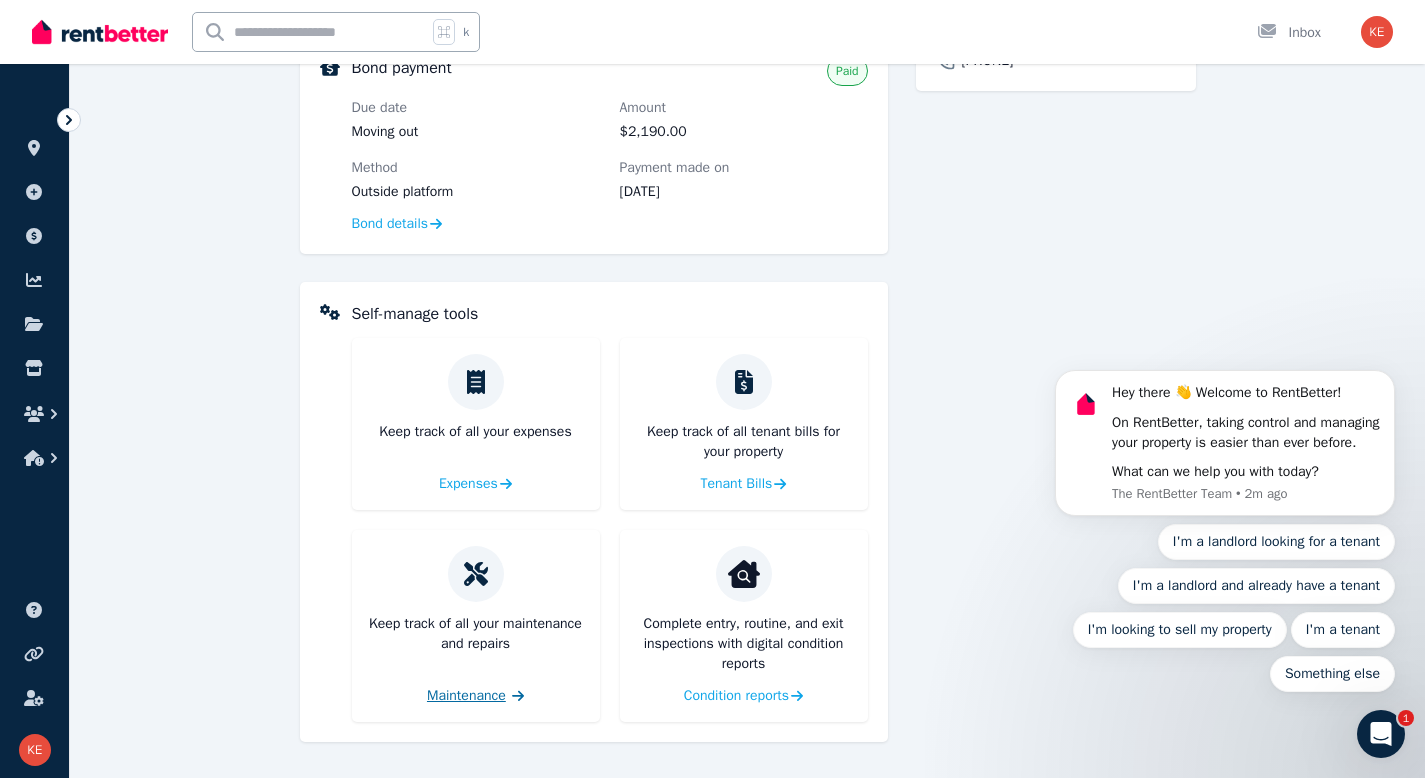 click on "Maintenance" at bounding box center (466, 696) 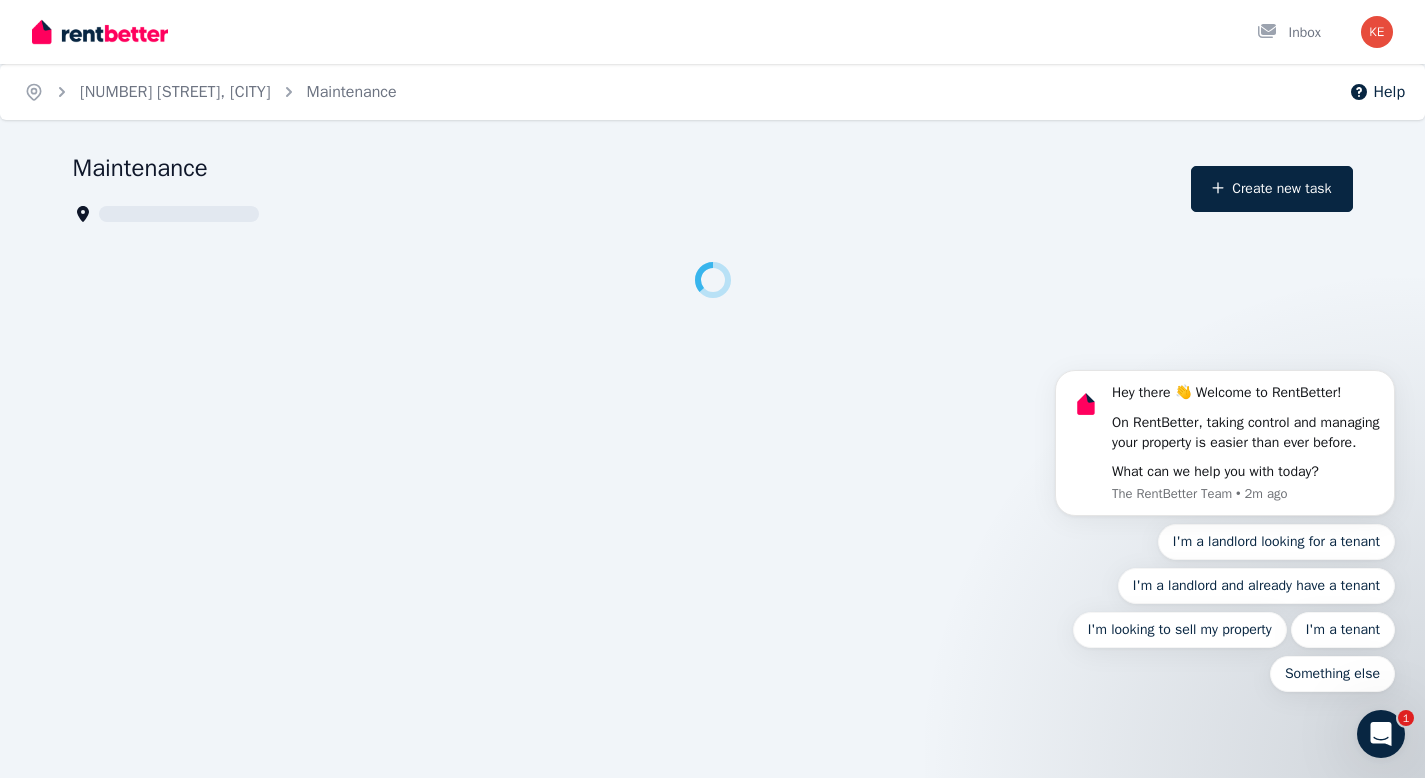 scroll, scrollTop: 0, scrollLeft: 0, axis: both 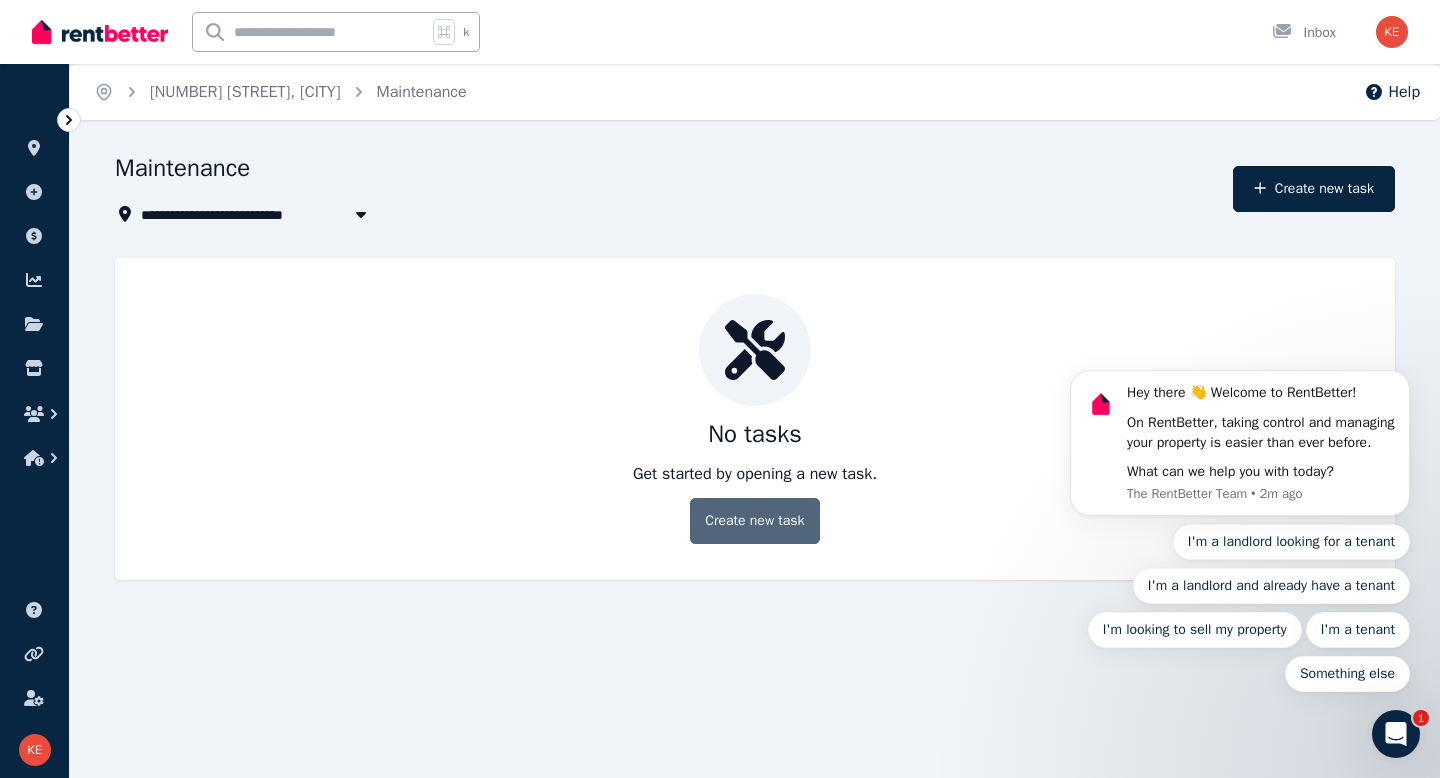 click on "Create new task" at bounding box center [754, 521] 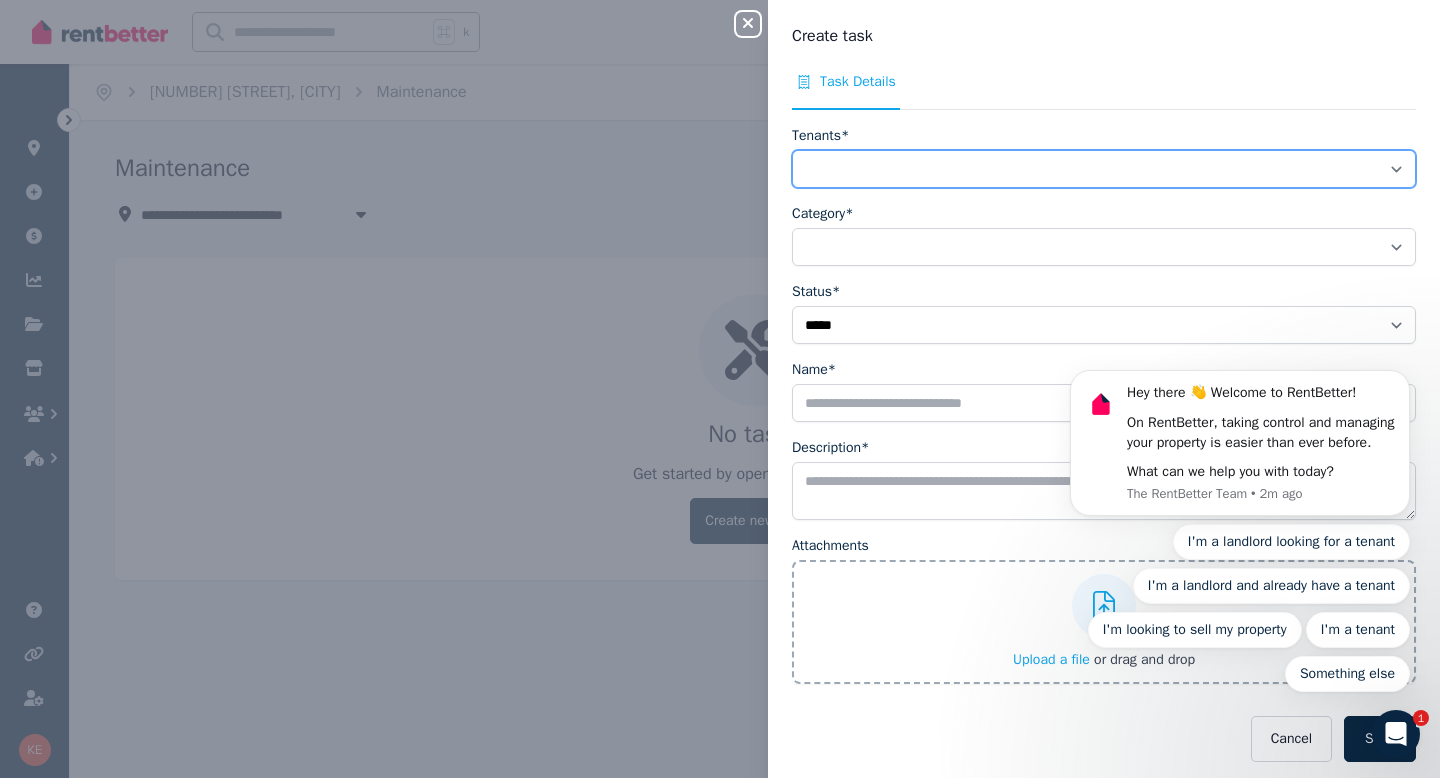 click on "**********" at bounding box center [1104, 169] 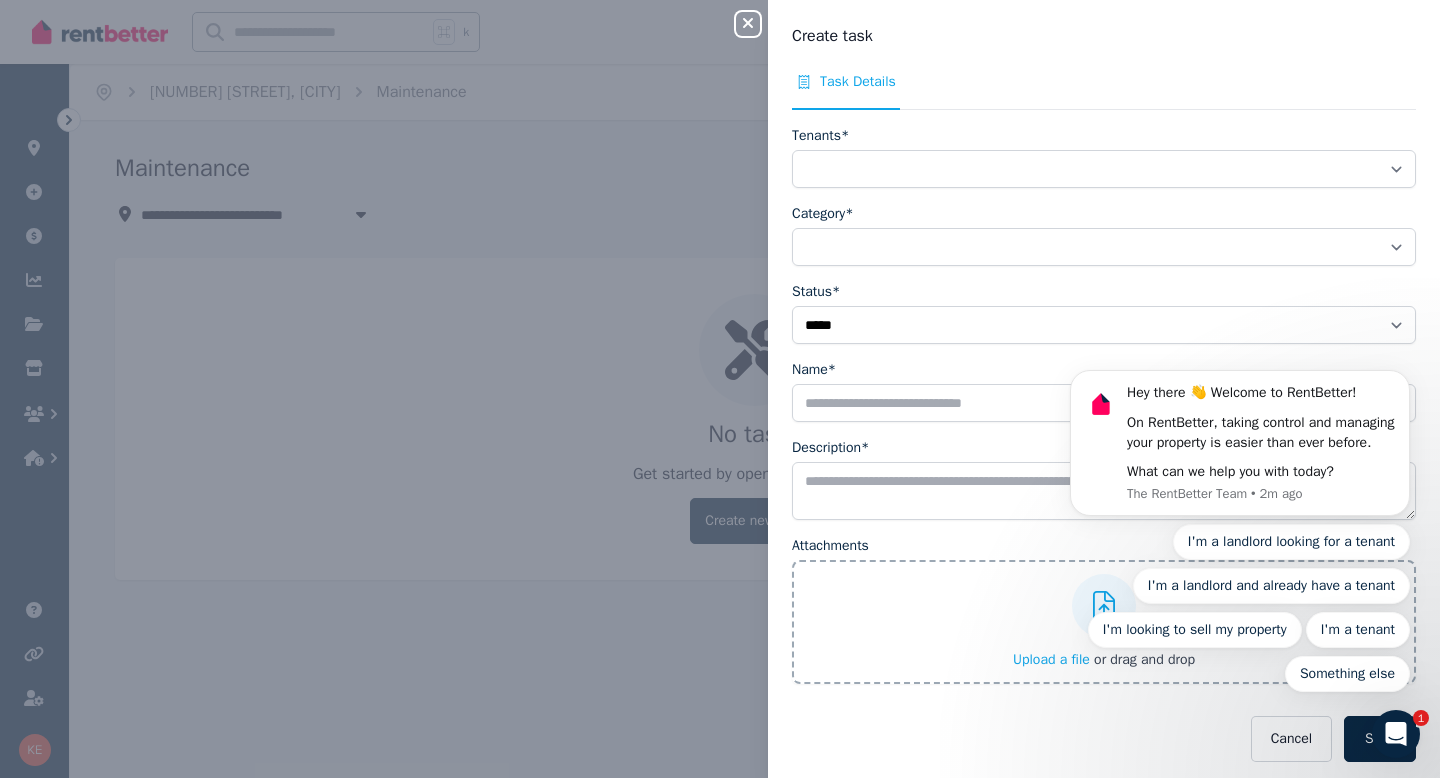 click on "Hey there 👋 Welcome to RentBetter!  On RentBetter, taking control and managing your property is easier than ever before.  What can we help you with today?  The RentBetter Team • 2m ago I'm a landlord looking for a tenant I'm a landlord and already have a tenant I'm looking to sell my property I'm a tenant Something else" at bounding box center [1240, 438] 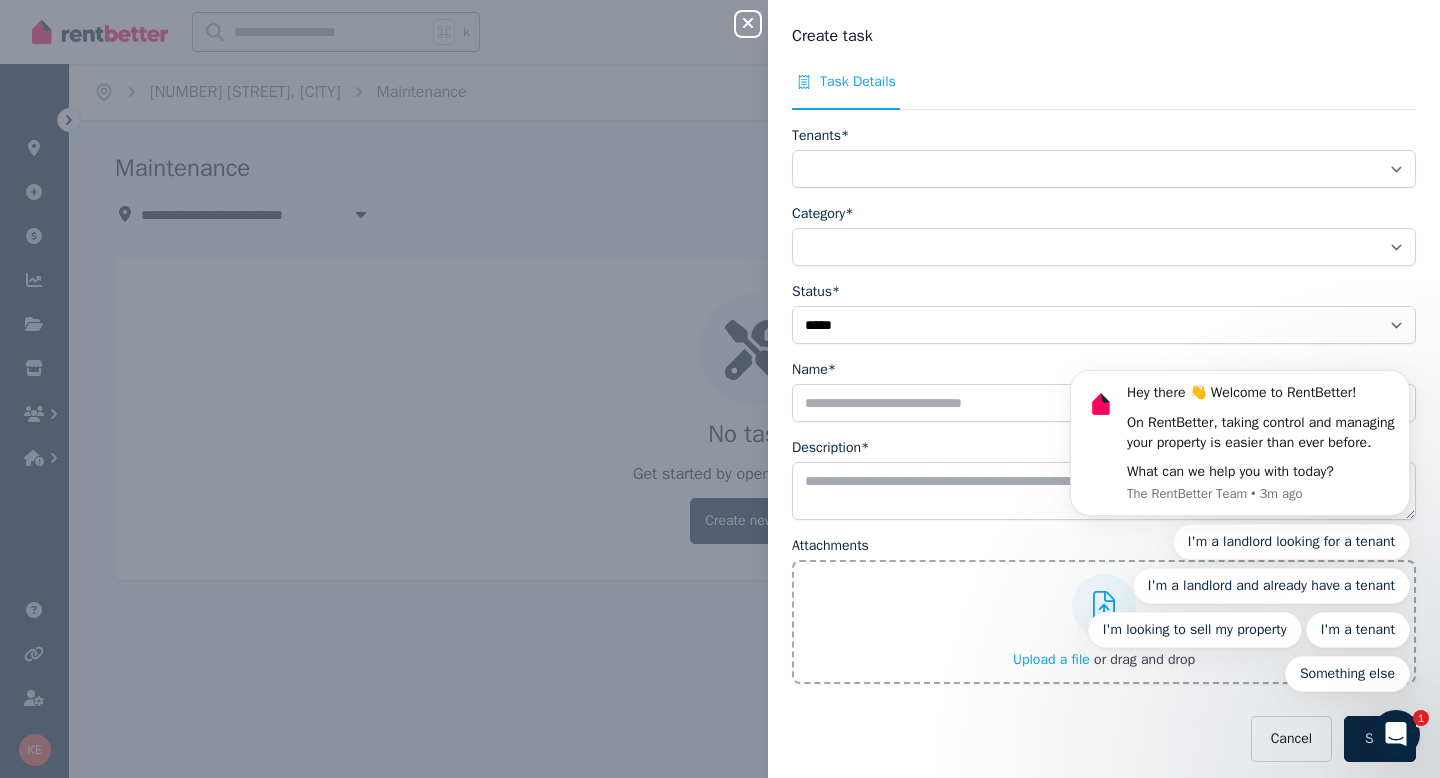 click on "Hey there 👋 Welcome to RentBetter!  On RentBetter, taking control and managing your property is easier than ever before.  What can we help you with today?  The RentBetter Team • 3m ago I'm a landlord looking for a tenant I'm a landlord and already have a tenant I'm looking to sell my property I'm a tenant Something else" at bounding box center [1240, 438] 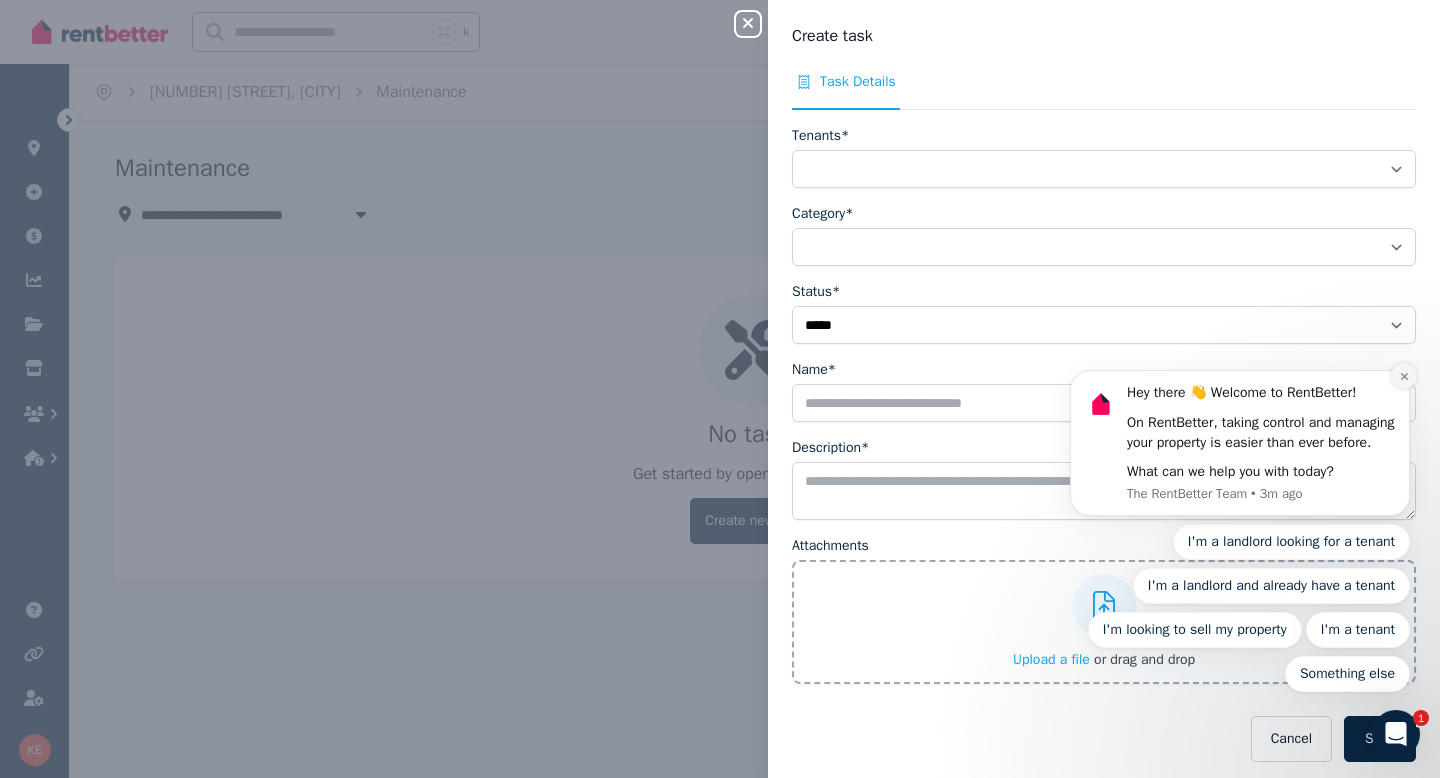 click 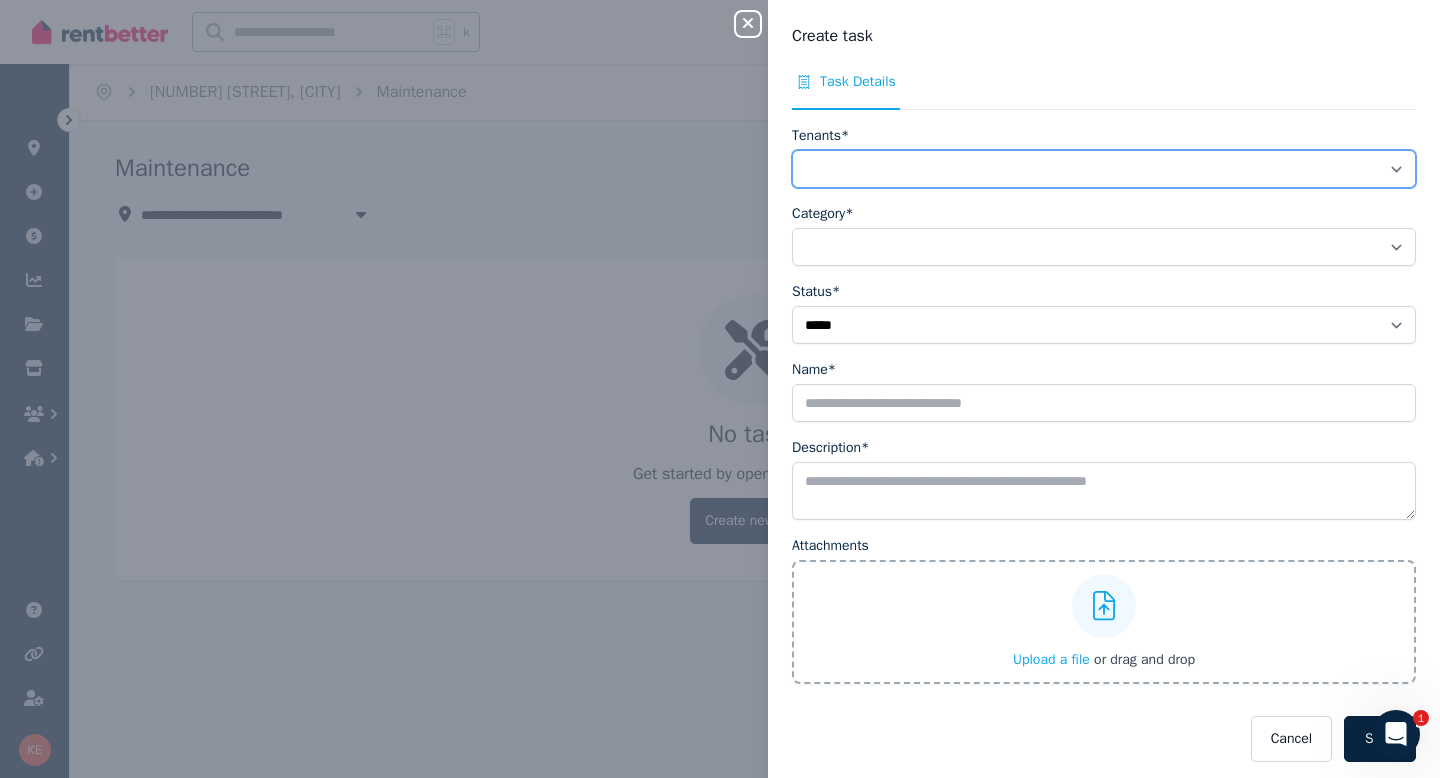 click on "**********" at bounding box center (1104, 169) 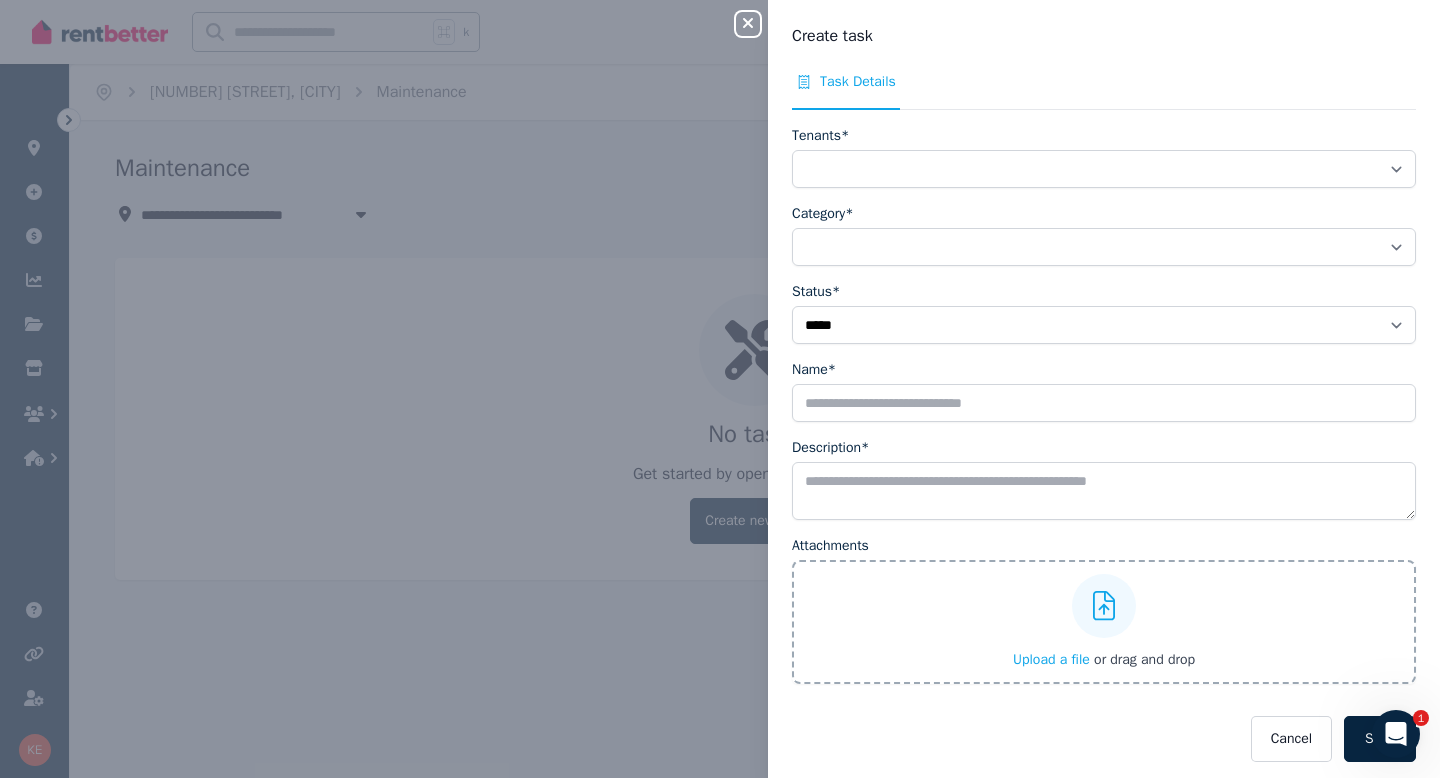 click 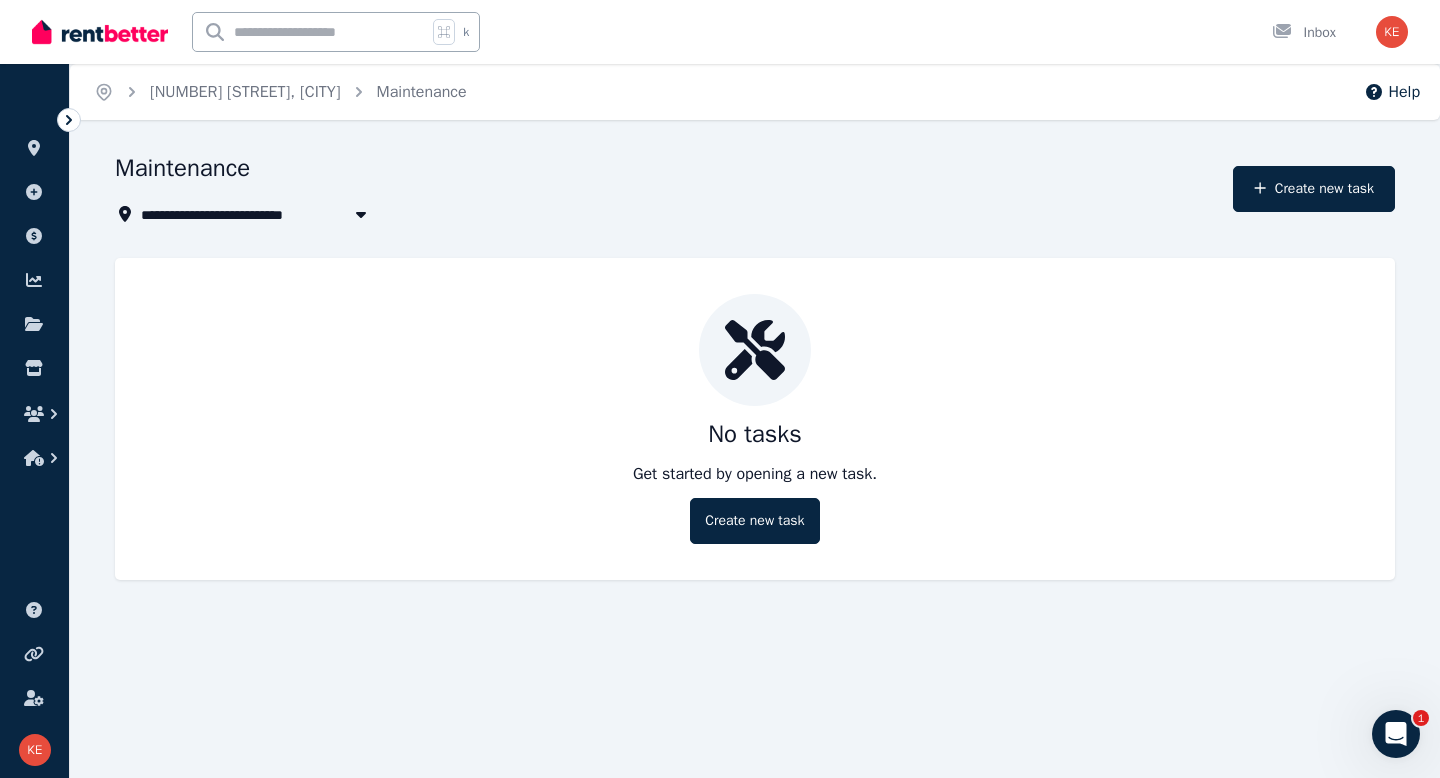 click at bounding box center (361, 214) 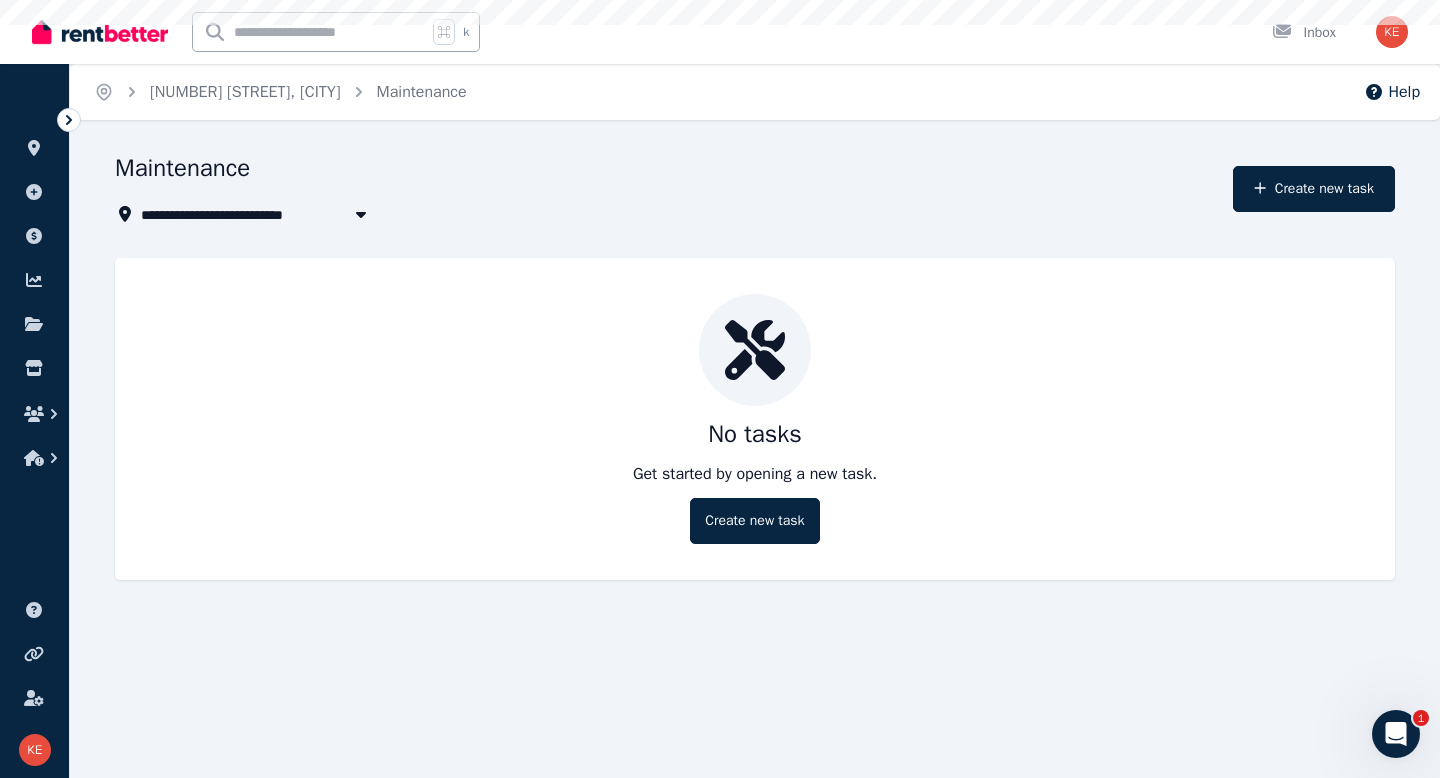 click on "**********" at bounding box center [668, 189] 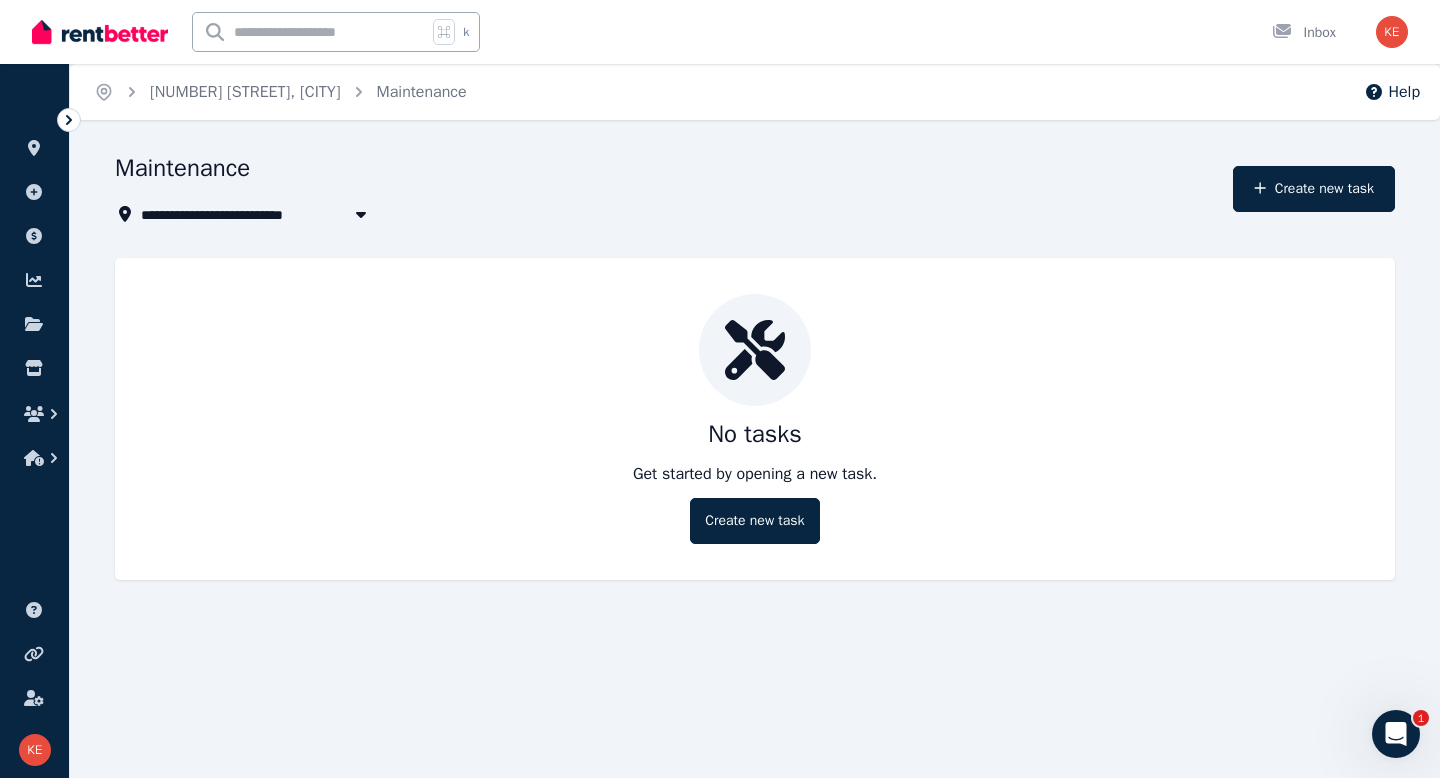 click at bounding box center (361, 214) 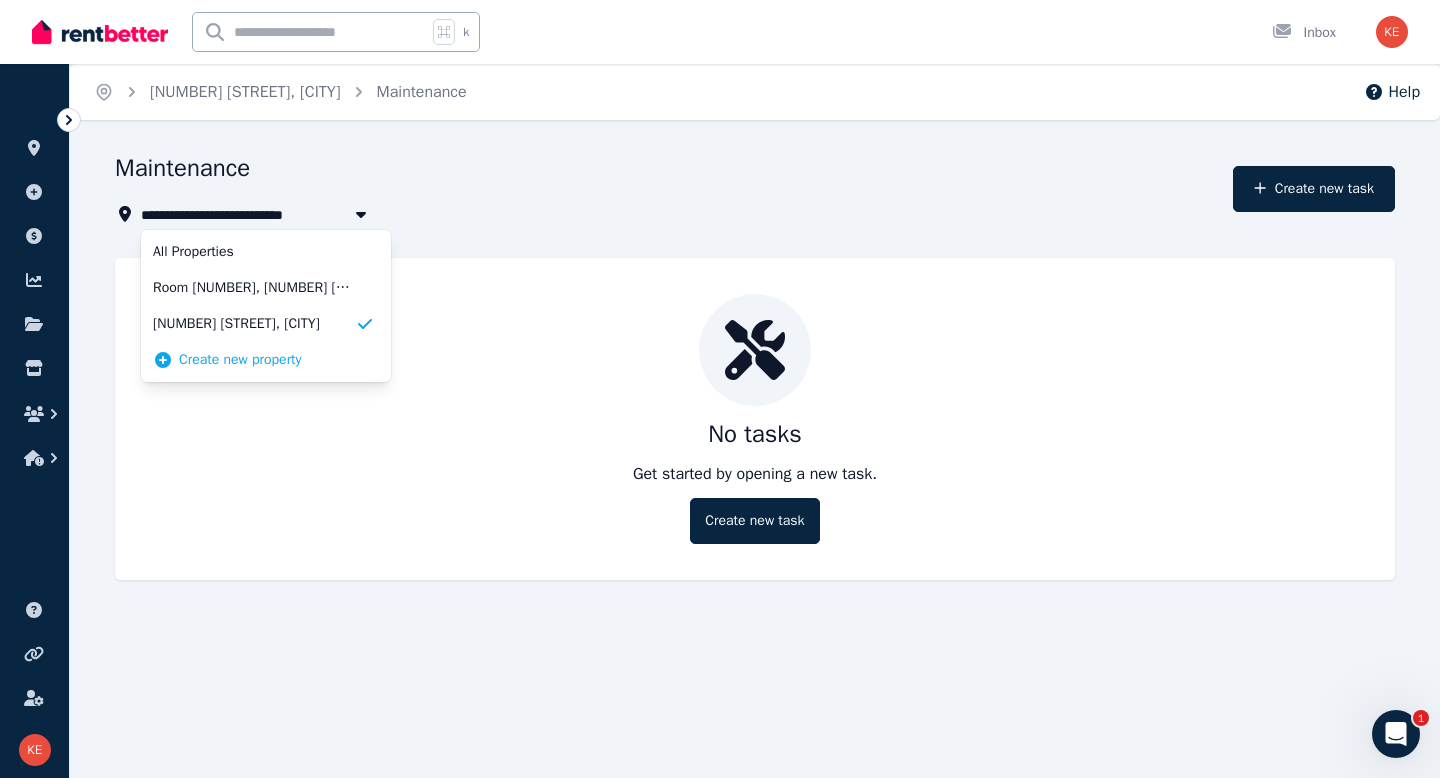 click on "Maintenance" at bounding box center (668, 171) 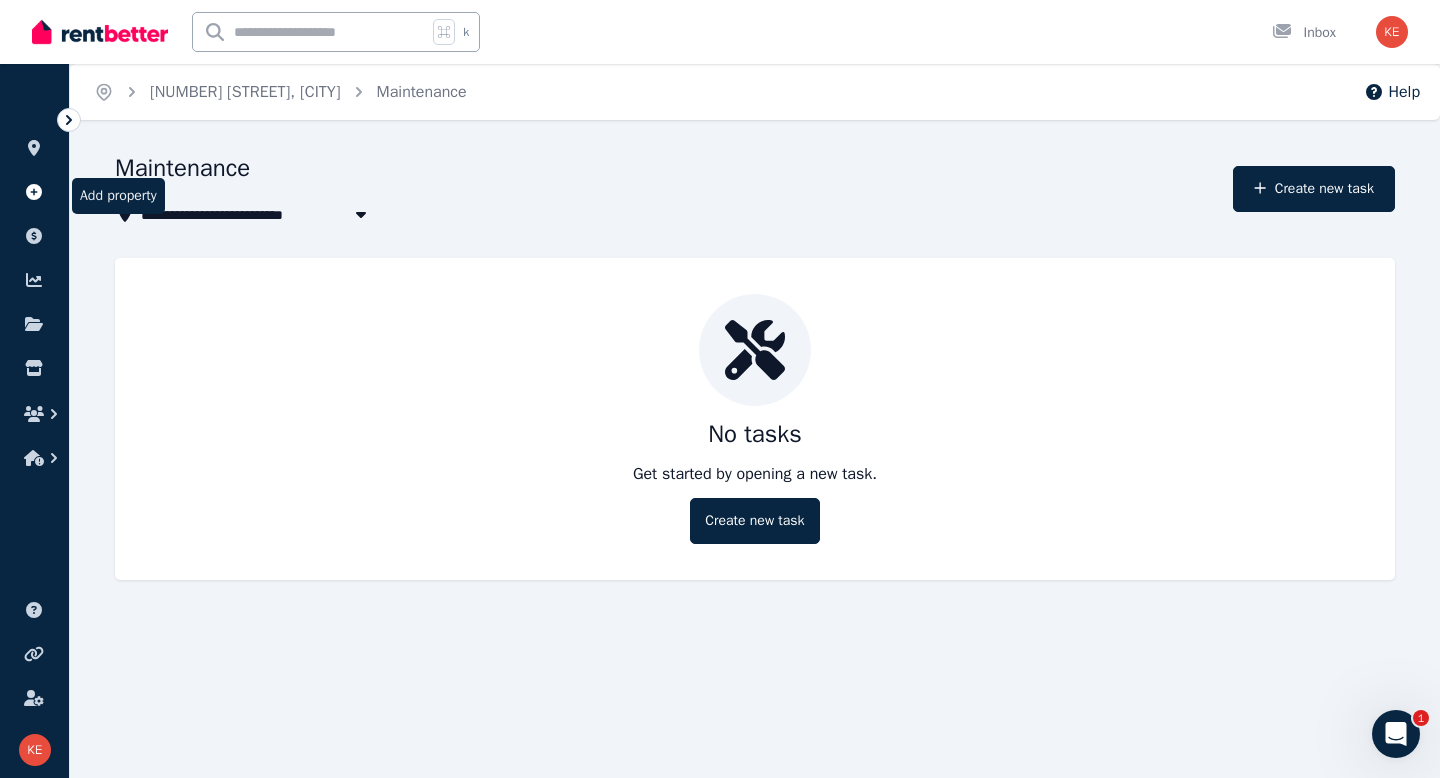 click 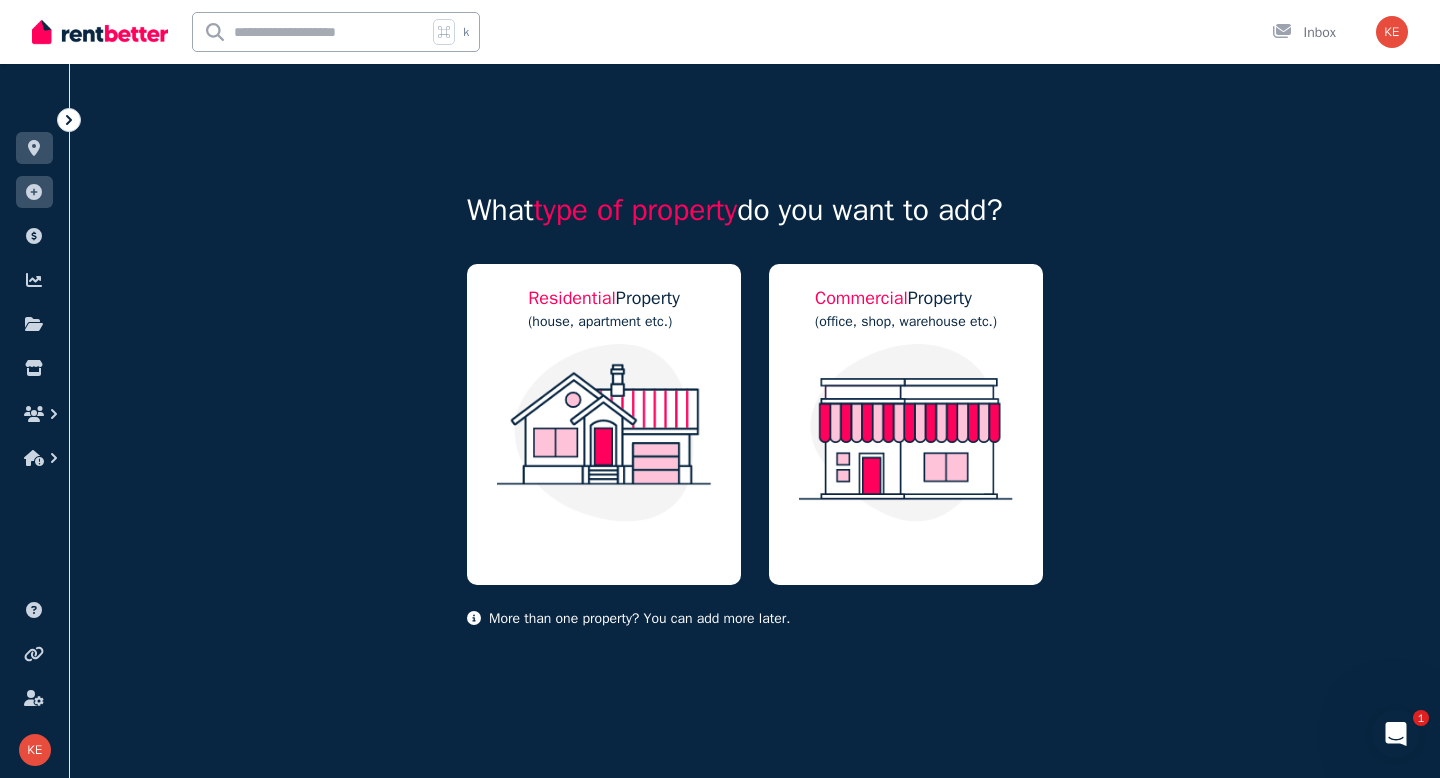 click 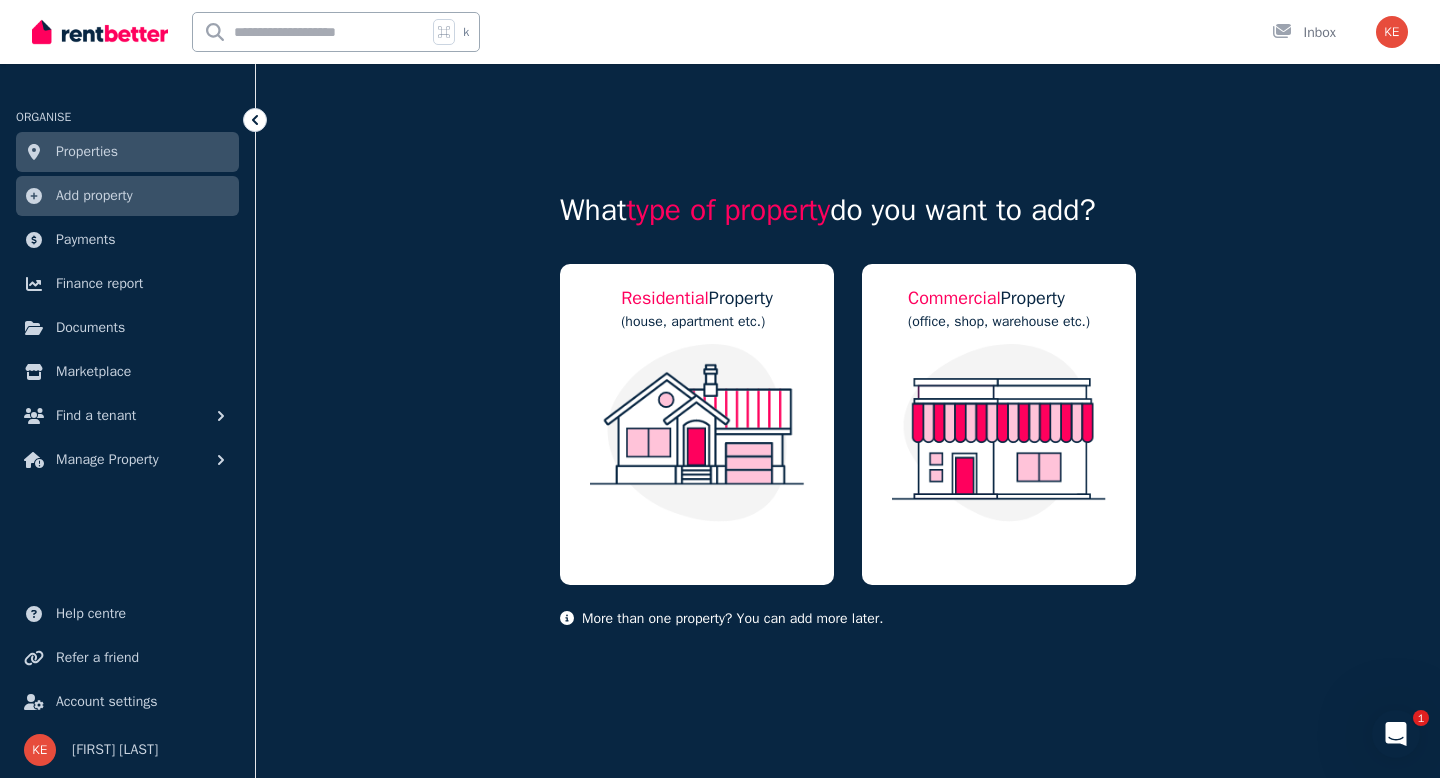 click on "Properties" at bounding box center [87, 152] 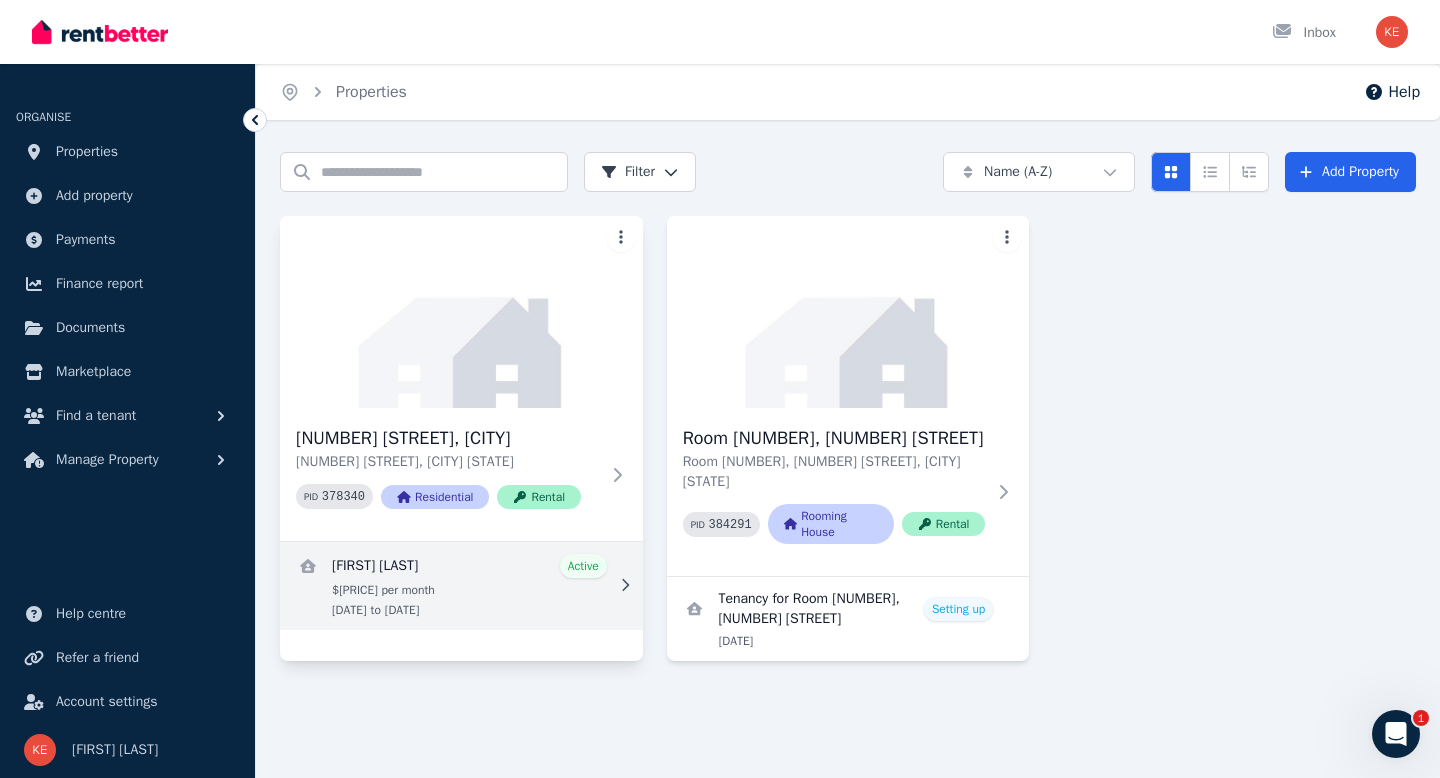 click at bounding box center [461, 586] 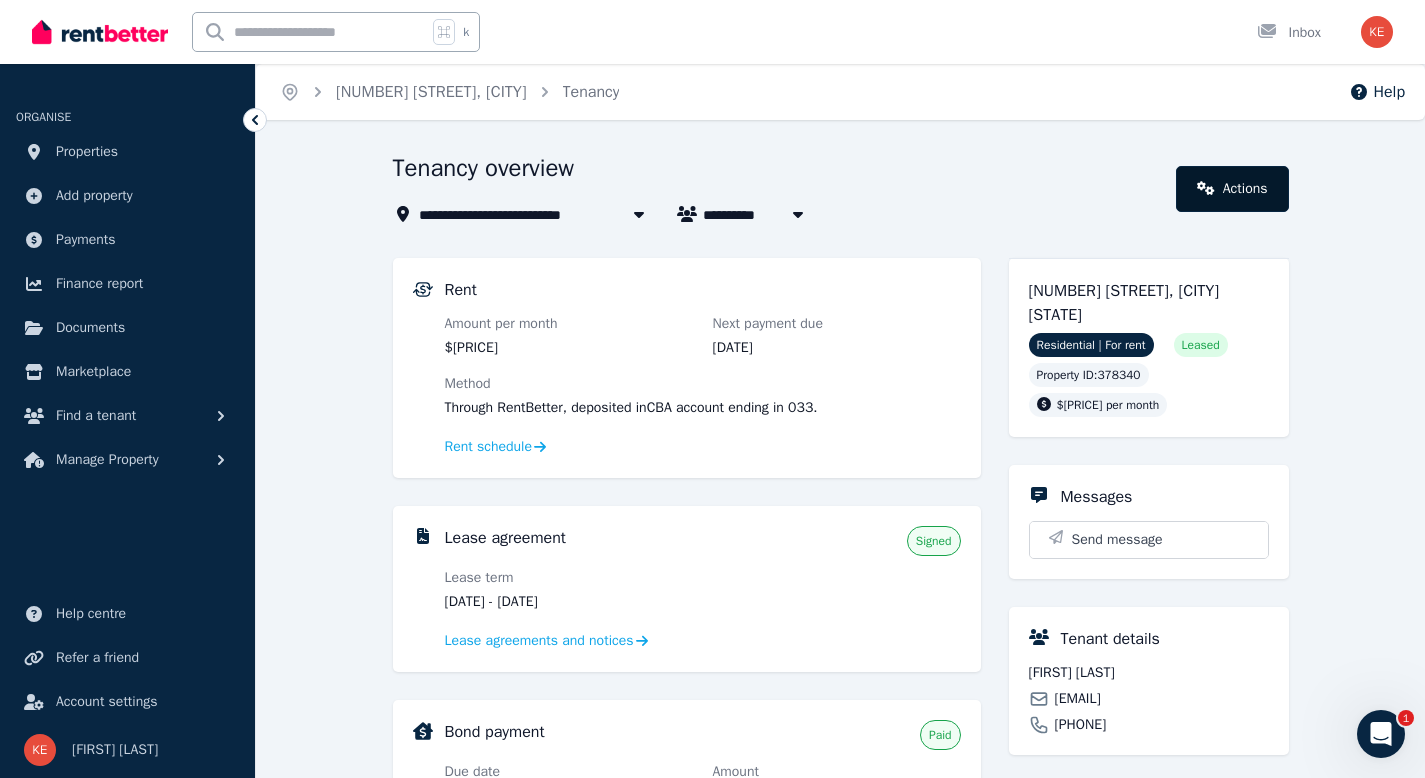click on "Actions" at bounding box center [1232, 189] 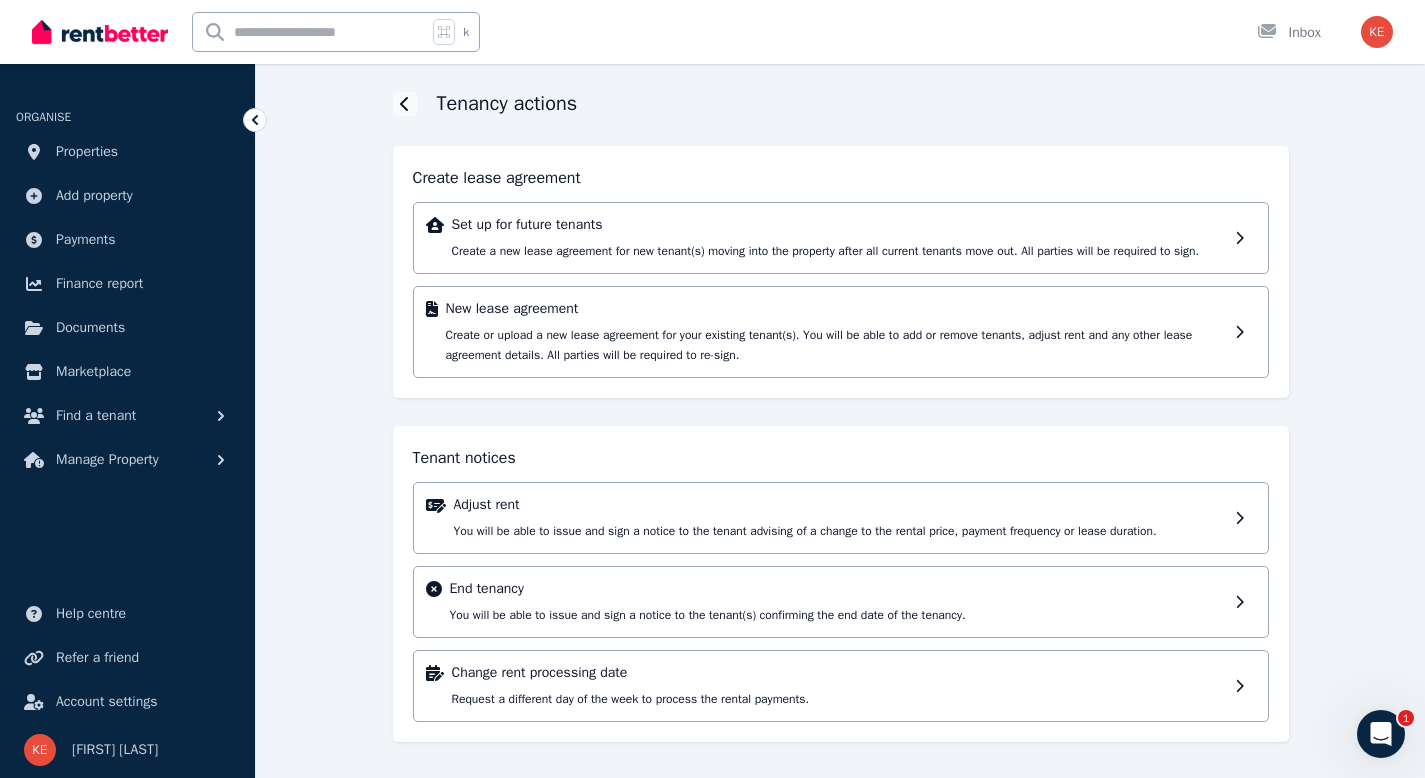 scroll, scrollTop: 82, scrollLeft: 0, axis: vertical 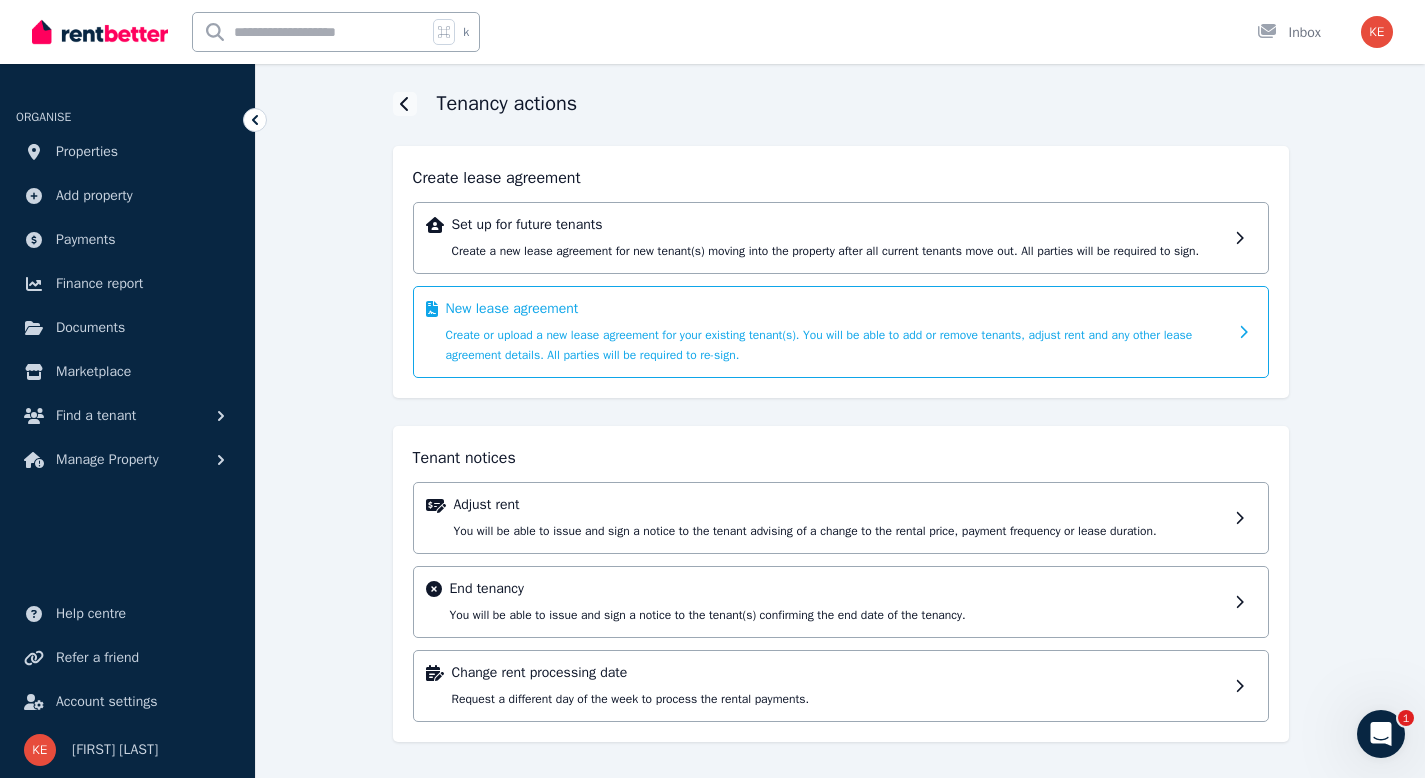click on "Create or upload a new lease agreement for your existing tenant(s). You will be able to add or remove tenants, adjust rent and any other lease agreement details. All parties will be required to re-sign." at bounding box center (819, 345) 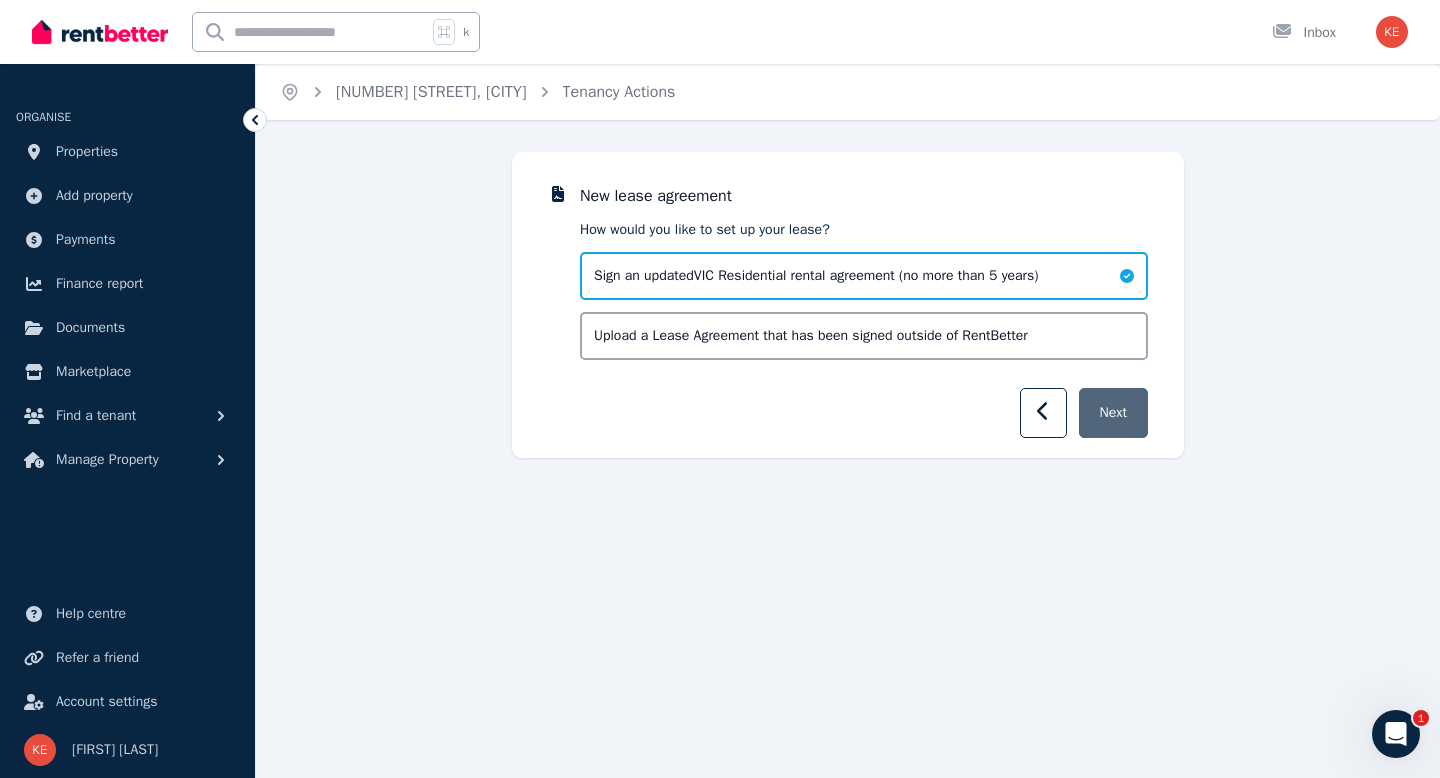 click on "Next" at bounding box center (1113, 413) 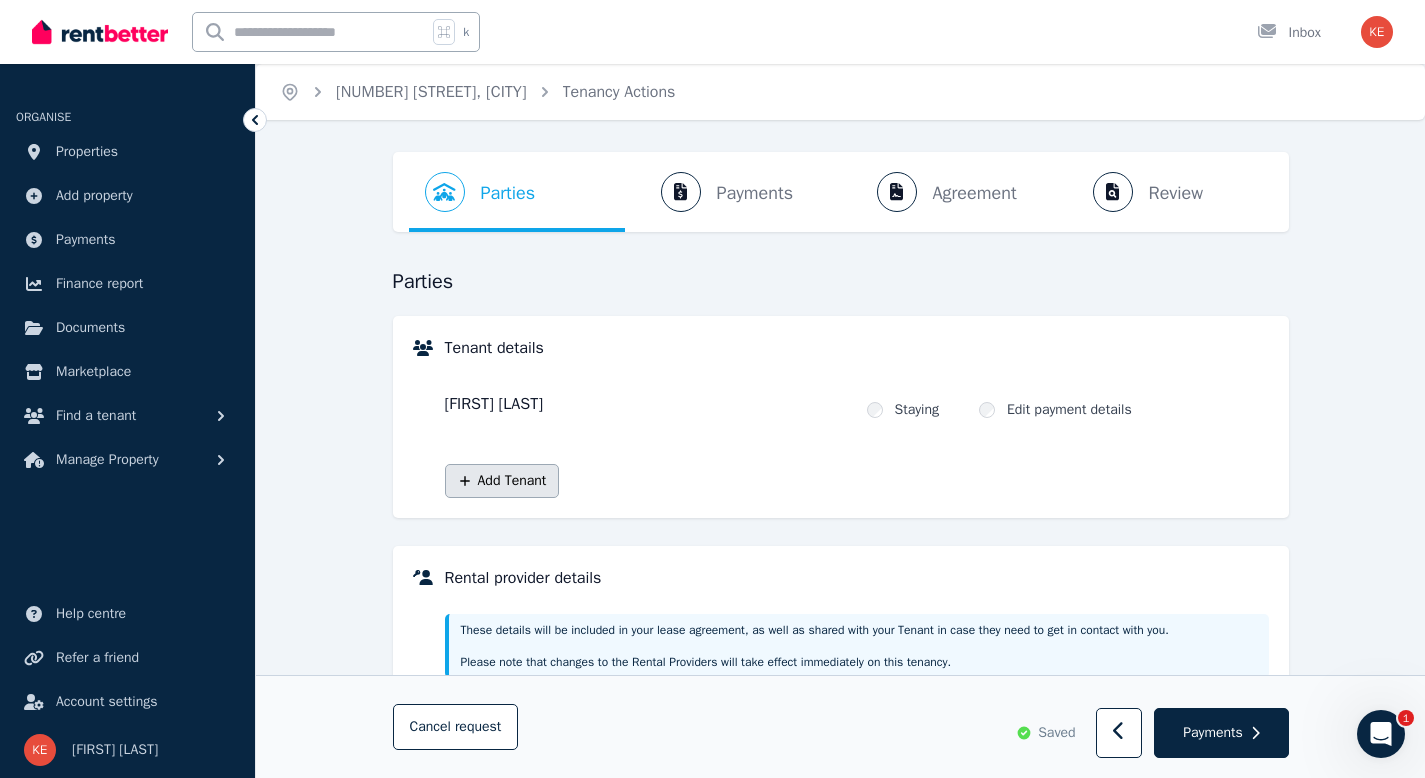 click on "Add Tenant" at bounding box center [502, 481] 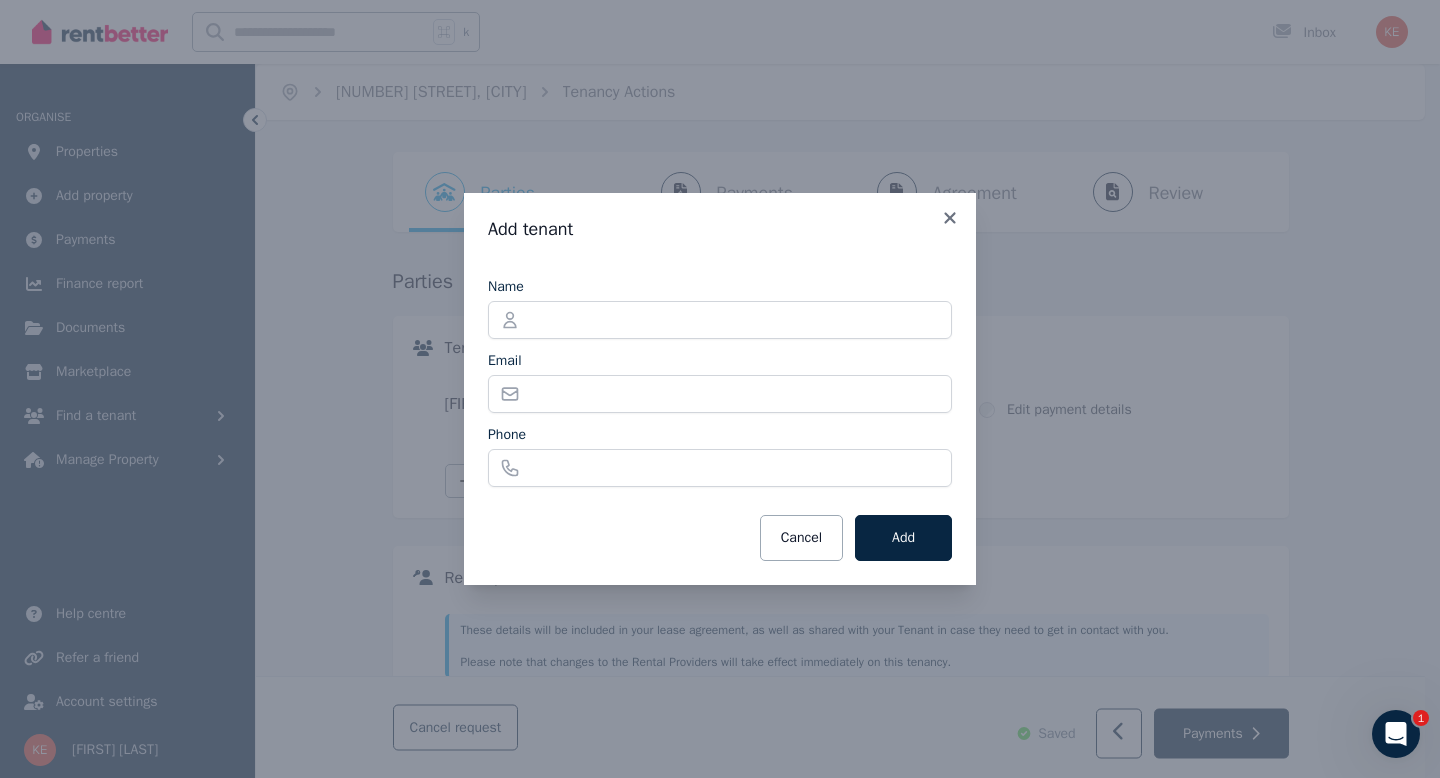 click on "Name Email Phone" at bounding box center (720, 380) 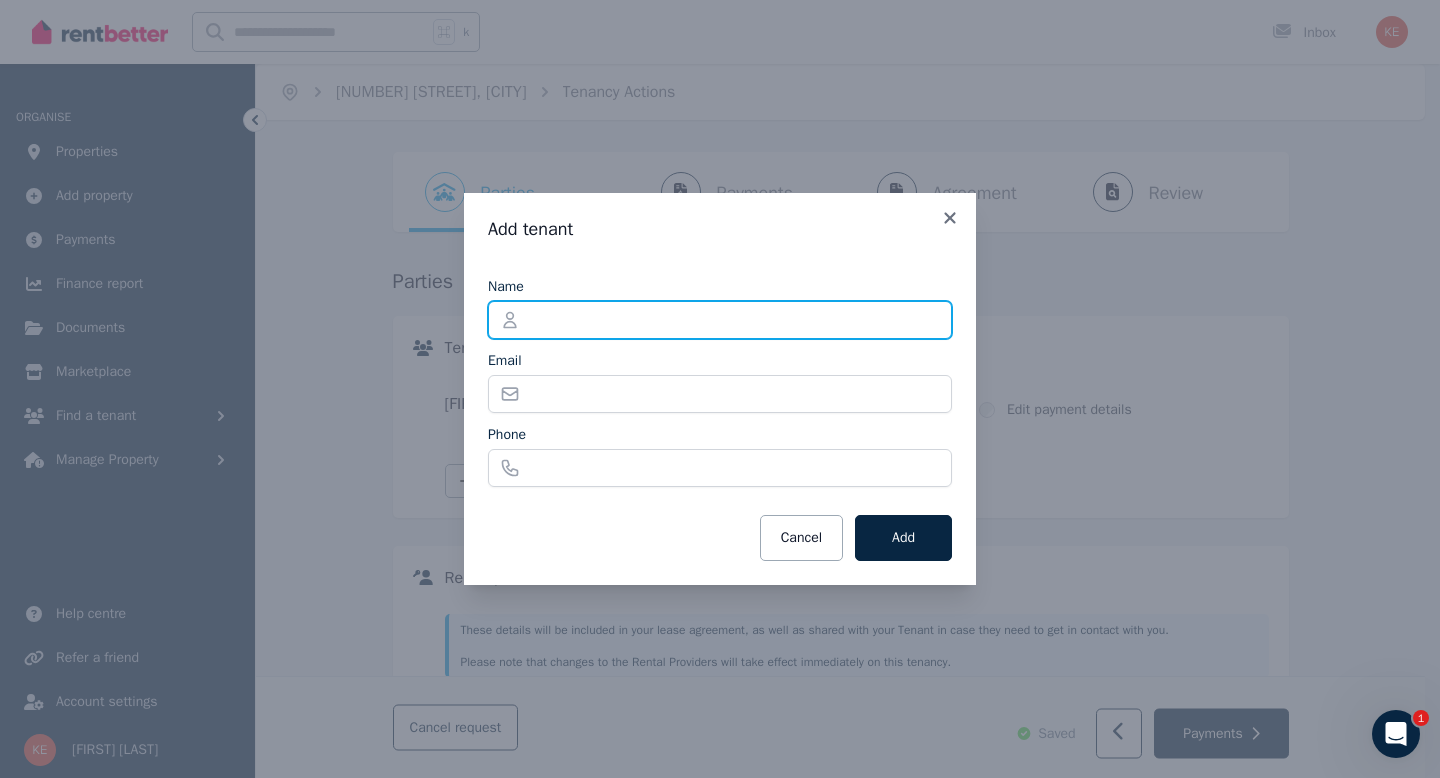 click on "Name" at bounding box center (720, 320) 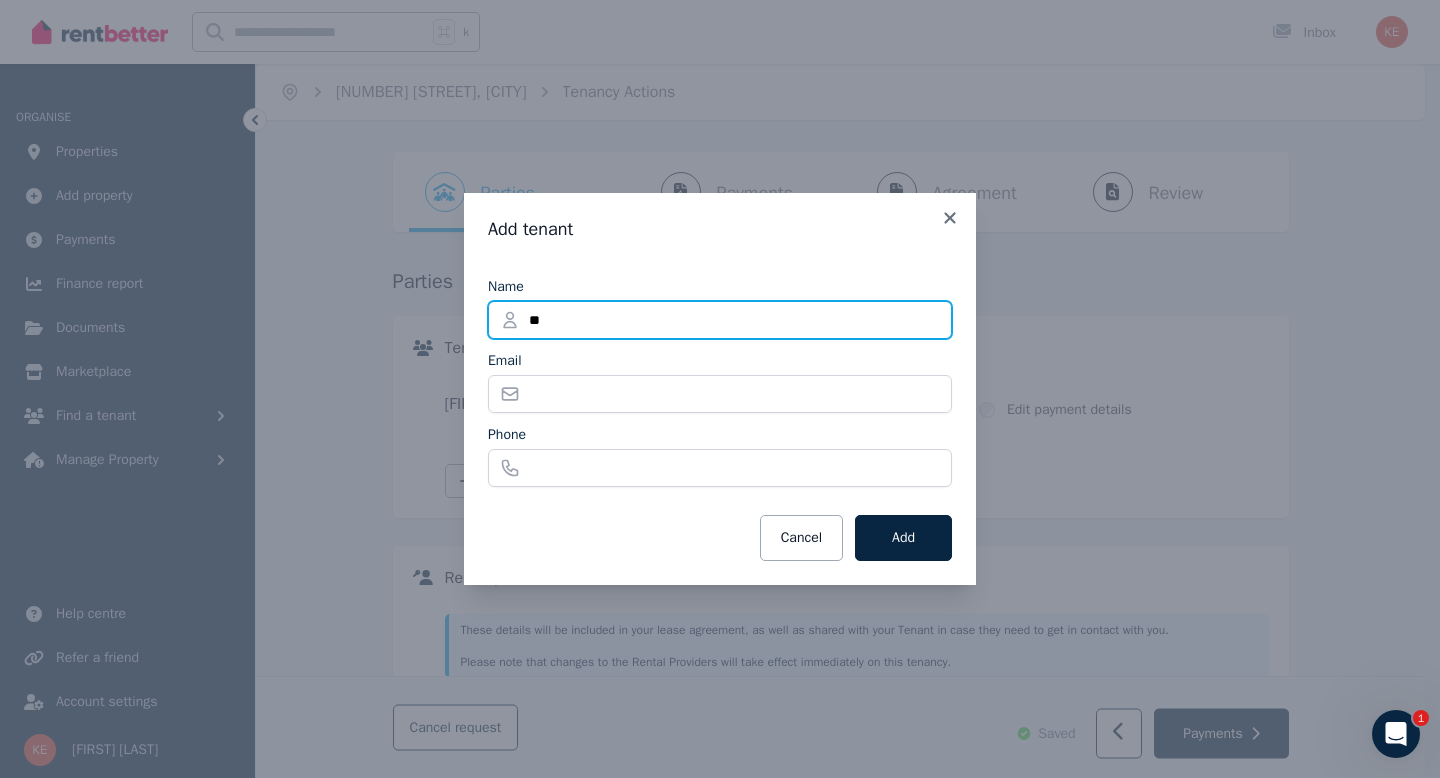 type on "*" 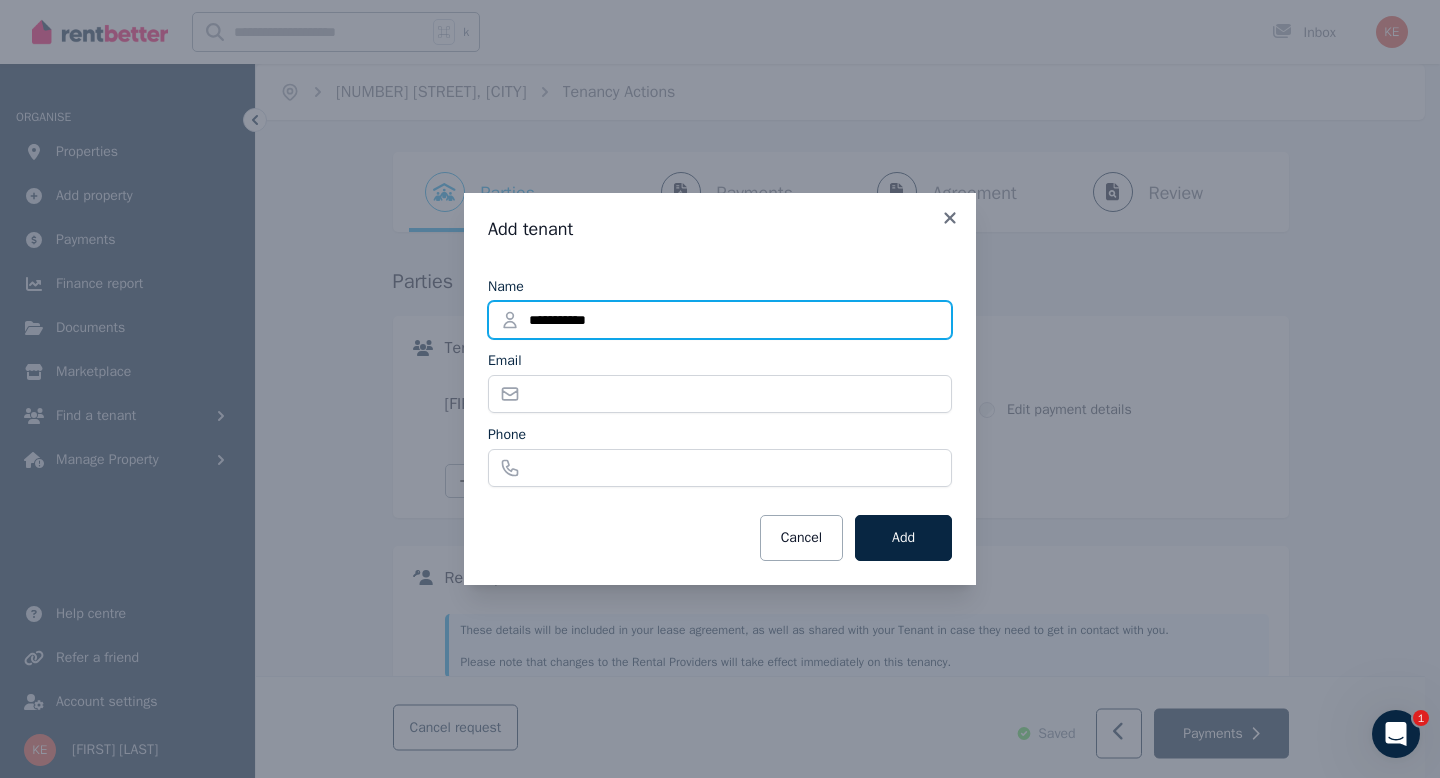 type on "**********" 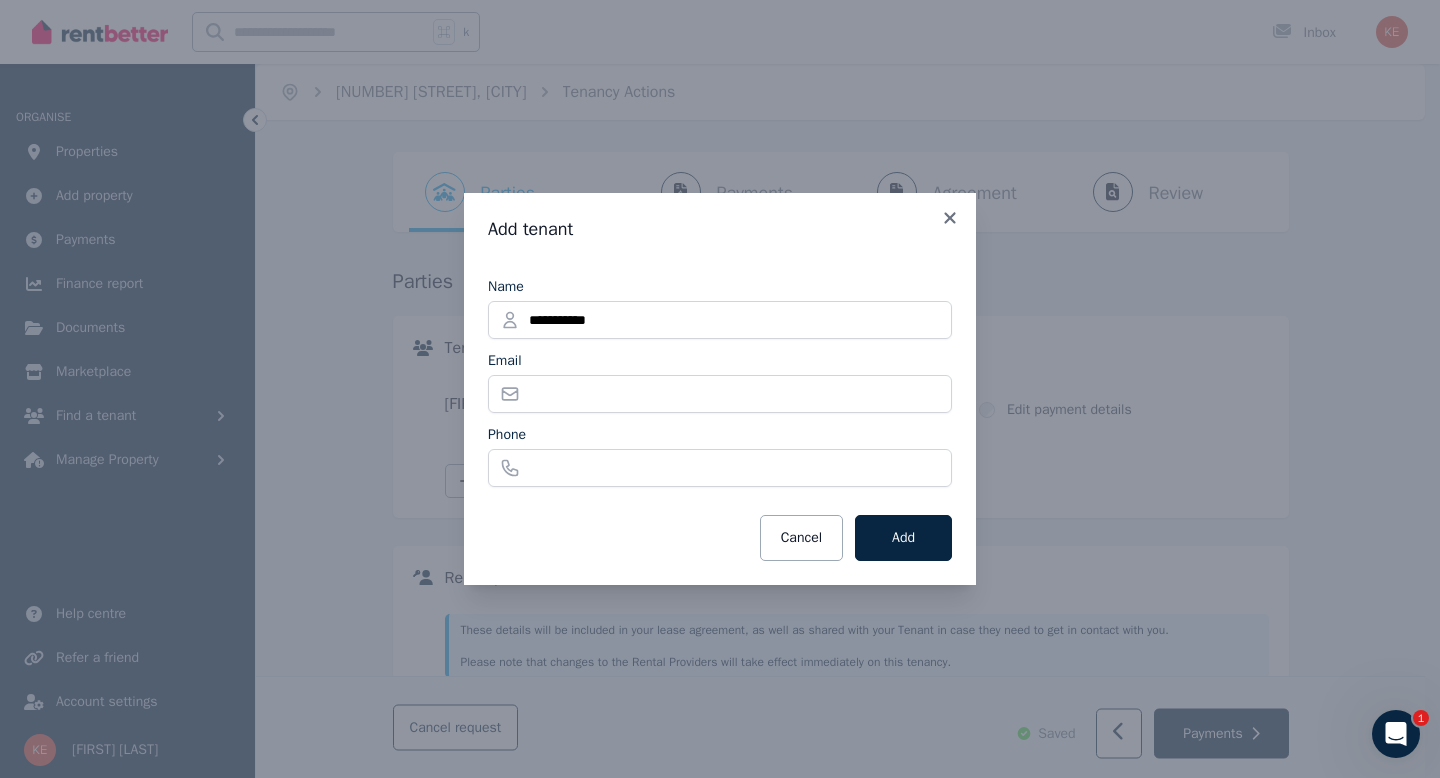 click on "**********" at bounding box center [720, 389] 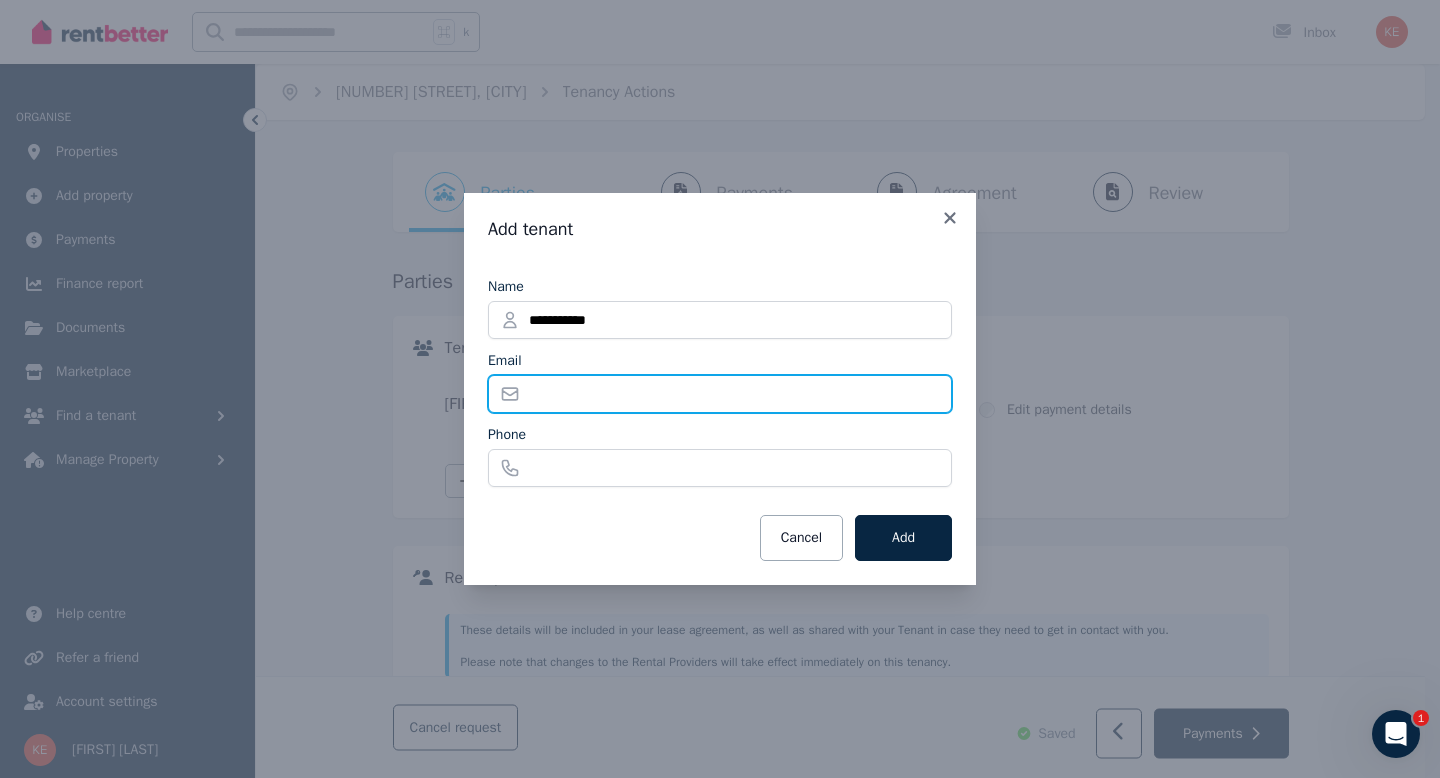 click on "Email" at bounding box center [720, 394] 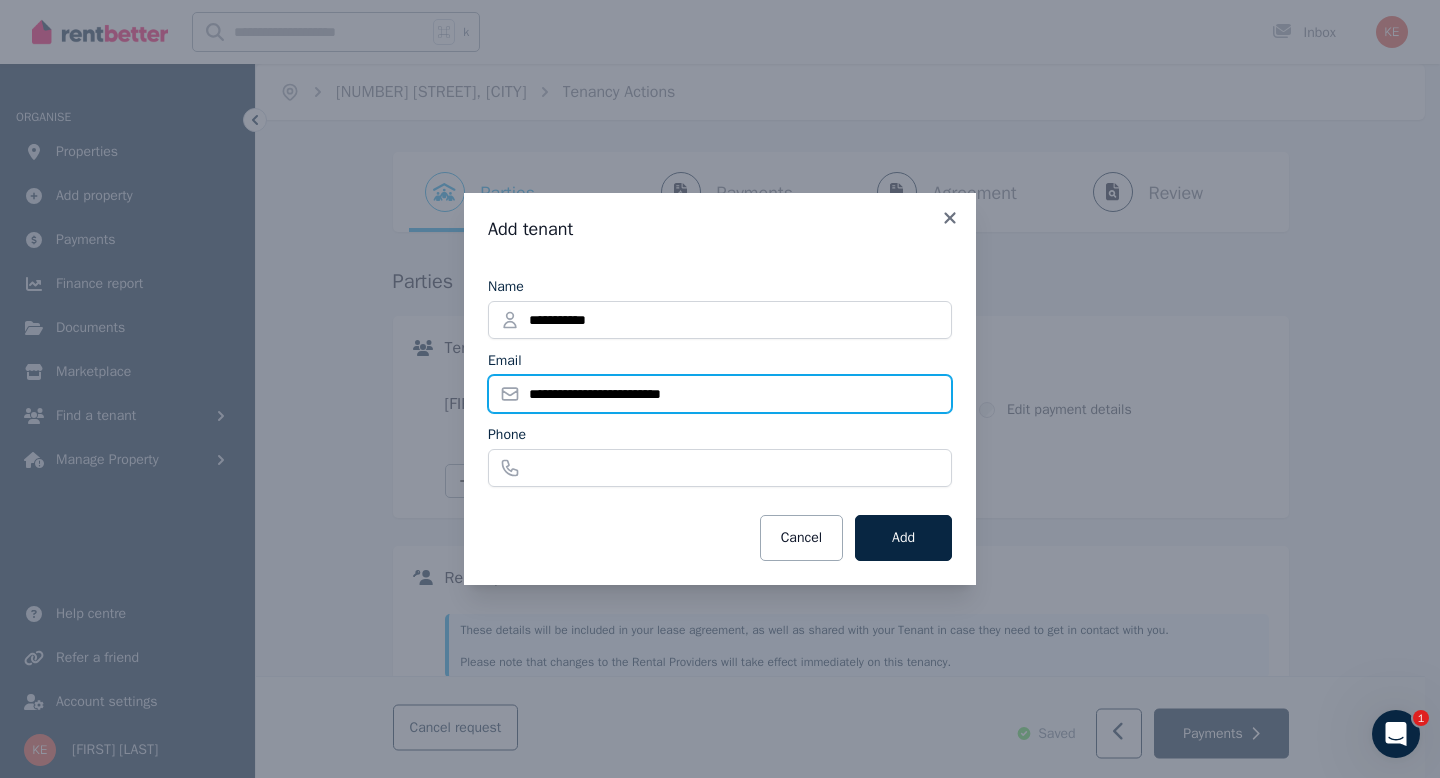 type on "**********" 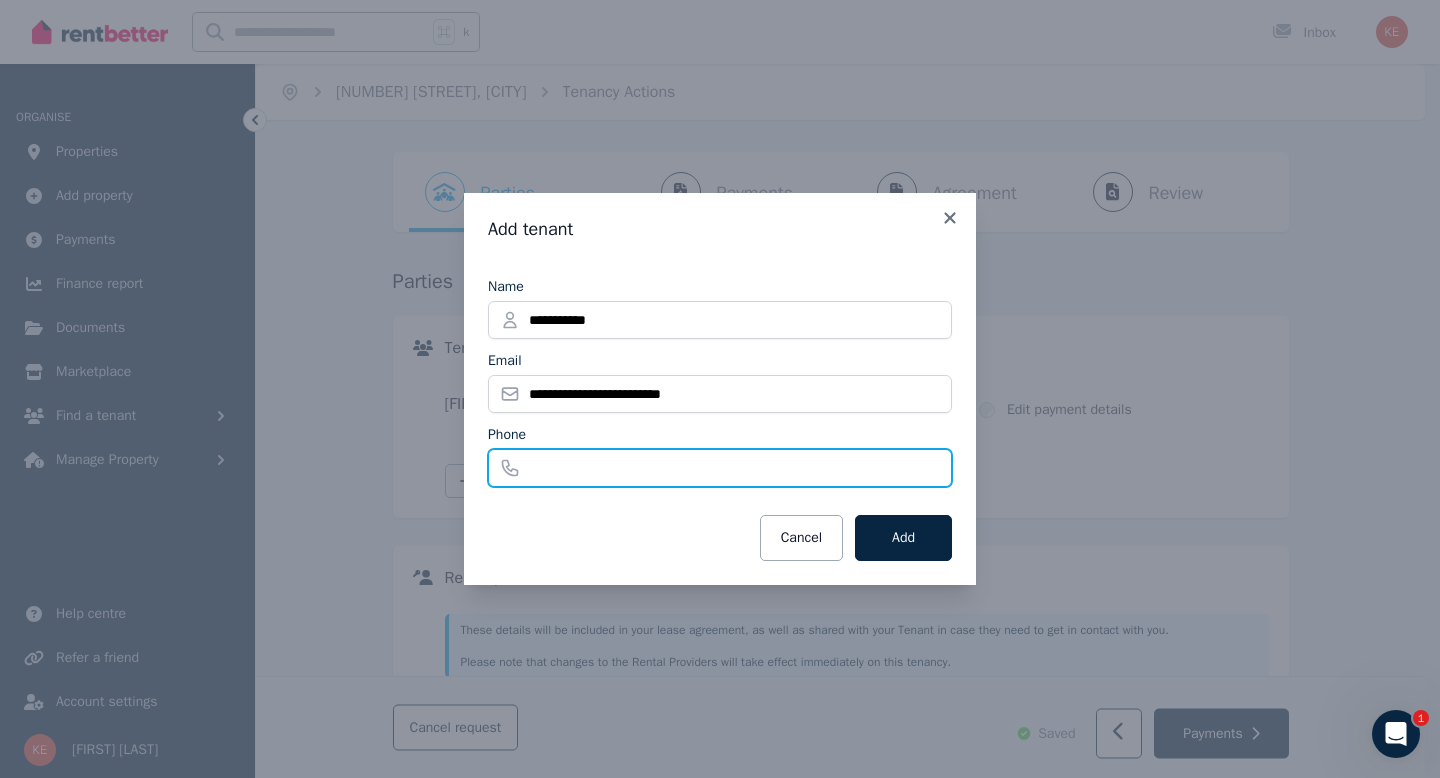 click on "Phone" at bounding box center (720, 468) 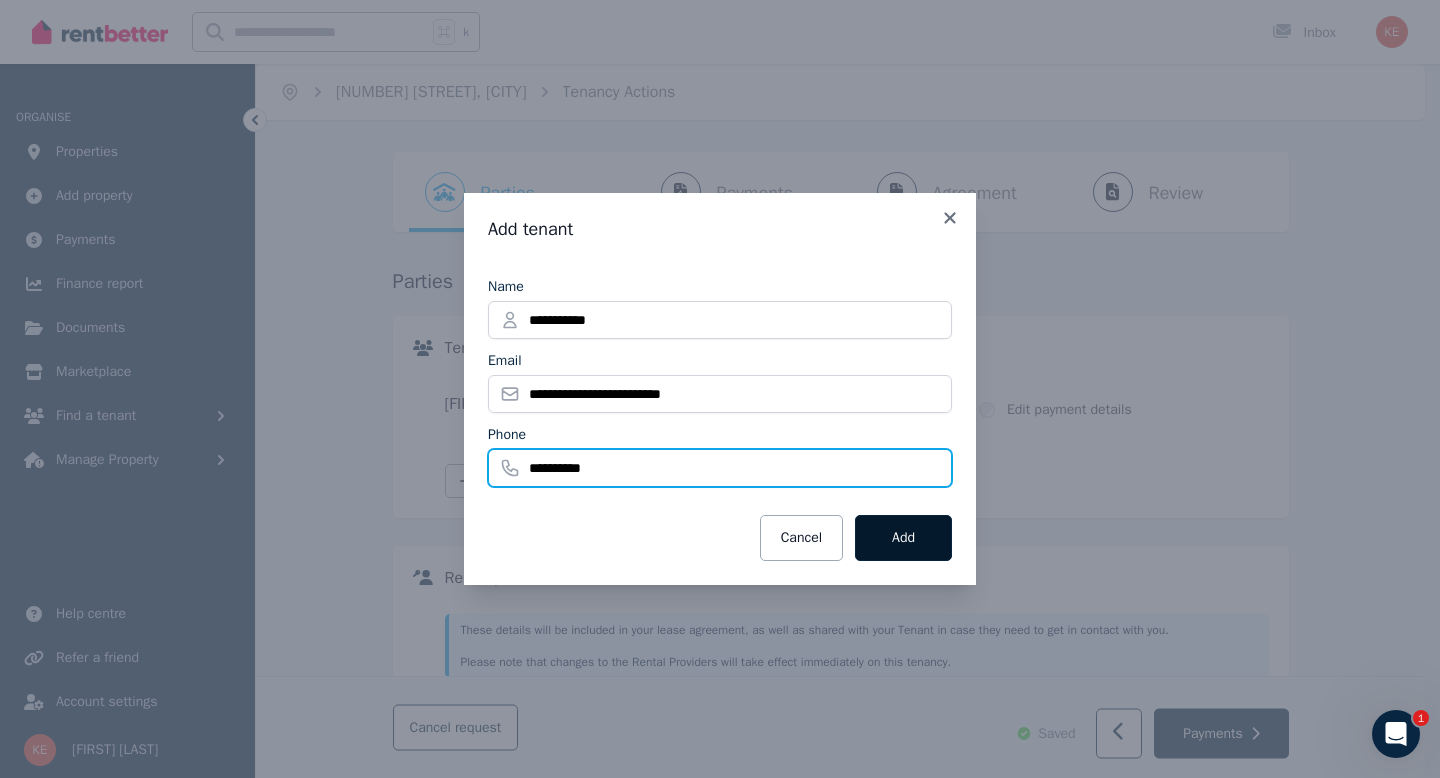 type on "**********" 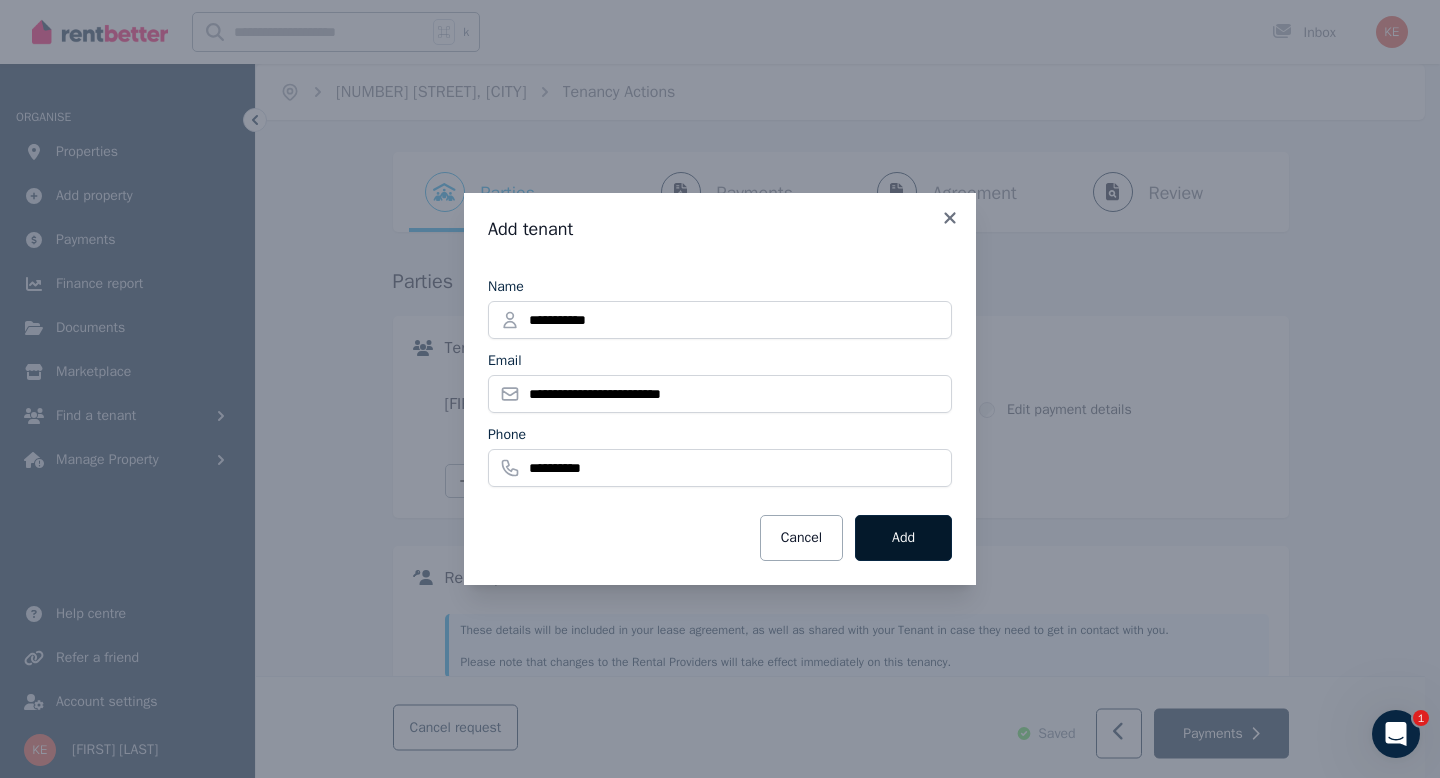 click on "Add" at bounding box center (903, 538) 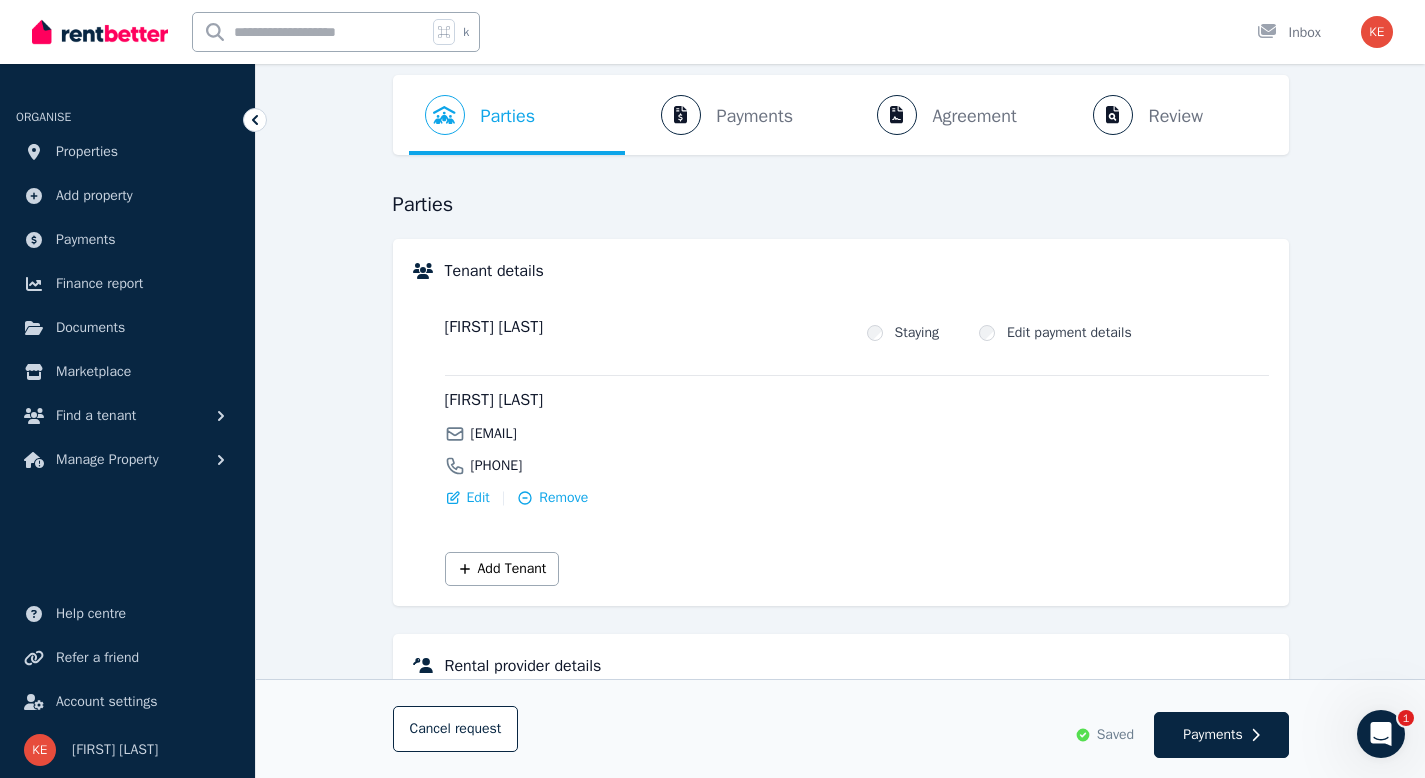 scroll, scrollTop: 78, scrollLeft: 0, axis: vertical 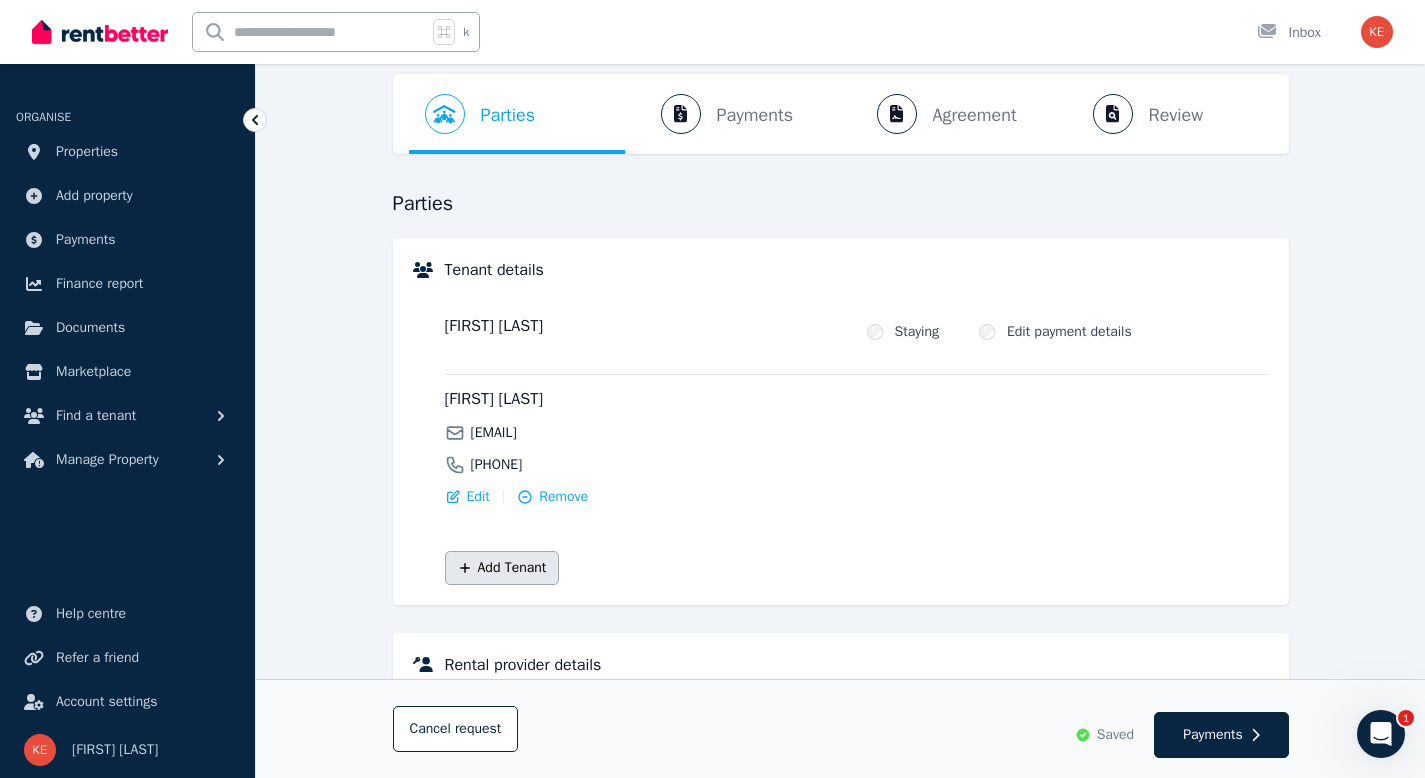 click on "Add Tenant" at bounding box center (502, 568) 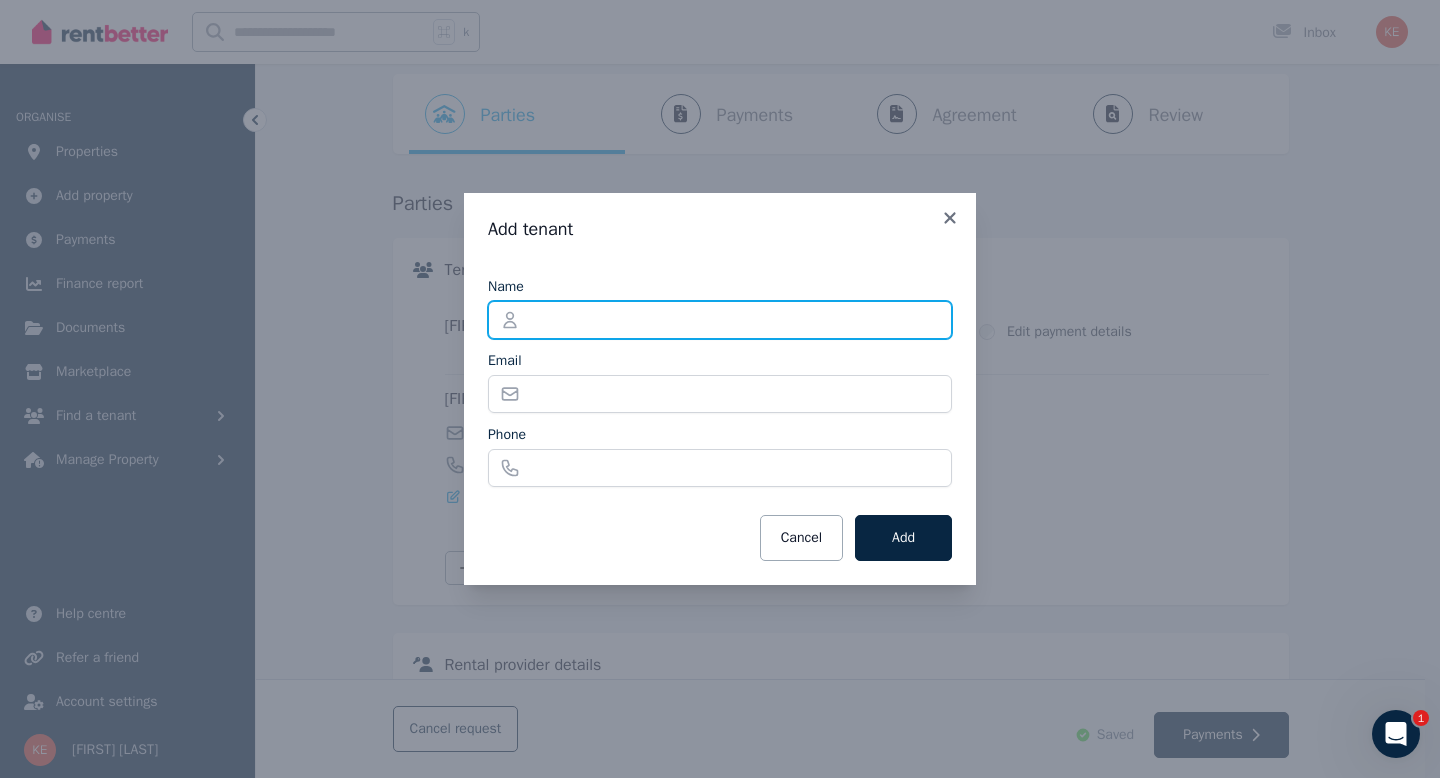 click on "Name" at bounding box center (720, 320) 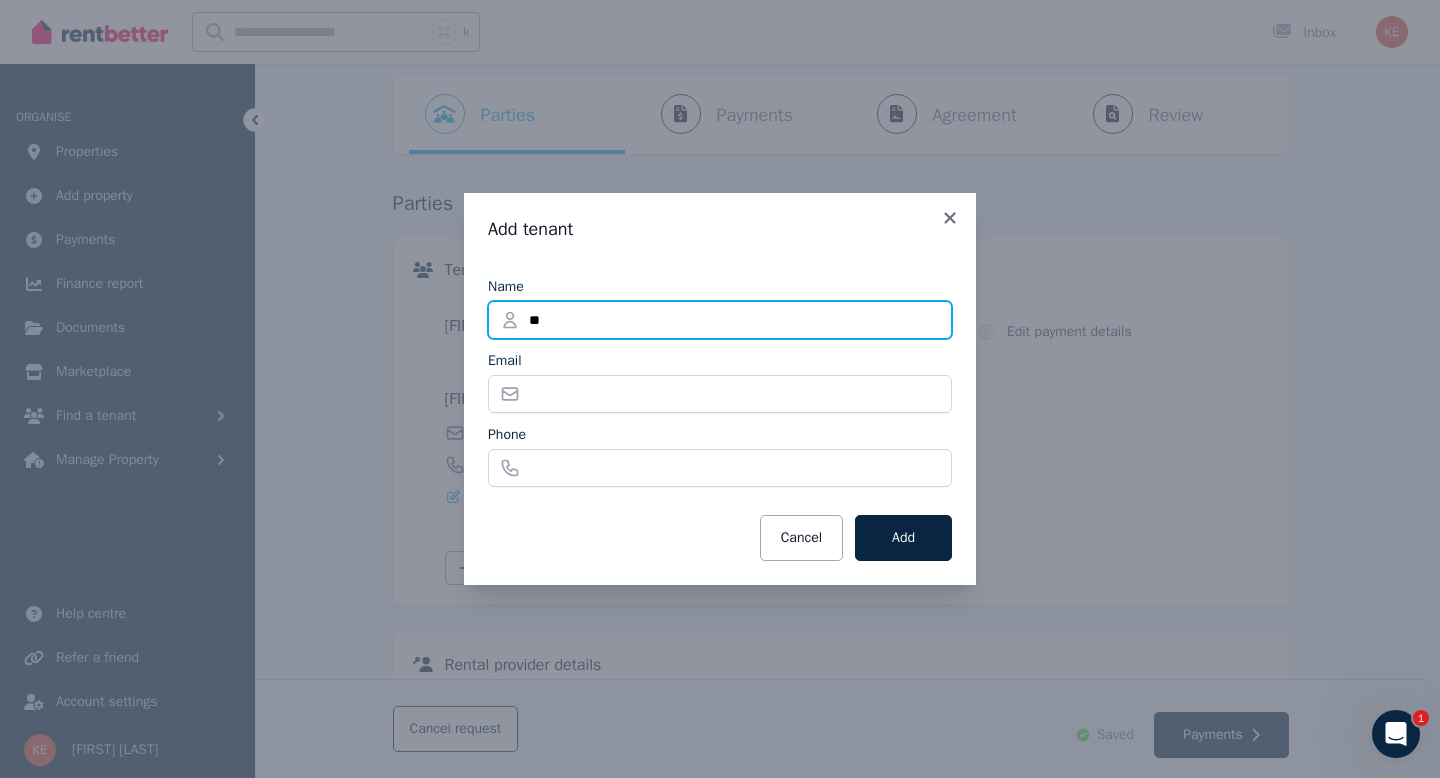 type on "*" 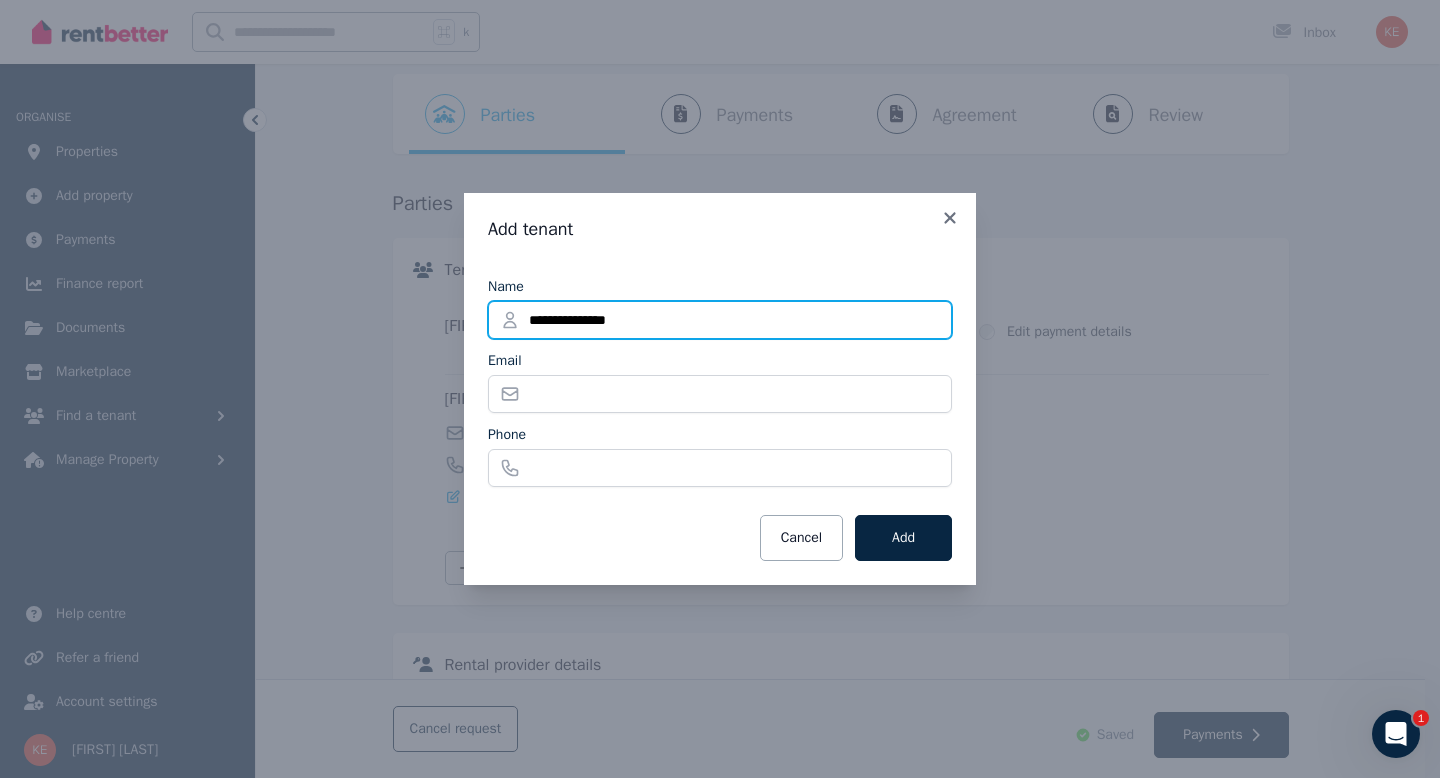 type on "**********" 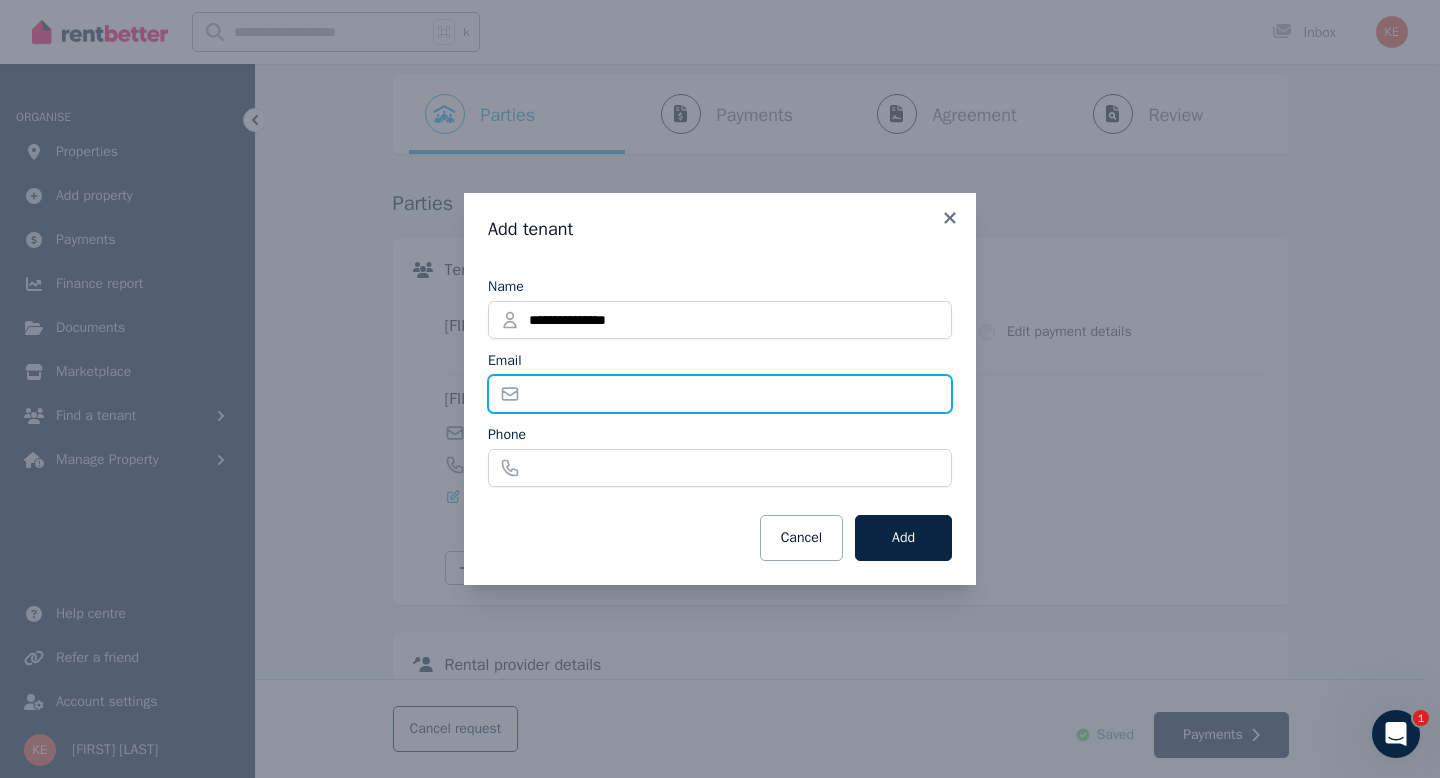 click on "Email" at bounding box center (720, 394) 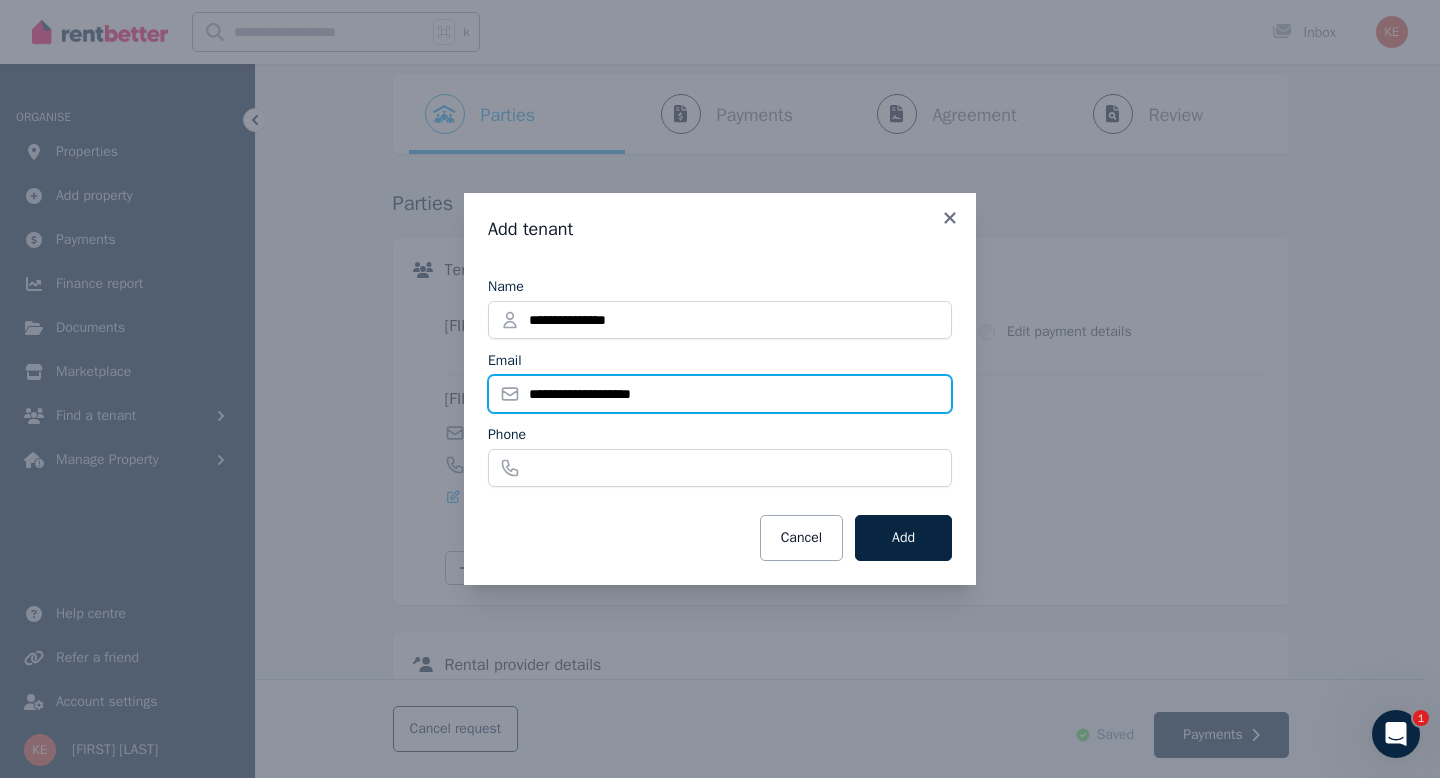 type on "**********" 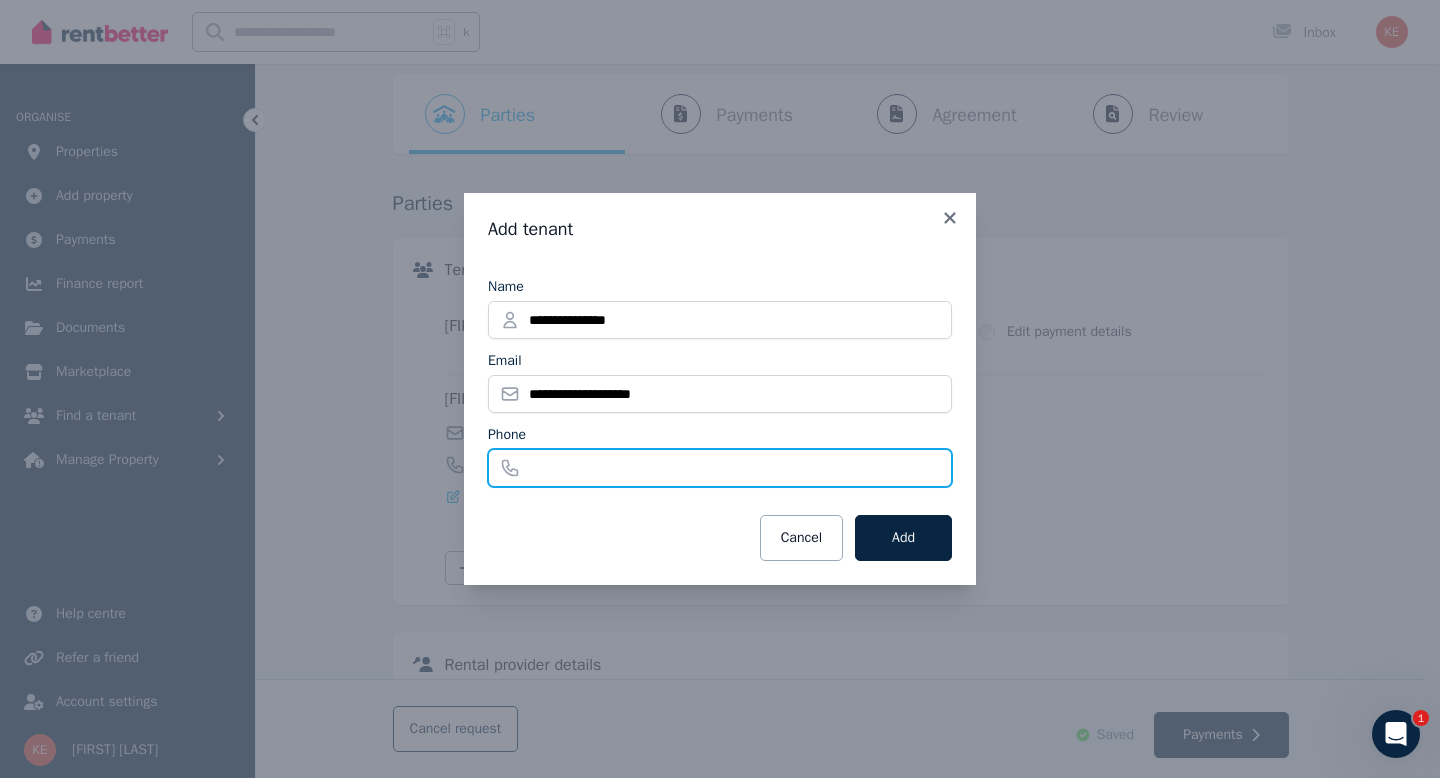 click on "Phone" at bounding box center (720, 468) 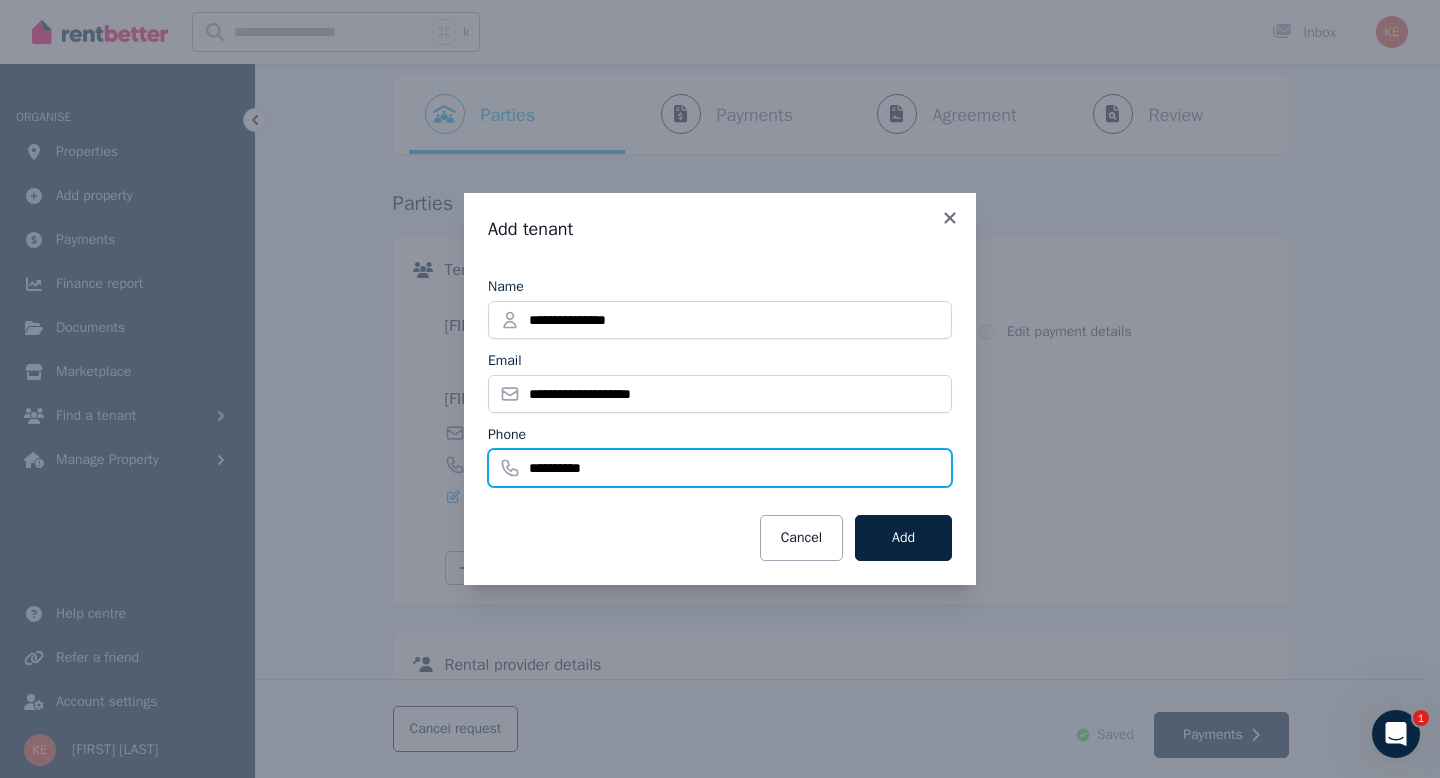 click on "**********" at bounding box center (720, 468) 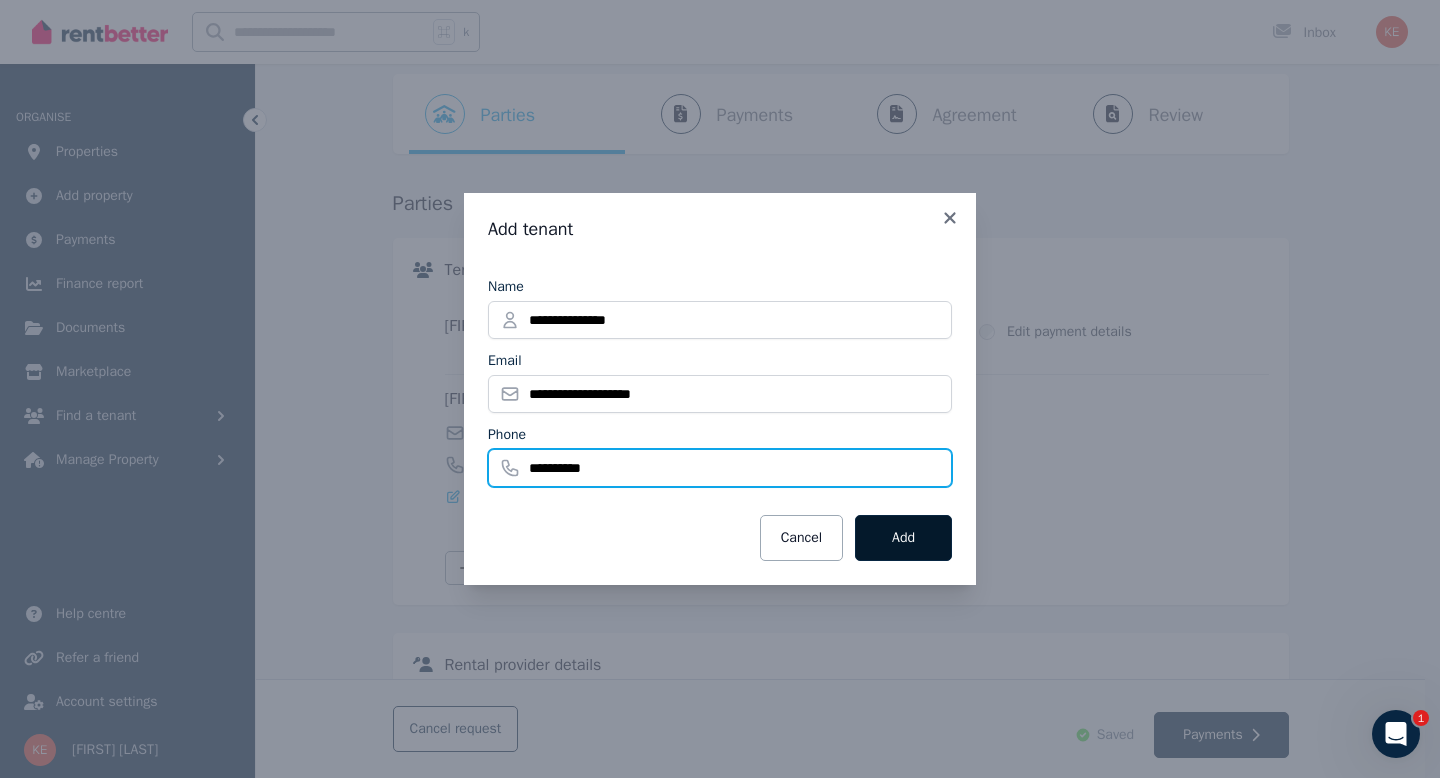 type on "**********" 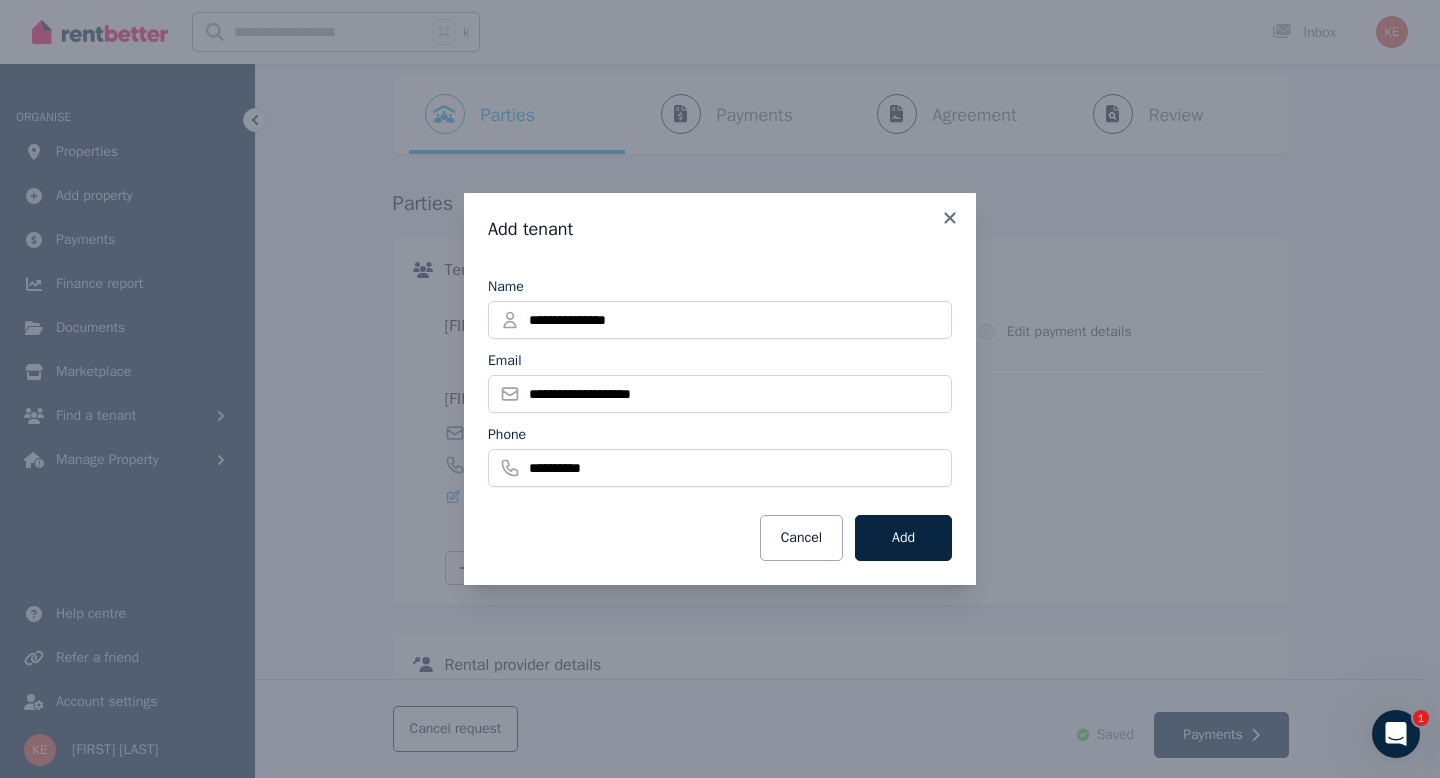 click on "Add" at bounding box center (903, 538) 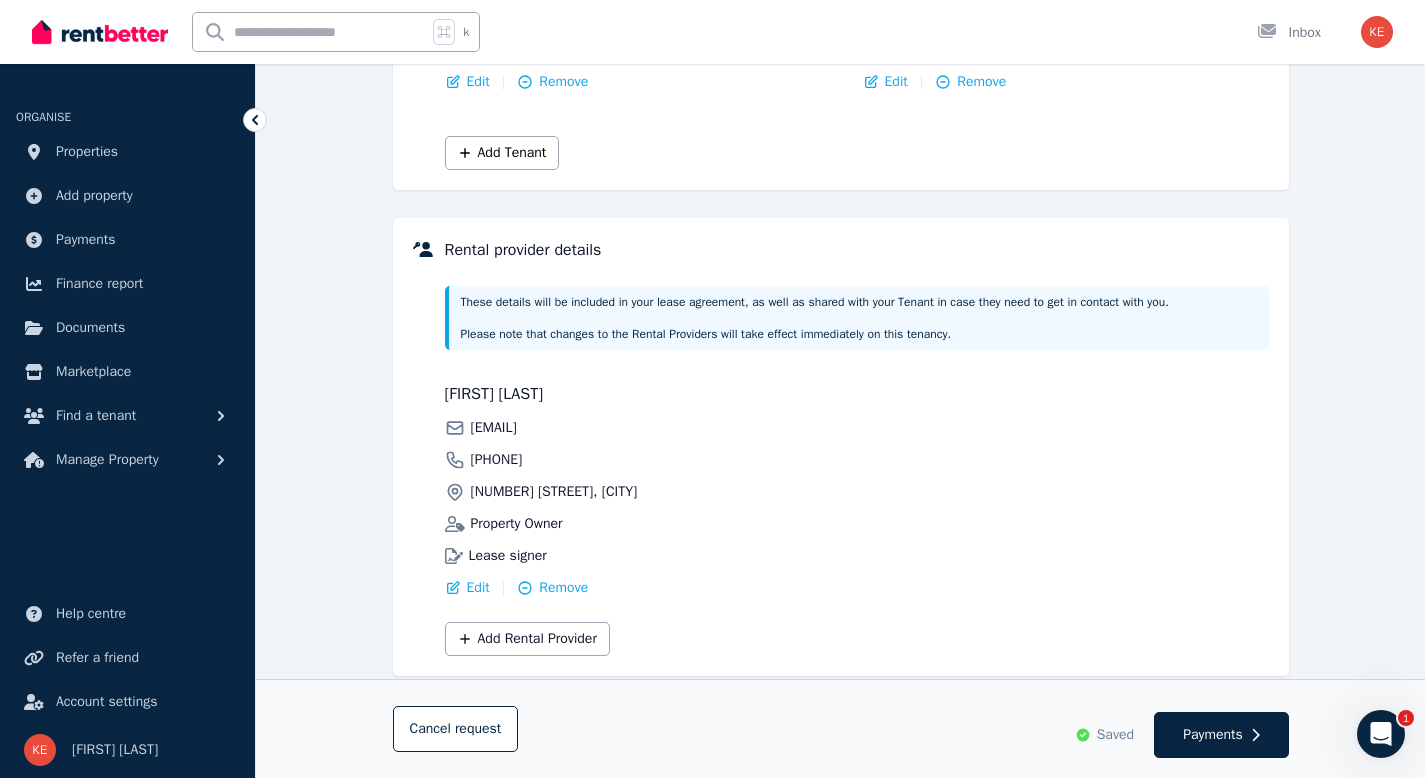 scroll, scrollTop: 526, scrollLeft: 0, axis: vertical 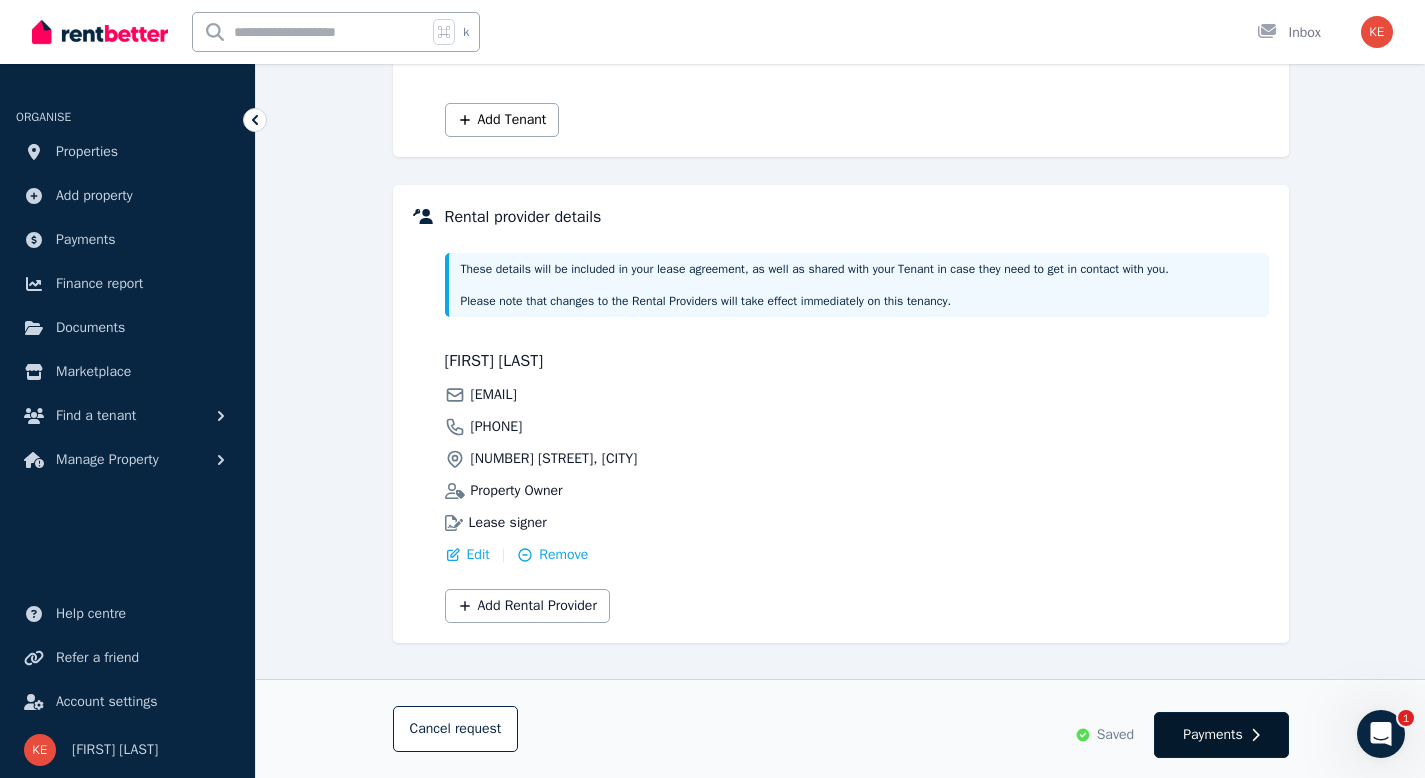 click on "Payments" at bounding box center [1213, 735] 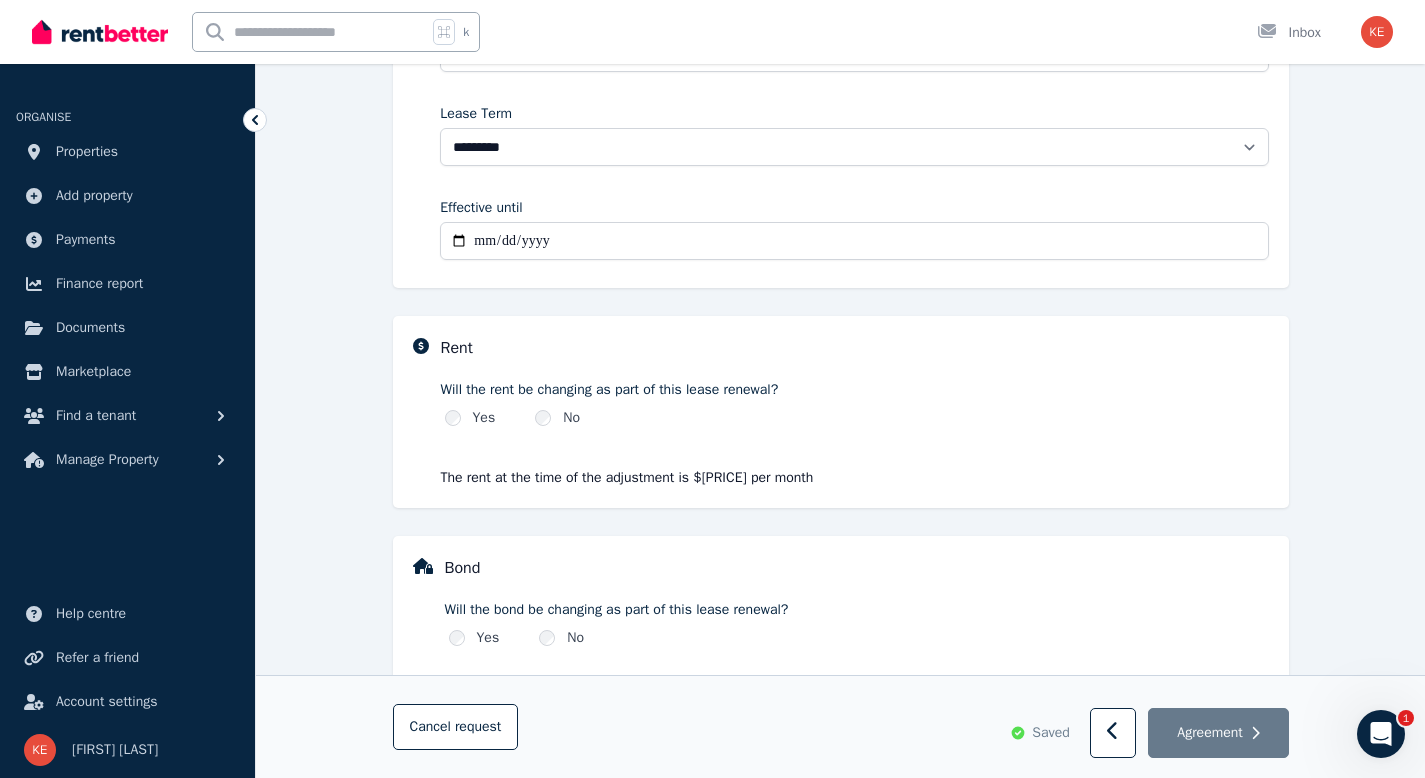 scroll, scrollTop: 184, scrollLeft: 0, axis: vertical 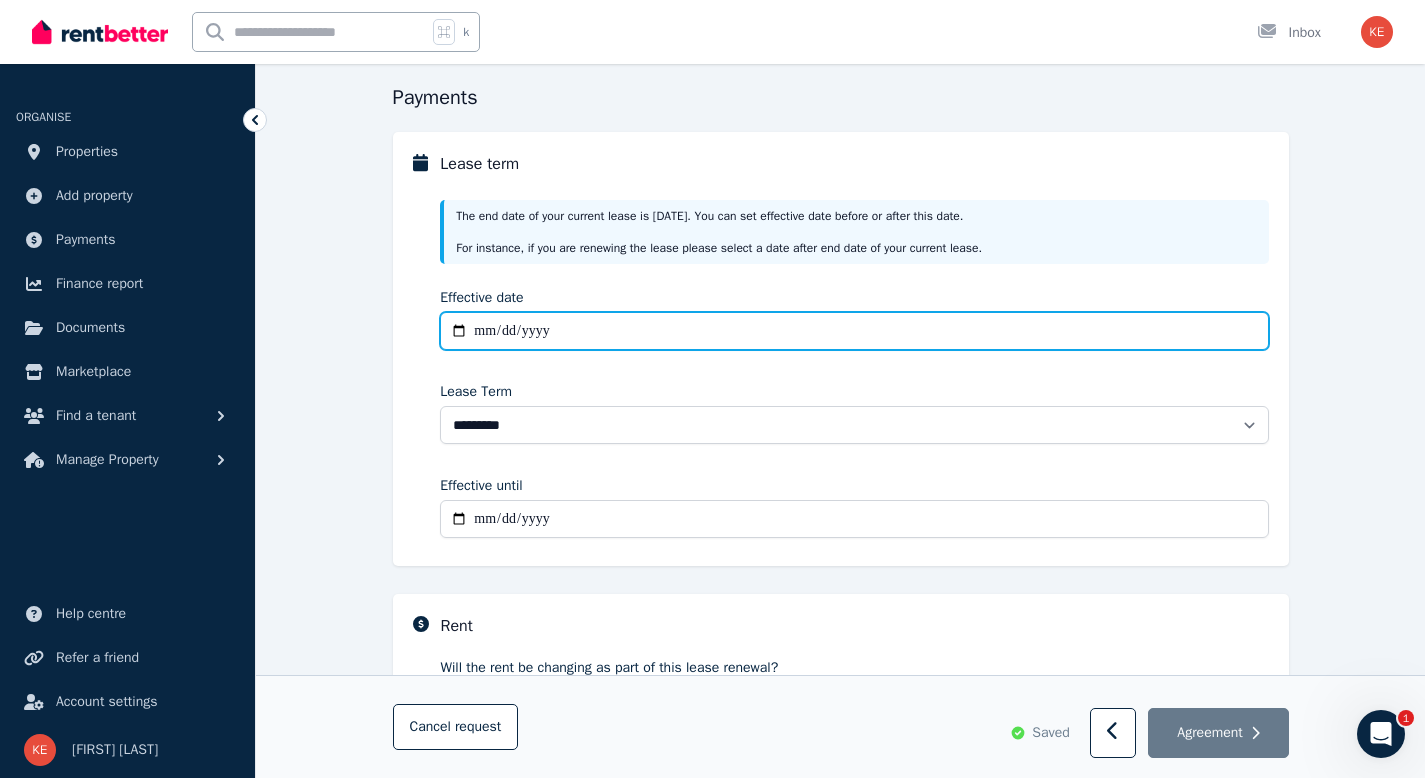 click on "Effective date" at bounding box center [854, 331] 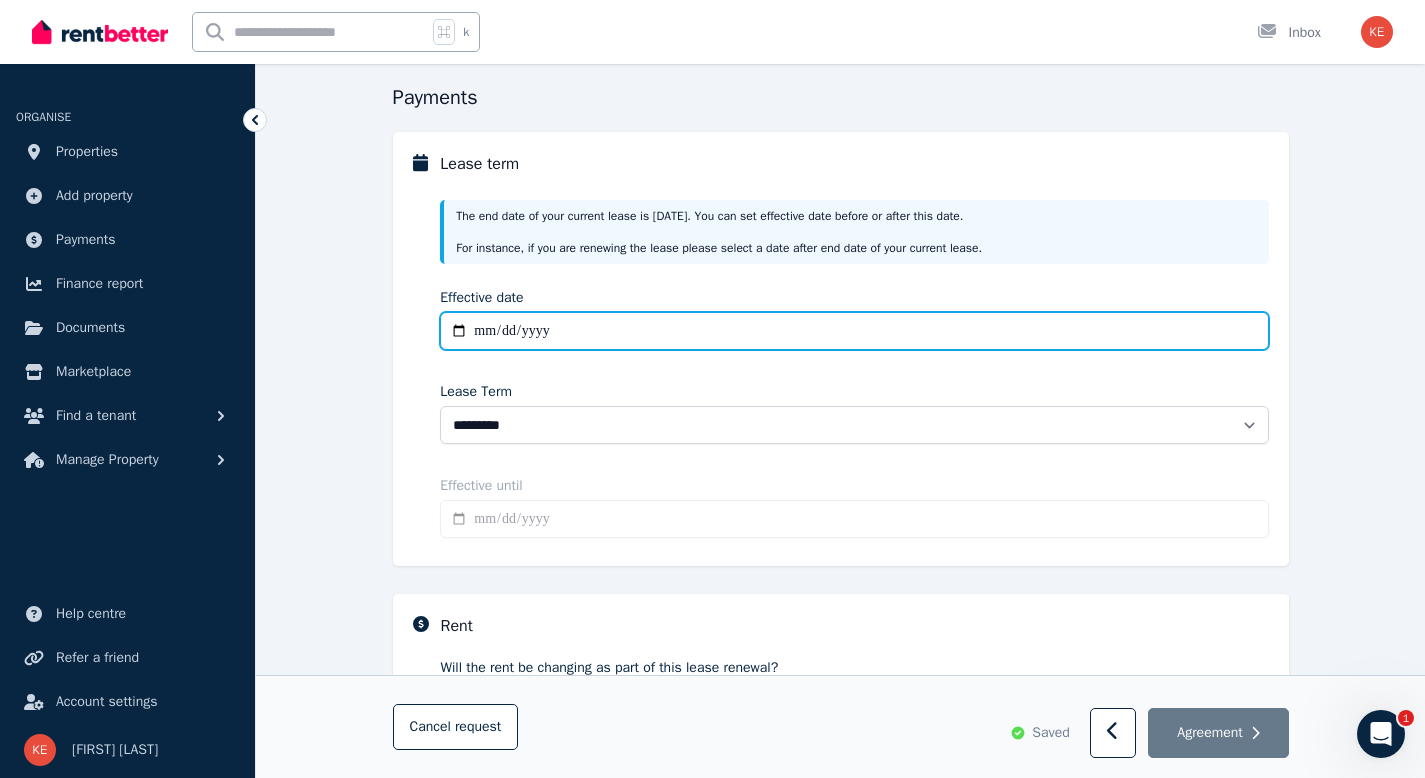 type on "**********" 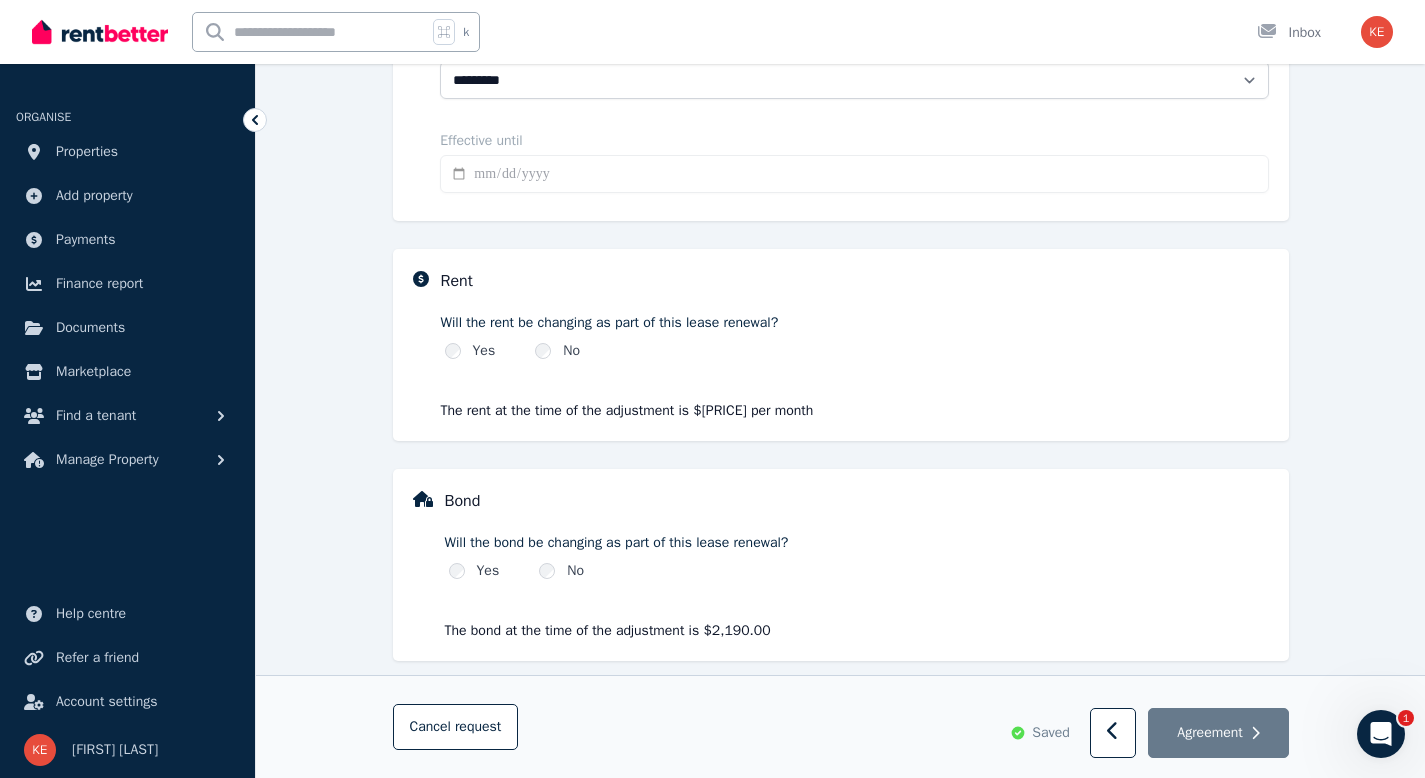 scroll, scrollTop: 549, scrollLeft: 0, axis: vertical 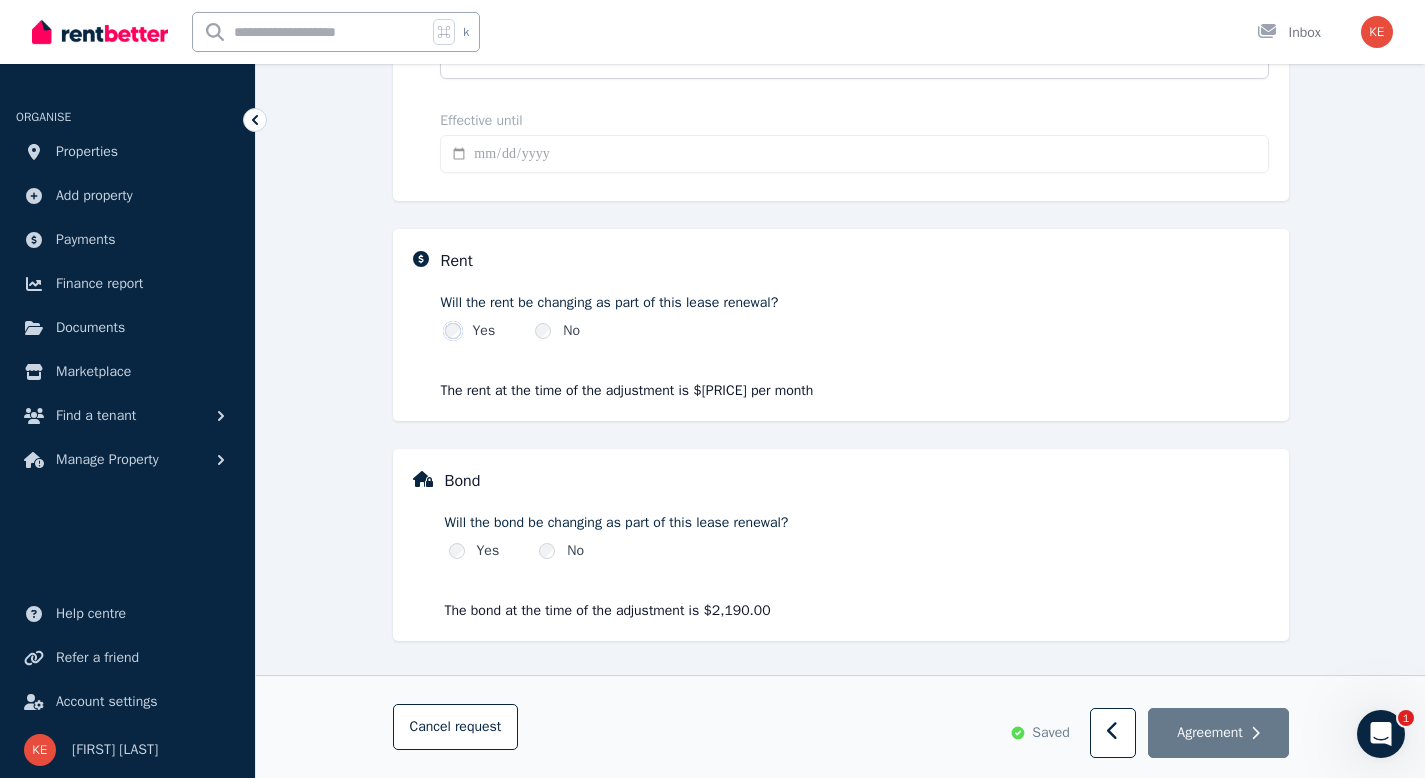 select on "*******" 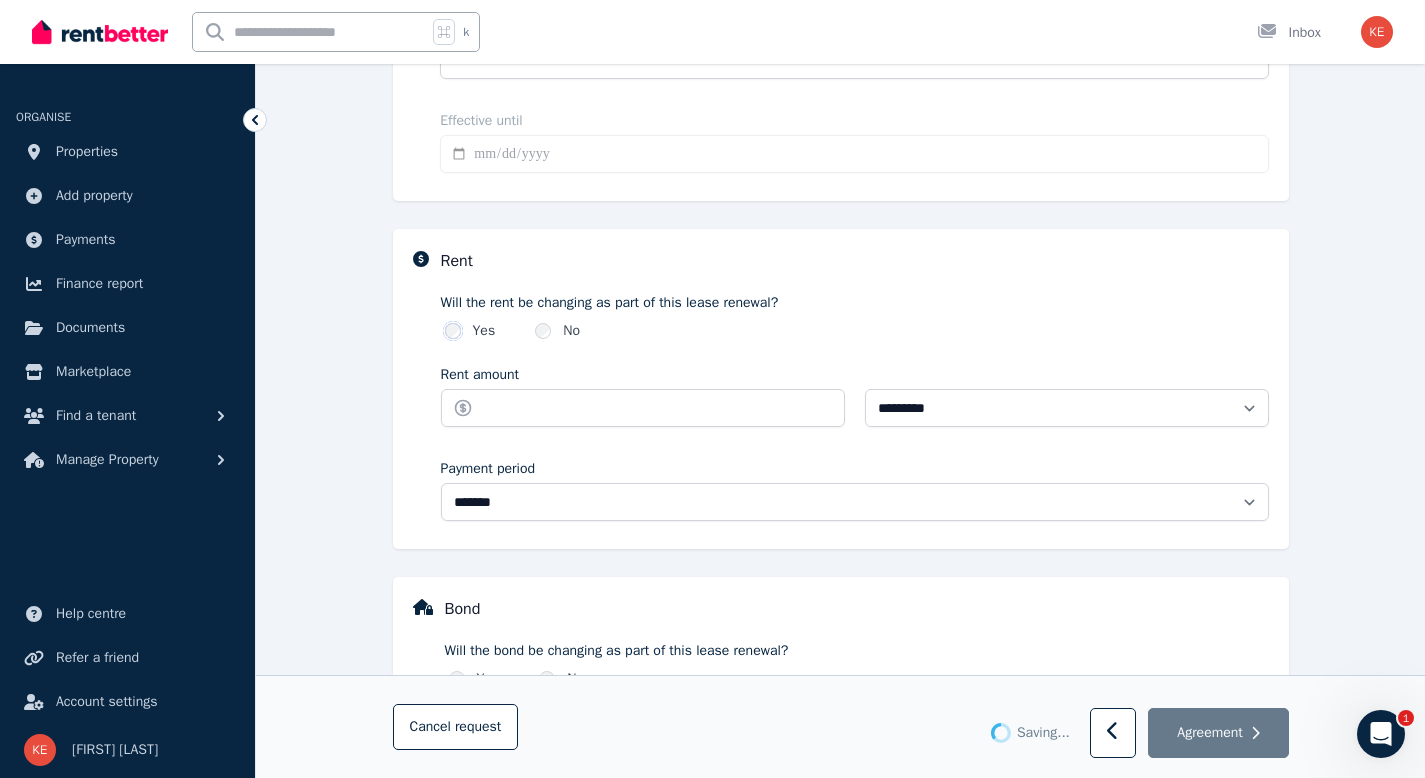 type on "**********" 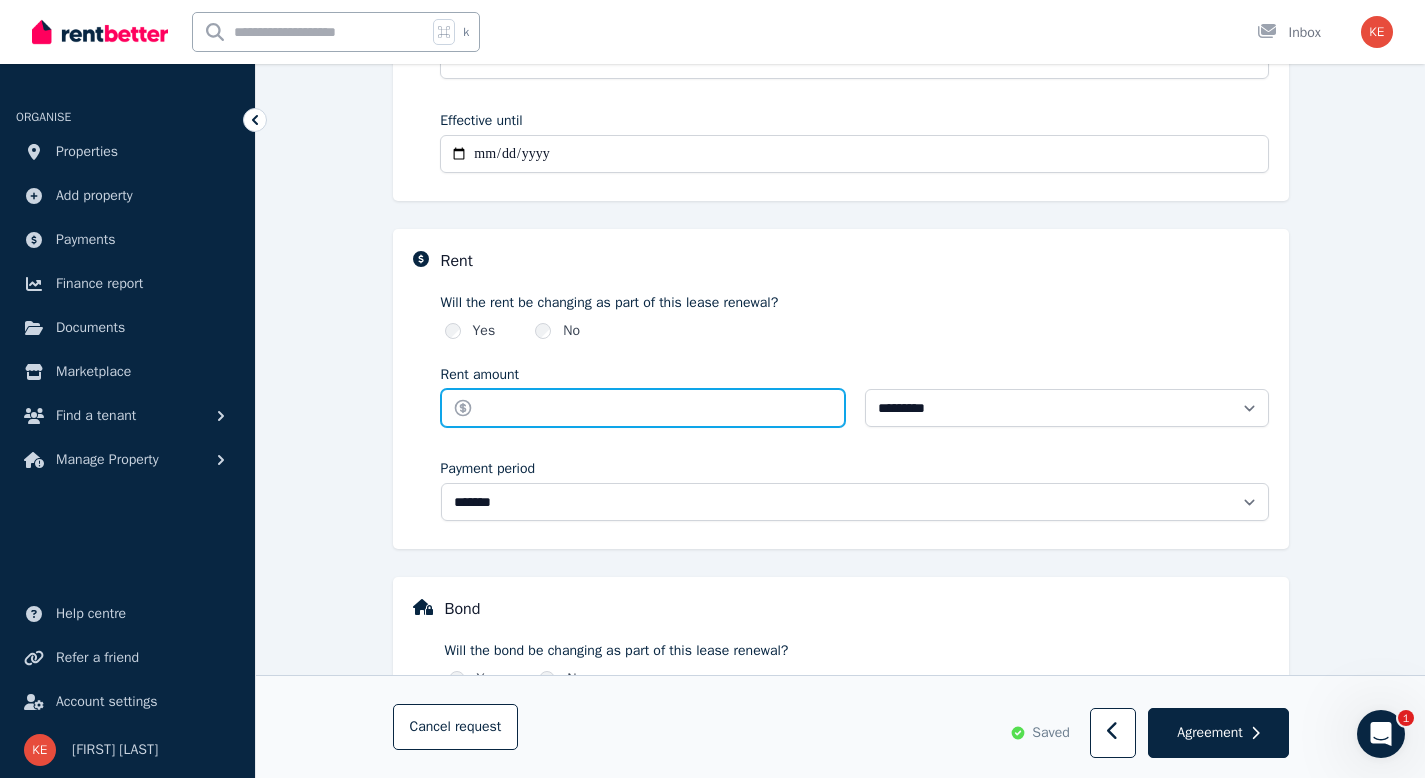 click on "Rent amount" at bounding box center [643, 408] 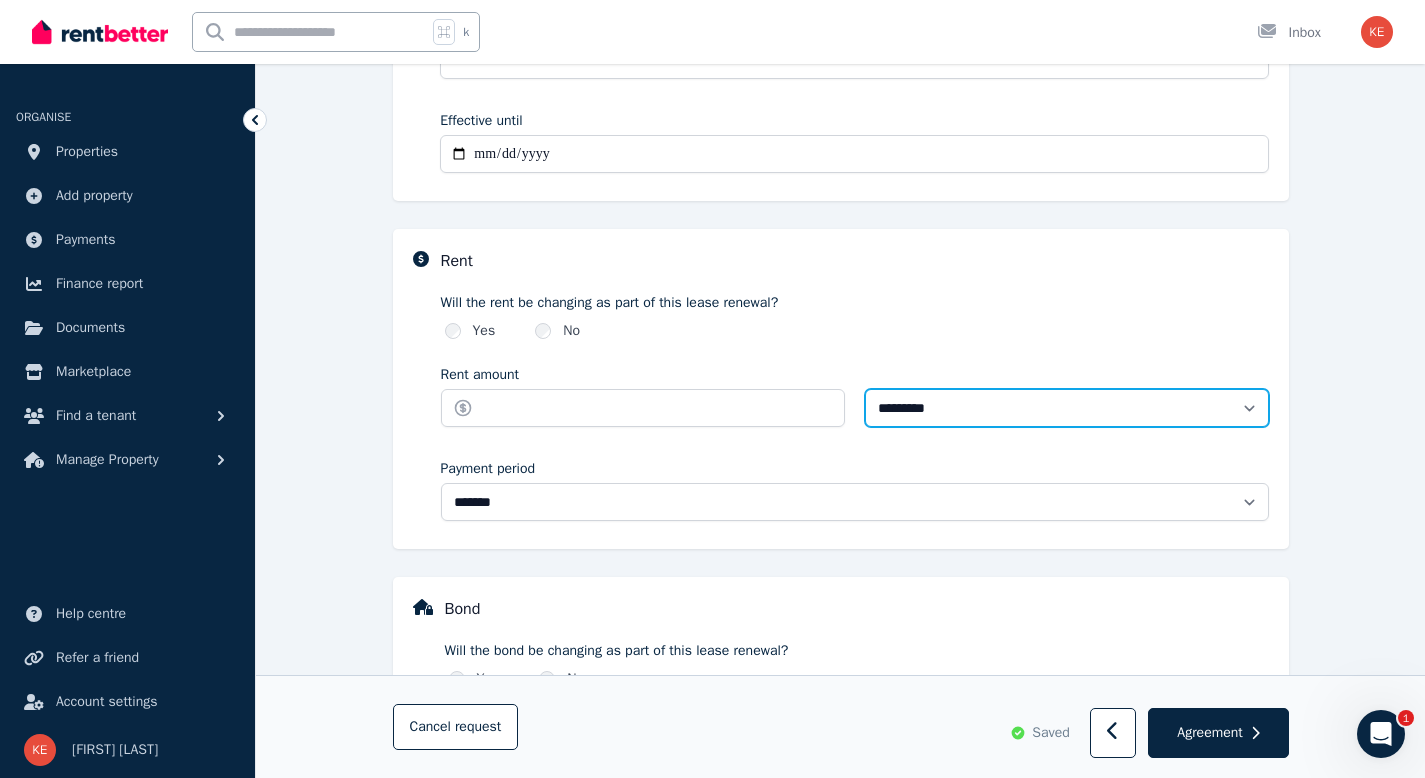 click on "**********" at bounding box center [1067, 408] 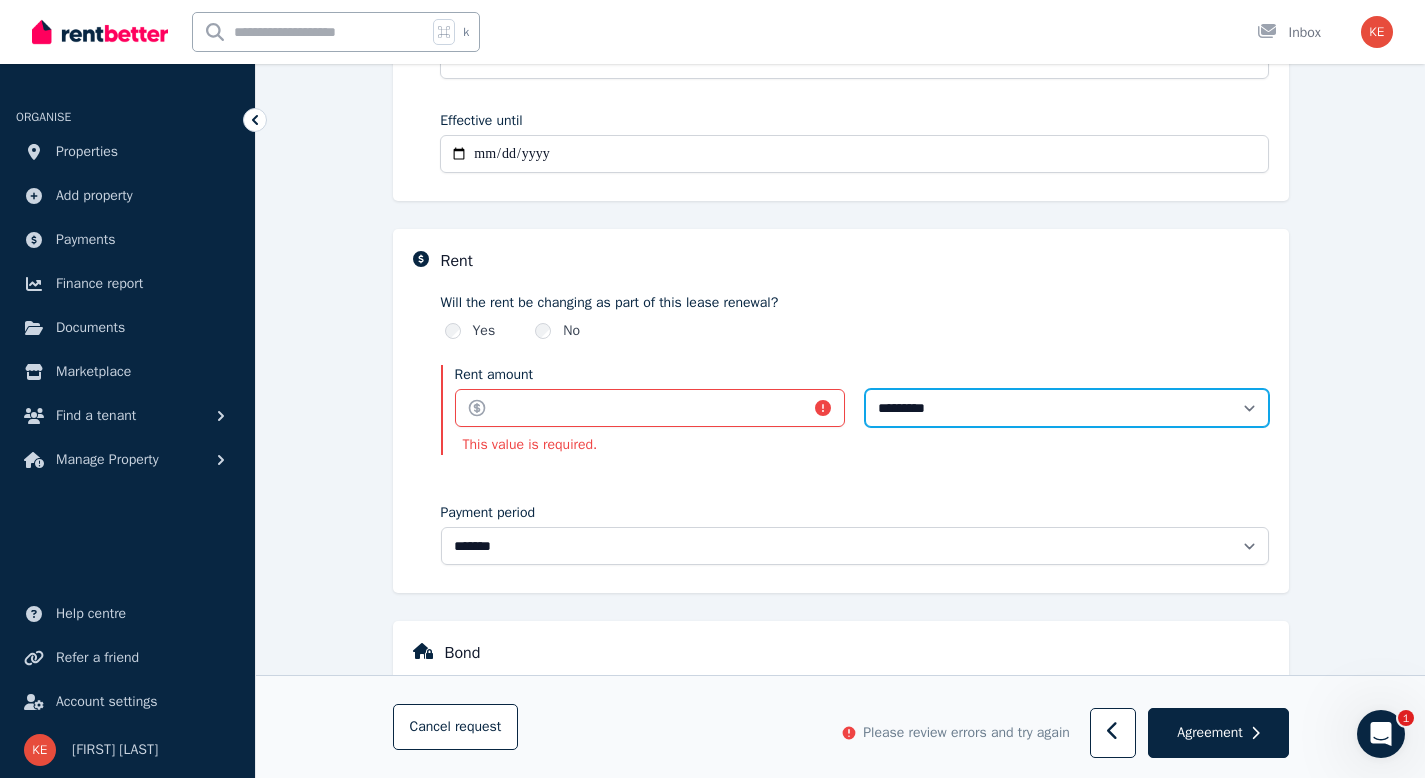 select on "******" 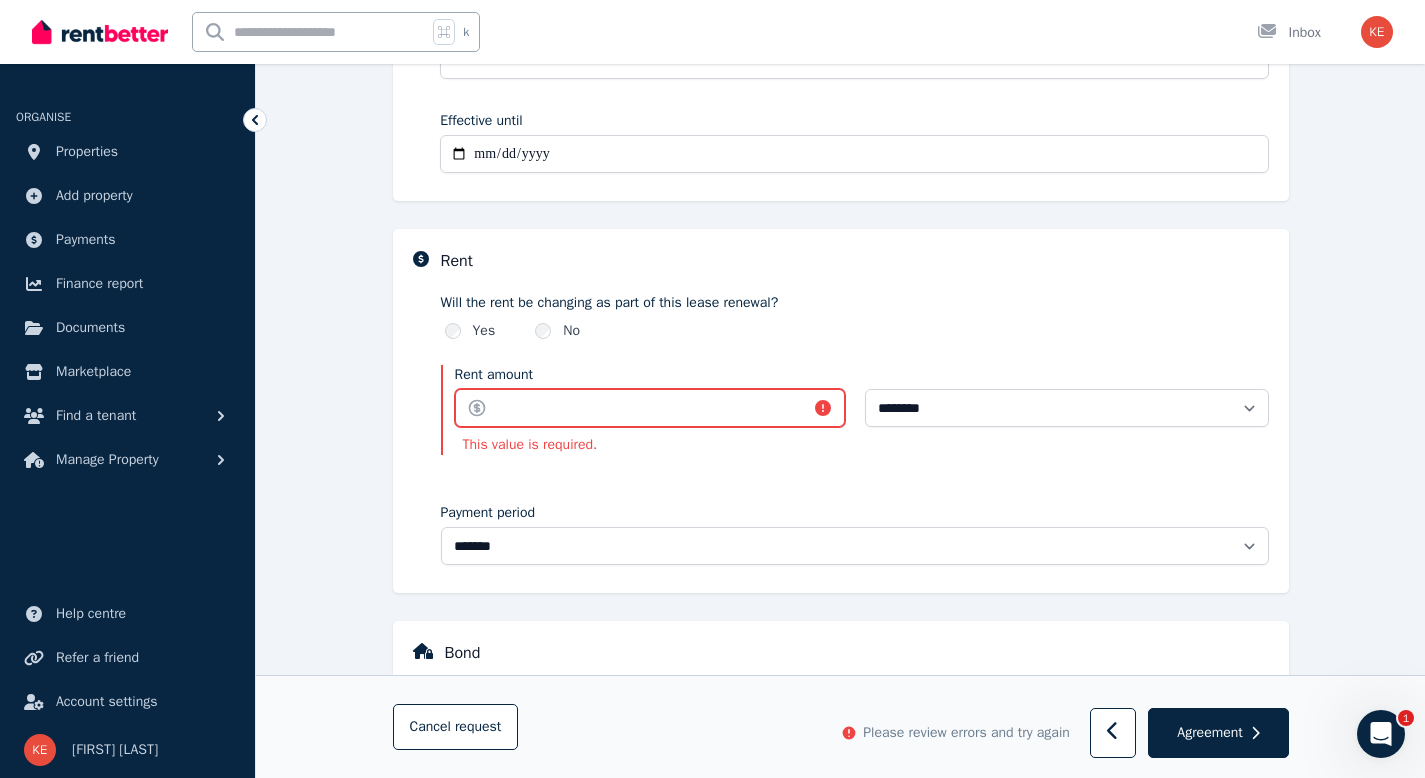 click on "Rent amount" at bounding box center (650, 408) 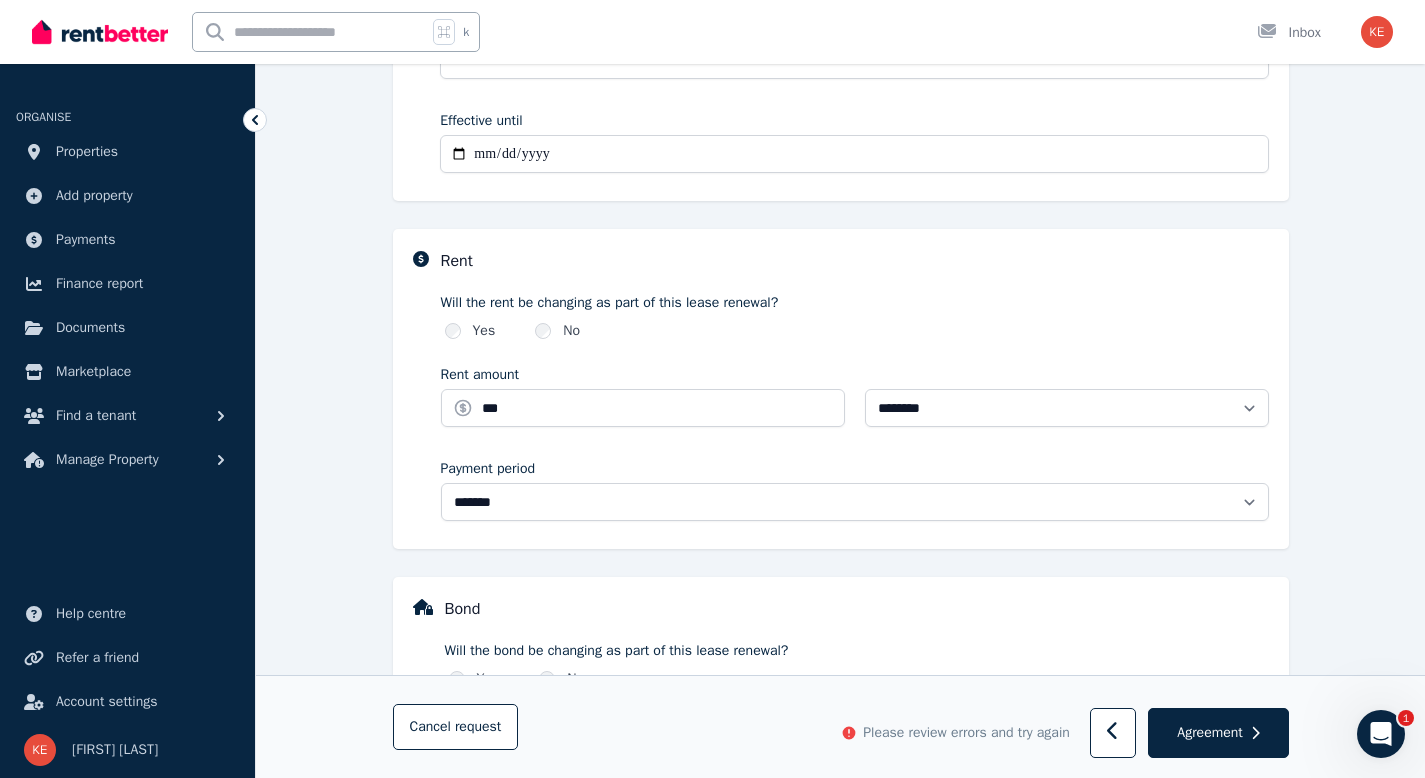 click on "**********" at bounding box center [841, 389] 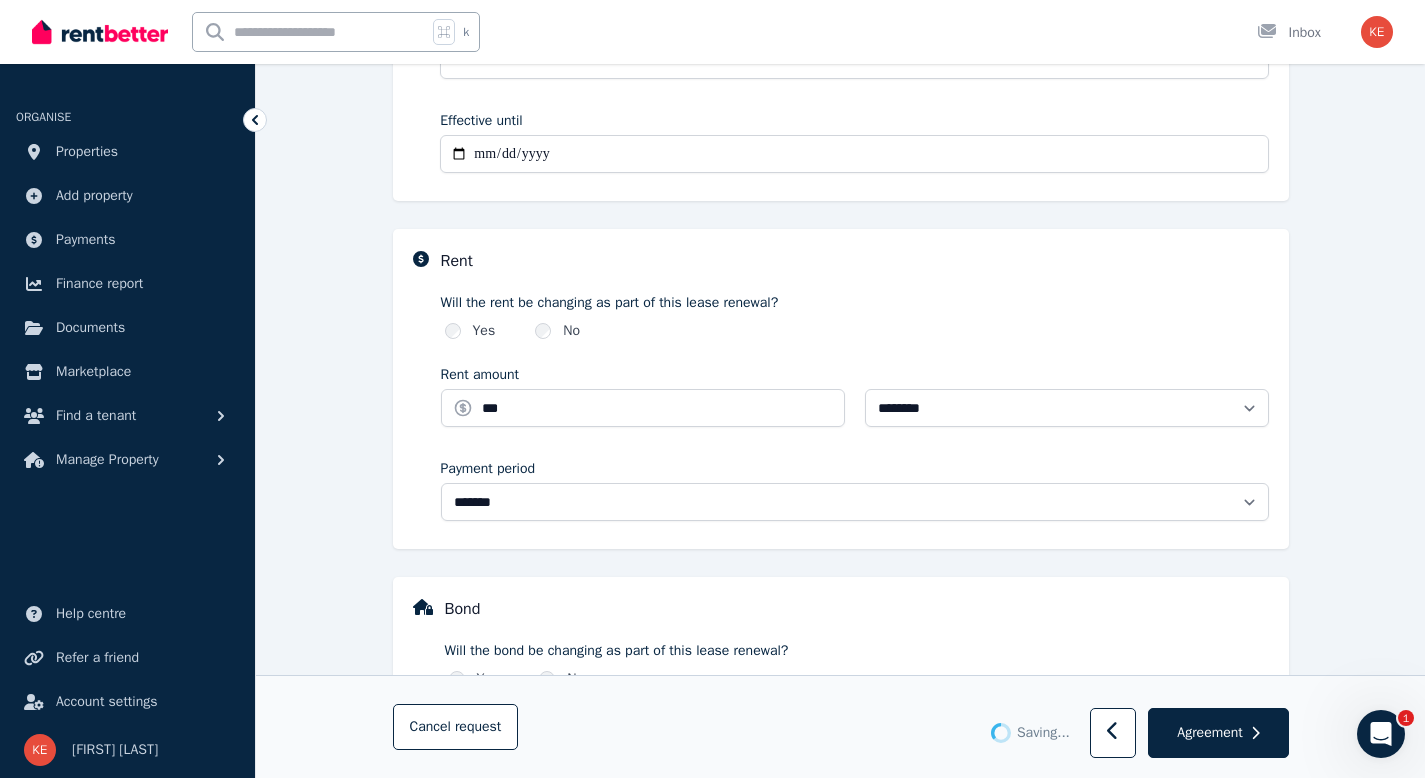 type on "******" 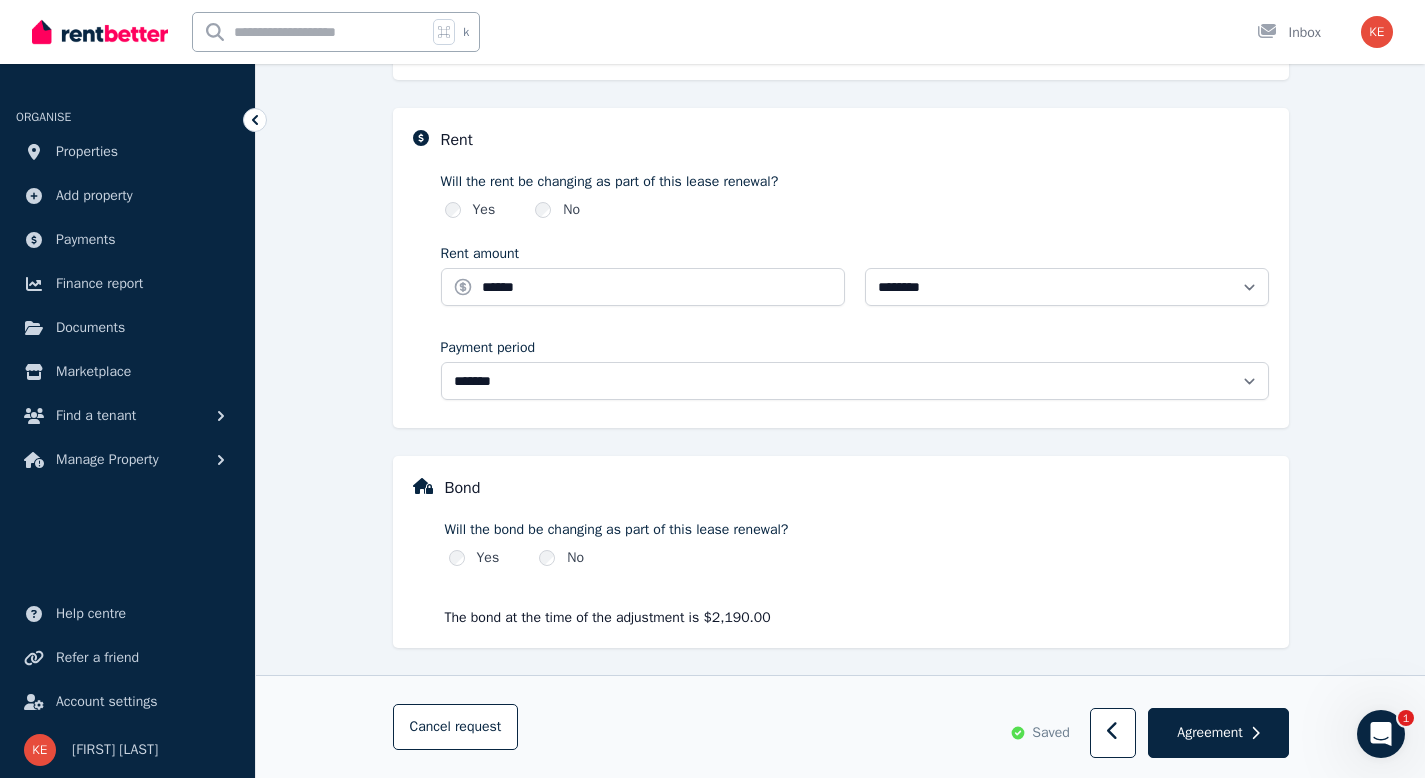 scroll, scrollTop: 677, scrollLeft: 0, axis: vertical 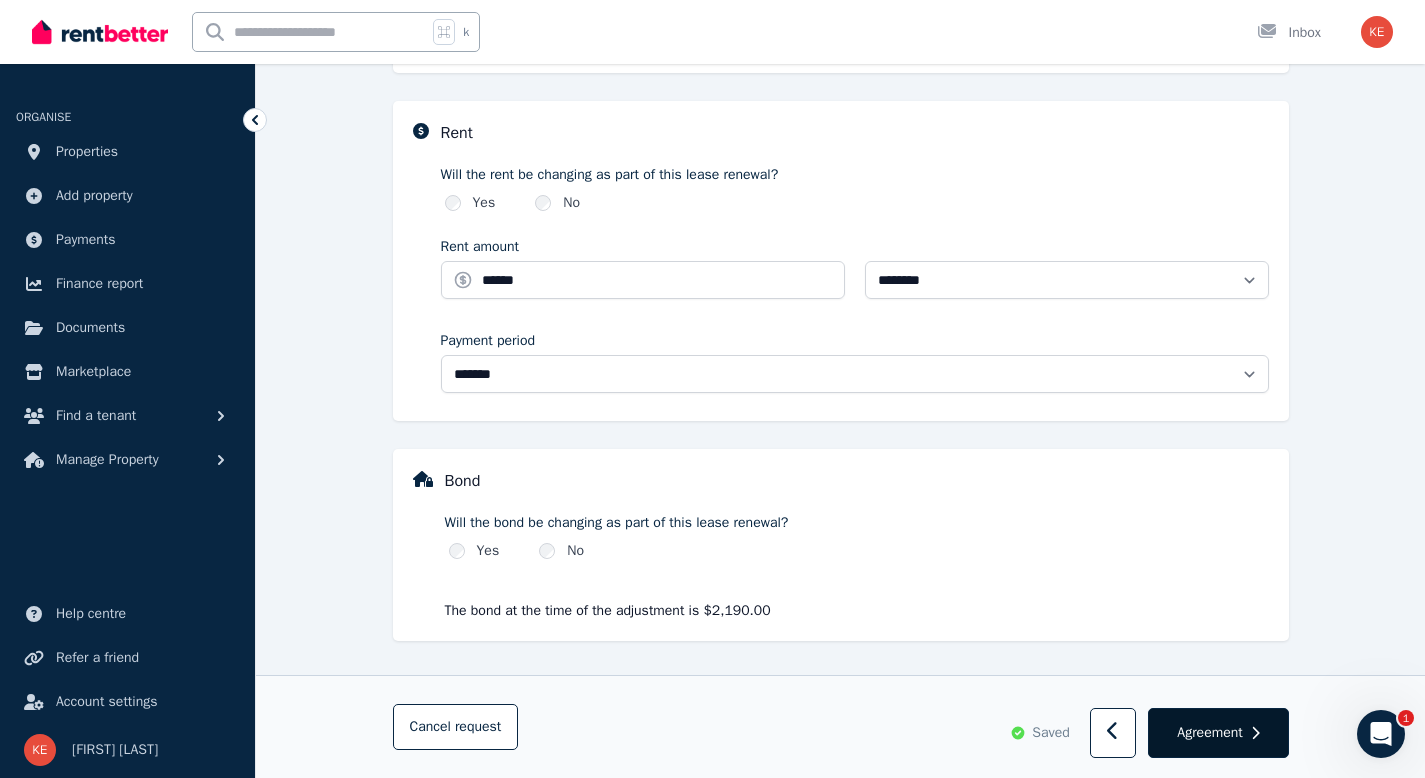 click on "Agreement" at bounding box center (1209, 733) 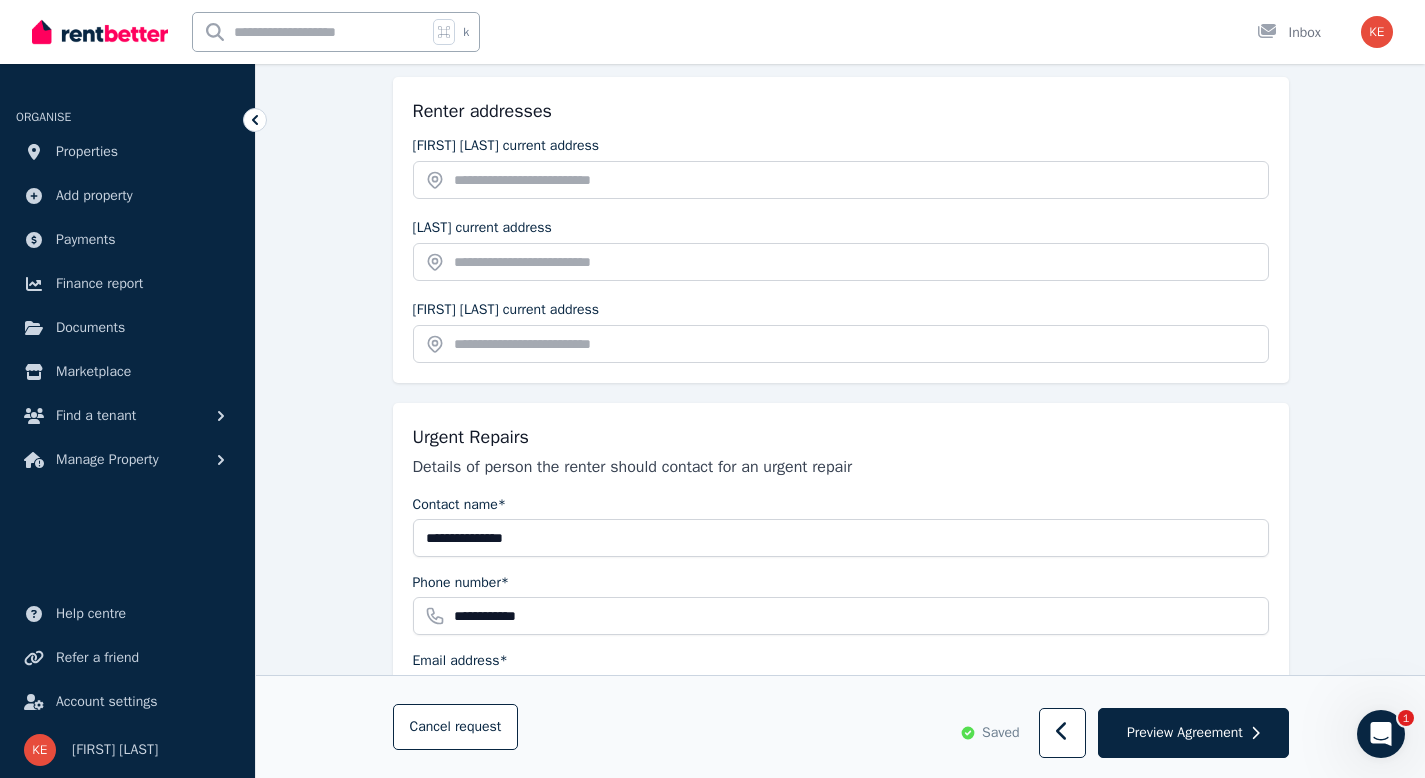scroll, scrollTop: 414, scrollLeft: 0, axis: vertical 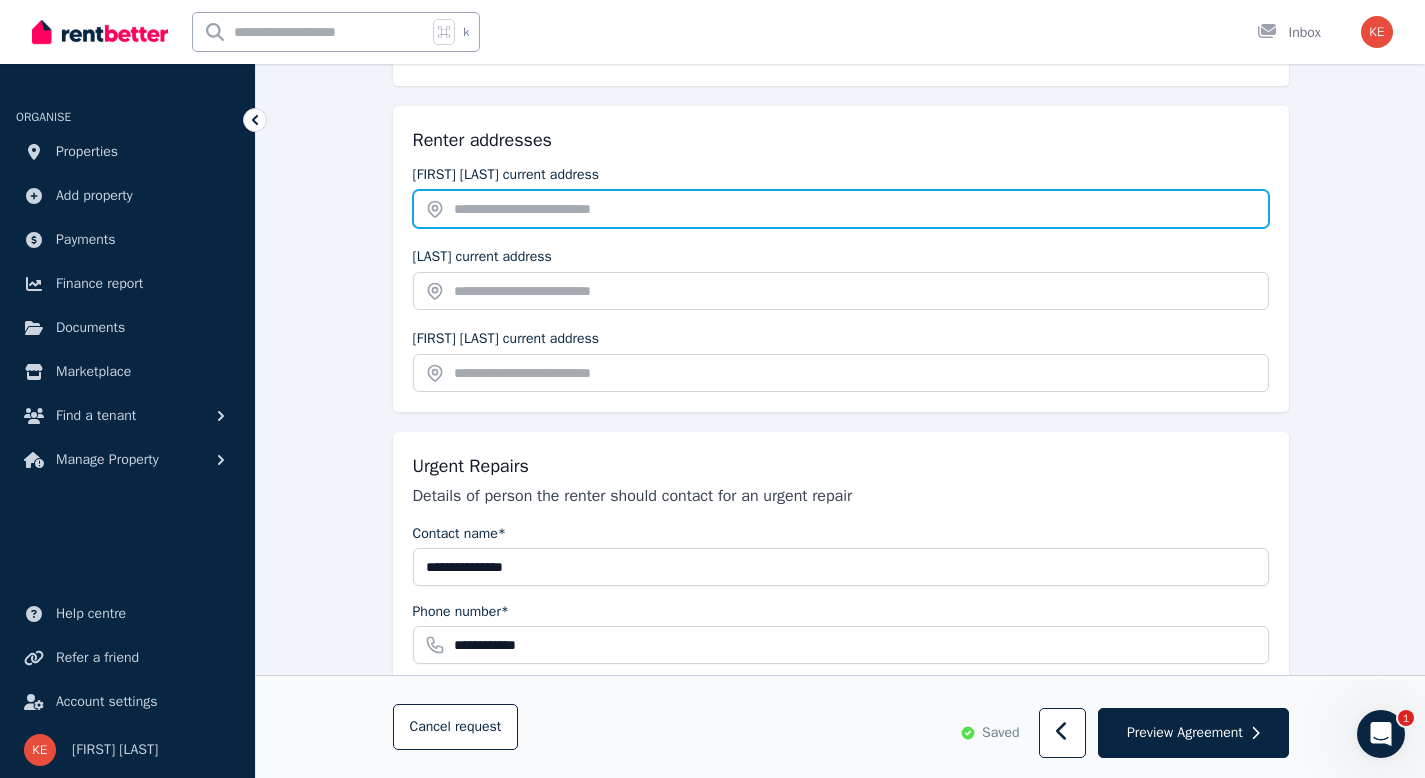 click at bounding box center [841, 209] 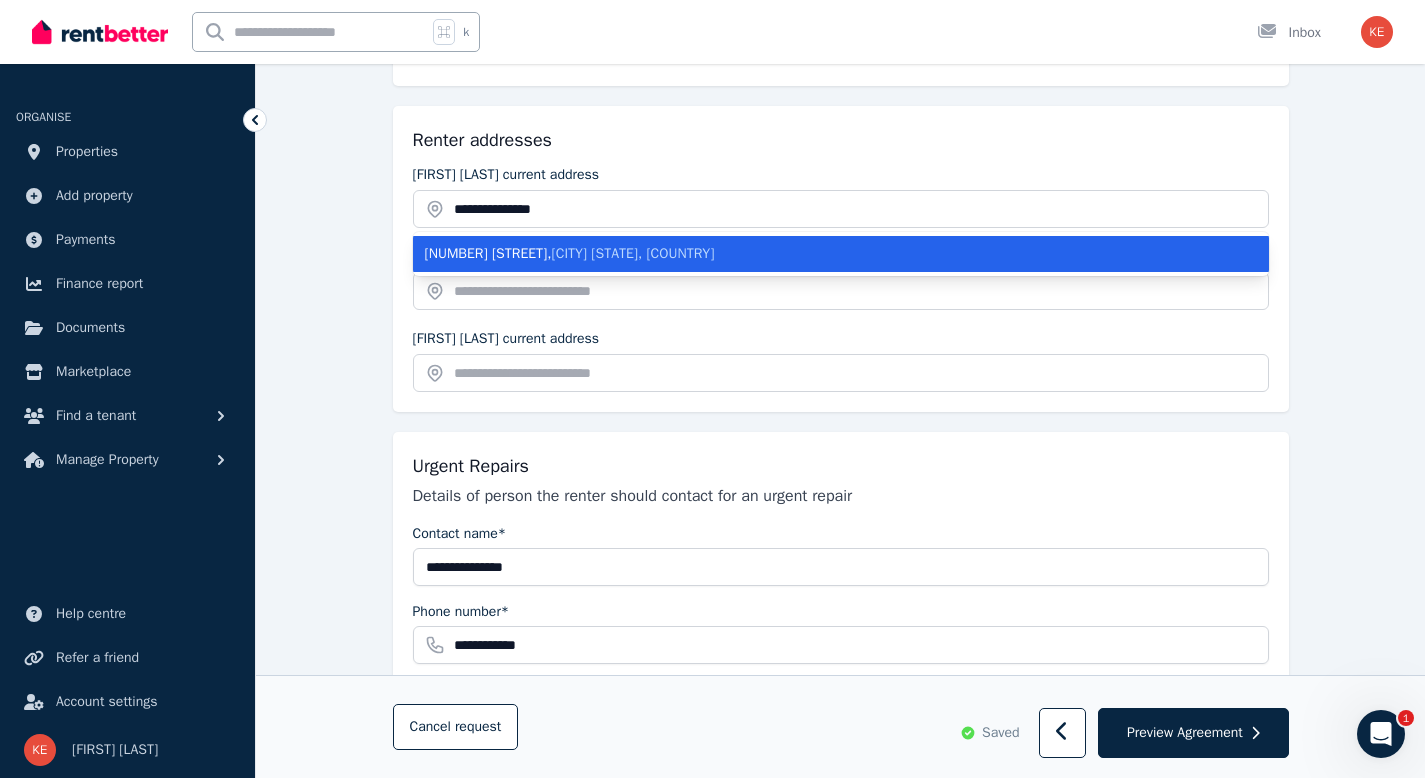 click on "[CITY] [STATE], [COUNTRY]" at bounding box center (633, 253) 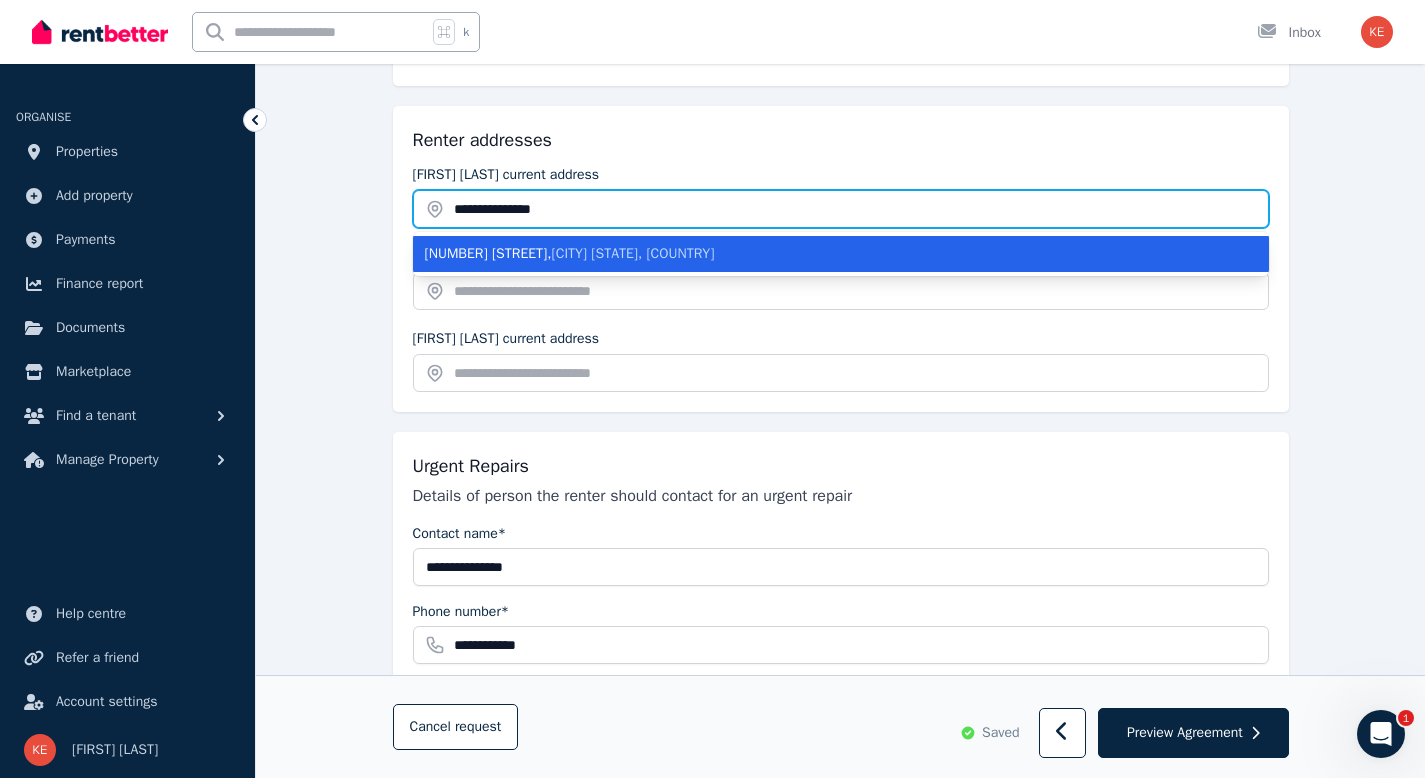 type on "**********" 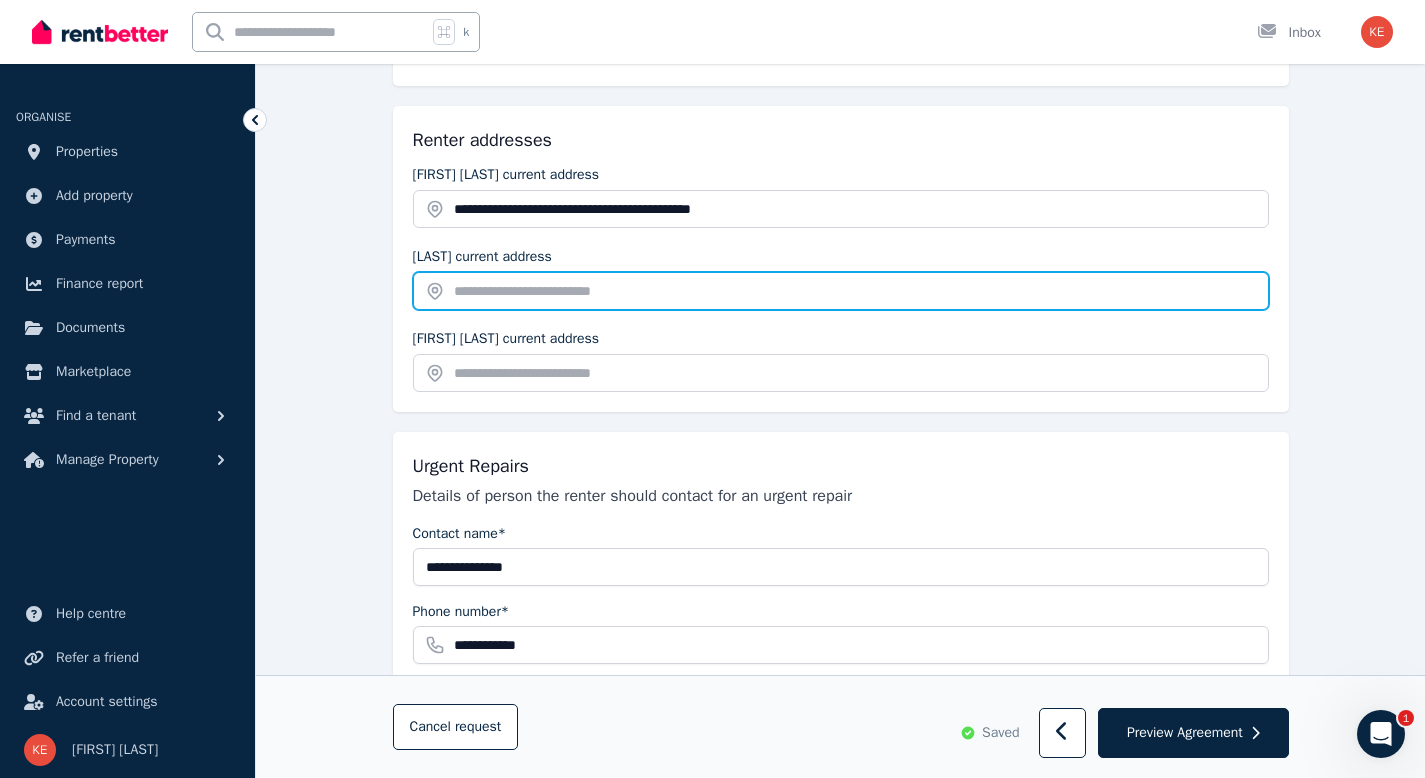 click at bounding box center (841, 291) 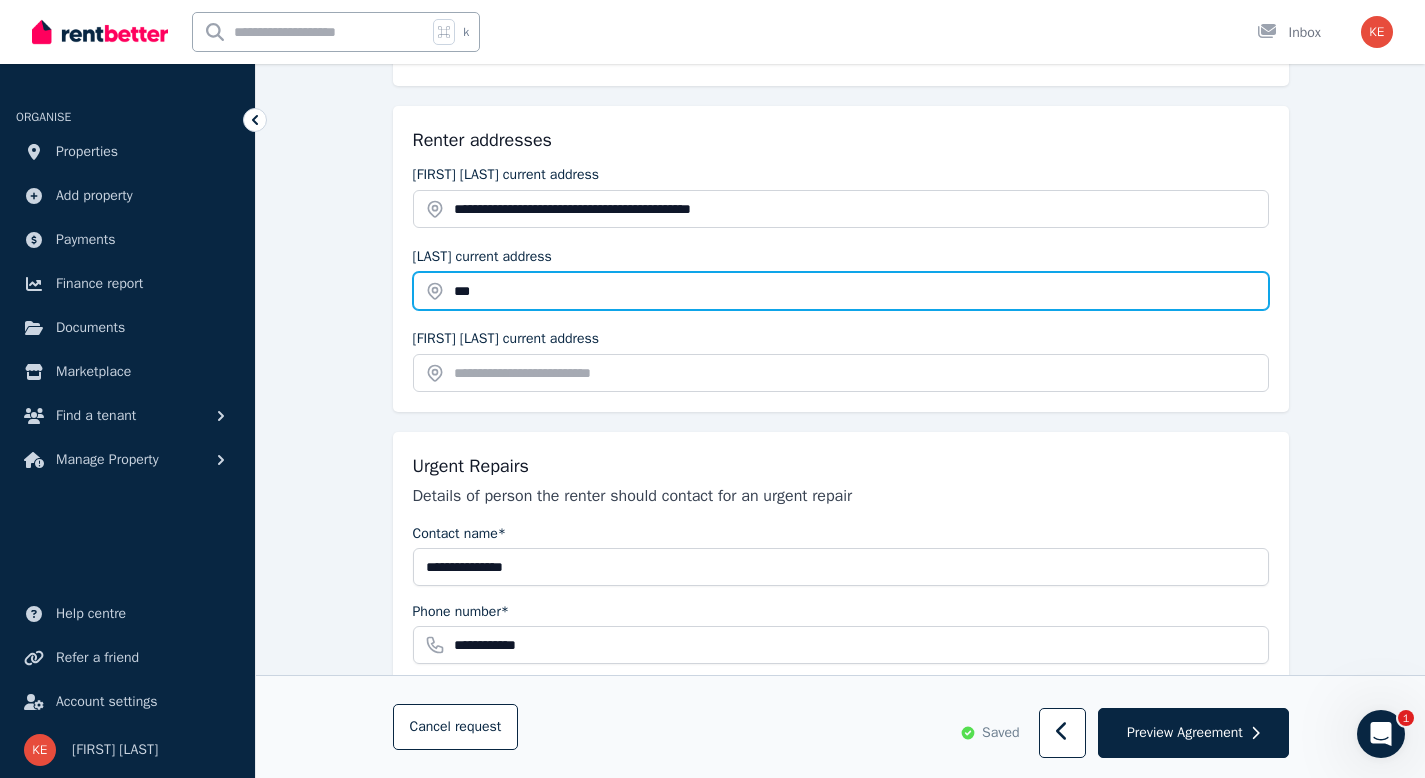 click on "**" at bounding box center (841, 291) 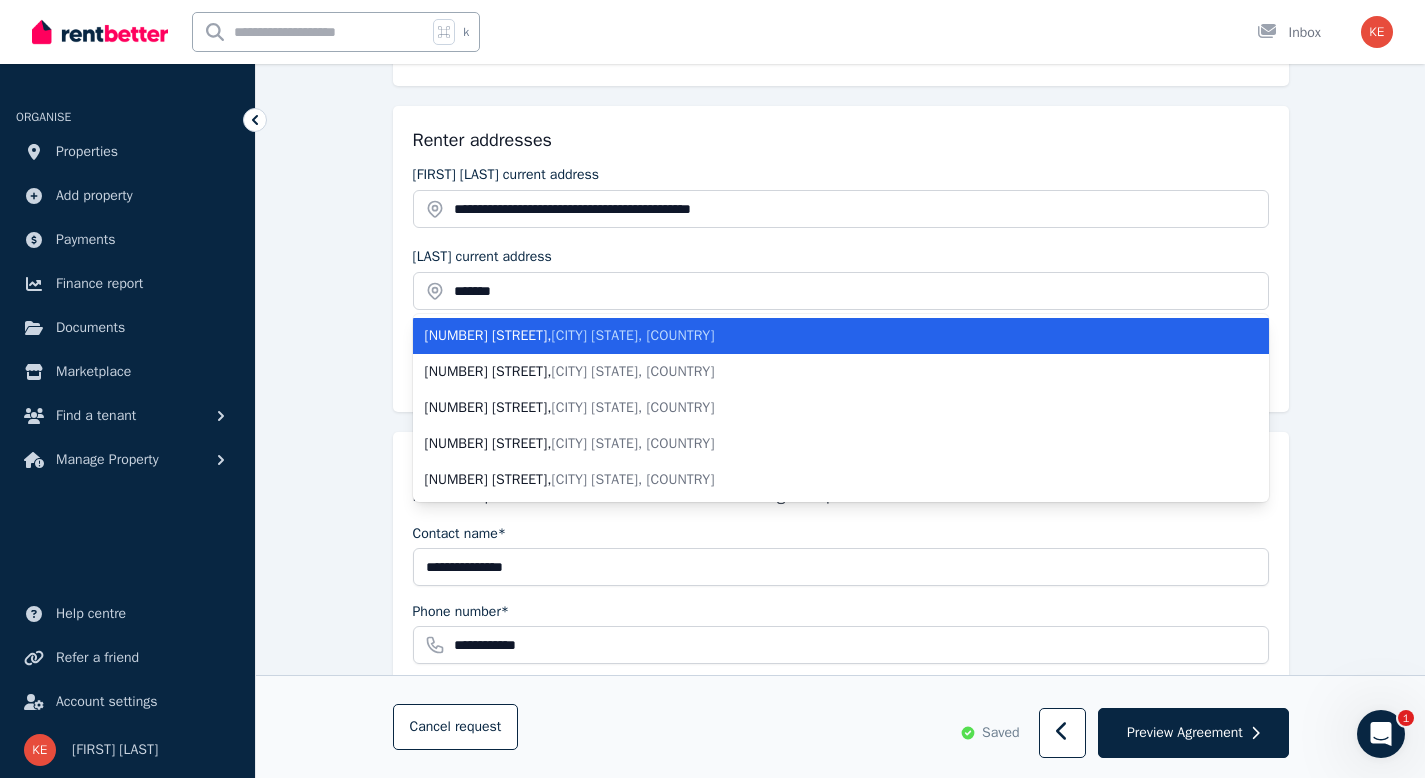 click on "[NUMBER] [STREET] ,  [CITY] [STATE], [COUNTRY]" at bounding box center (829, 336) 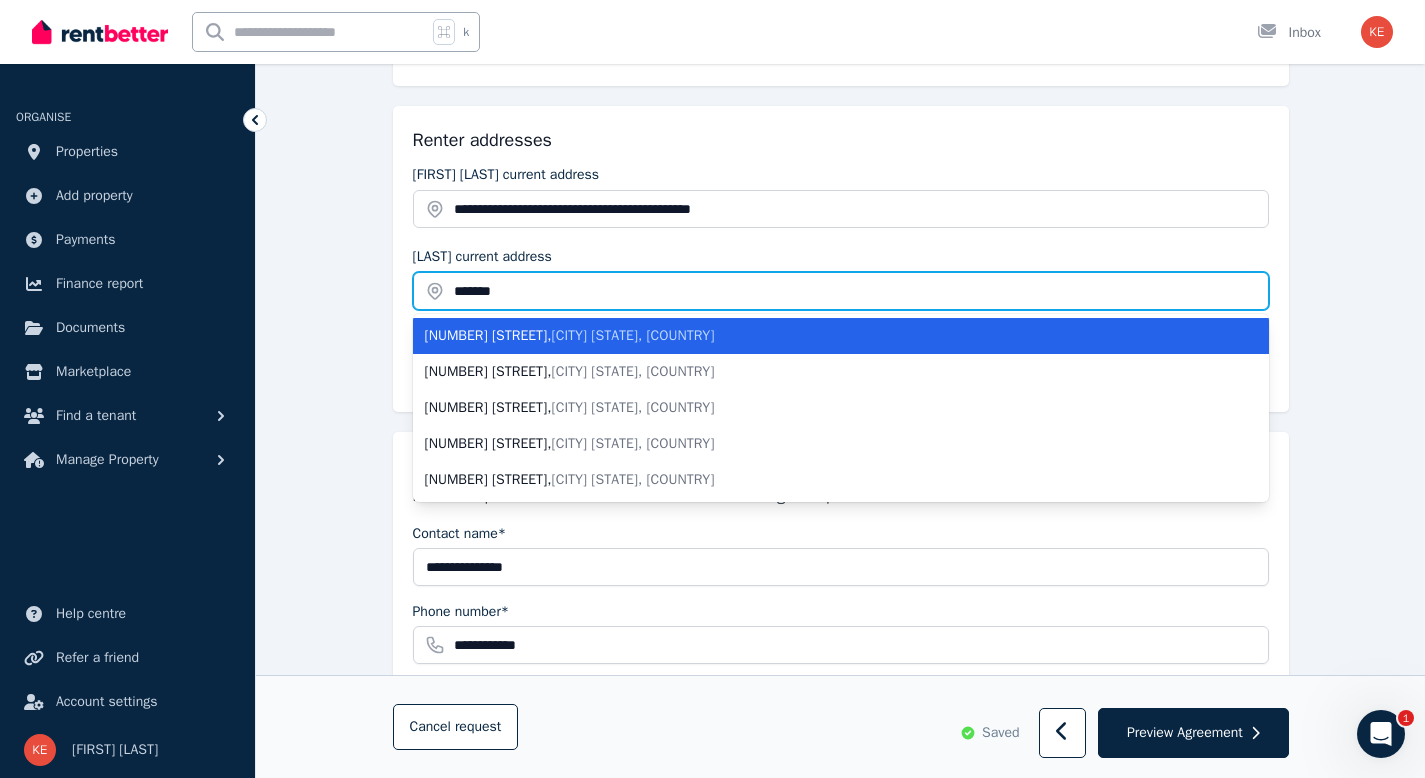 type on "**********" 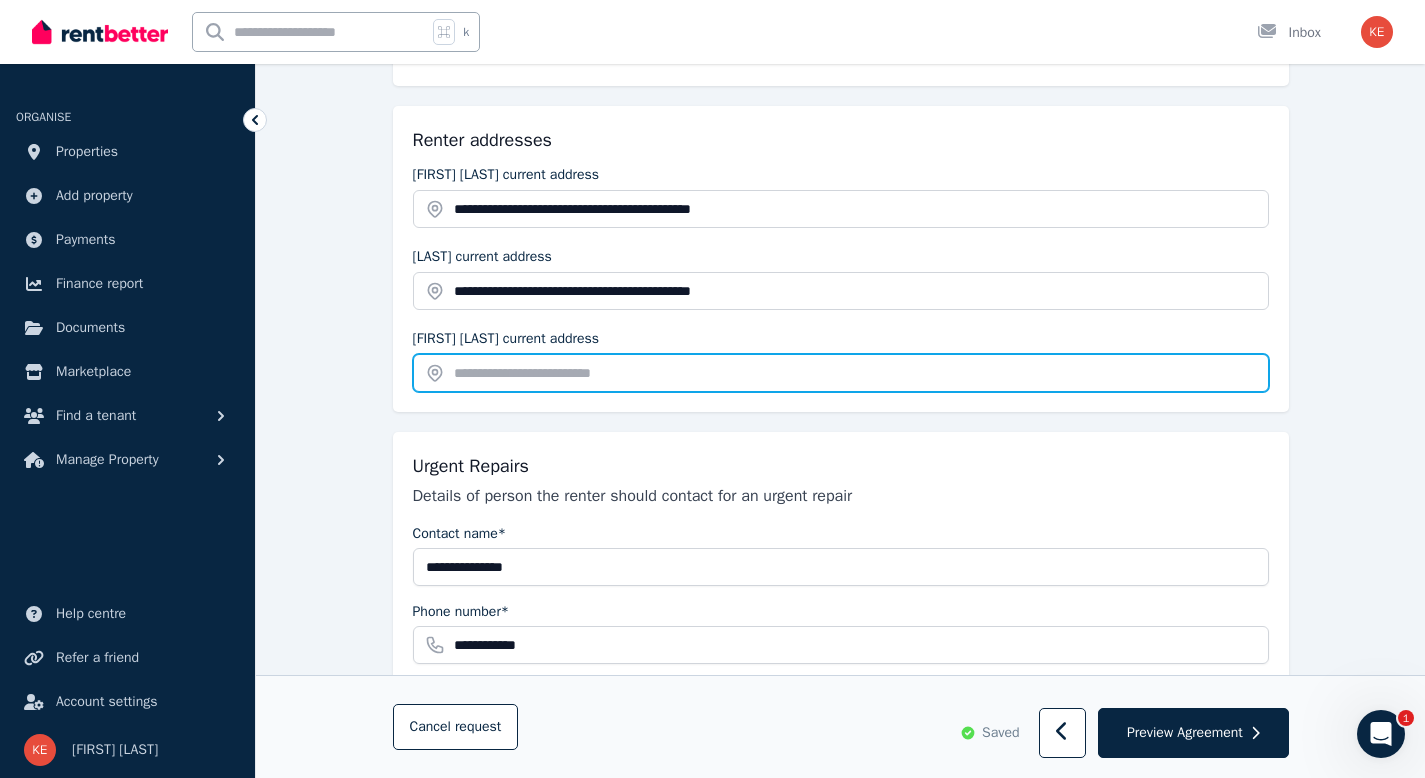 click at bounding box center (841, 373) 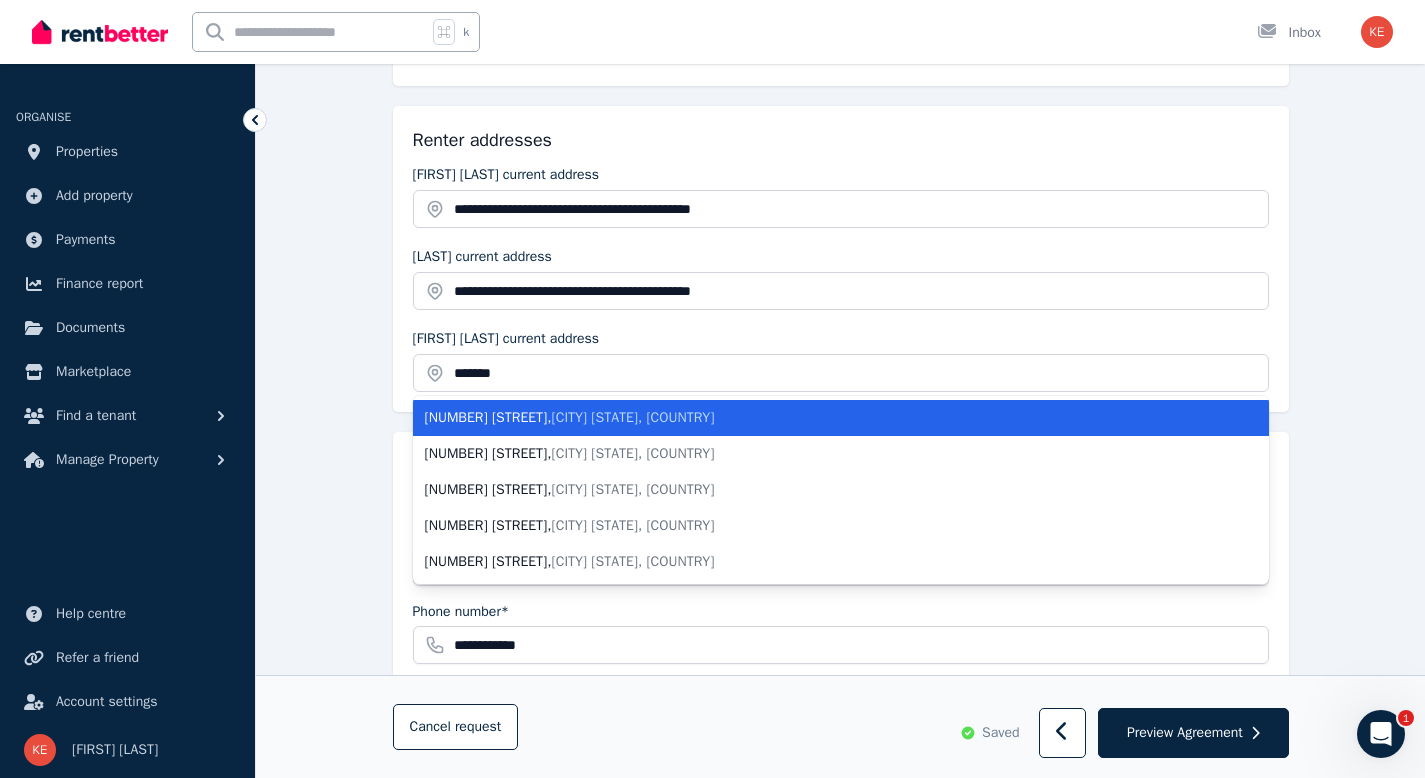 click on "[CITY] [STATE], [COUNTRY]" at bounding box center [633, 417] 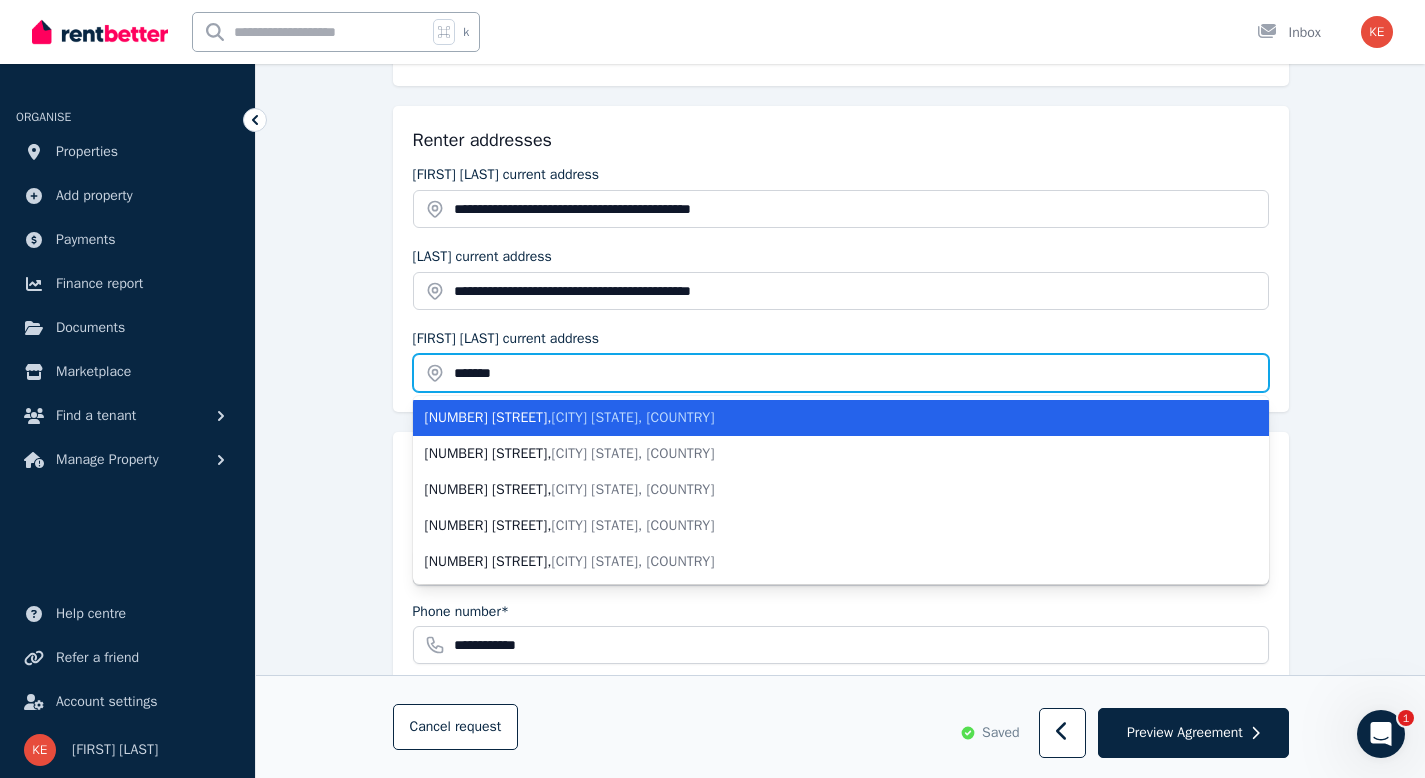 type on "**********" 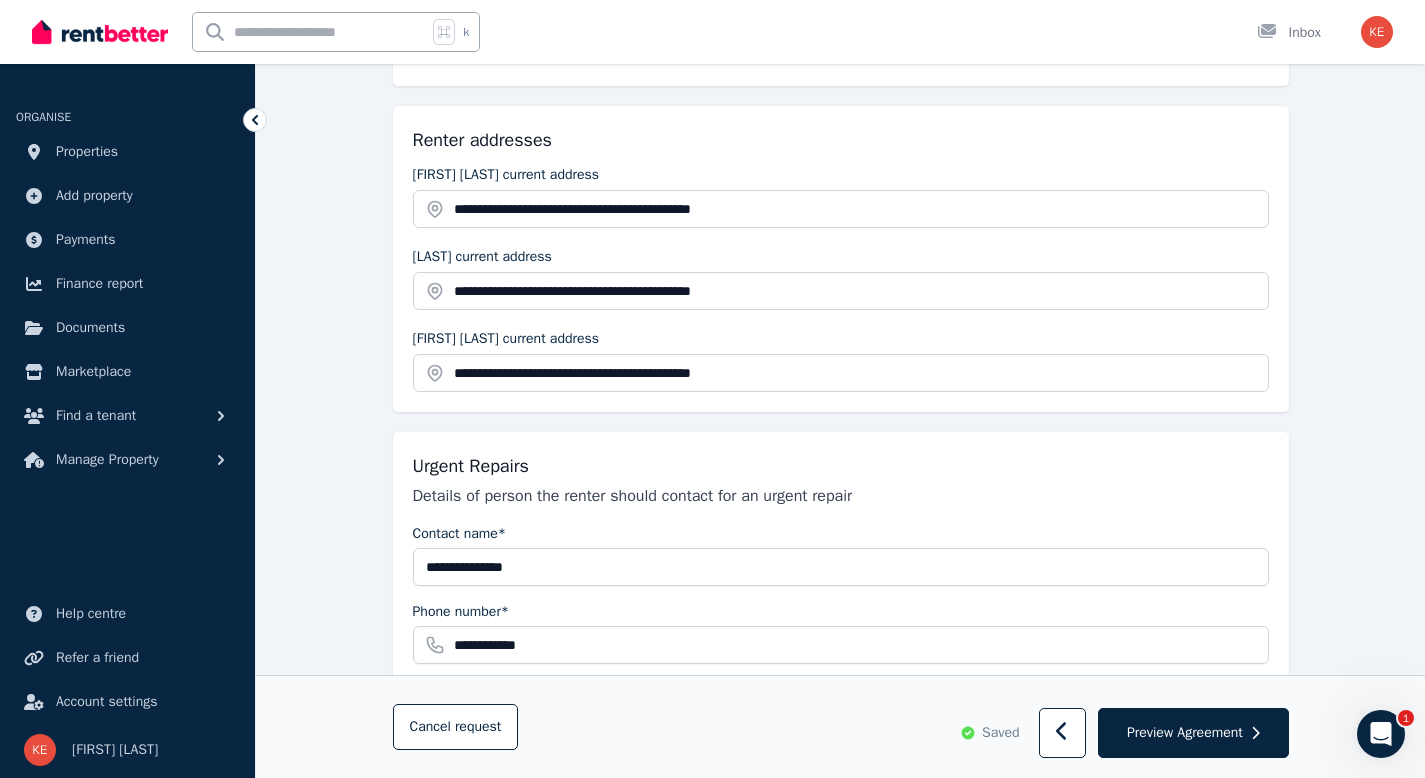 click on "**********" at bounding box center (841, 672) 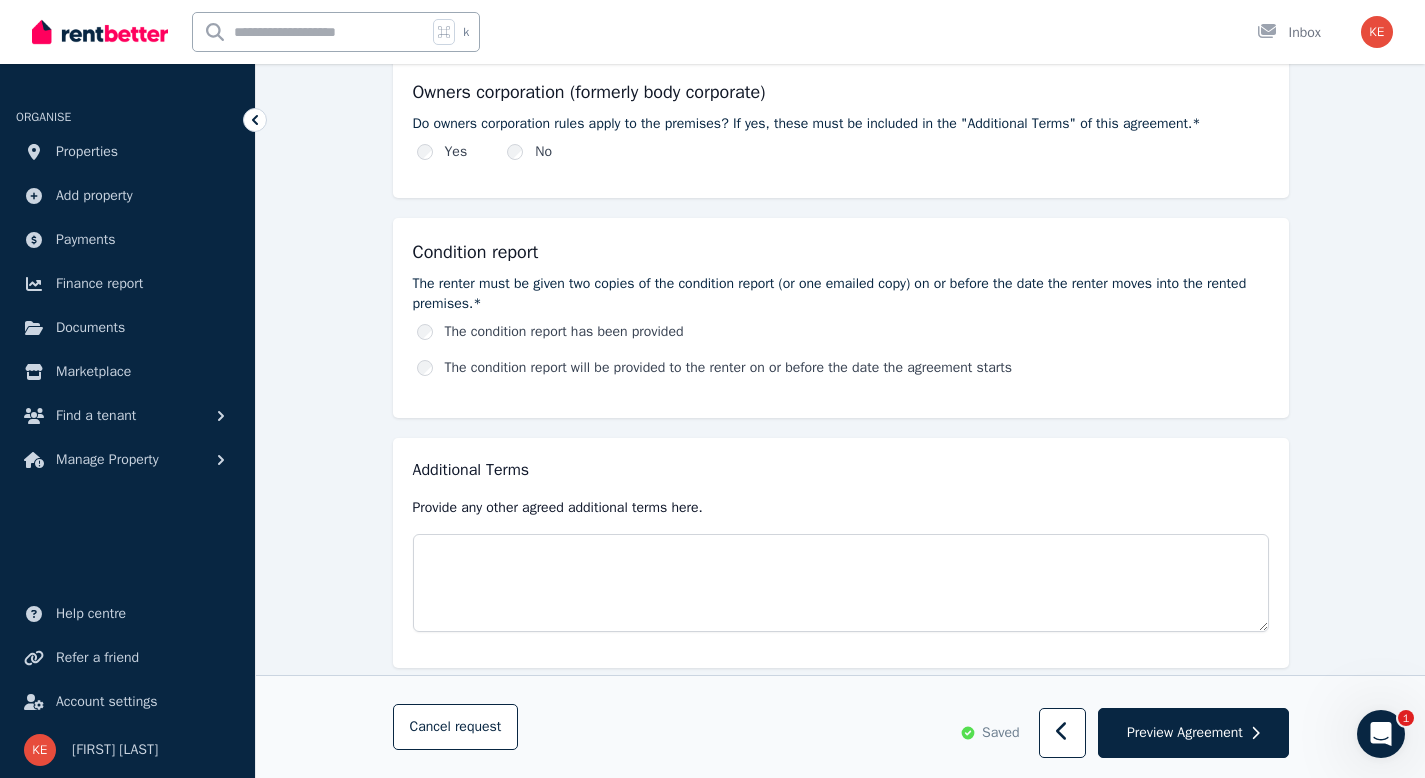 scroll, scrollTop: 1185, scrollLeft: 0, axis: vertical 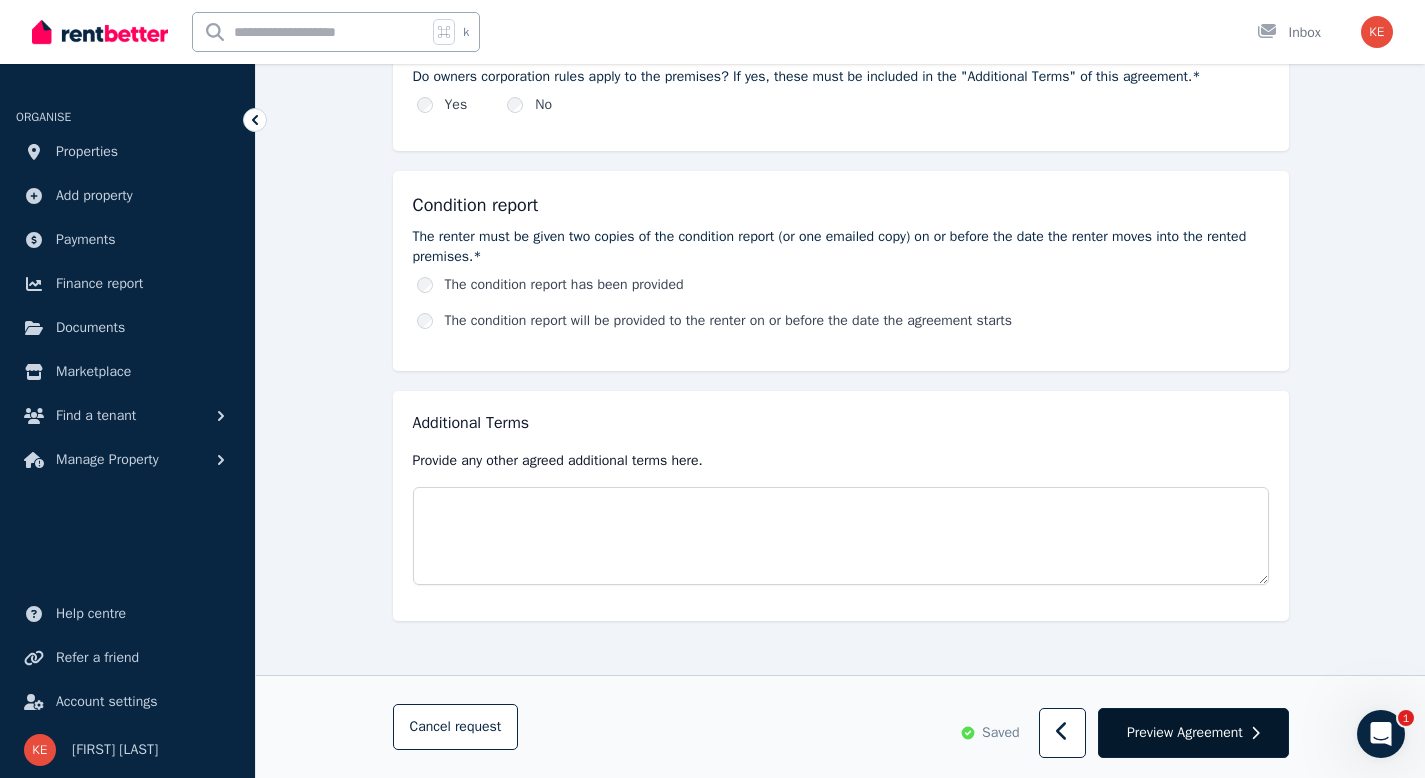 click on "Preview Agreement" at bounding box center [1185, 733] 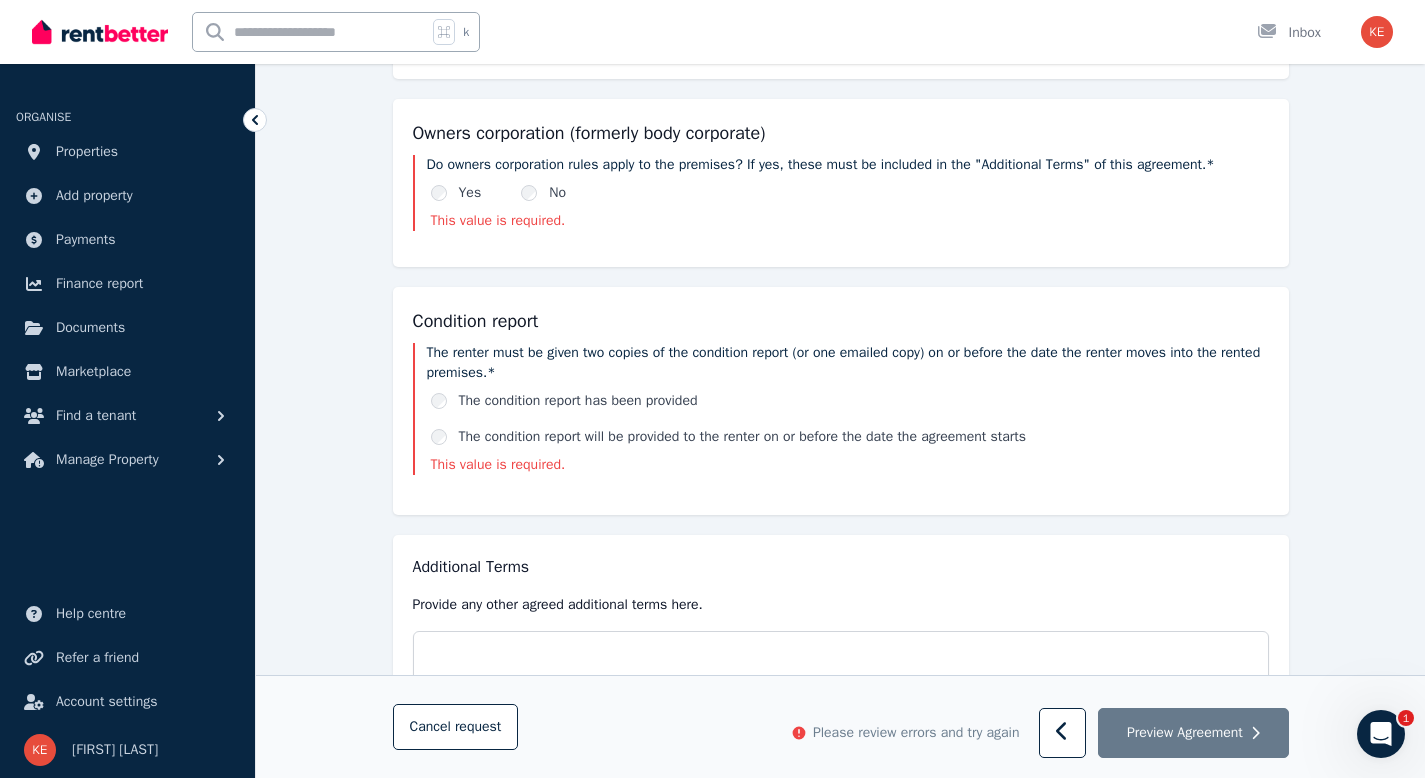 scroll, scrollTop: 1094, scrollLeft: 0, axis: vertical 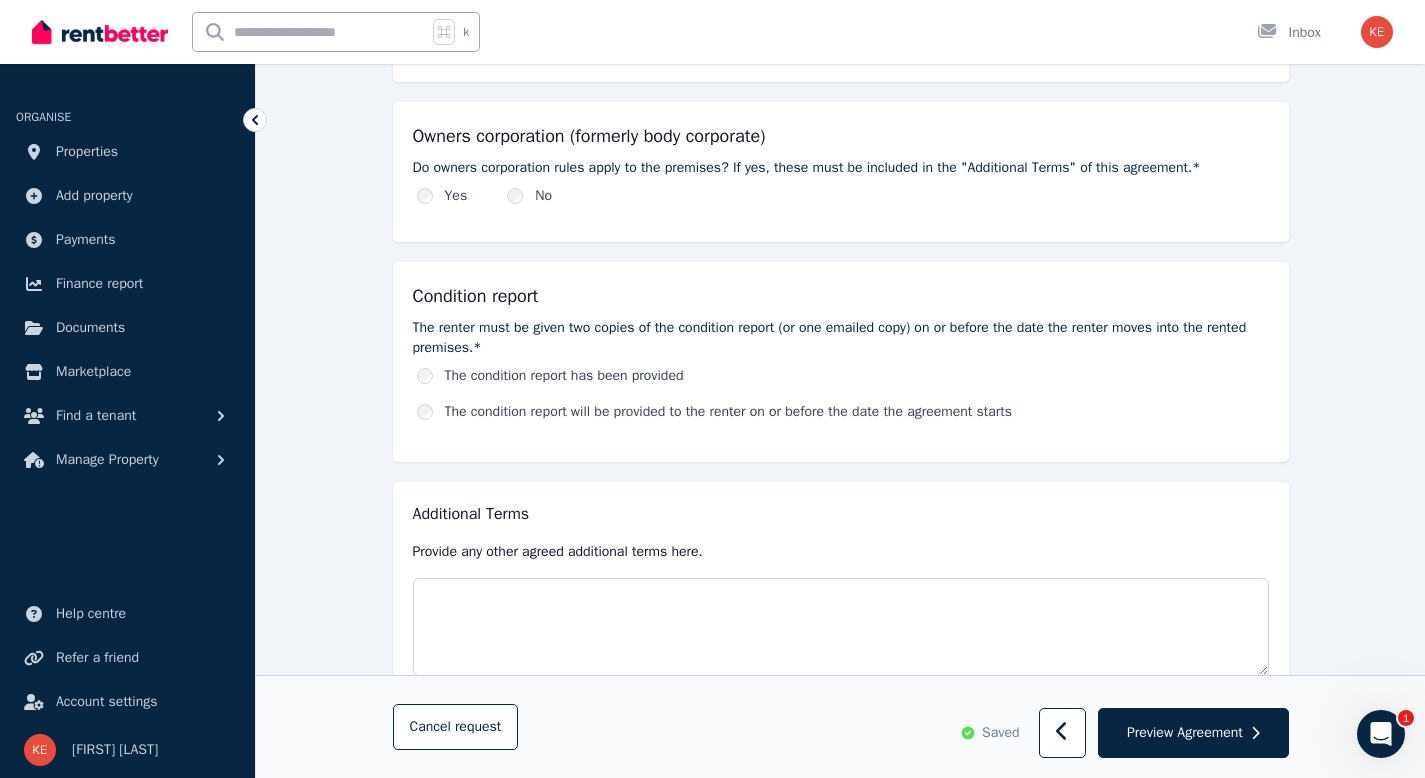 click on "The condition report will be provided to the renter on or before the date the agreement starts" at bounding box center (843, 412) 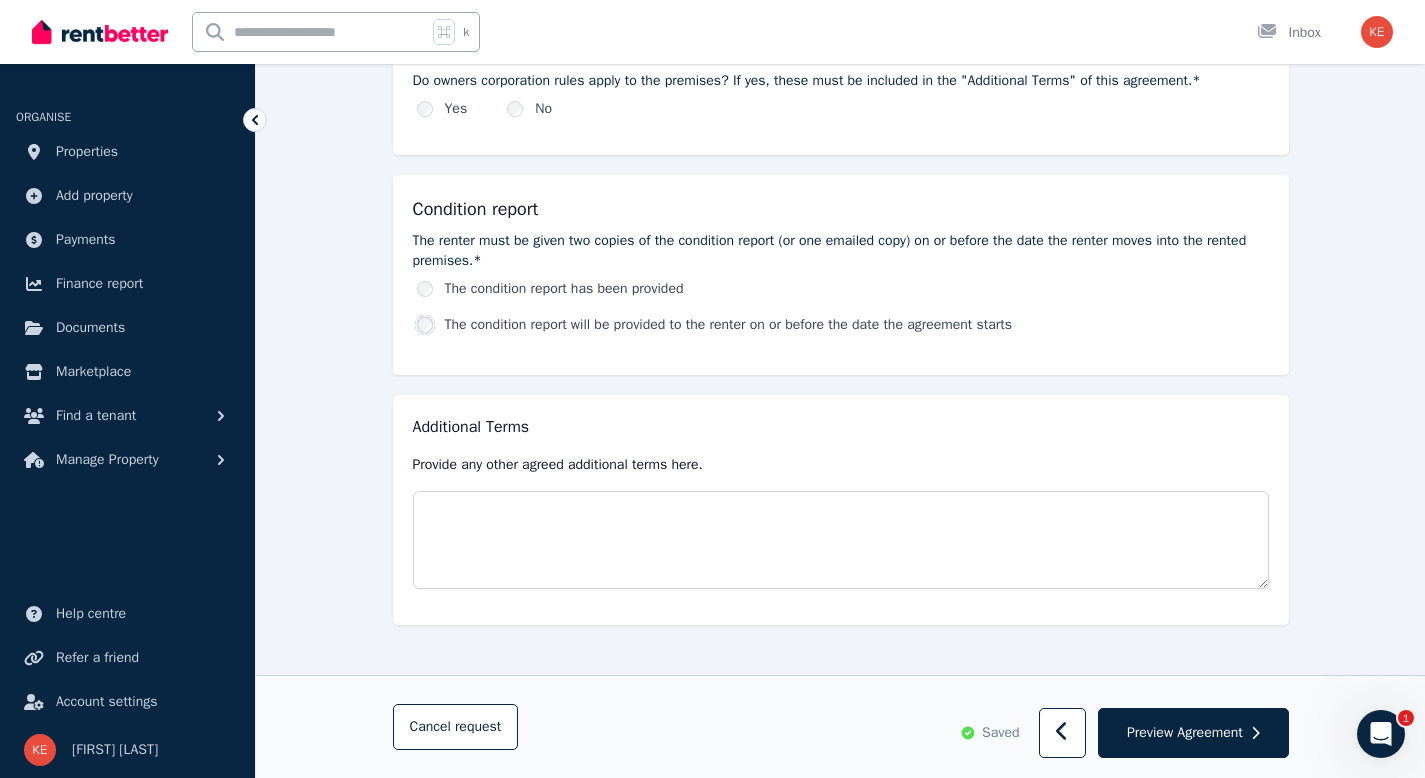 scroll, scrollTop: 1185, scrollLeft: 0, axis: vertical 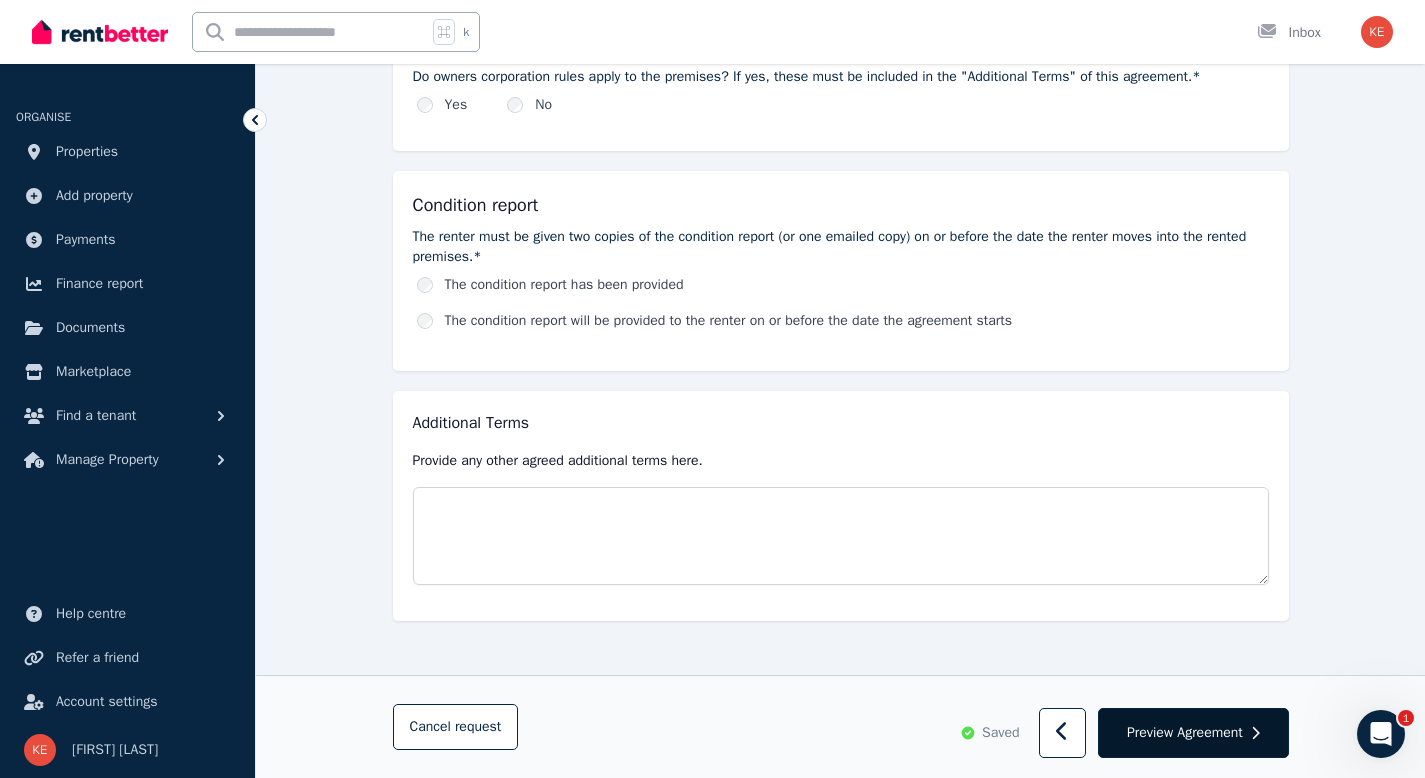 click on "Preview Agreement" at bounding box center (1185, 733) 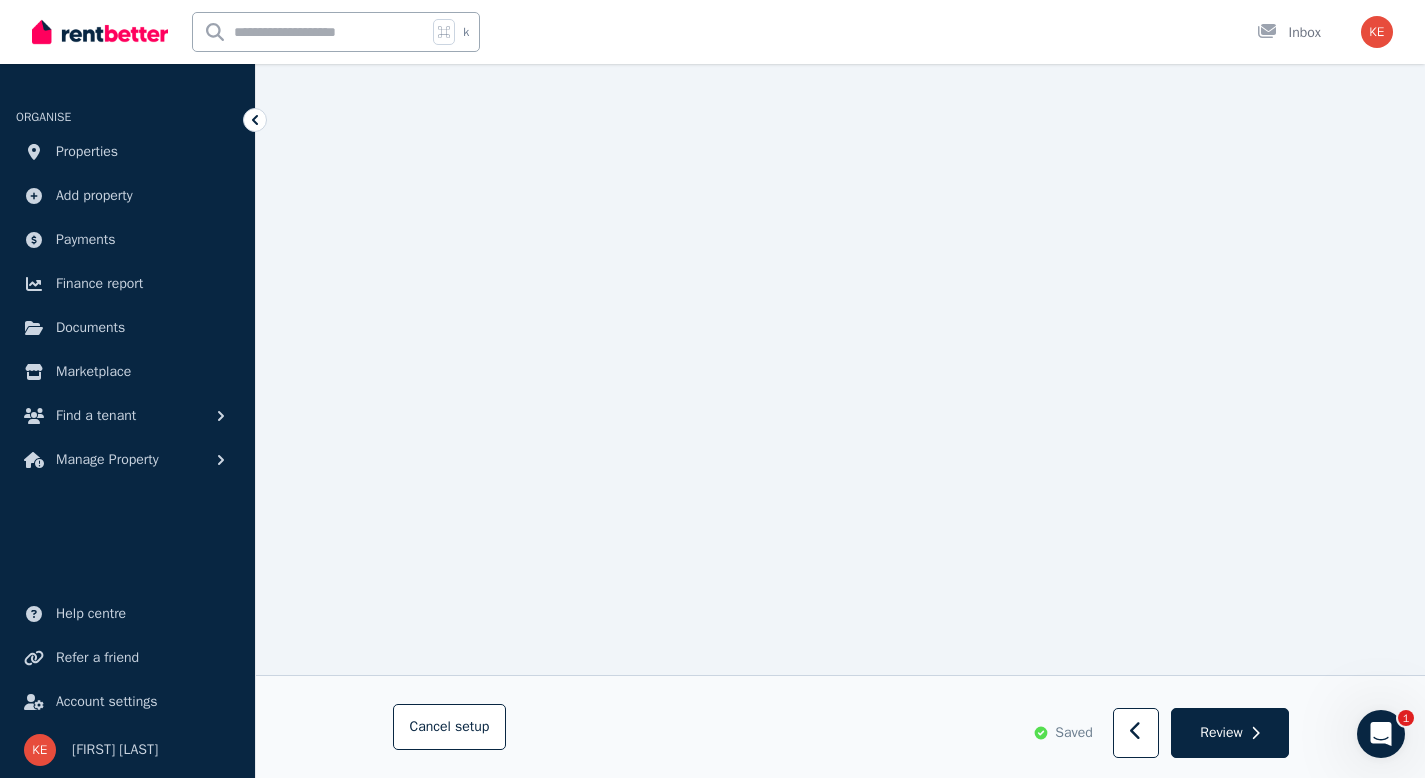 scroll, scrollTop: 12282, scrollLeft: 0, axis: vertical 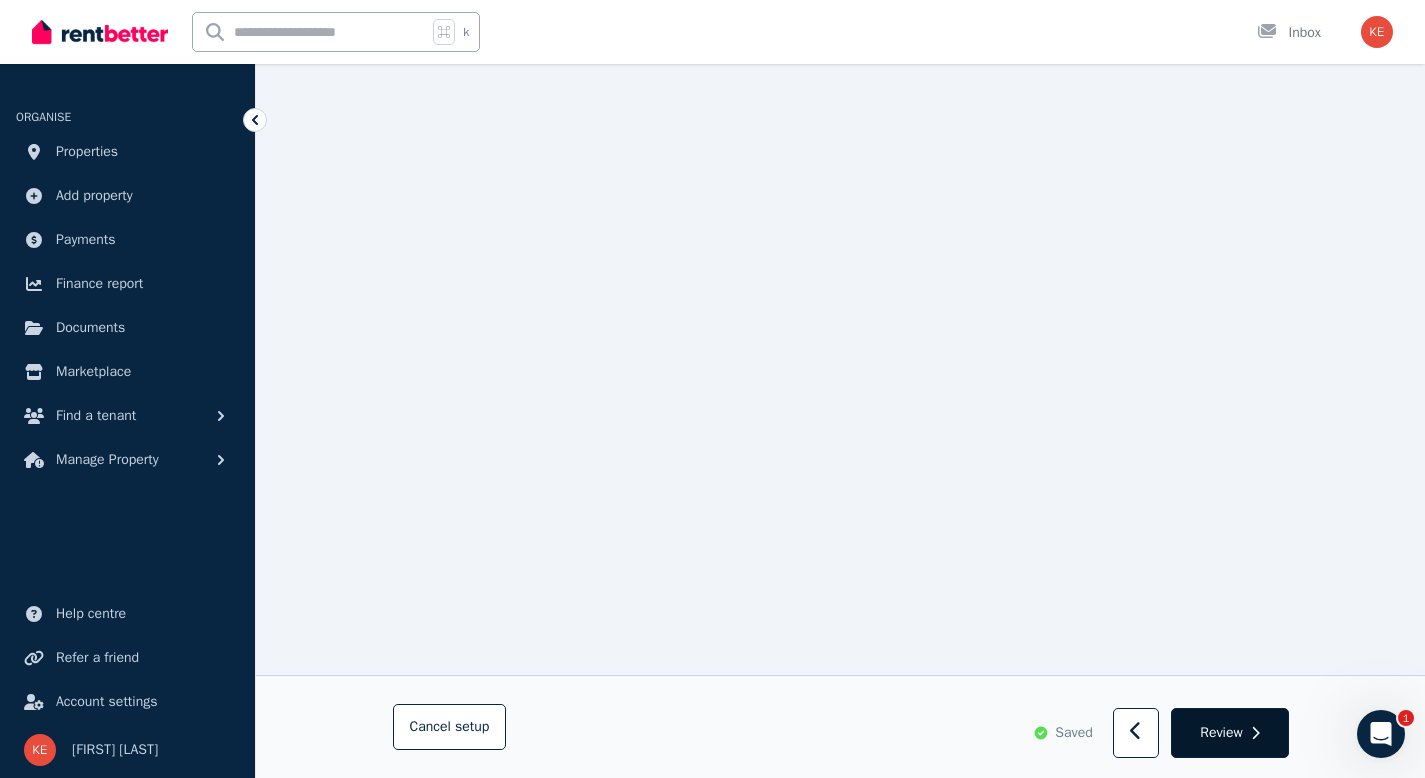 click on "Review" at bounding box center (1221, 733) 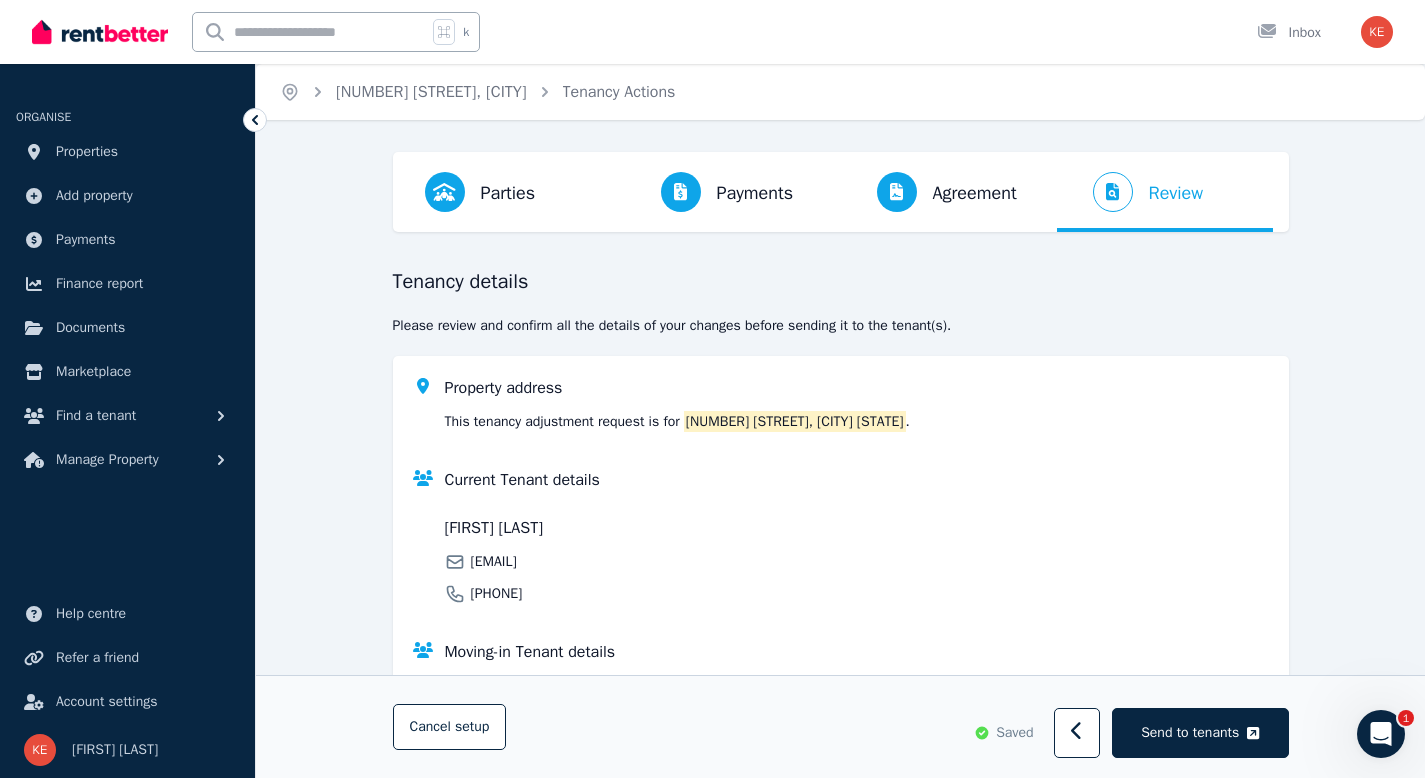 scroll, scrollTop: 0, scrollLeft: 0, axis: both 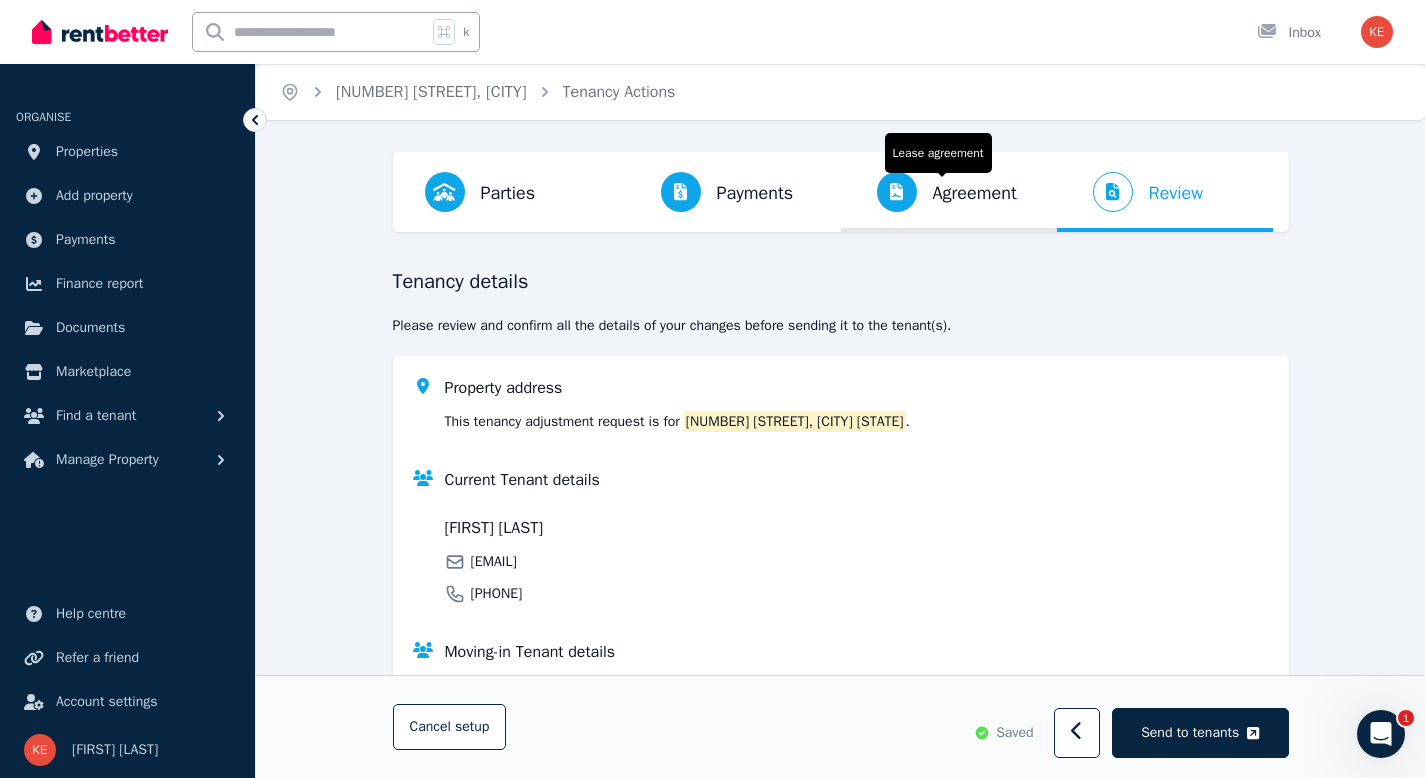 click on "Agreement" at bounding box center [975, 193] 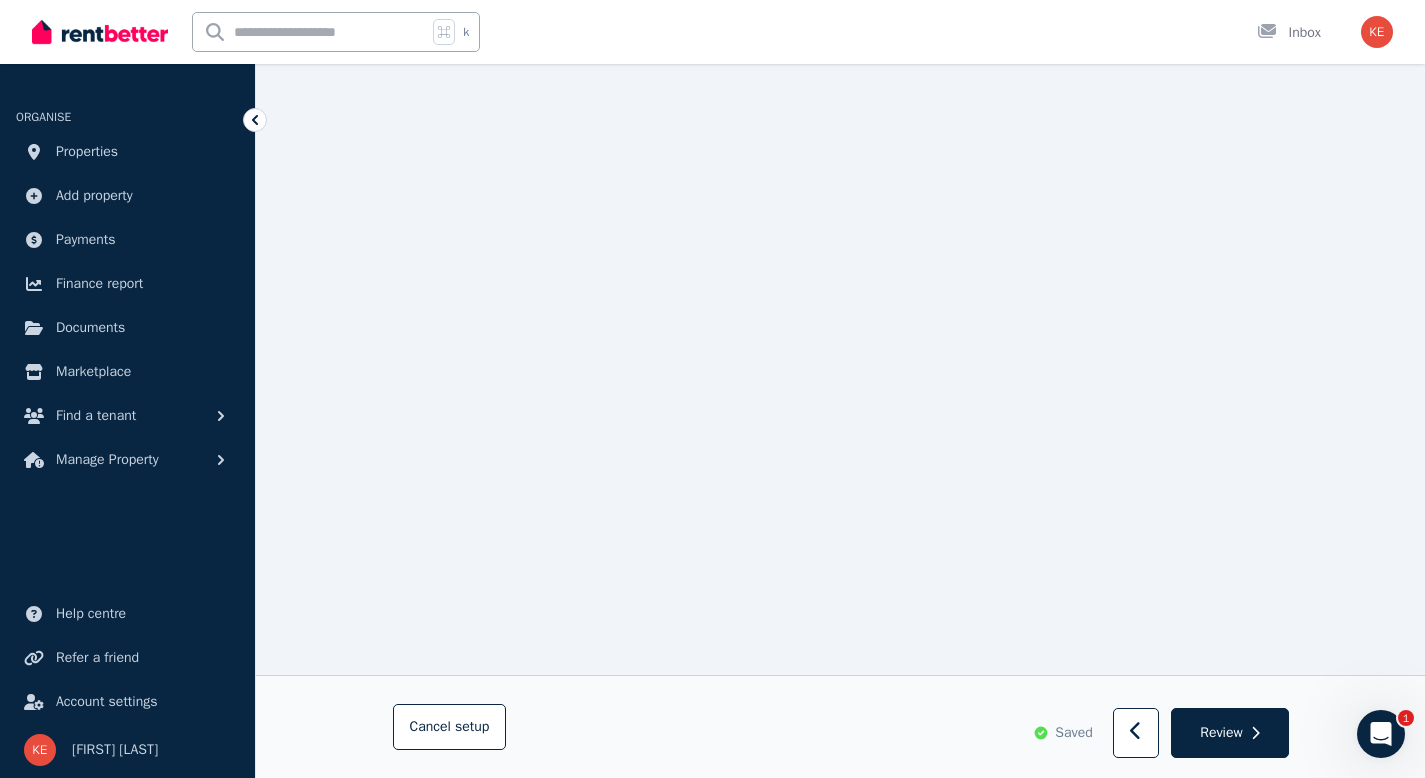 scroll, scrollTop: 0, scrollLeft: 0, axis: both 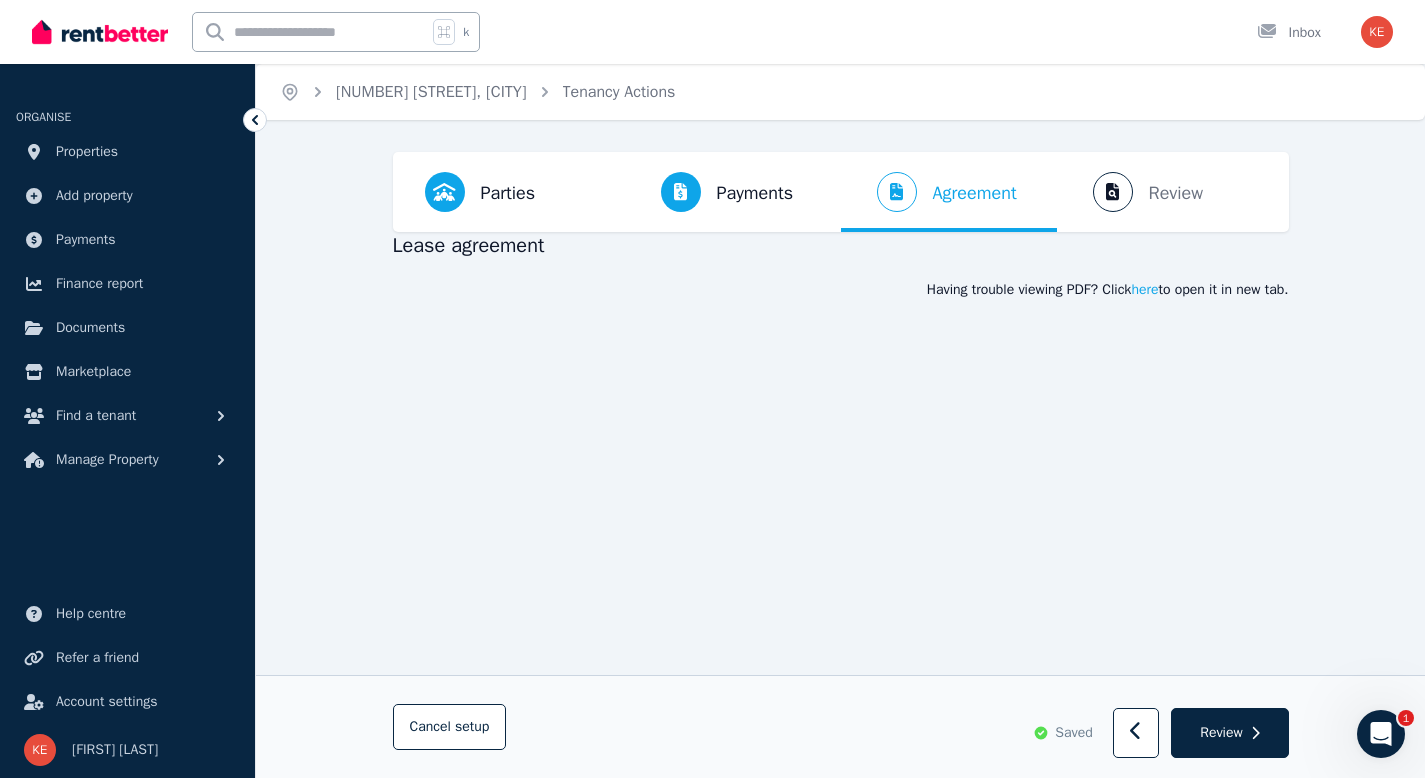 click on "Payments" at bounding box center (755, 193) 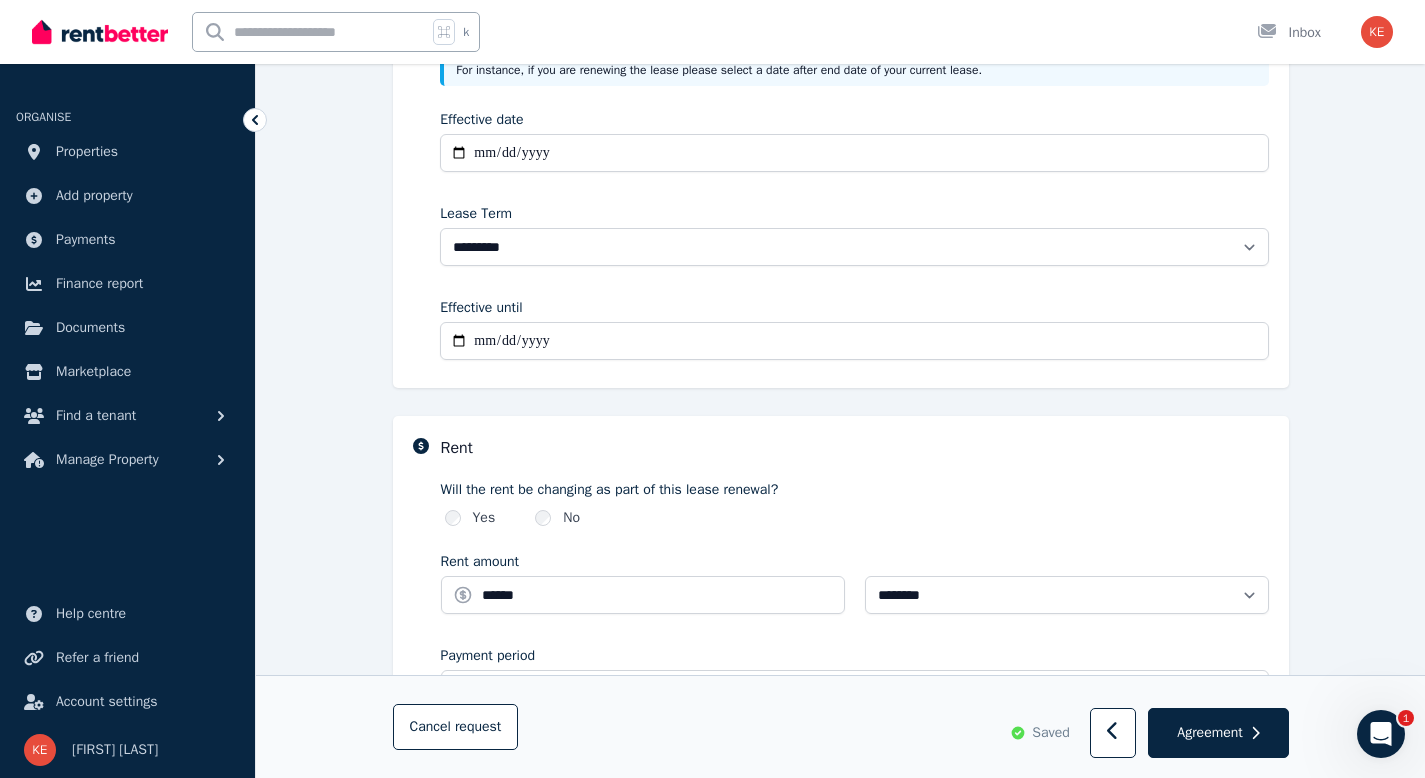 scroll, scrollTop: 0, scrollLeft: 0, axis: both 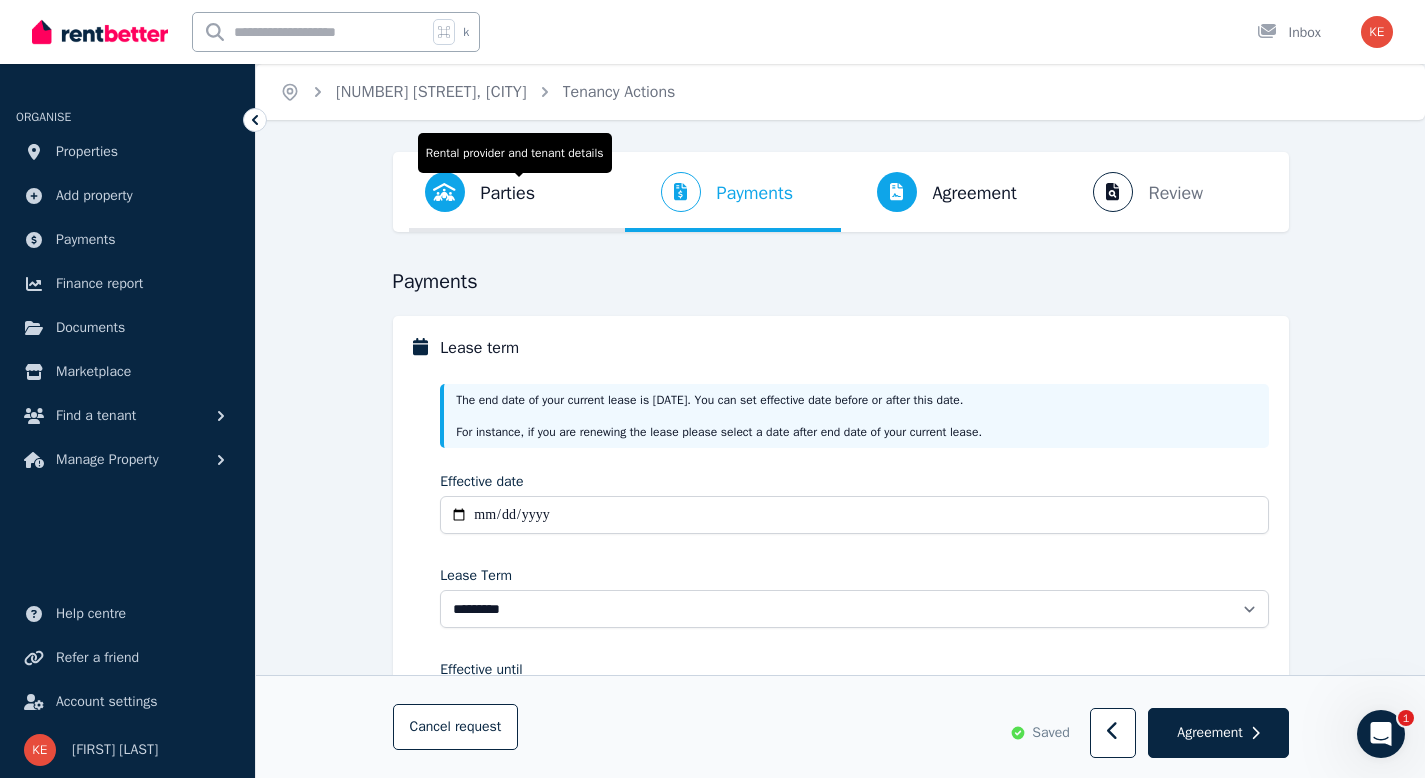 click on "Parties Rental provider and tenant details" at bounding box center [480, 192] 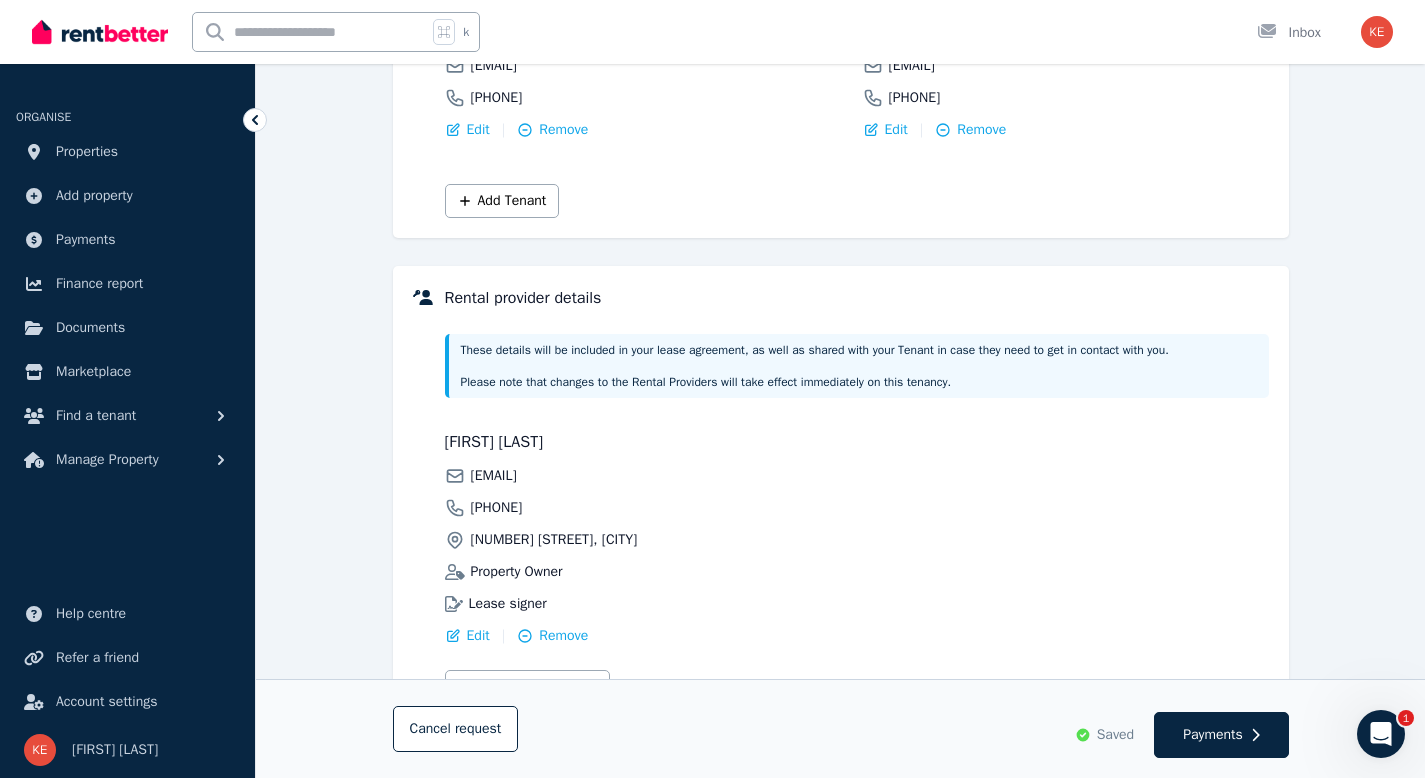 scroll, scrollTop: 0, scrollLeft: 0, axis: both 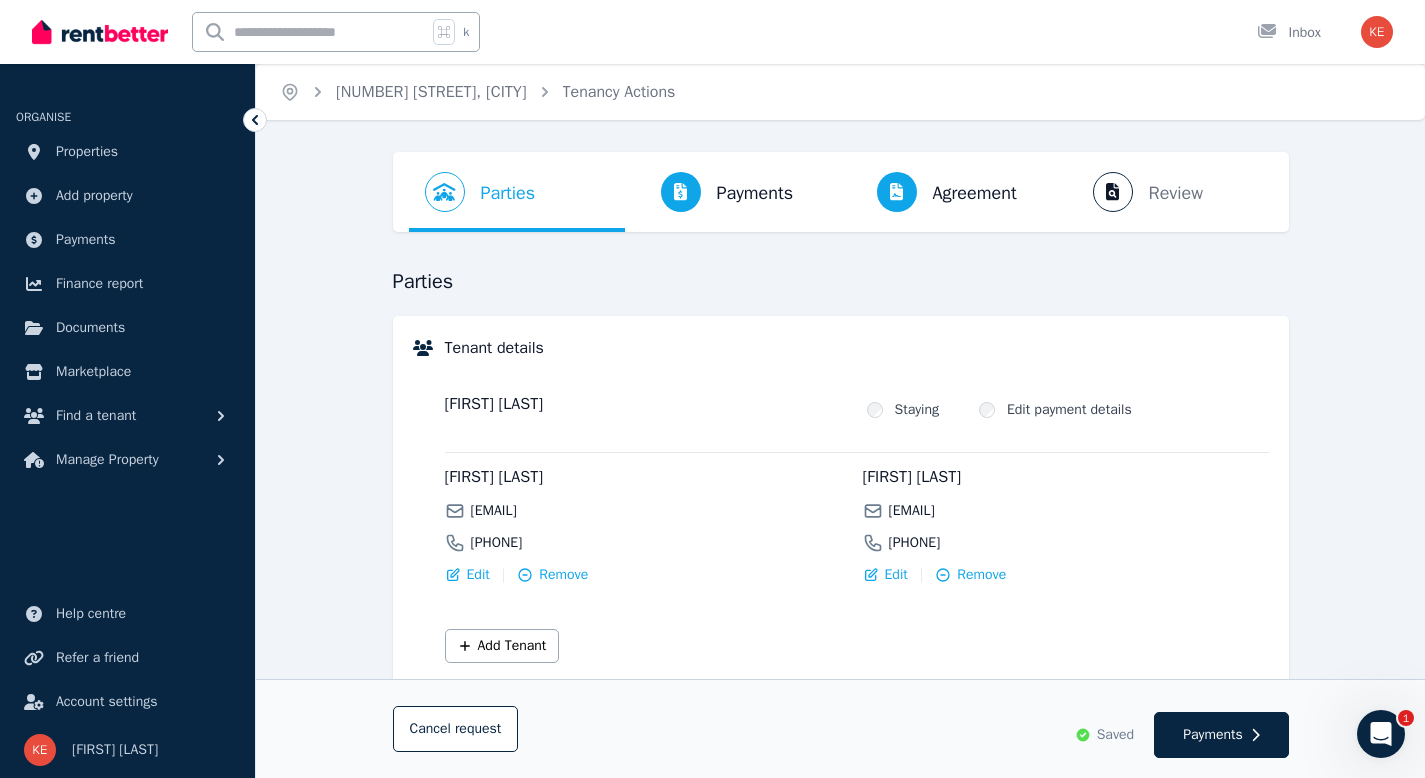 click 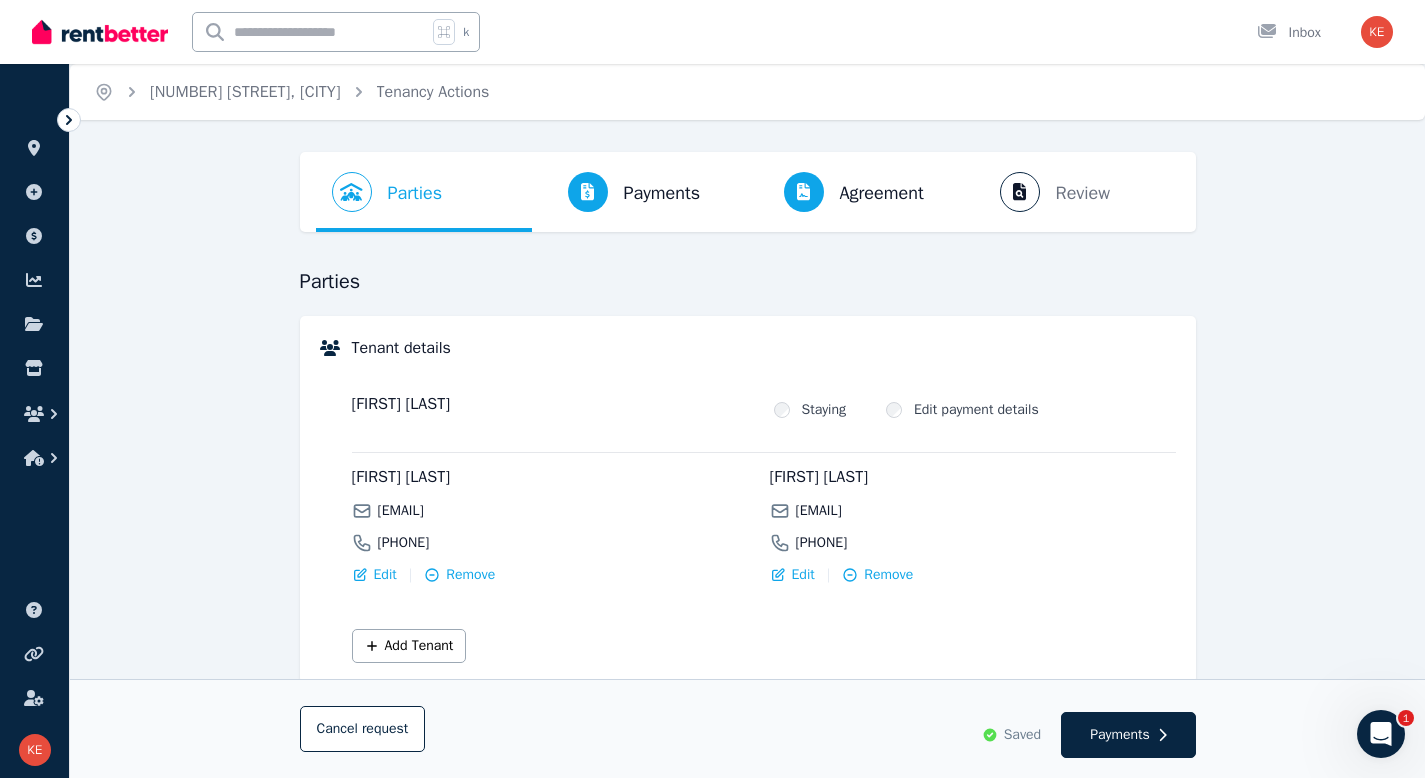 click 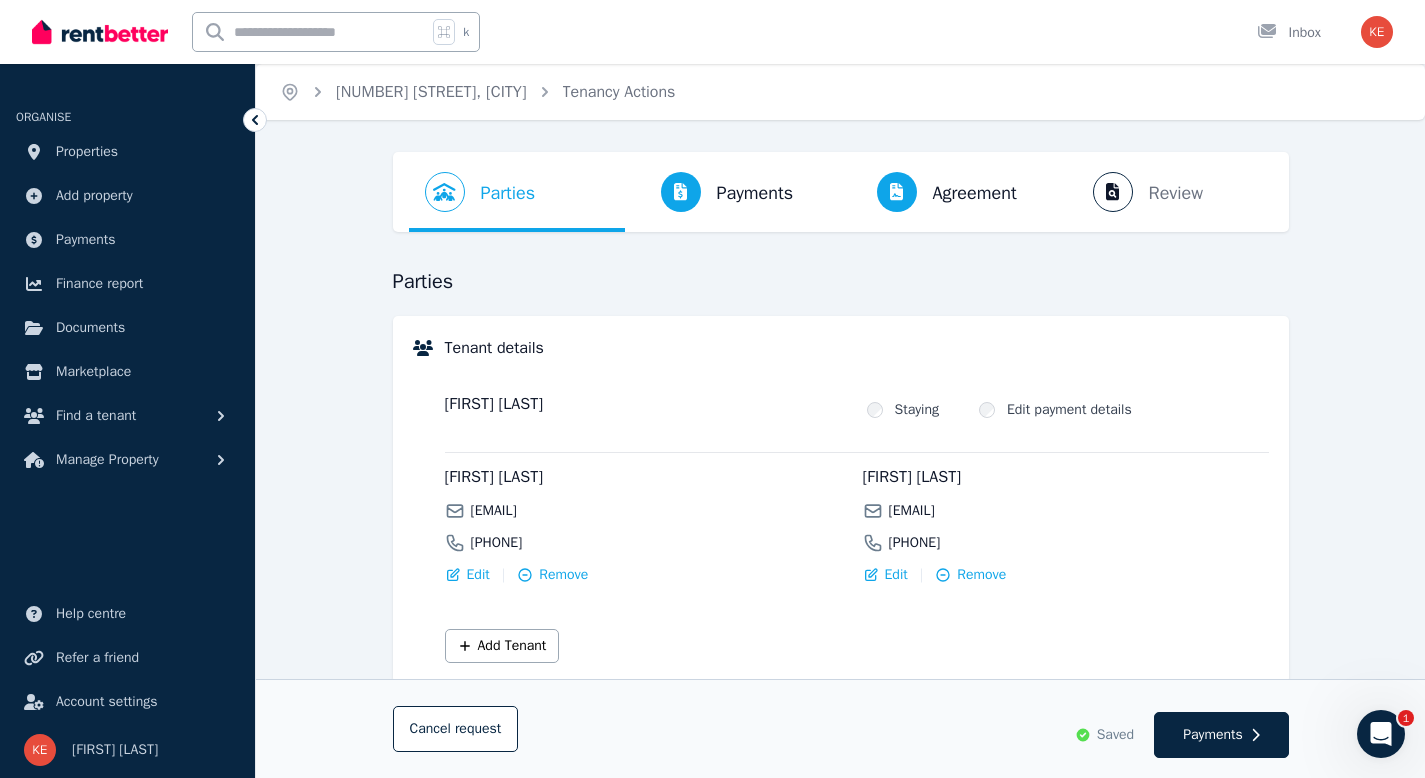 click on "Parties Rental provider and tenant details Payments Bond and rental payments Agreement Lease agreement Review Send tenancy details Step  1 / 4 :  Parties Parties Tenant details [FIRST] [LAST] Is this tenant staying? Staying Moving out [FIRST] [LAST] [EMAIL] [PHONE] Edit | Remove [FIRST] [LAST] [EMAIL] [PHONE] Edit | Remove Add Tenant Rental provider details These details will be included in your lease agreement, as well as shared with your Tenant in case they need to get in contact with you. Please note that changes to the Rental Providers will take effect immediately on this tenancy. [FIRST] [LAST] [EMAIL] [PHONE] [NUMBER] [STREET], [CITY] Property Owner Lease signer Edit | Remove Add Rental Provider Cancel request Saved Payments" at bounding box center [840, 728] 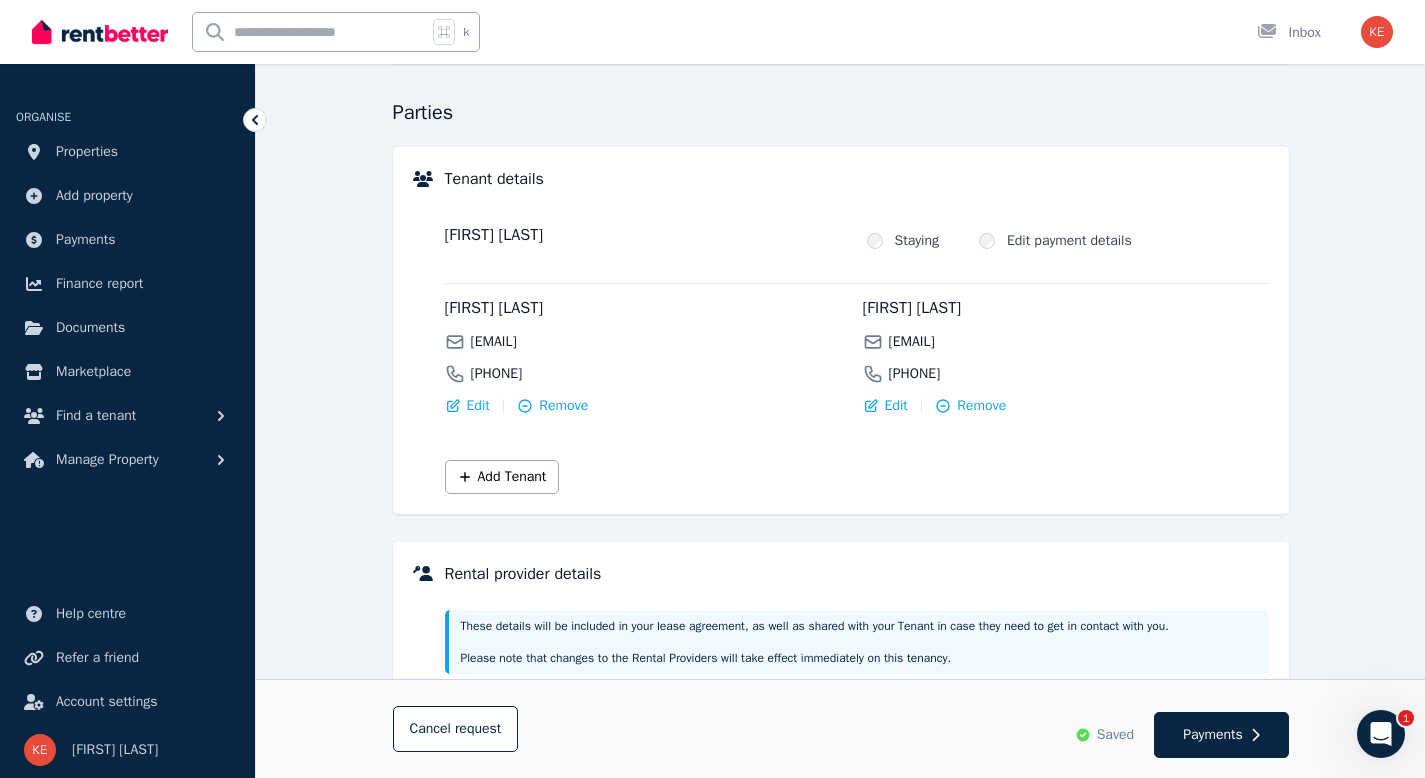 scroll, scrollTop: 0, scrollLeft: 0, axis: both 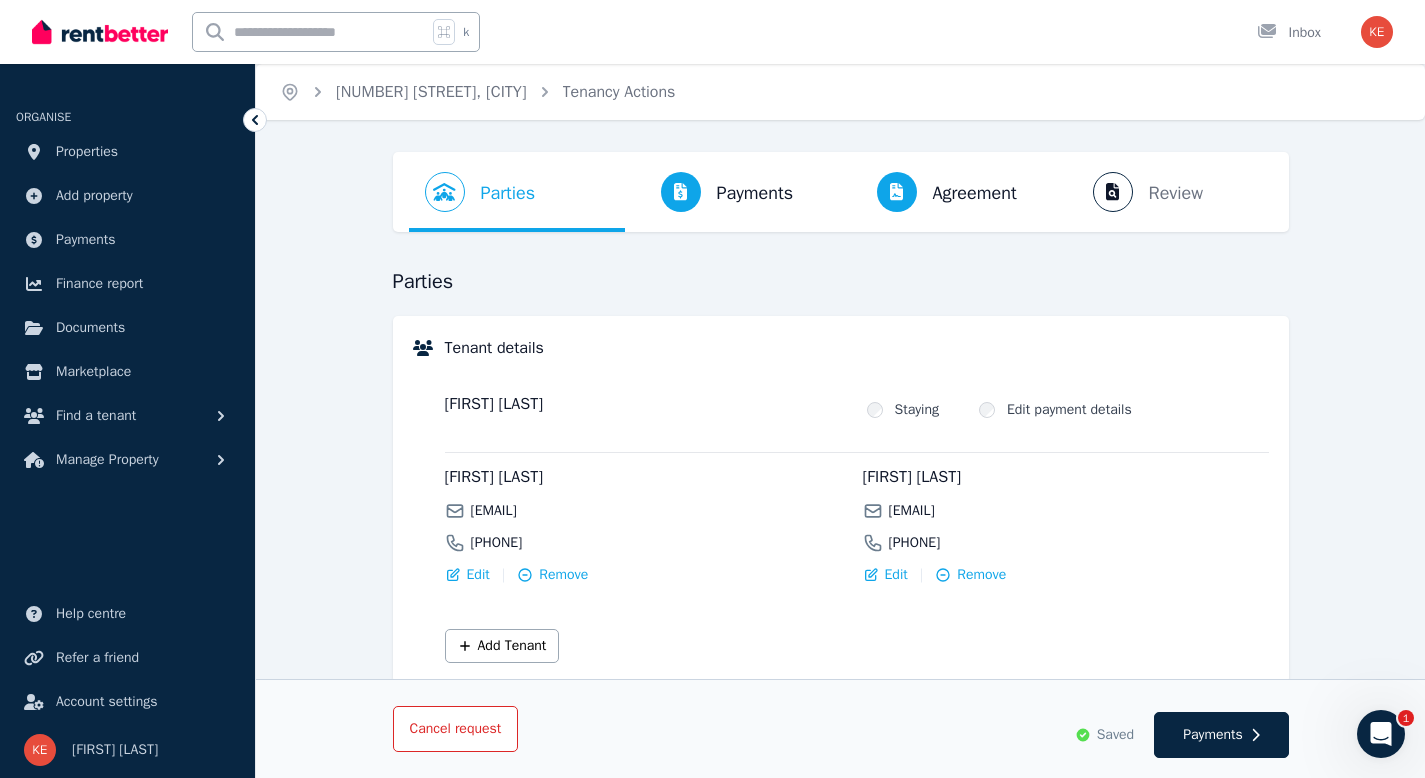 click on "Cancel request" at bounding box center (456, 728) 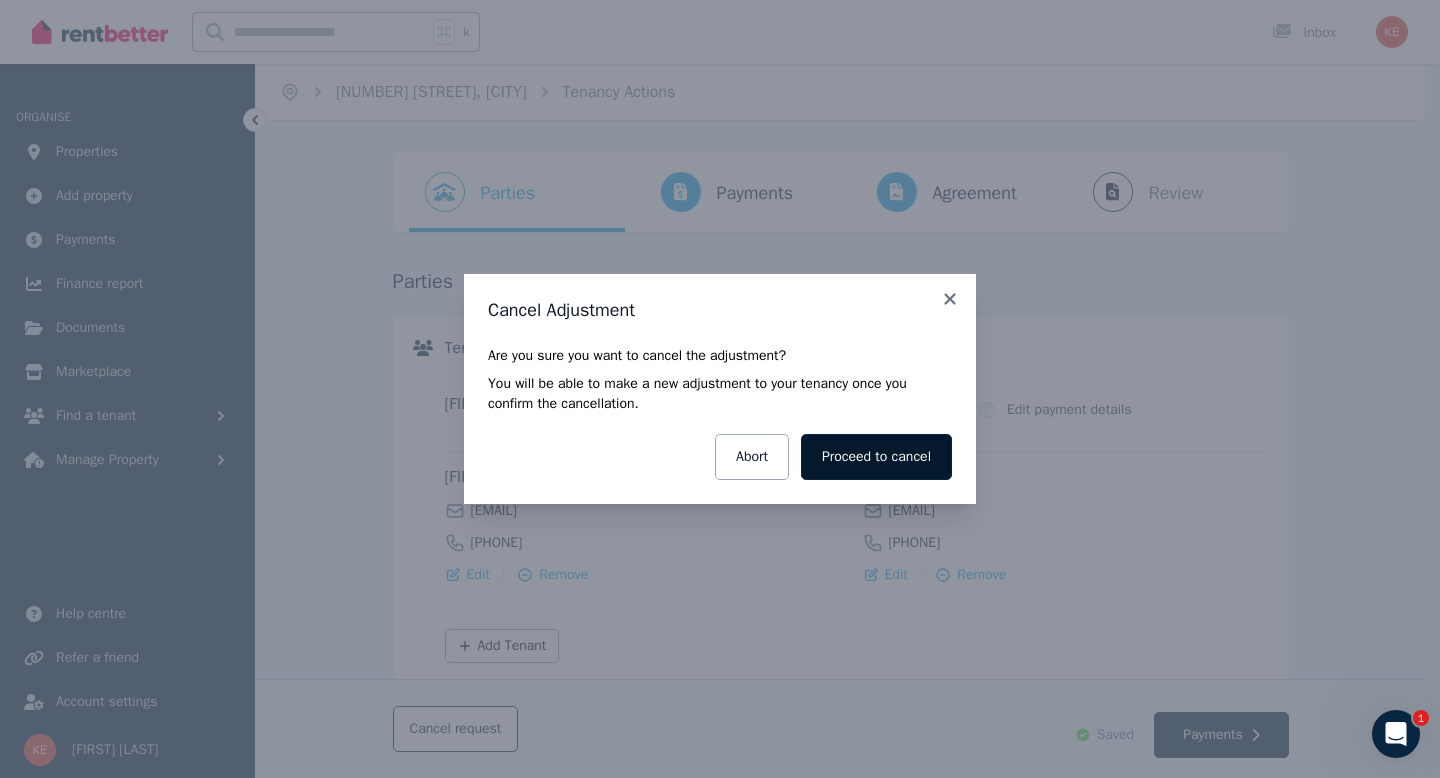 click on "Proceed to cancel" at bounding box center [876, 457] 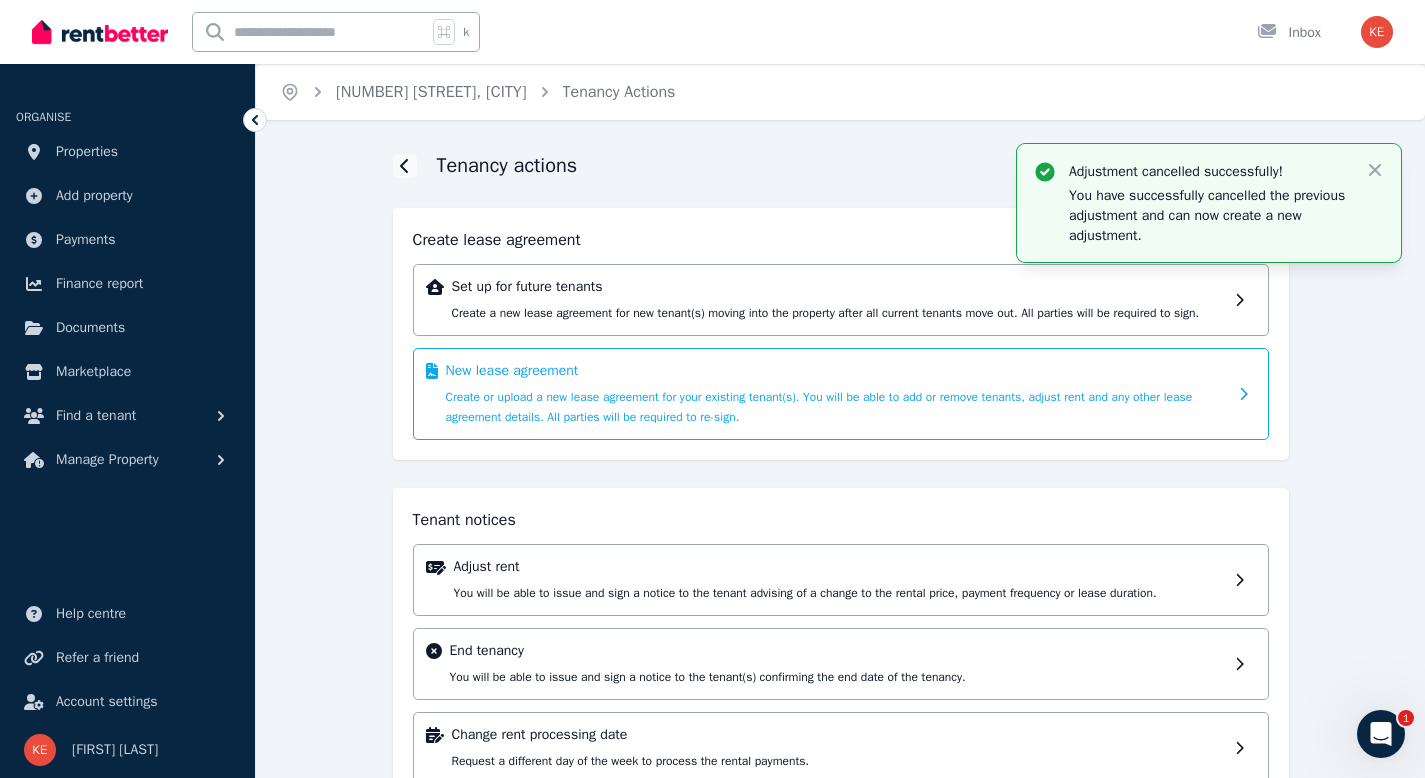 click on "New lease agreement" at bounding box center (836, 371) 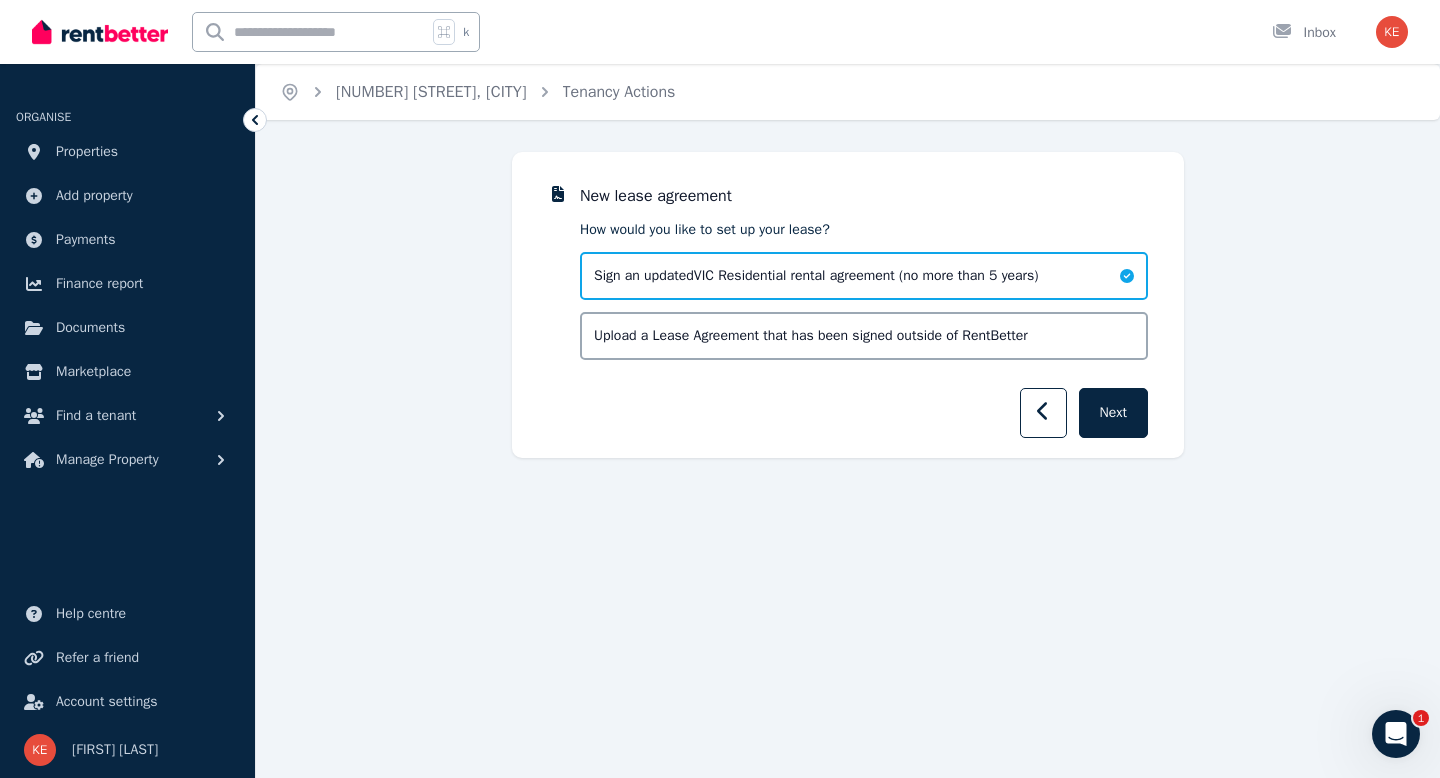 click on "Room [NUMBER], [NUMBER] [STREET], [CITY] [STATE]" at bounding box center [816, 276] 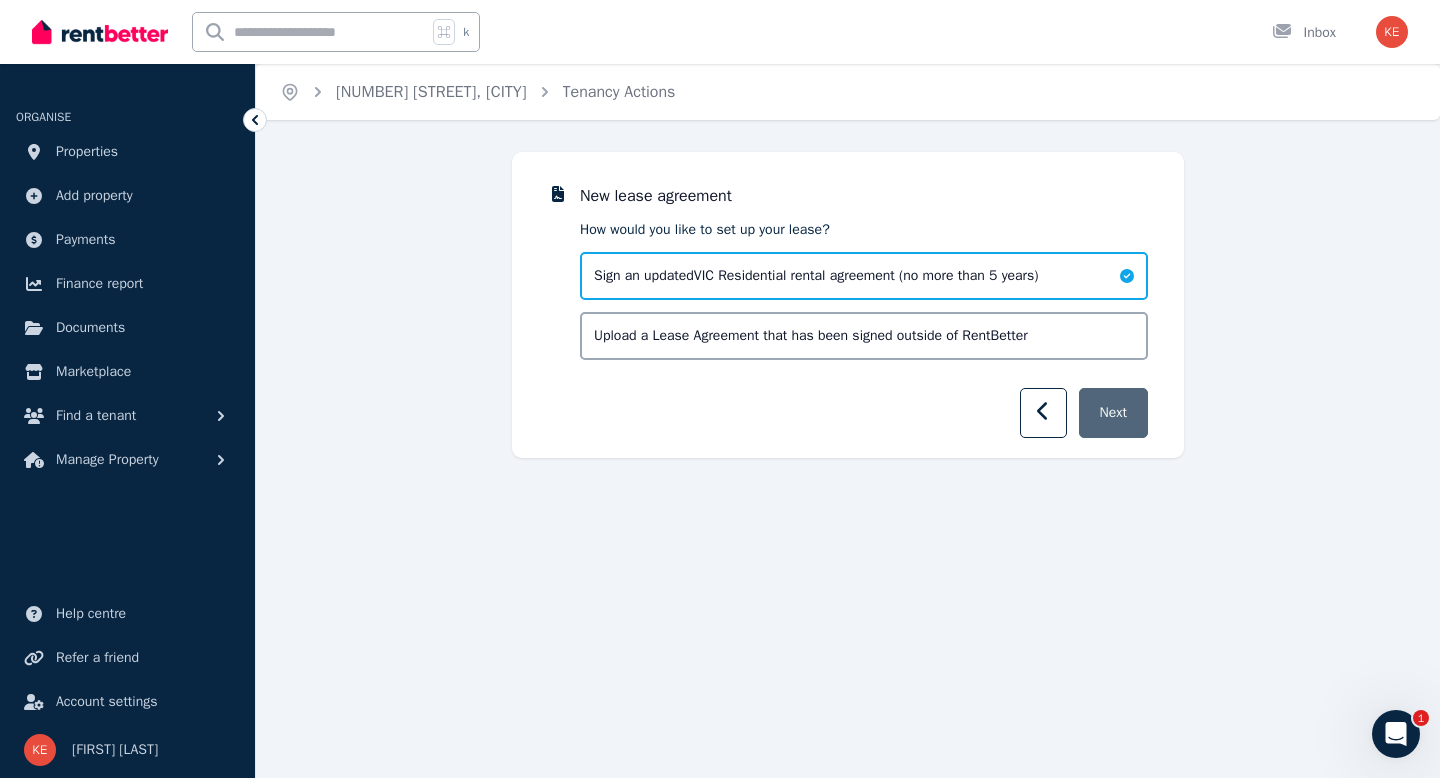 click on "Next" at bounding box center (1113, 413) 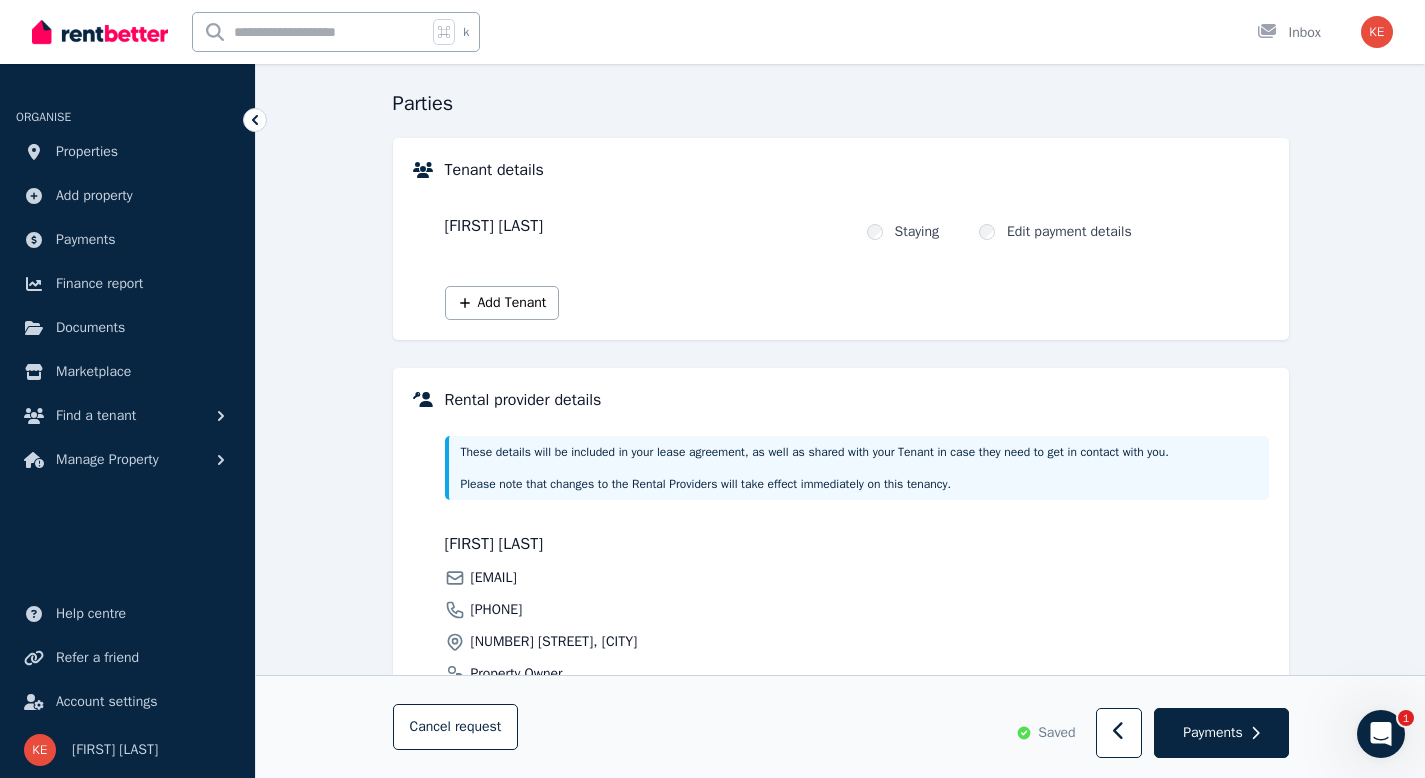 scroll, scrollTop: 0, scrollLeft: 0, axis: both 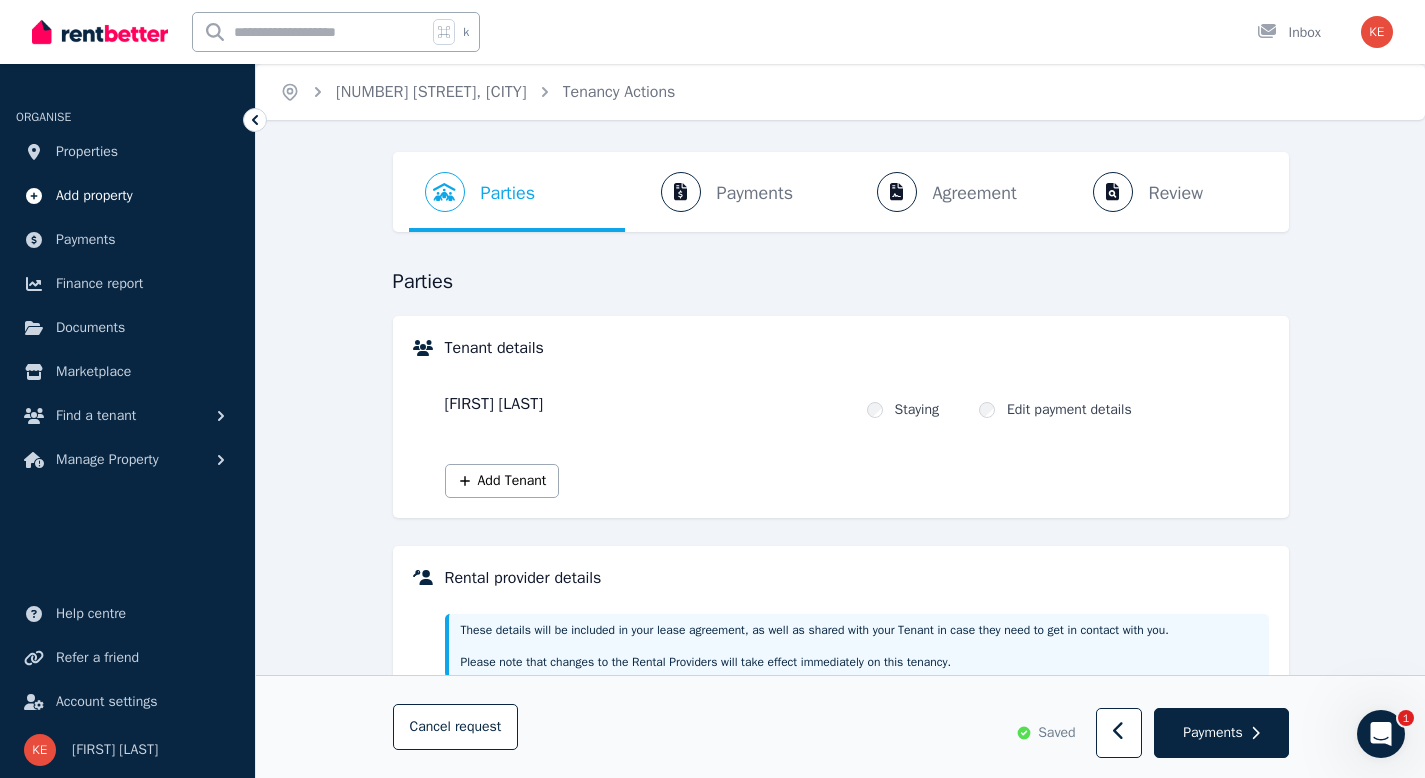 click on "Add property" at bounding box center (94, 196) 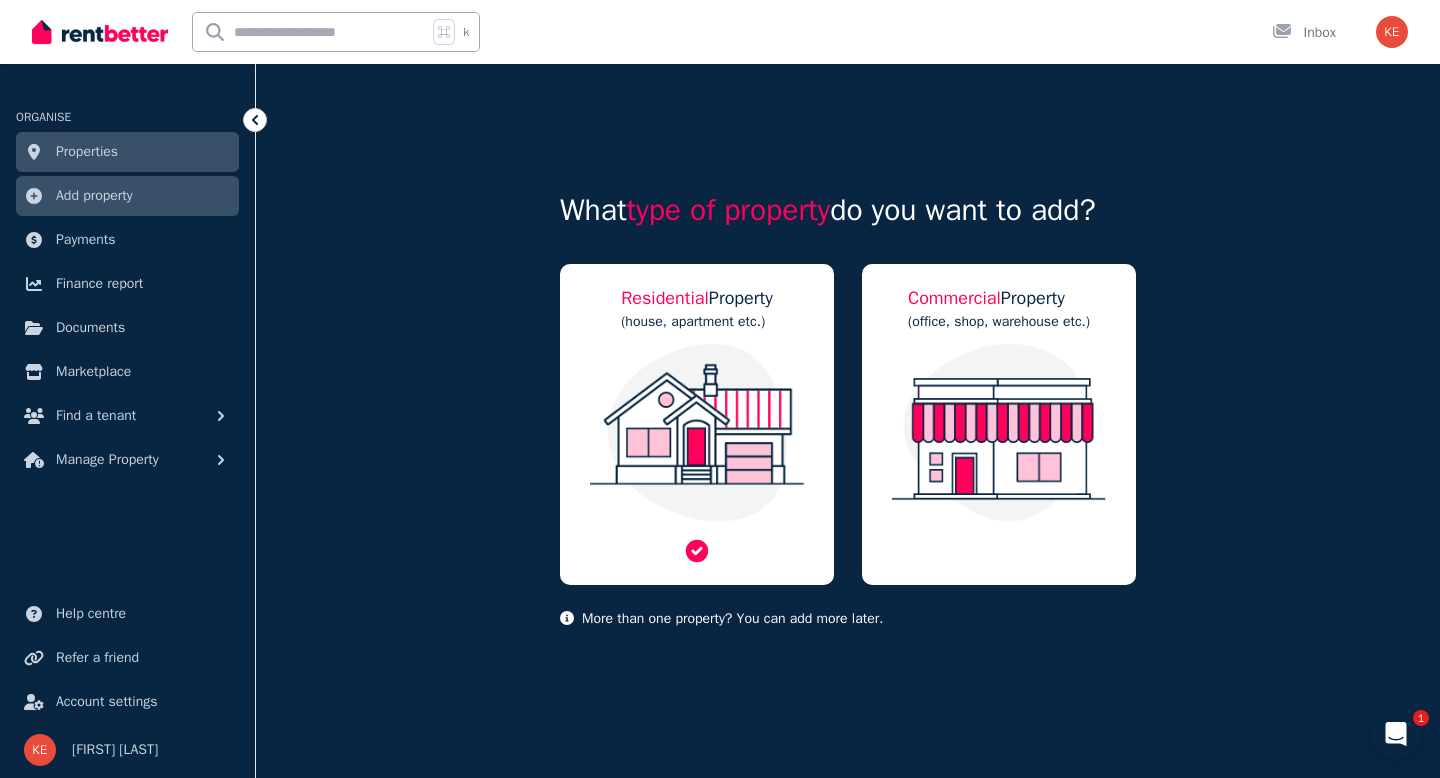 click at bounding box center (697, 433) 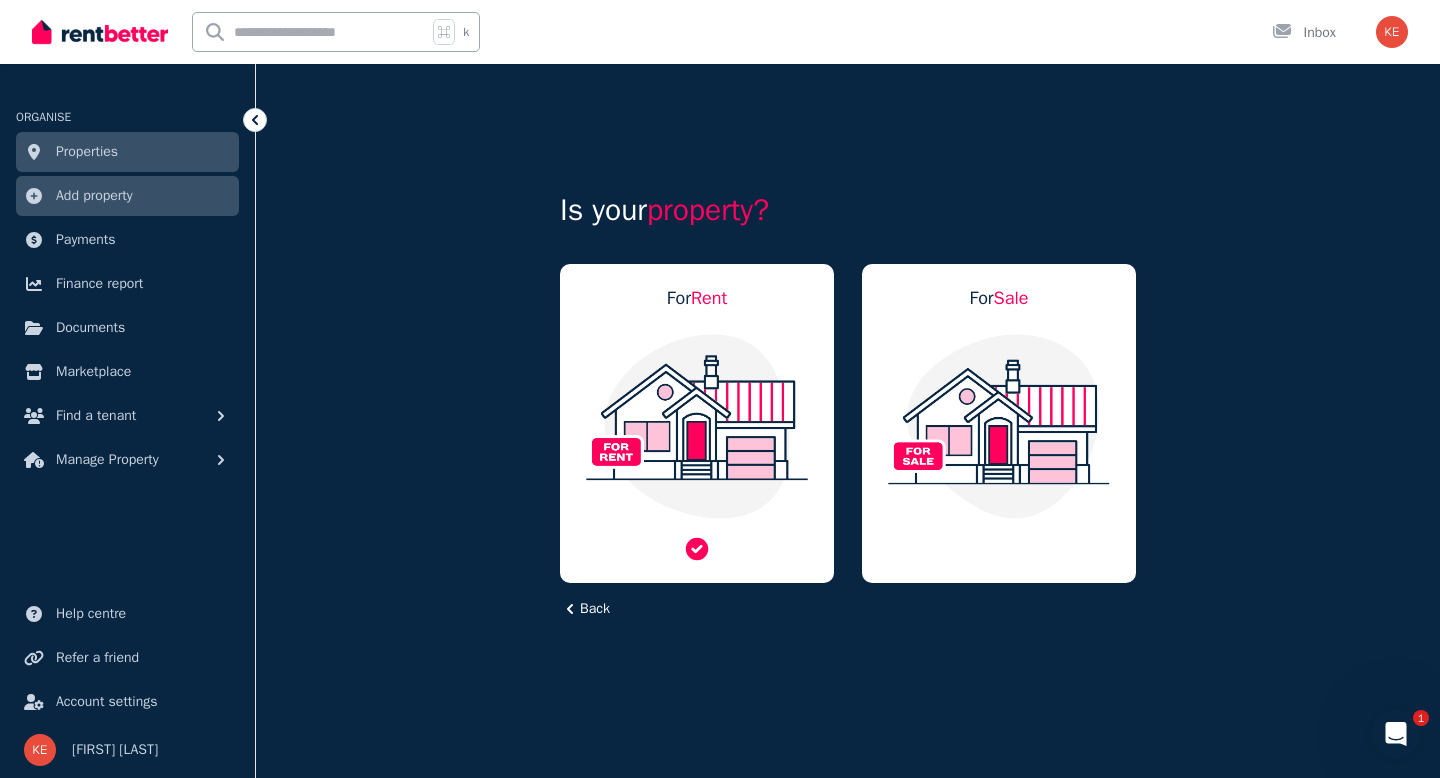 click at bounding box center (697, 426) 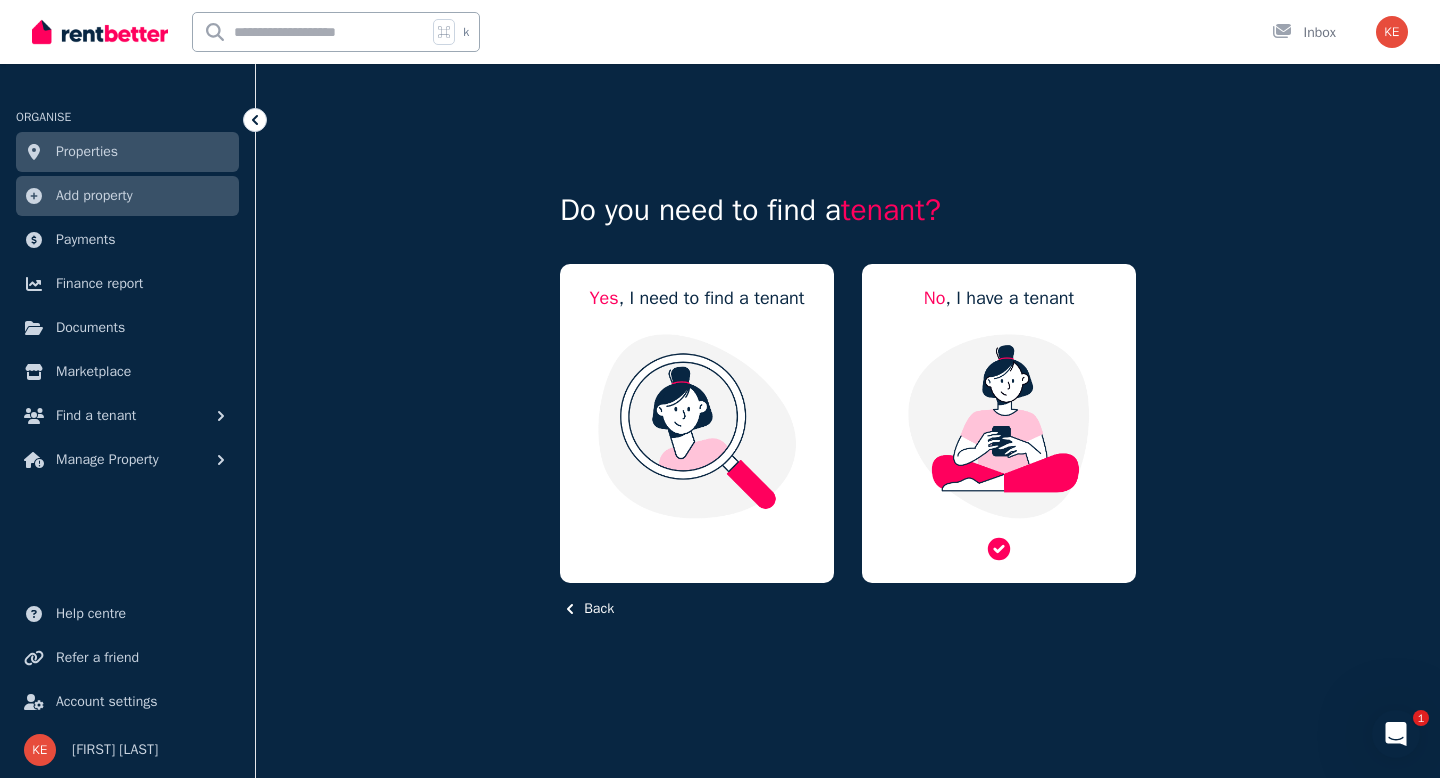 click at bounding box center [999, 426] 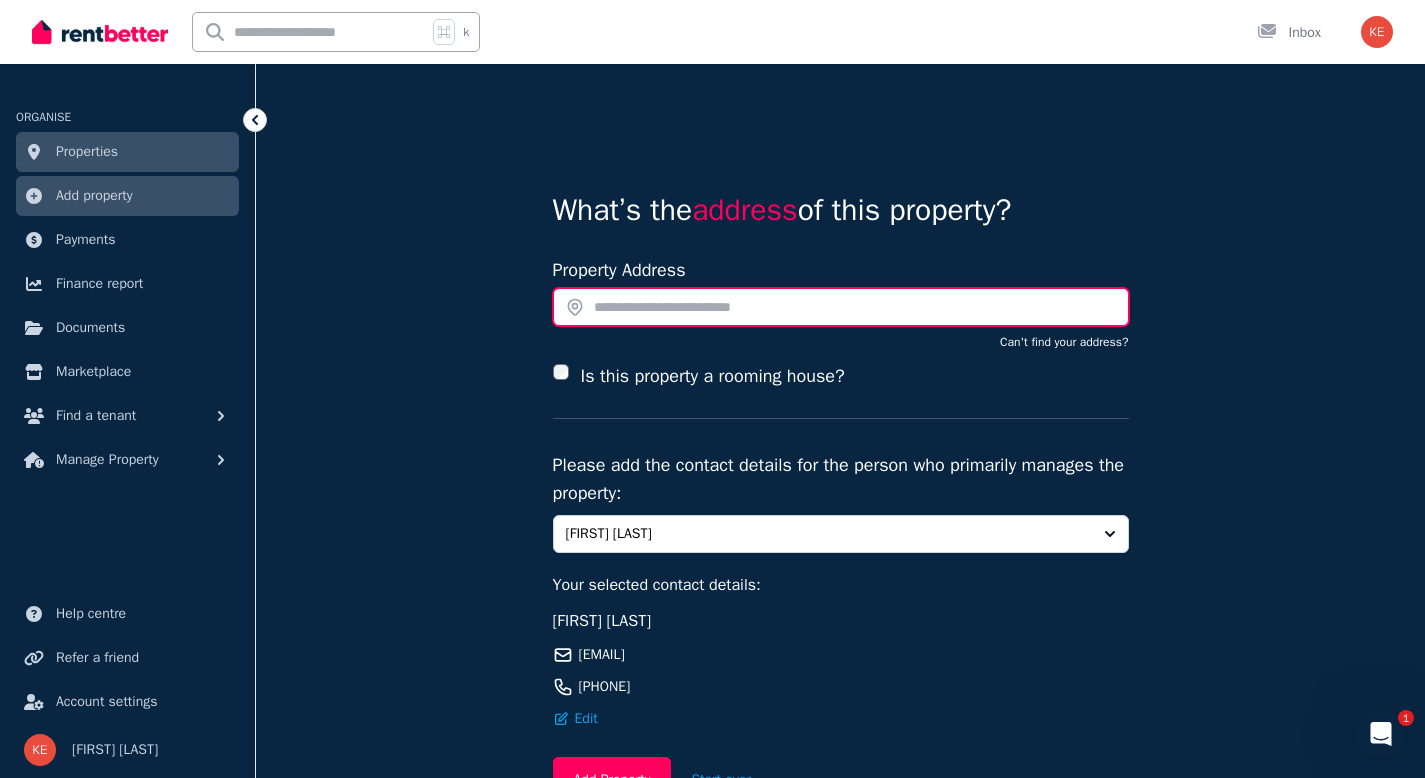click at bounding box center (841, 307) 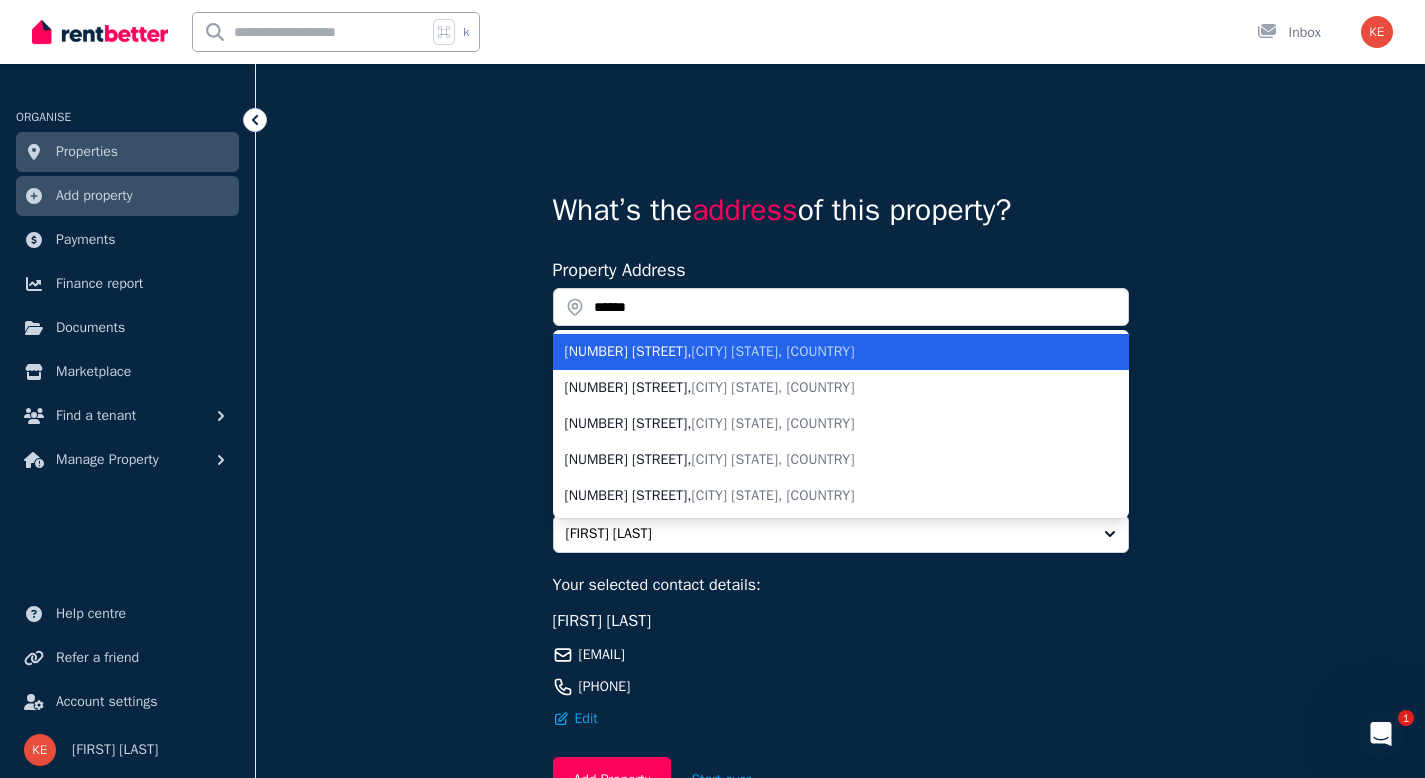 click on "[NUMBER] [STREET] ,  [CITY] [STATE], [COUNTRY]" at bounding box center (841, 352) 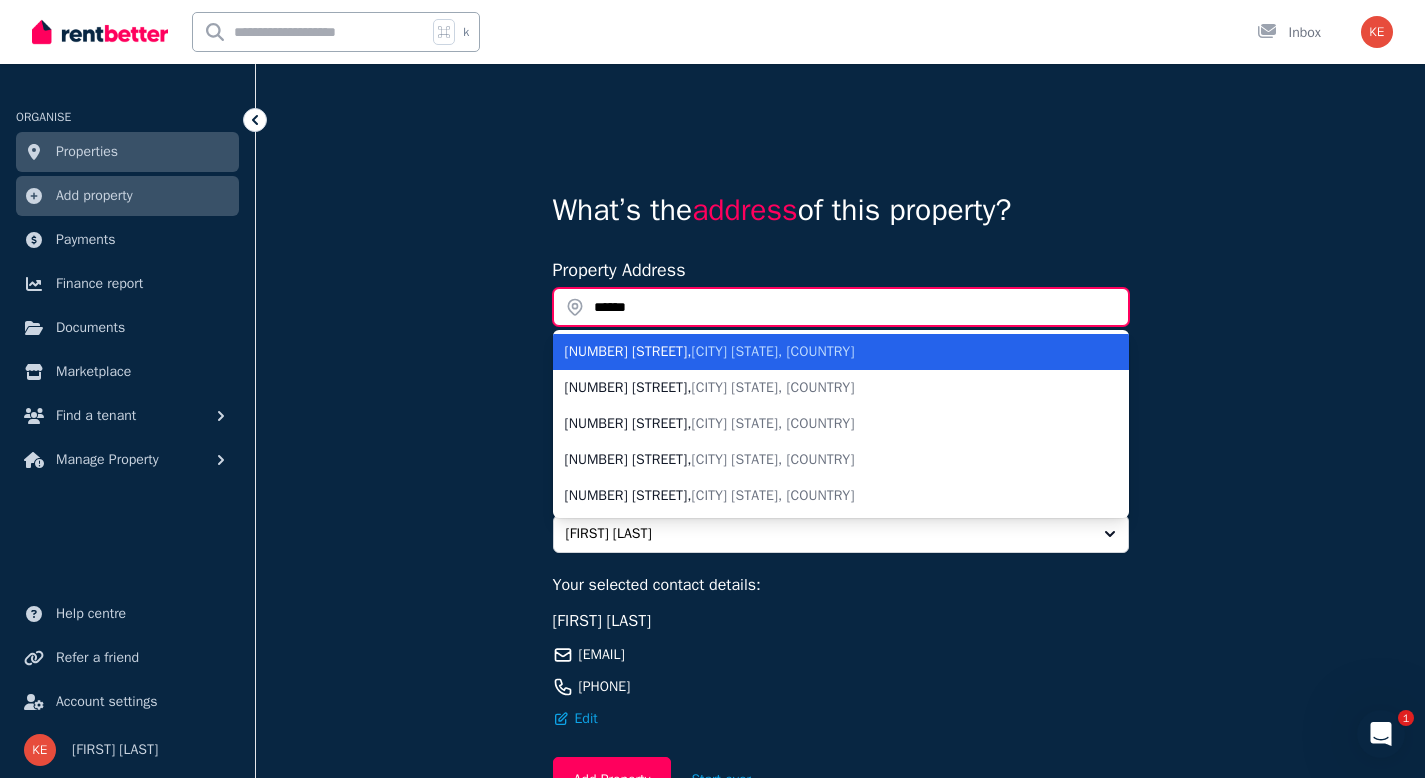 type on "**********" 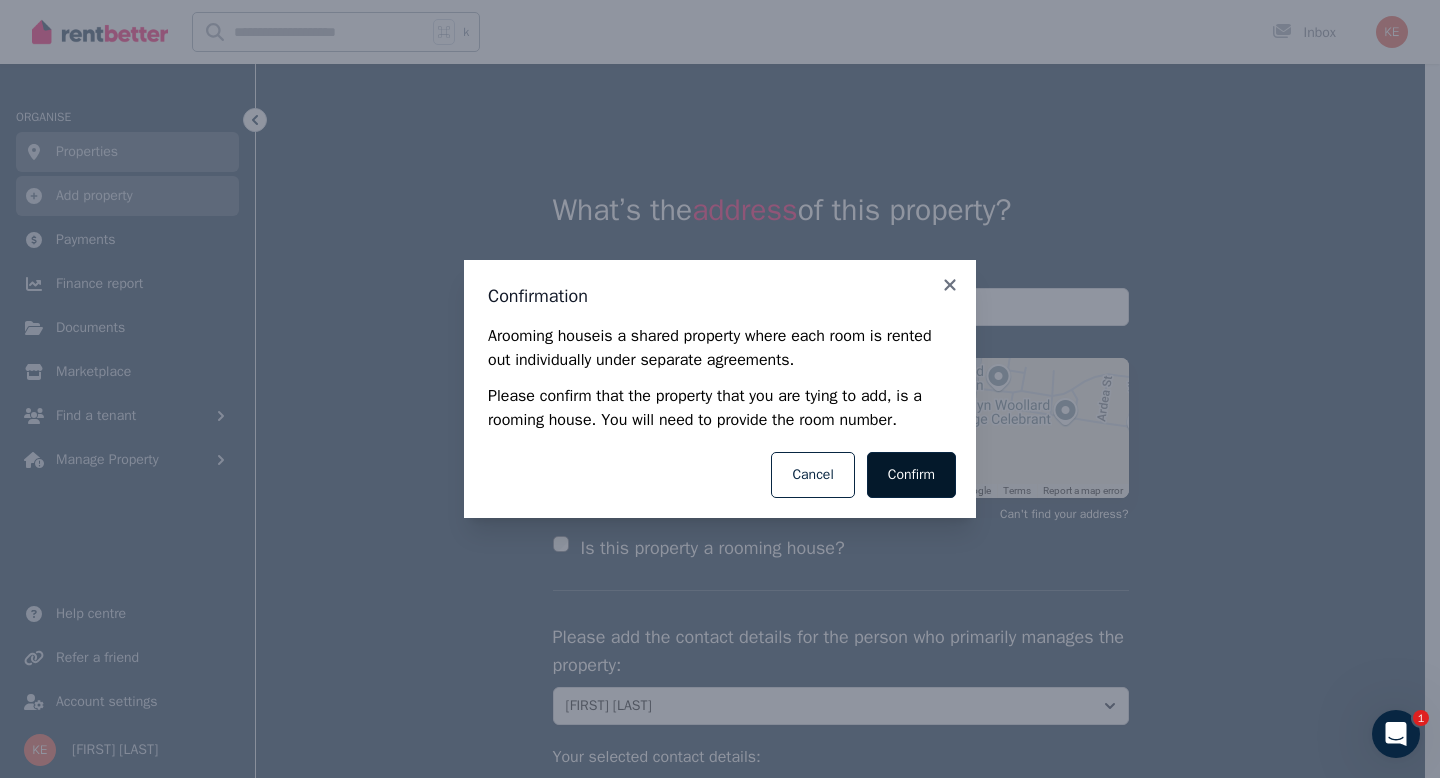 click on "Confirm" at bounding box center (911, 475) 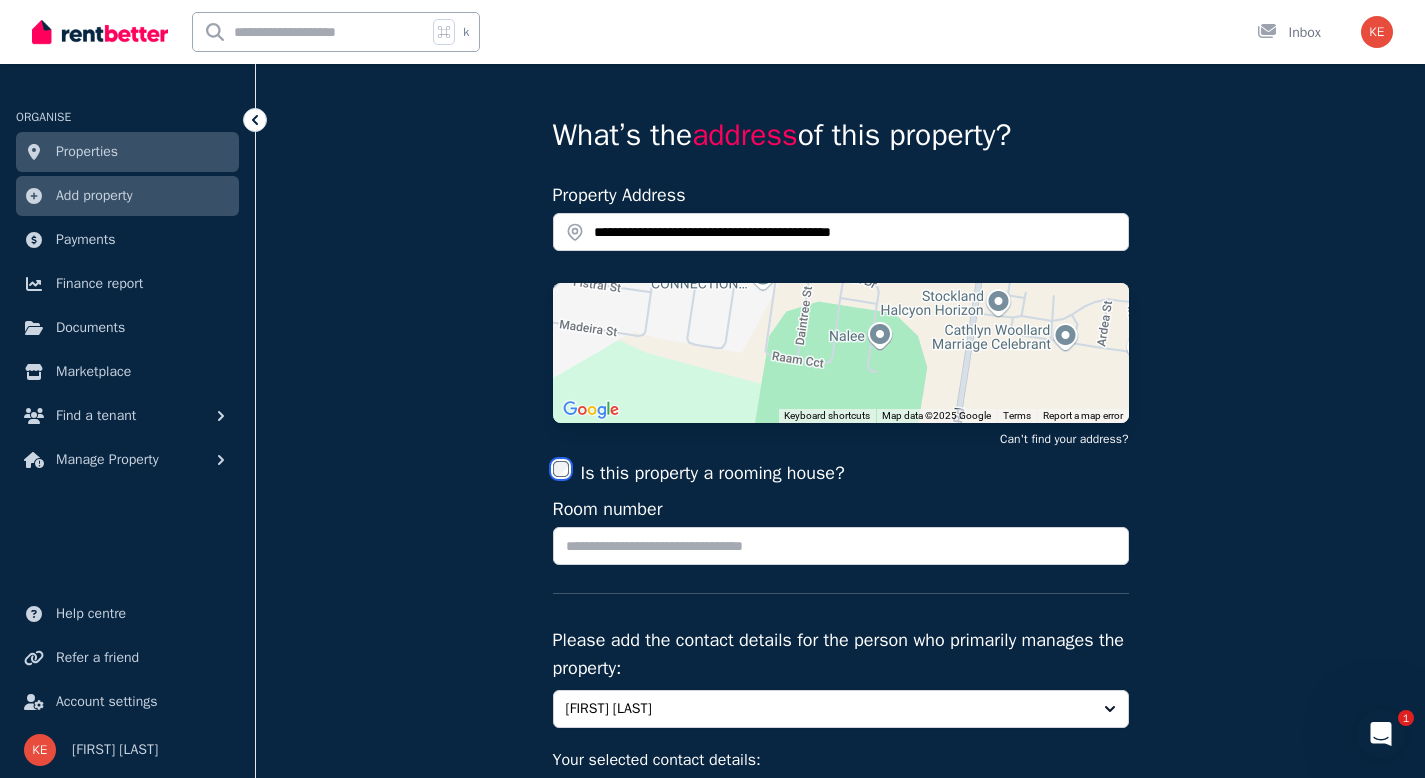scroll, scrollTop: 77, scrollLeft: 0, axis: vertical 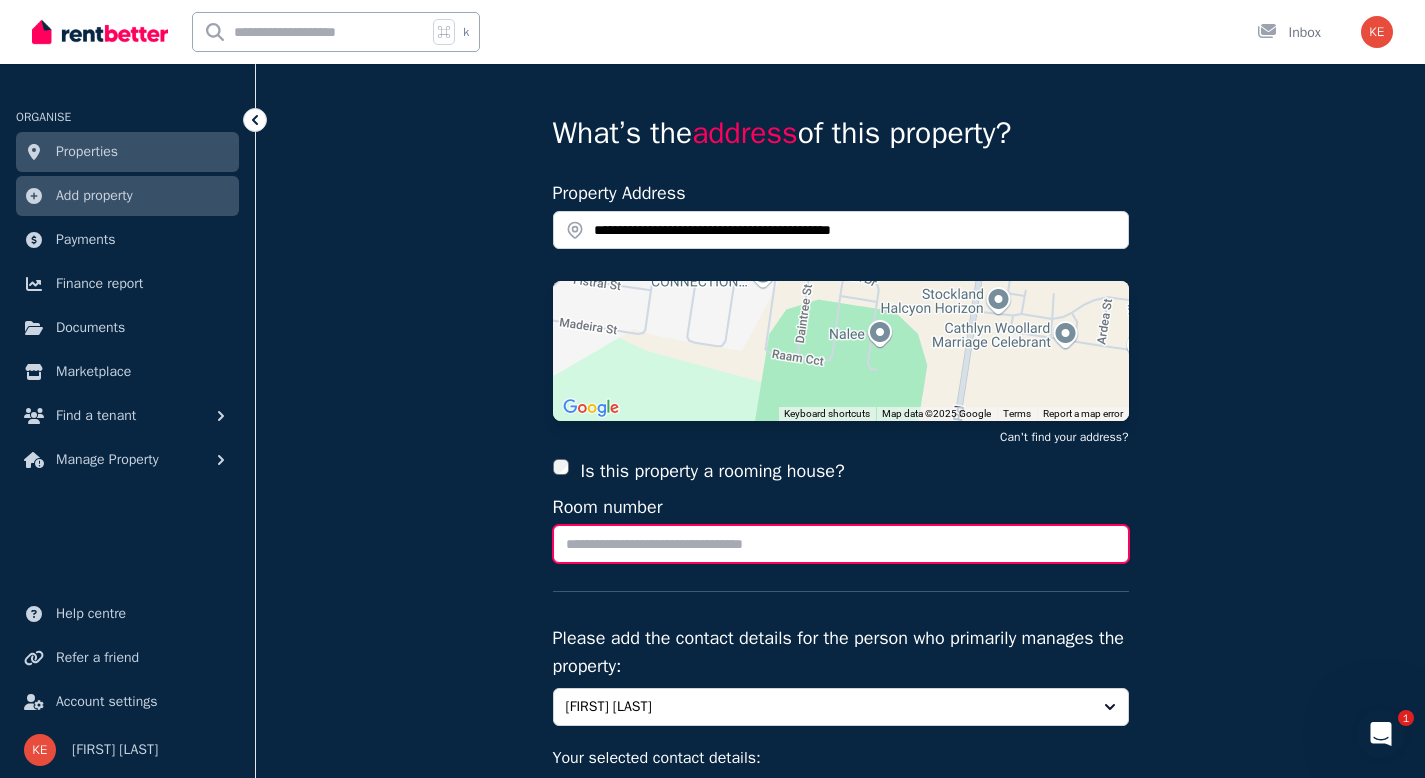 click on "Room number" at bounding box center (841, 544) 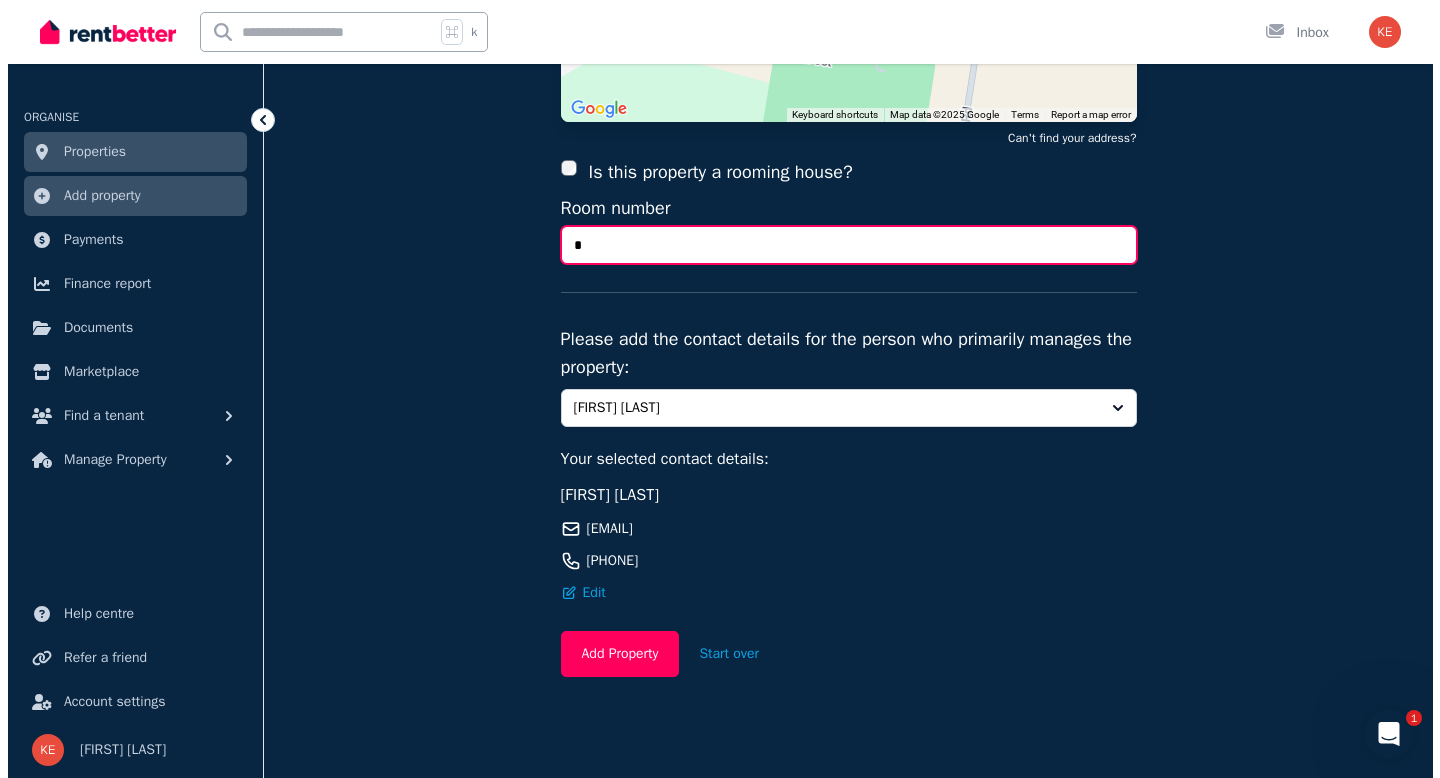 scroll, scrollTop: 382, scrollLeft: 0, axis: vertical 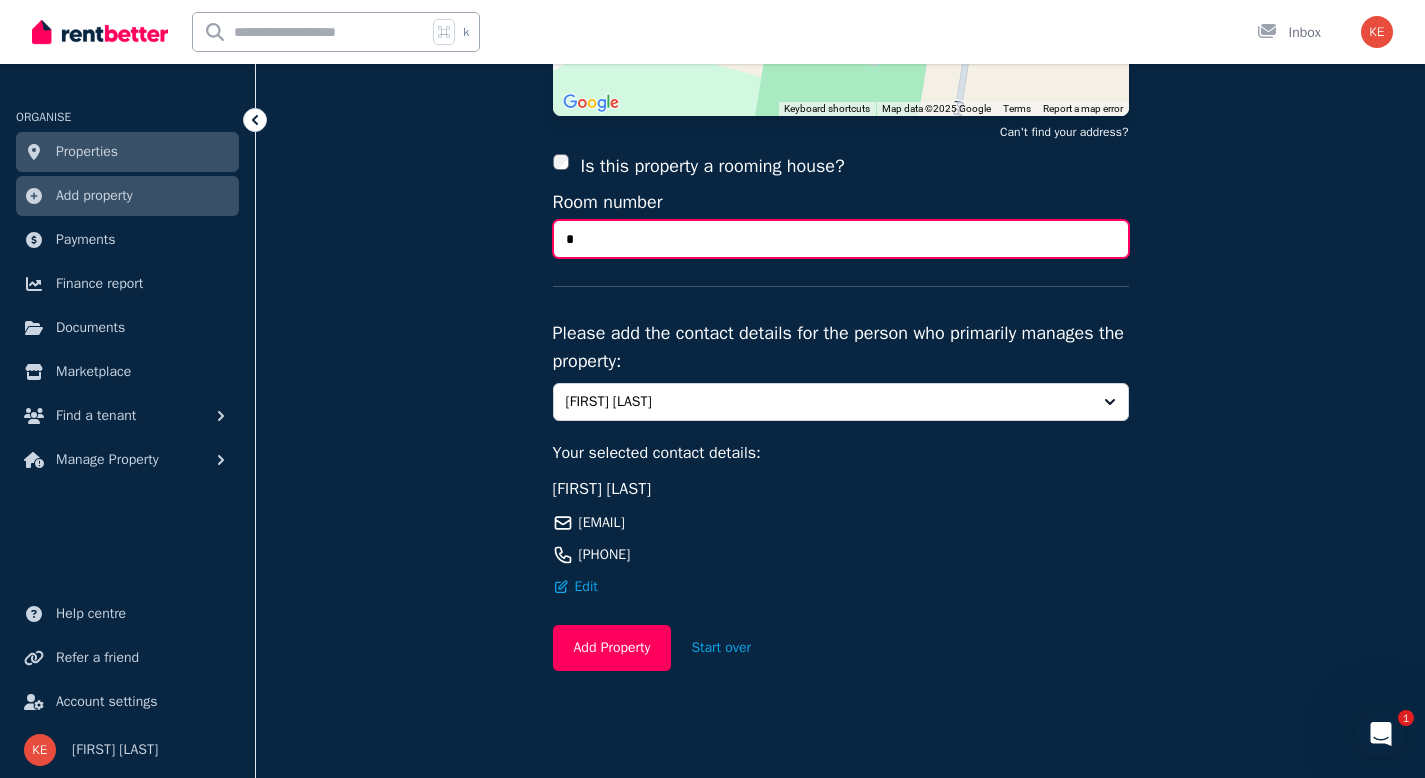 type on "*" 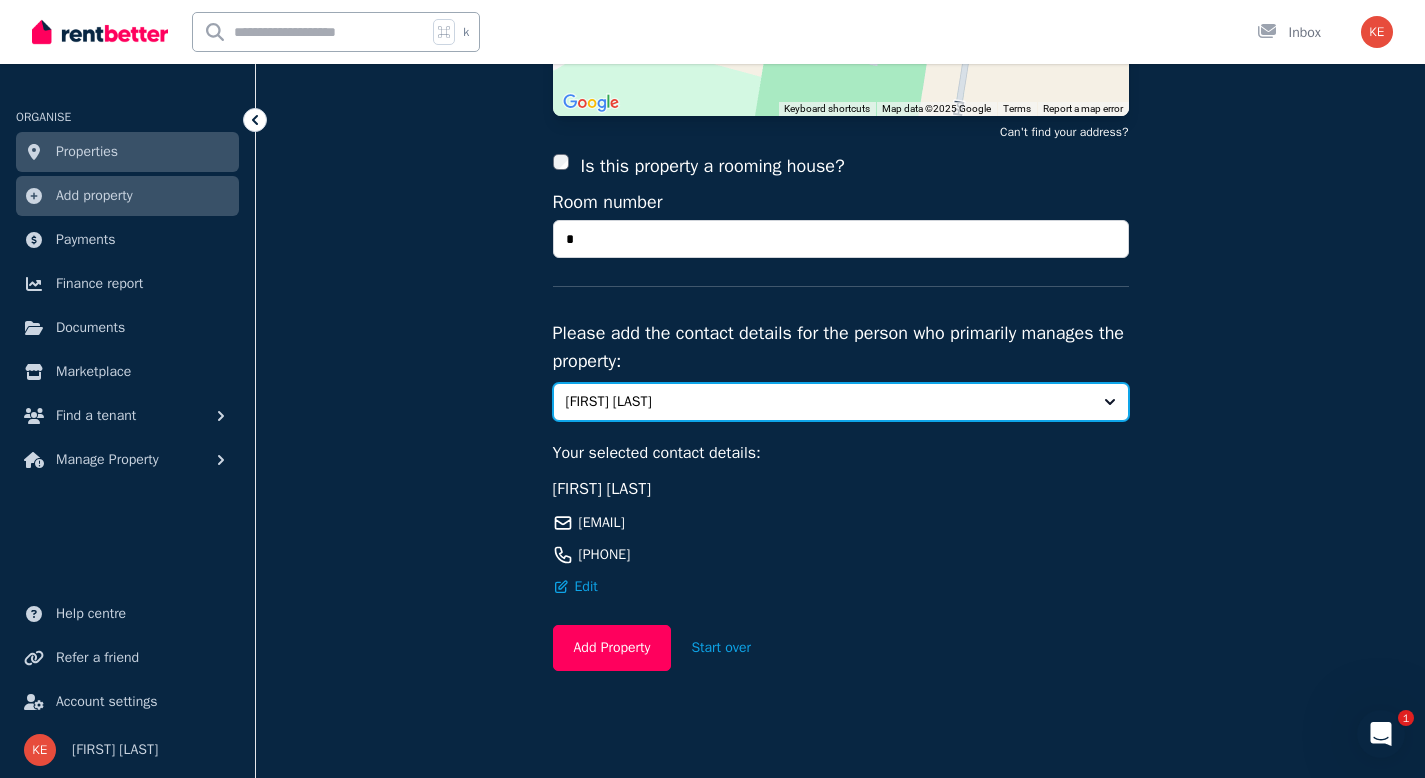 click on "[FIRST] [LAST]" at bounding box center [841, 402] 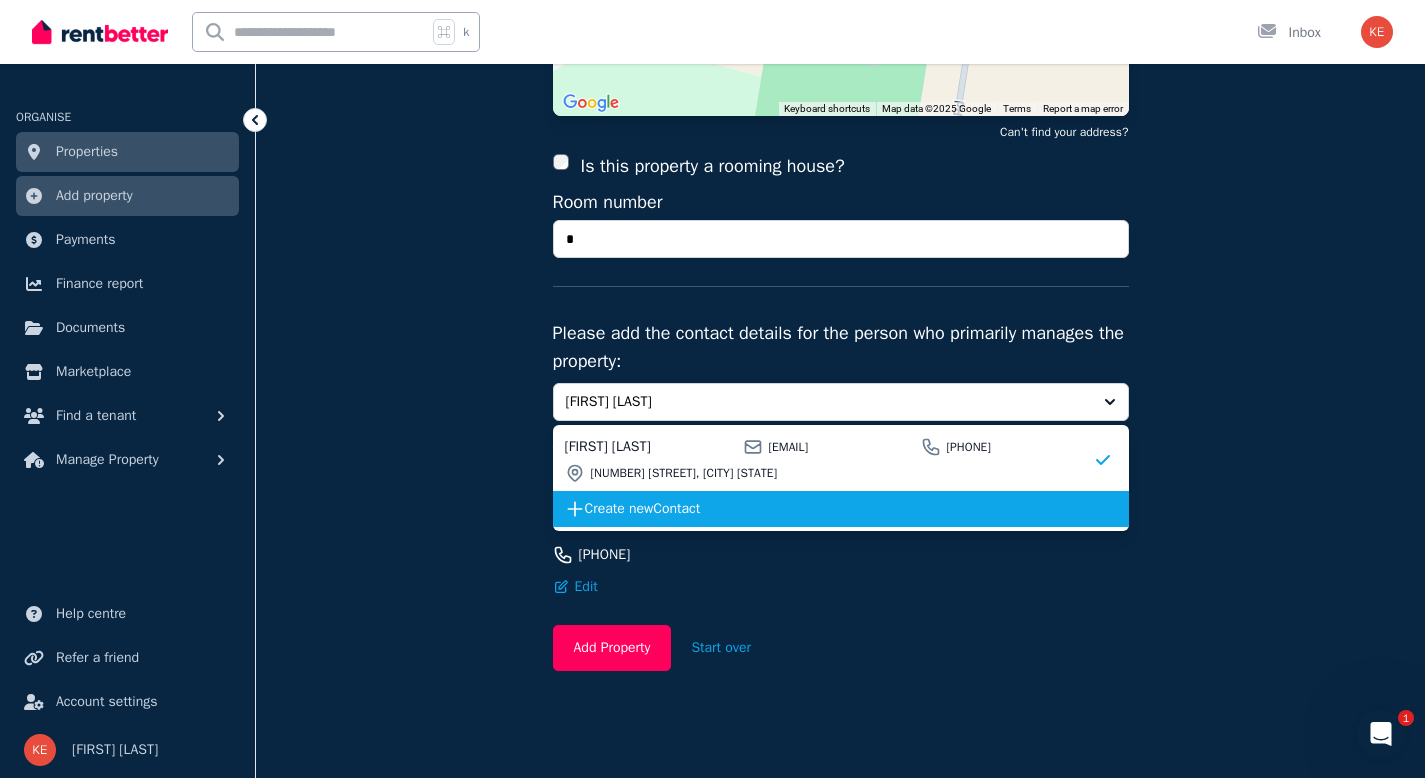 click on "Create new  Contact" at bounding box center [841, 509] 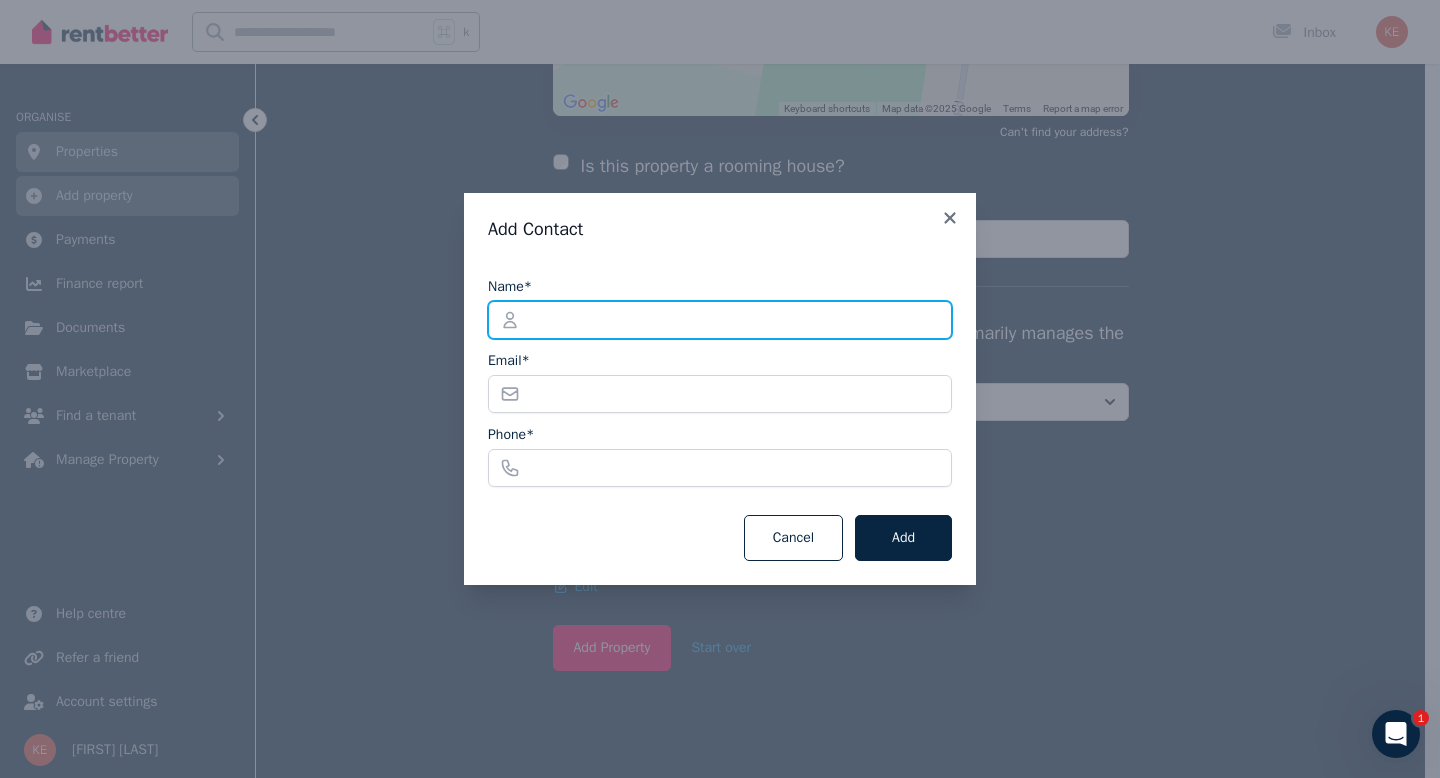 click on "Name*" at bounding box center (720, 320) 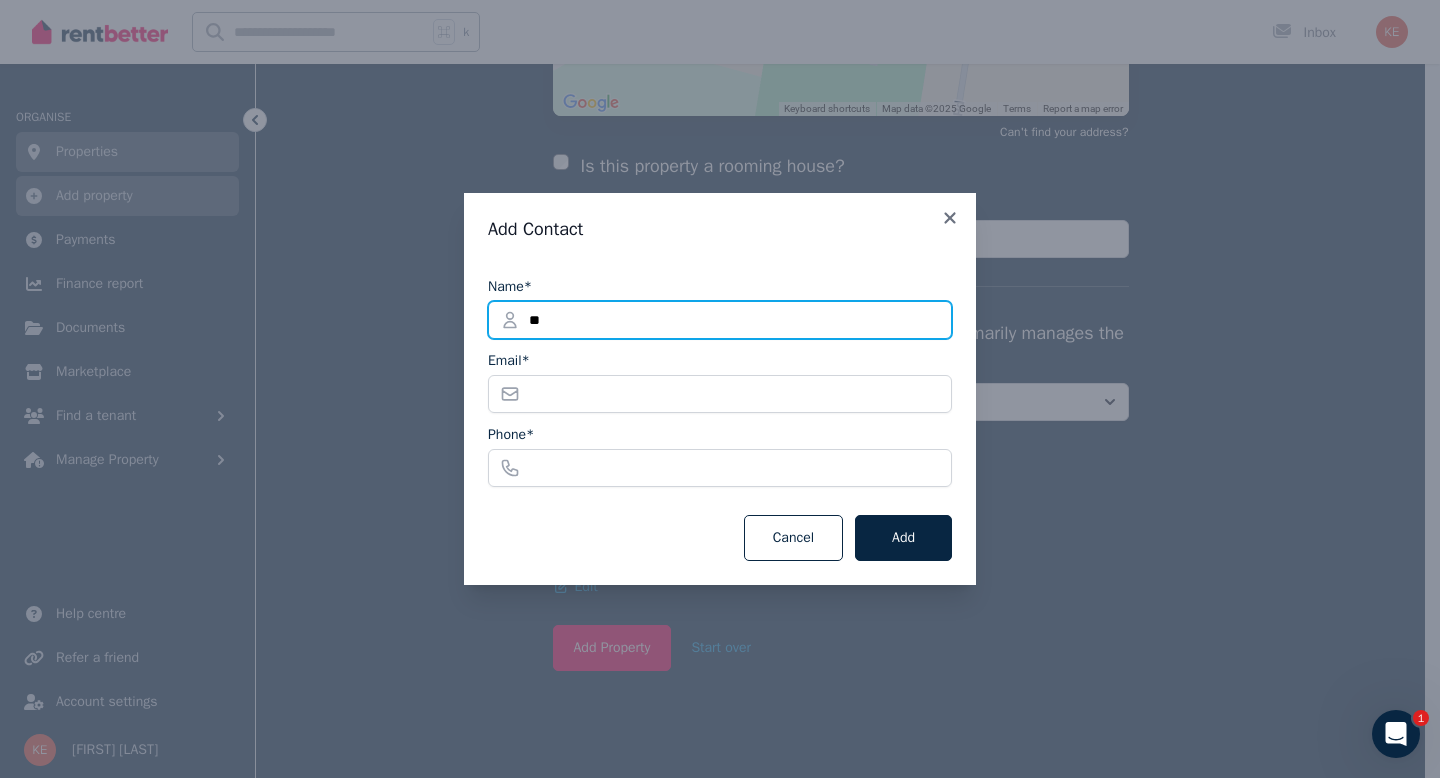 type on "*" 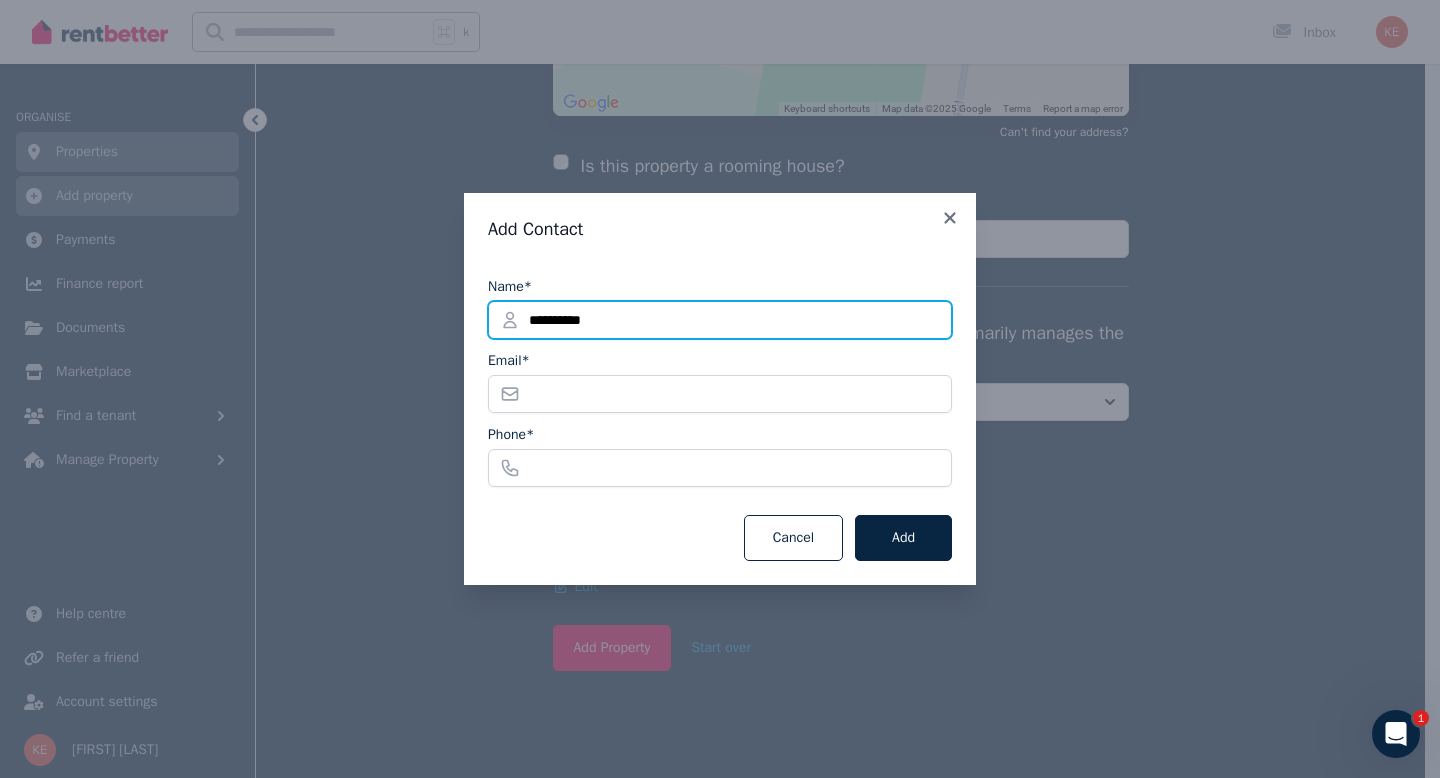type on "**********" 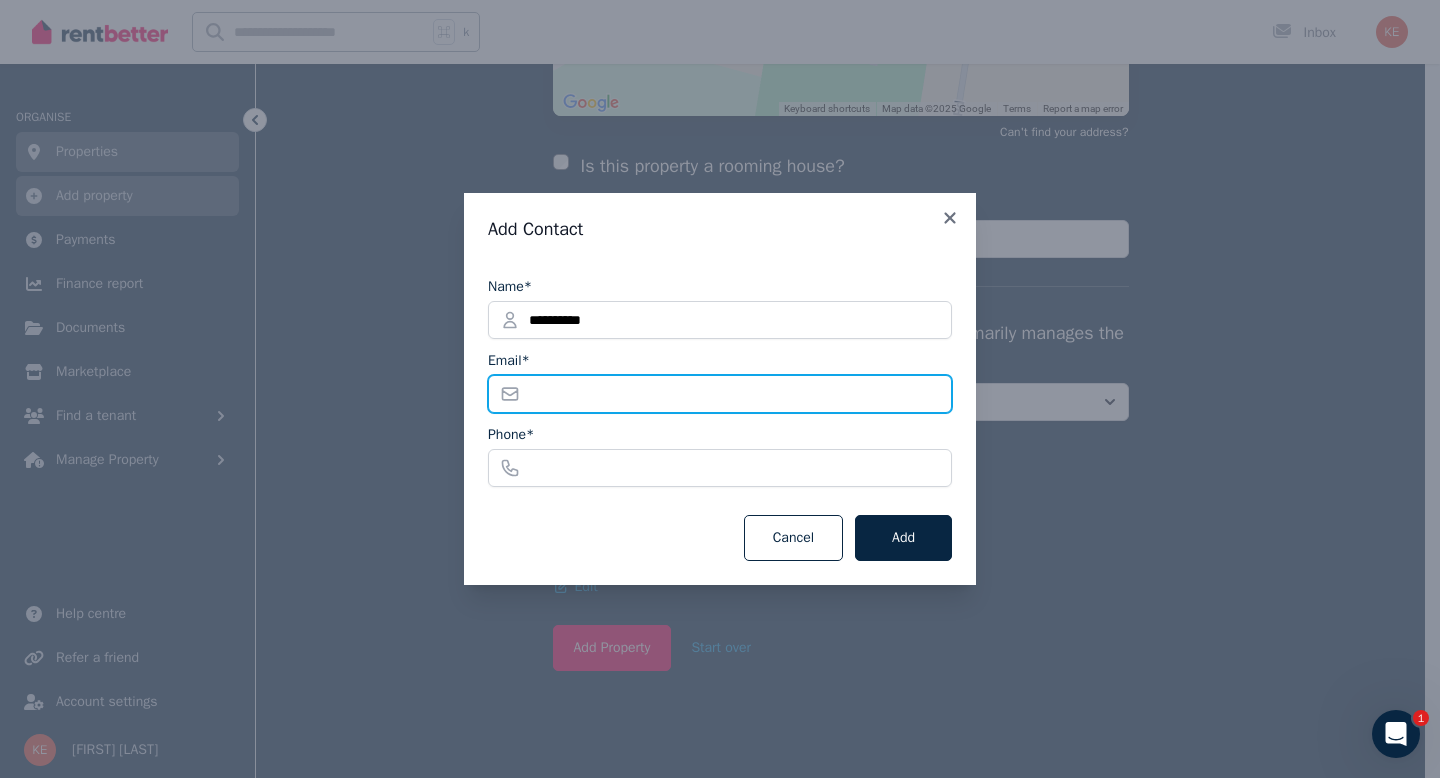 click on "Email*" at bounding box center (720, 394) 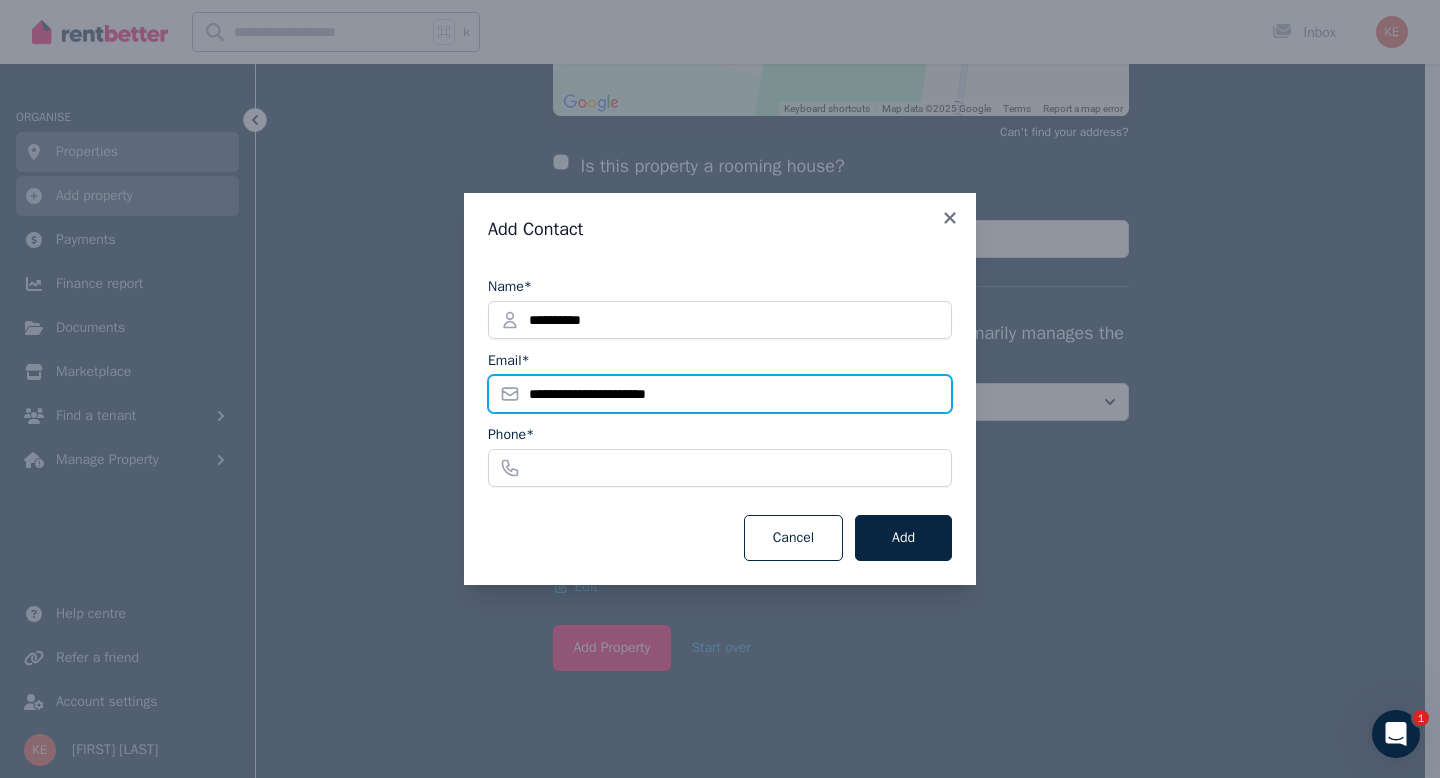 type on "**********" 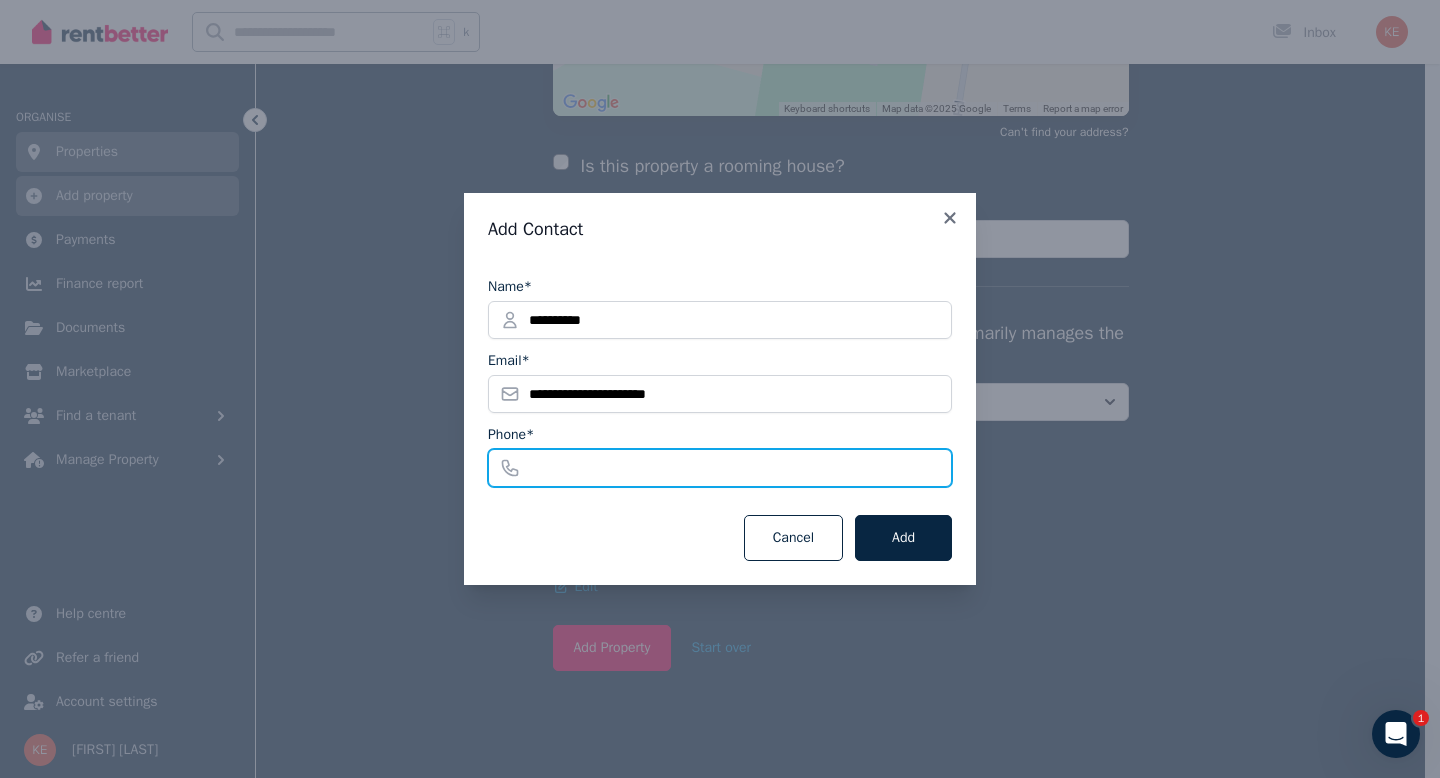 click on "Phone*" at bounding box center [720, 468] 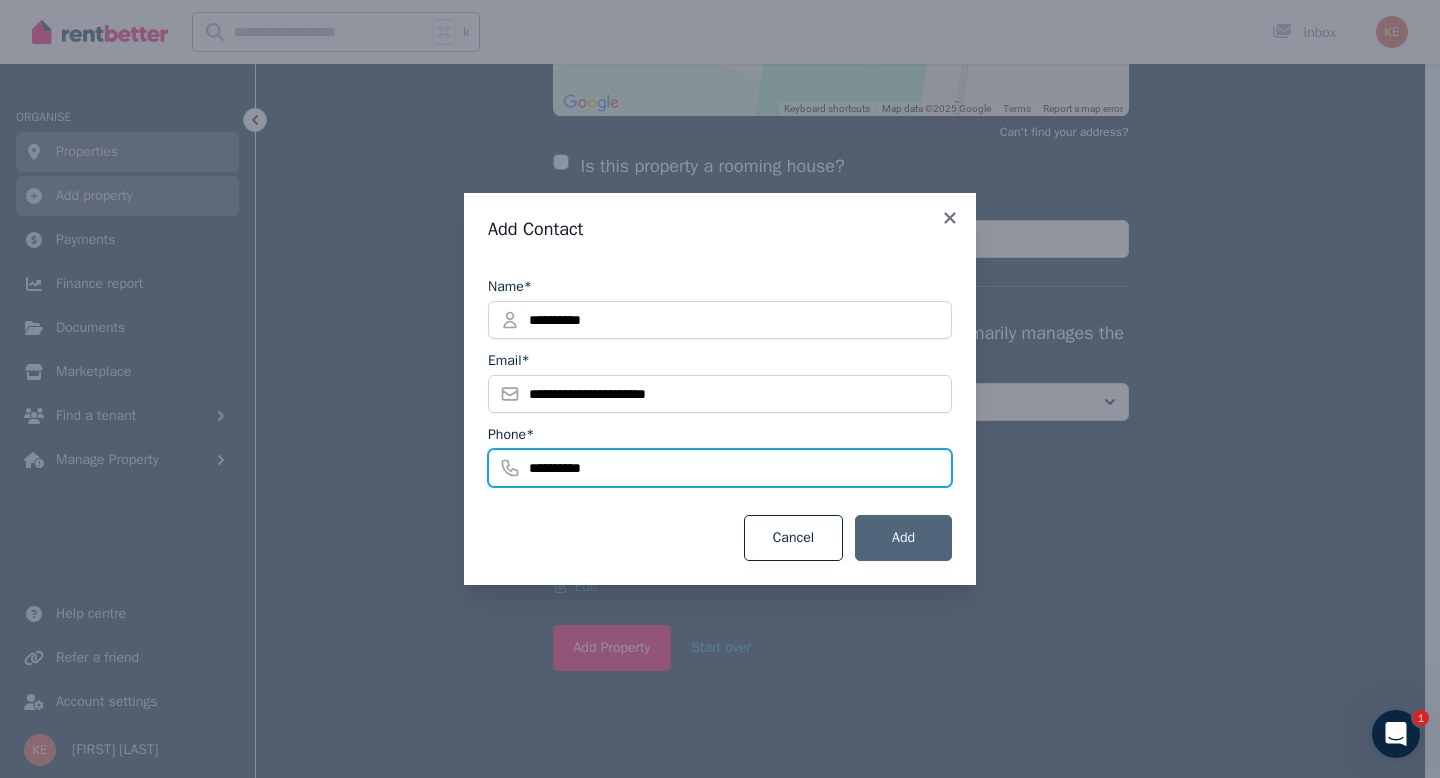 type on "**********" 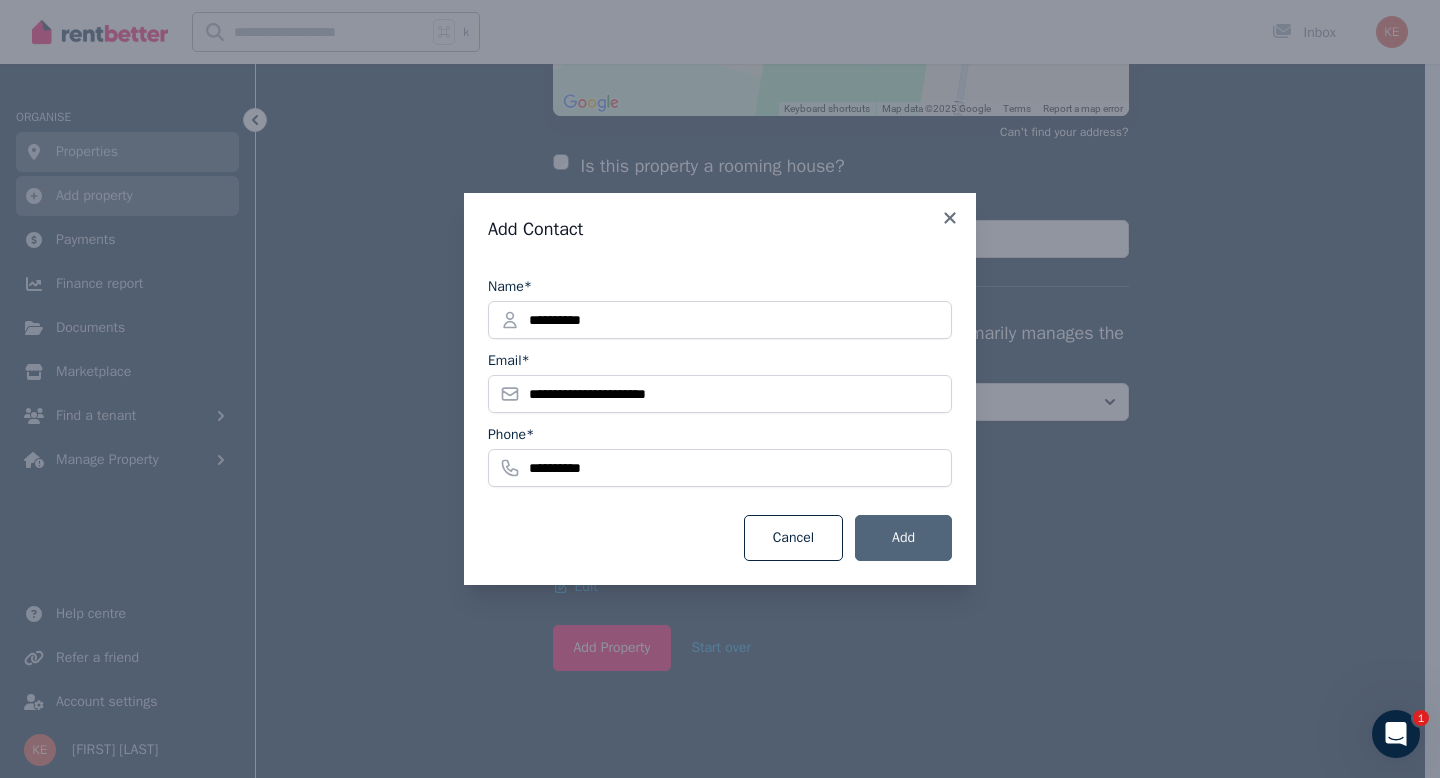 click on "Add" at bounding box center (903, 538) 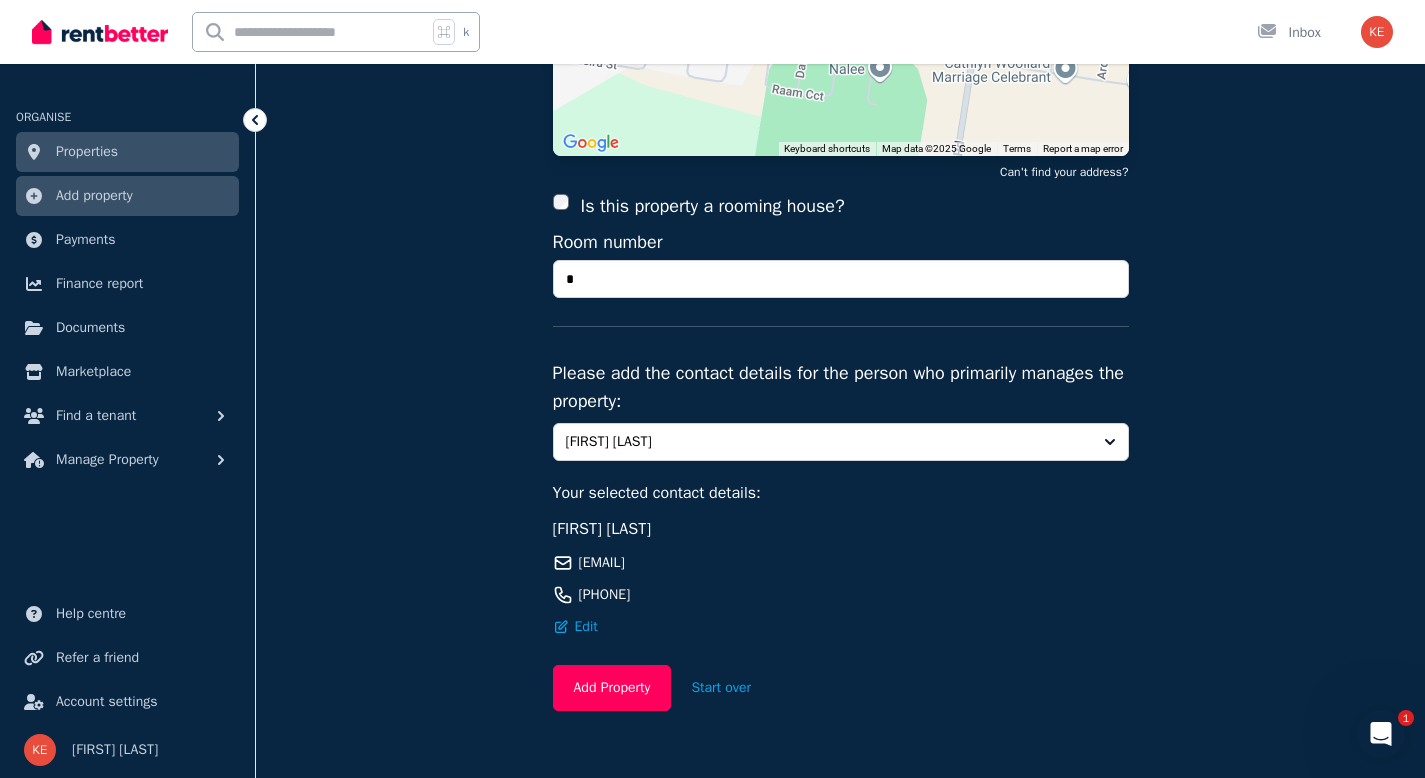 scroll, scrollTop: 350, scrollLeft: 0, axis: vertical 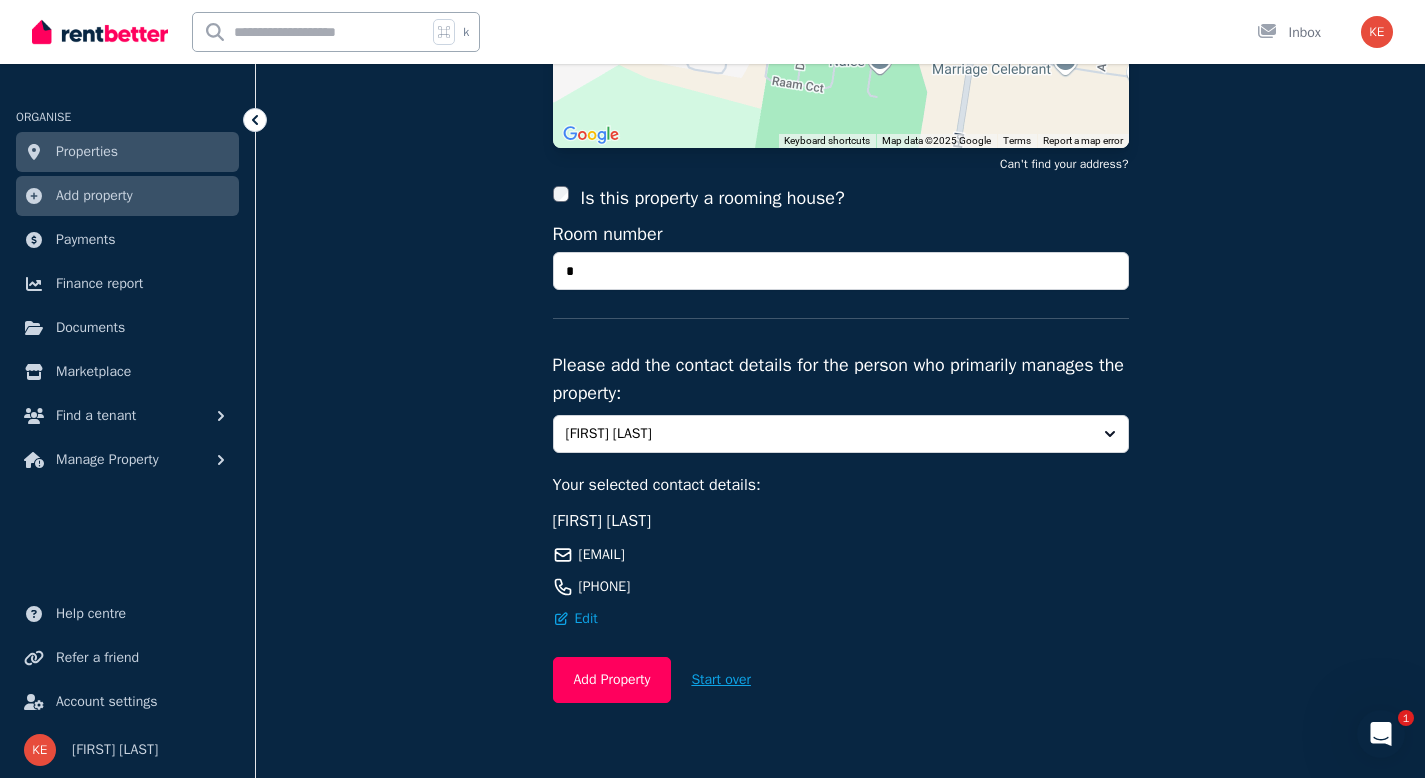 click on "Start over" at bounding box center (721, 680) 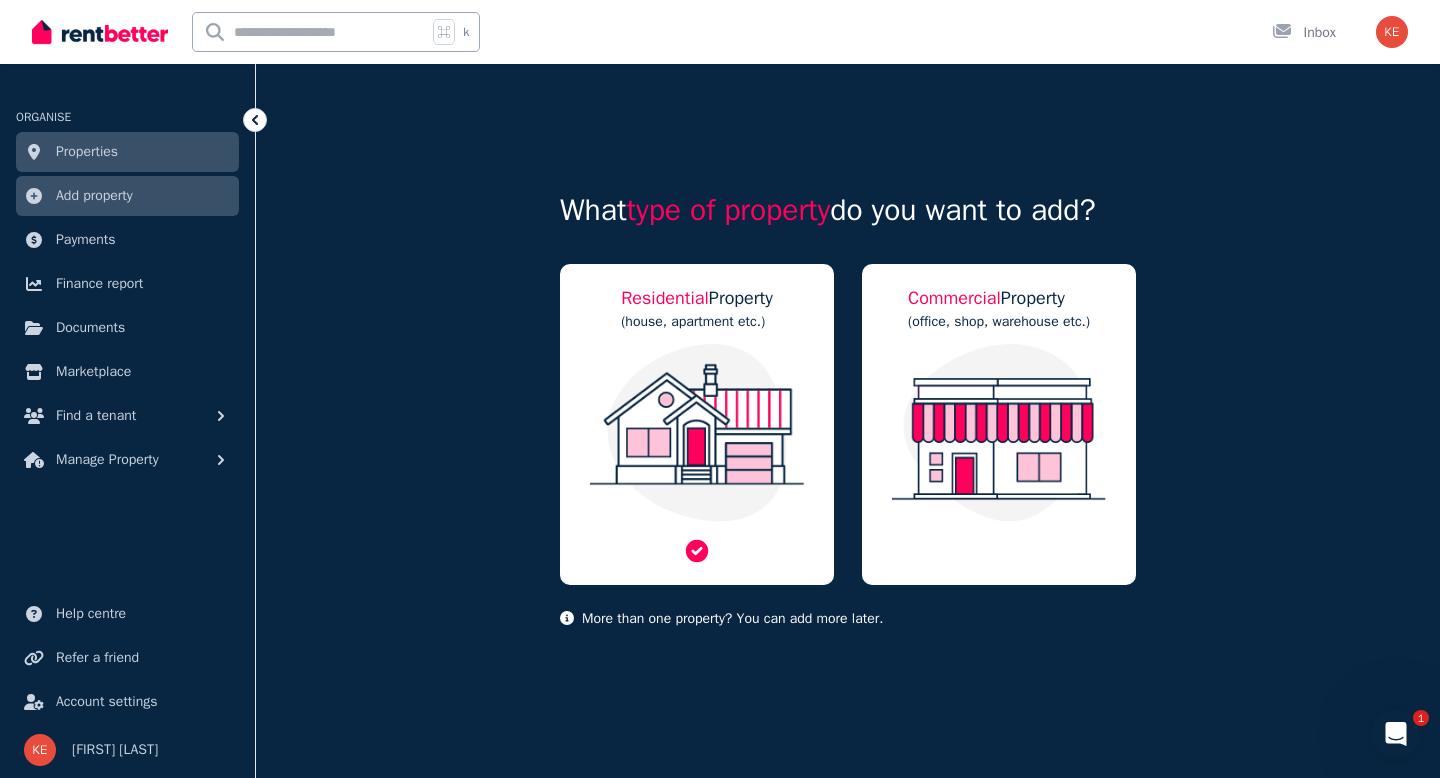 click at bounding box center (697, 433) 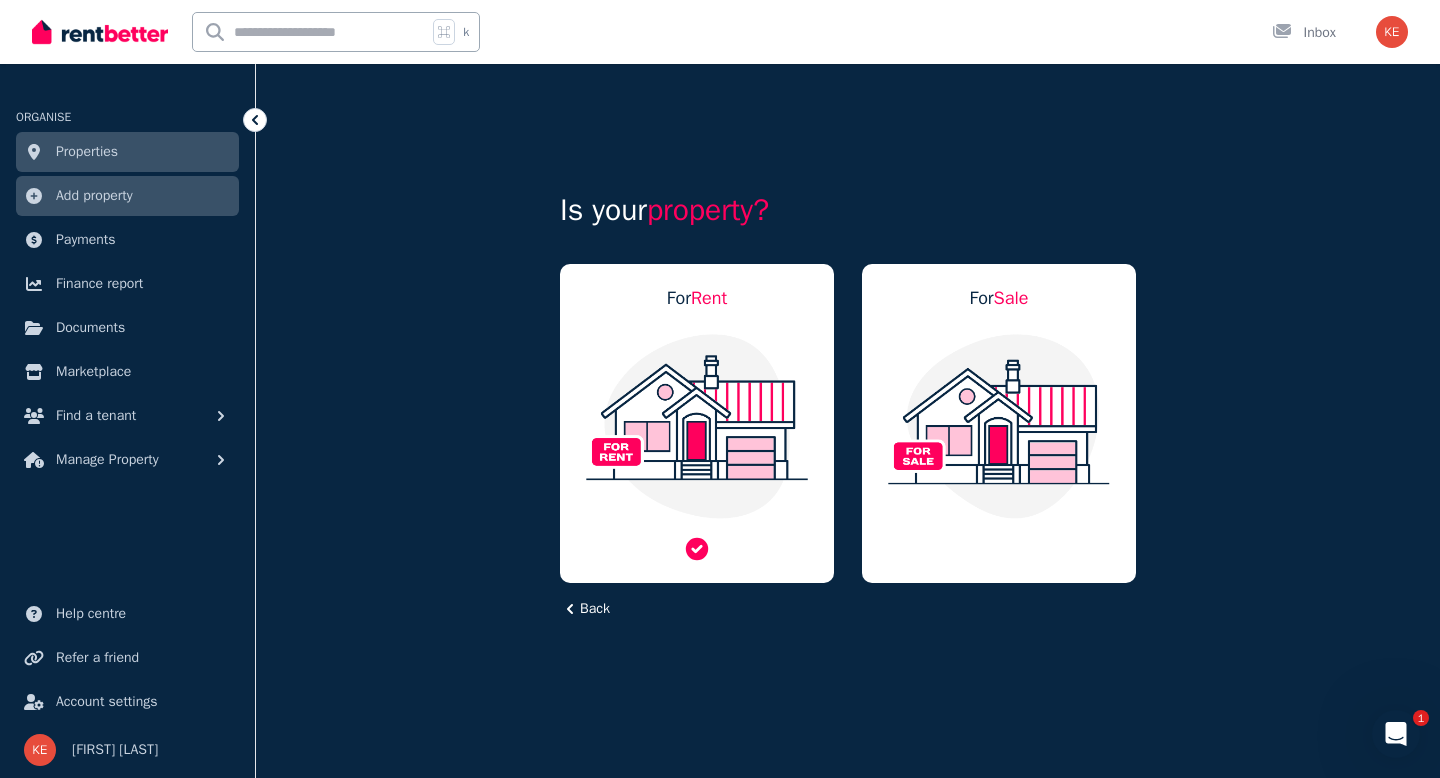 click at bounding box center (697, 426) 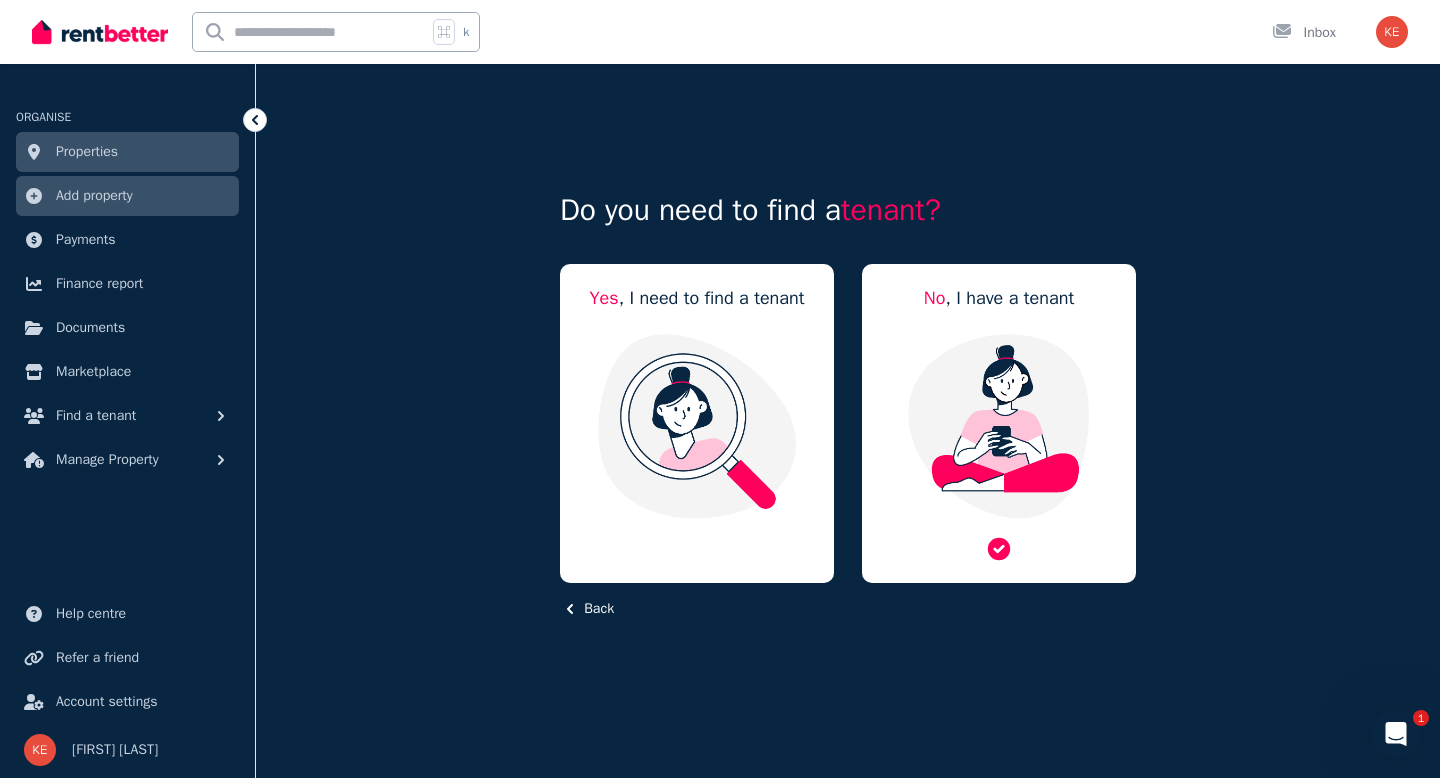 click at bounding box center (999, 426) 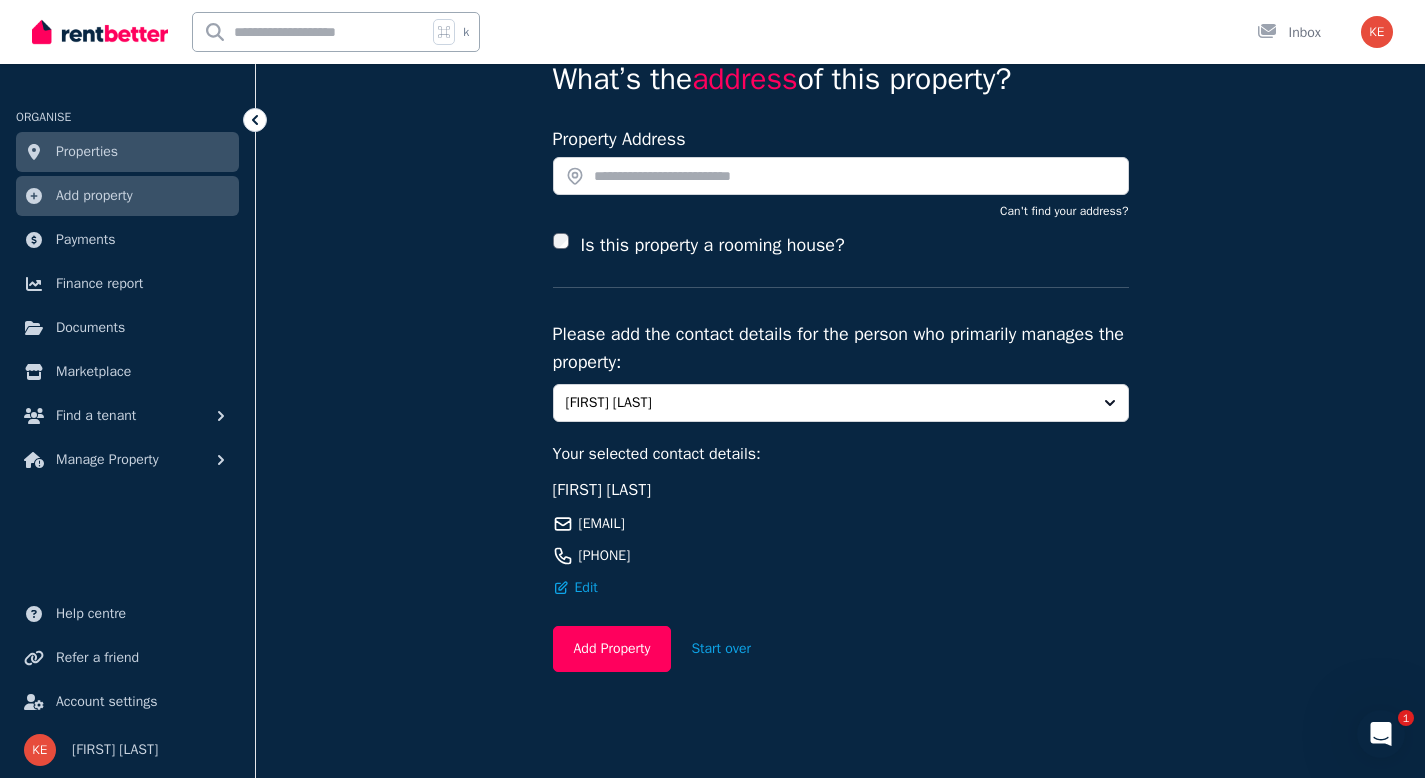 scroll, scrollTop: 133, scrollLeft: 0, axis: vertical 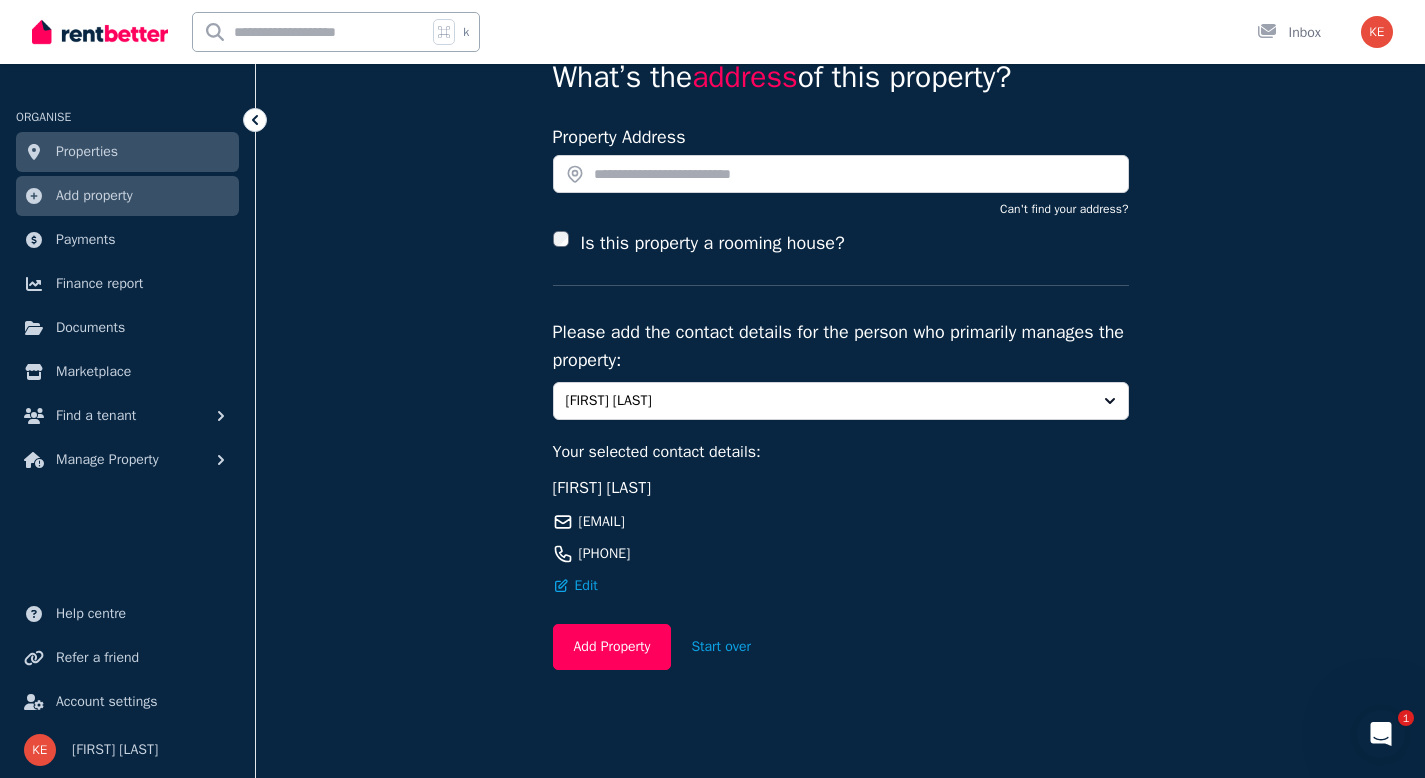 click on "[FIRST] [LAST] [EMAIL] [PHONE] Edit" at bounding box center [841, 536] 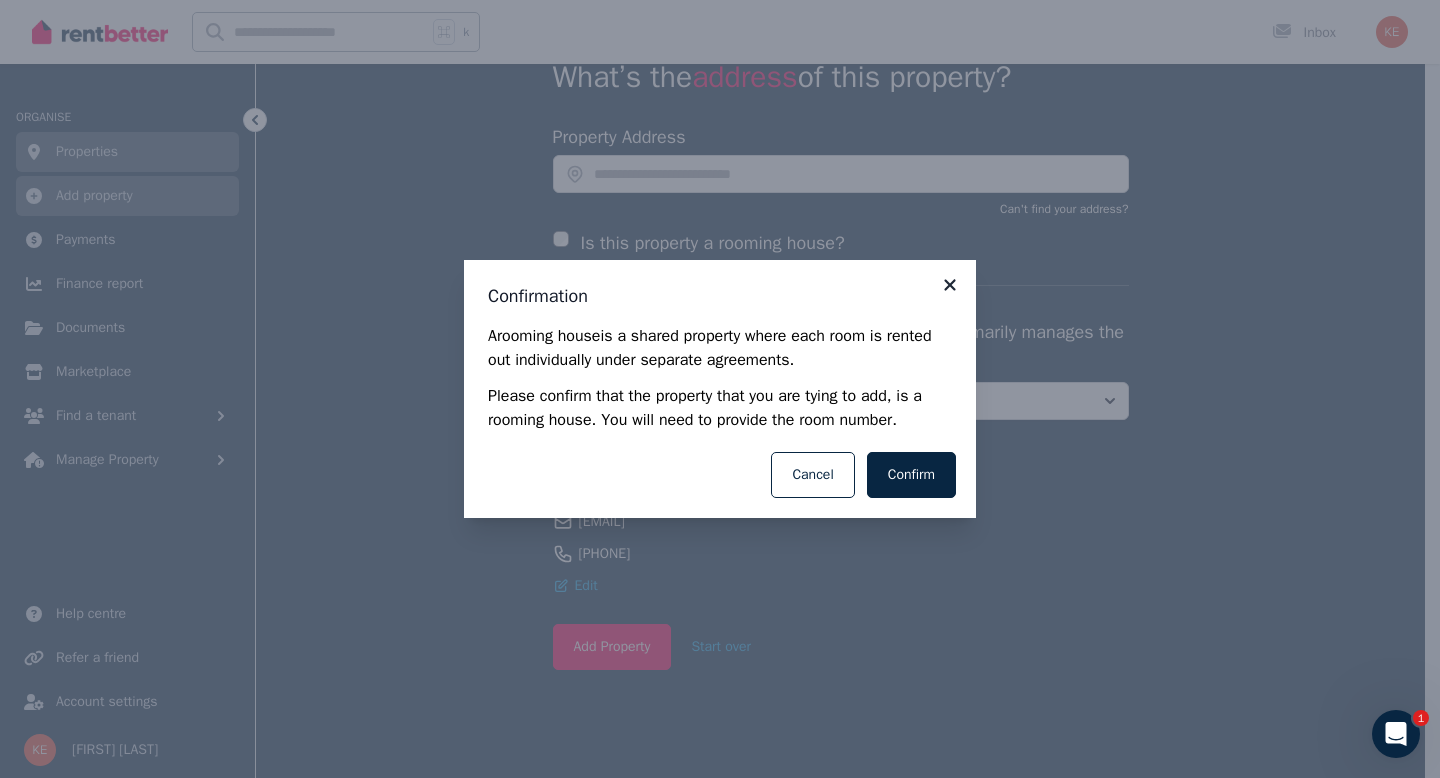 click 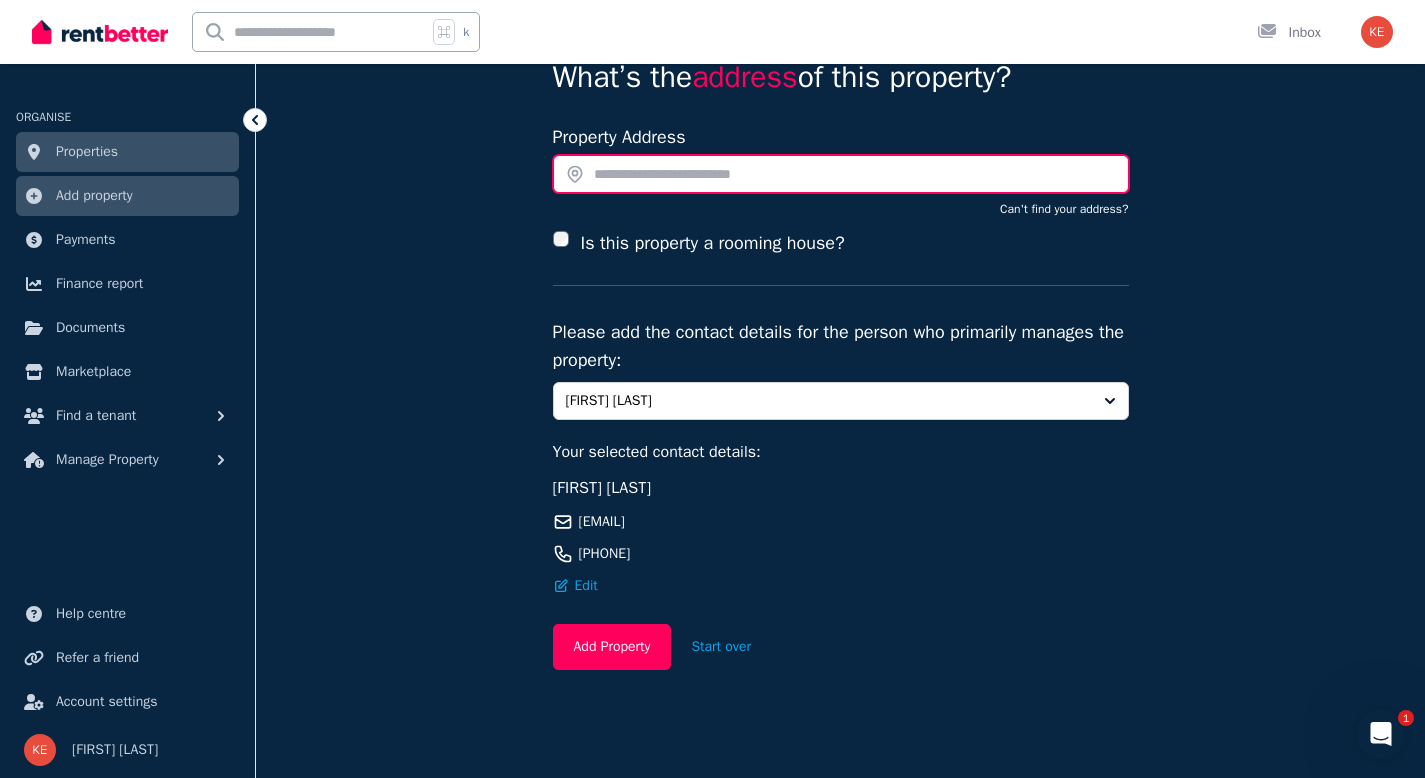 click at bounding box center (841, 174) 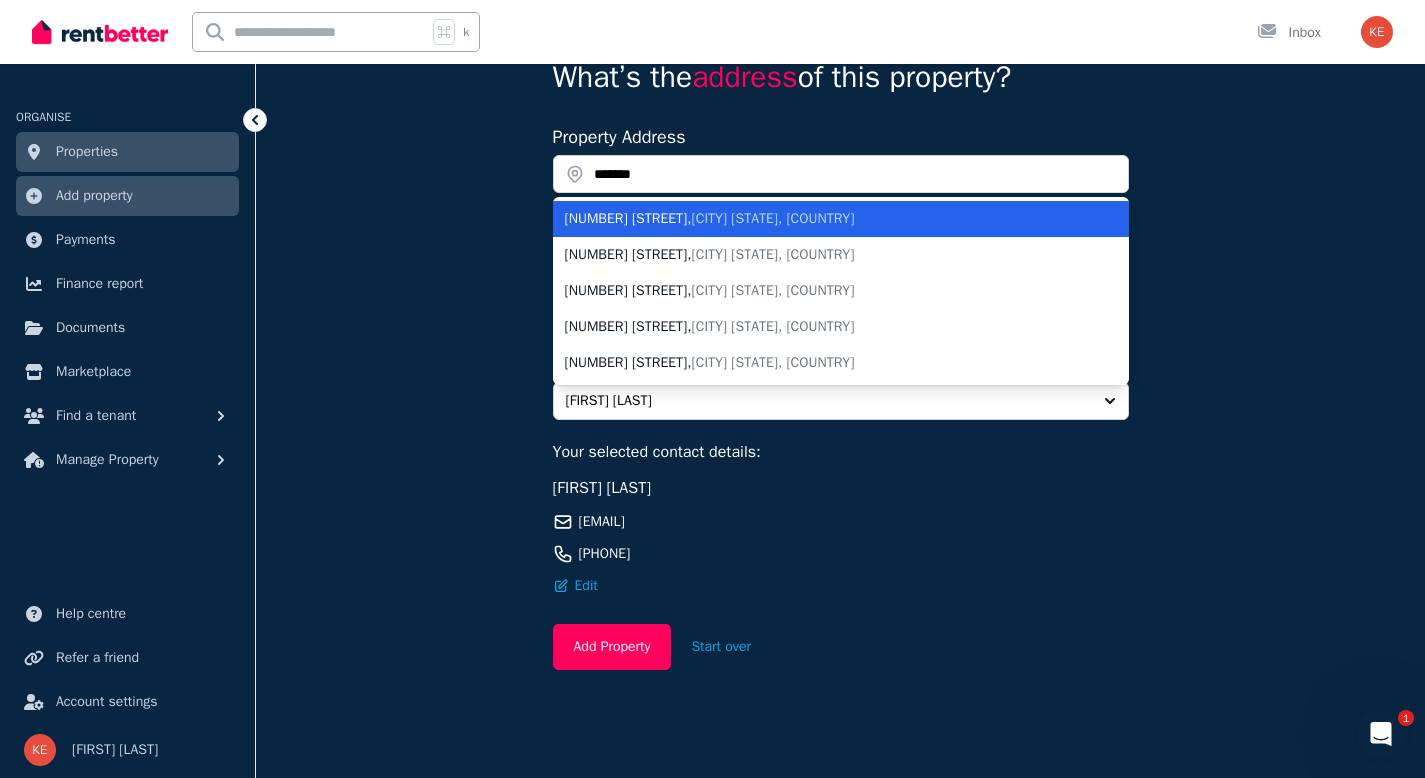 click on "[CITY] [STATE], [COUNTRY]" at bounding box center [773, 218] 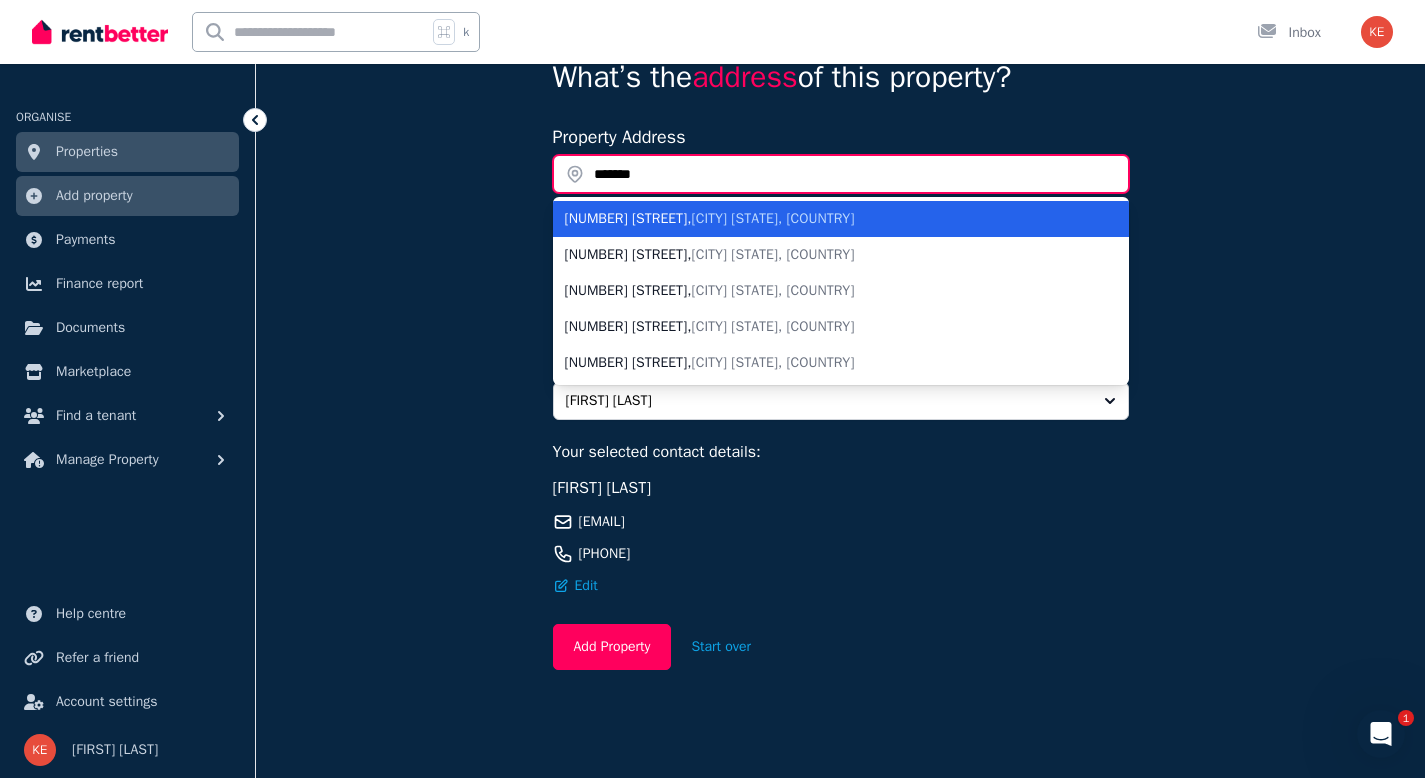 type on "**********" 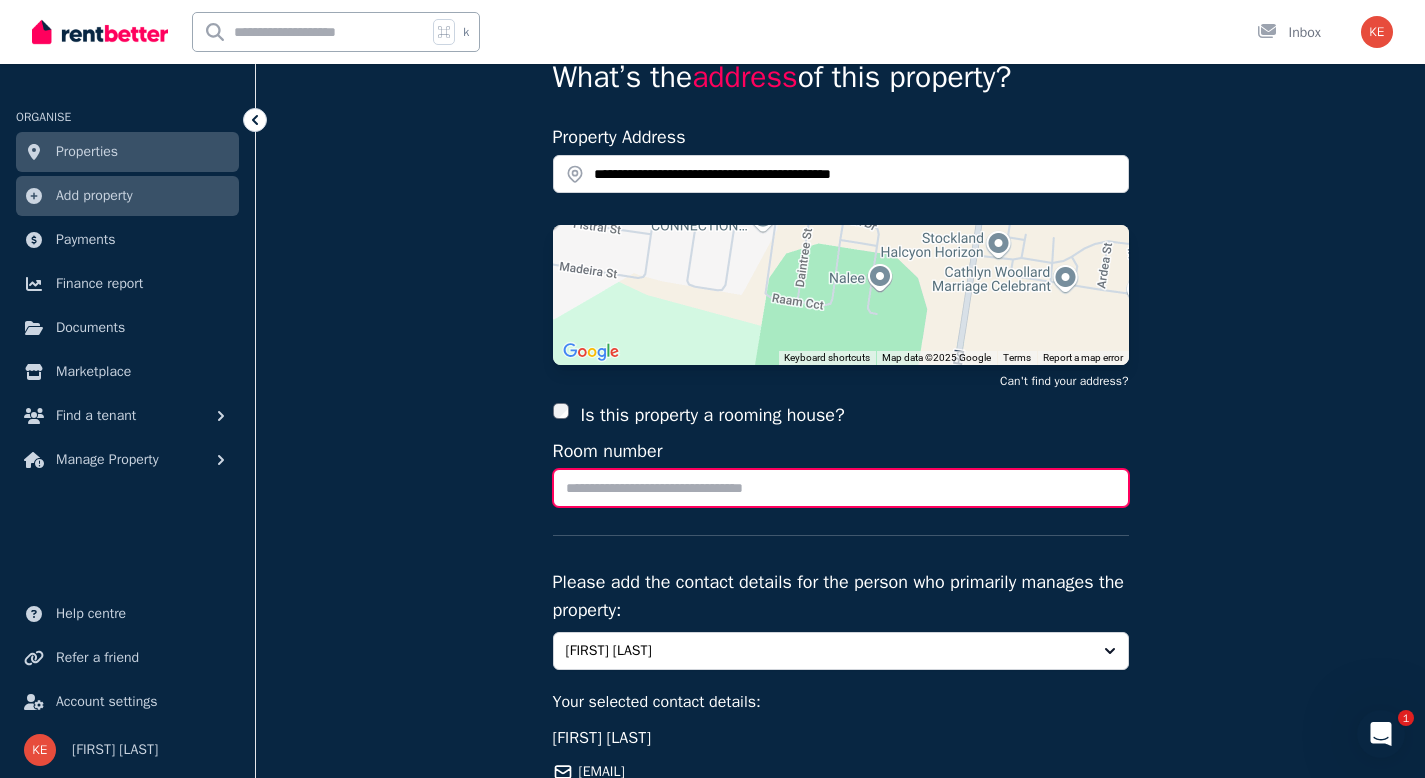 click on "Room number" at bounding box center (841, 488) 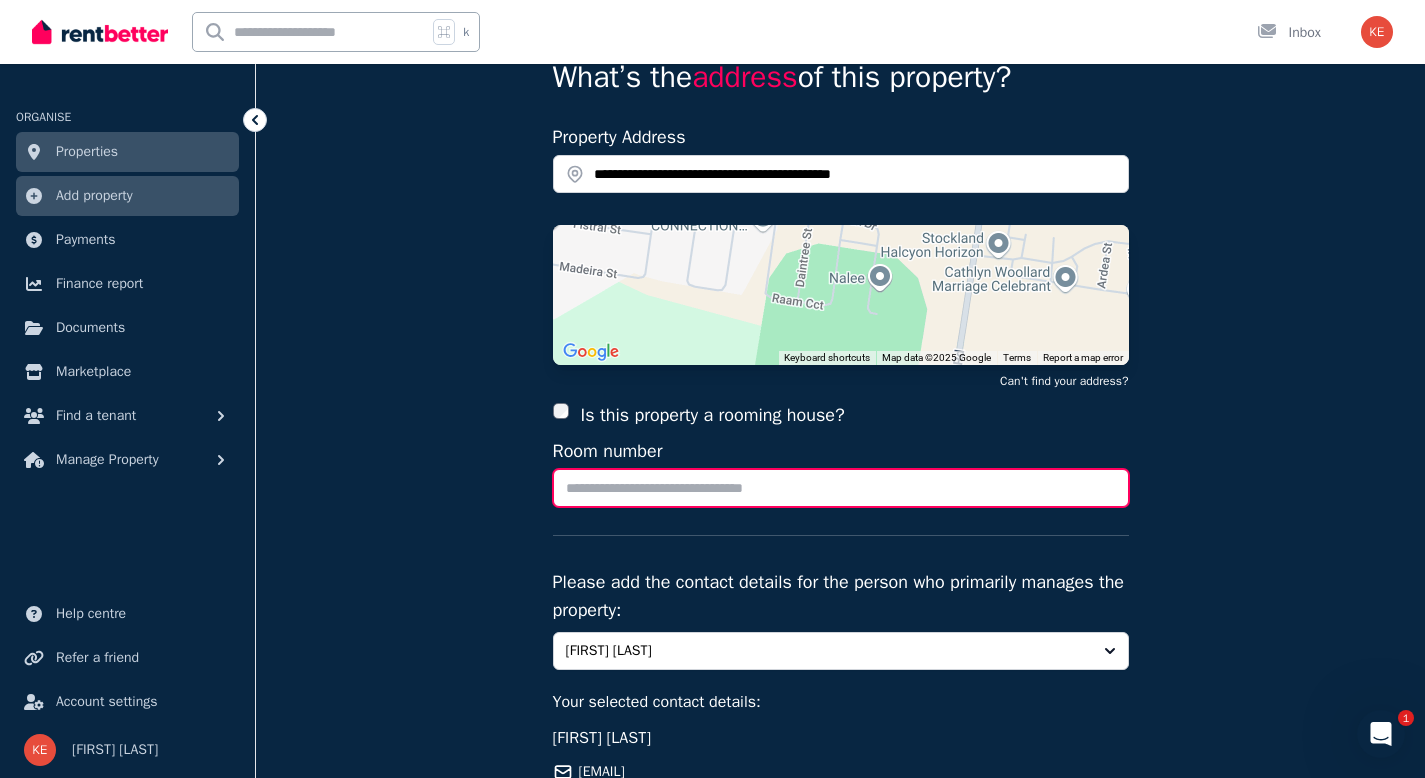 type on "*" 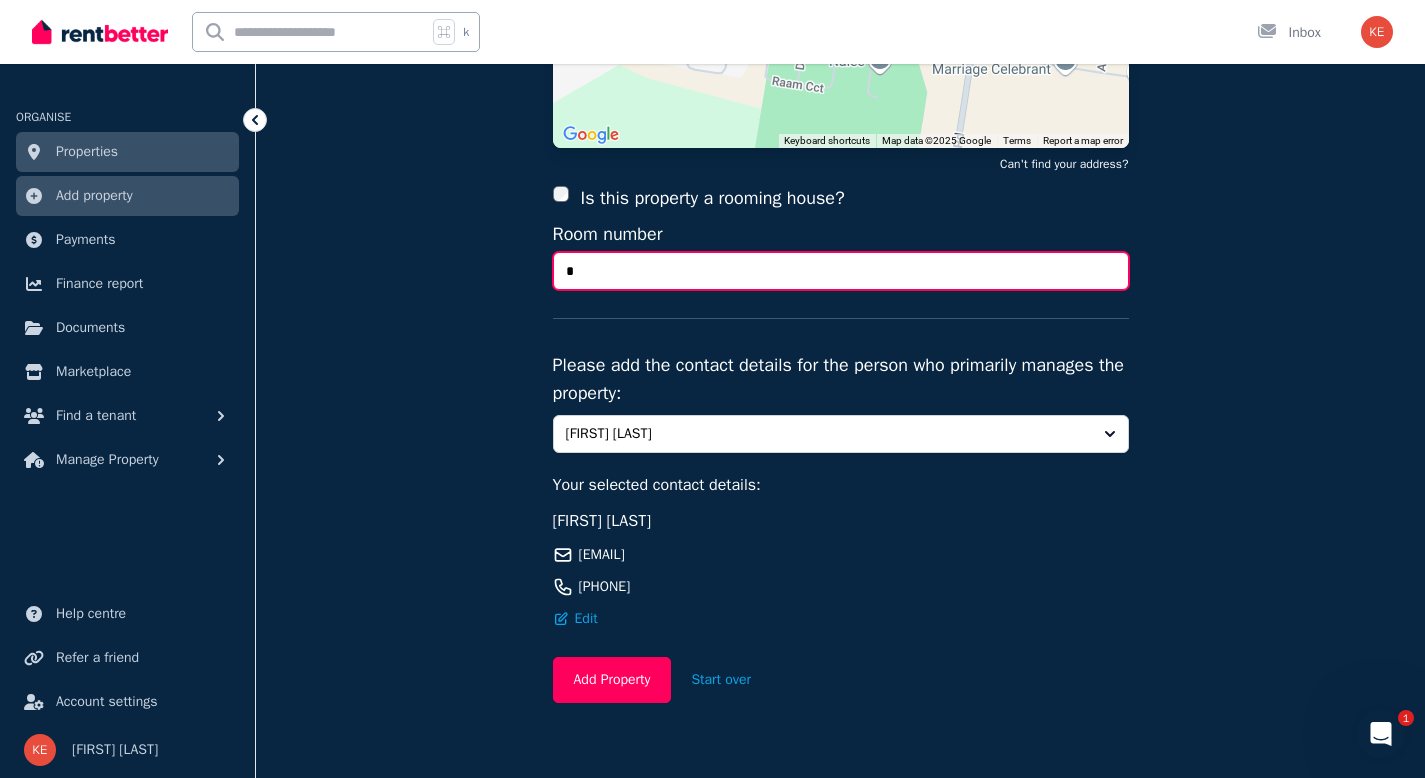 scroll, scrollTop: 351, scrollLeft: 0, axis: vertical 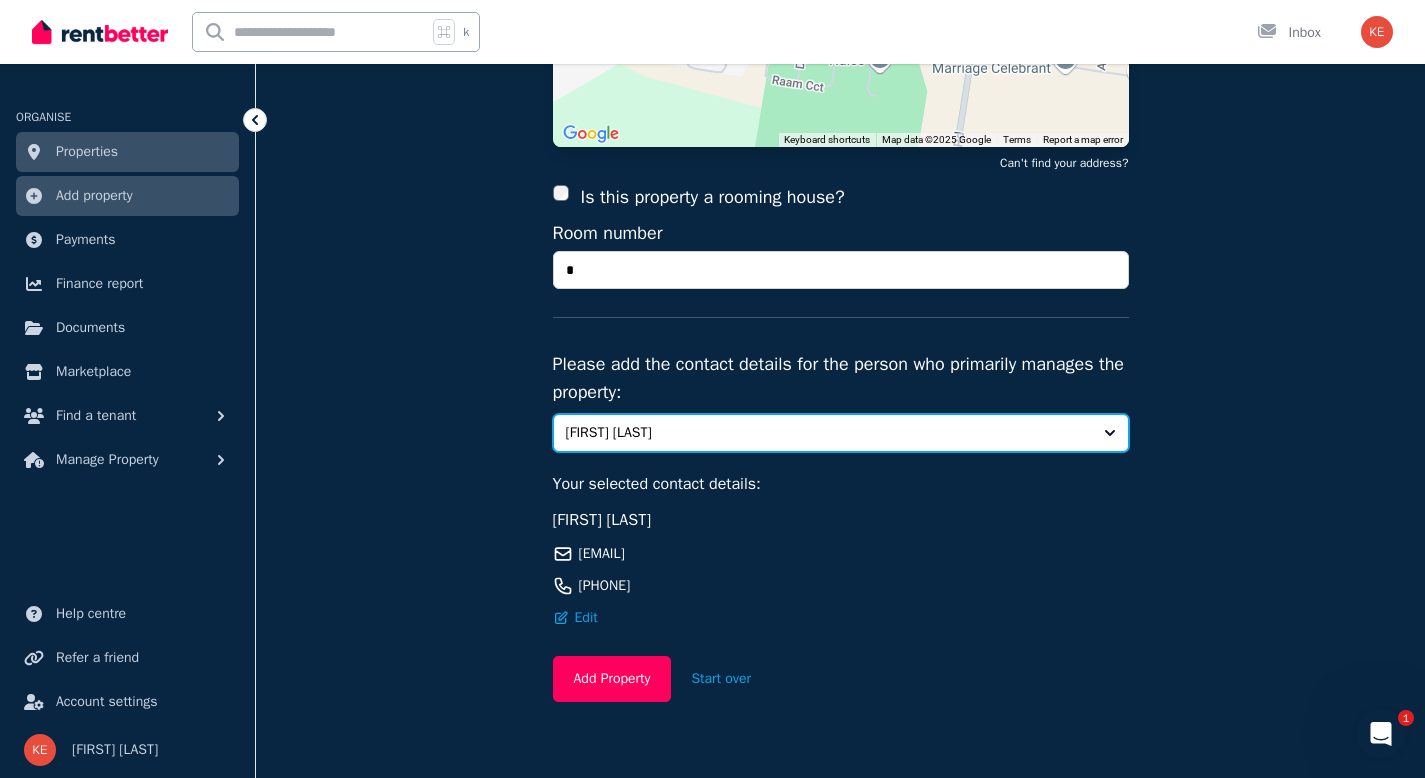 click on "[FIRST] [LAST]" at bounding box center [827, 433] 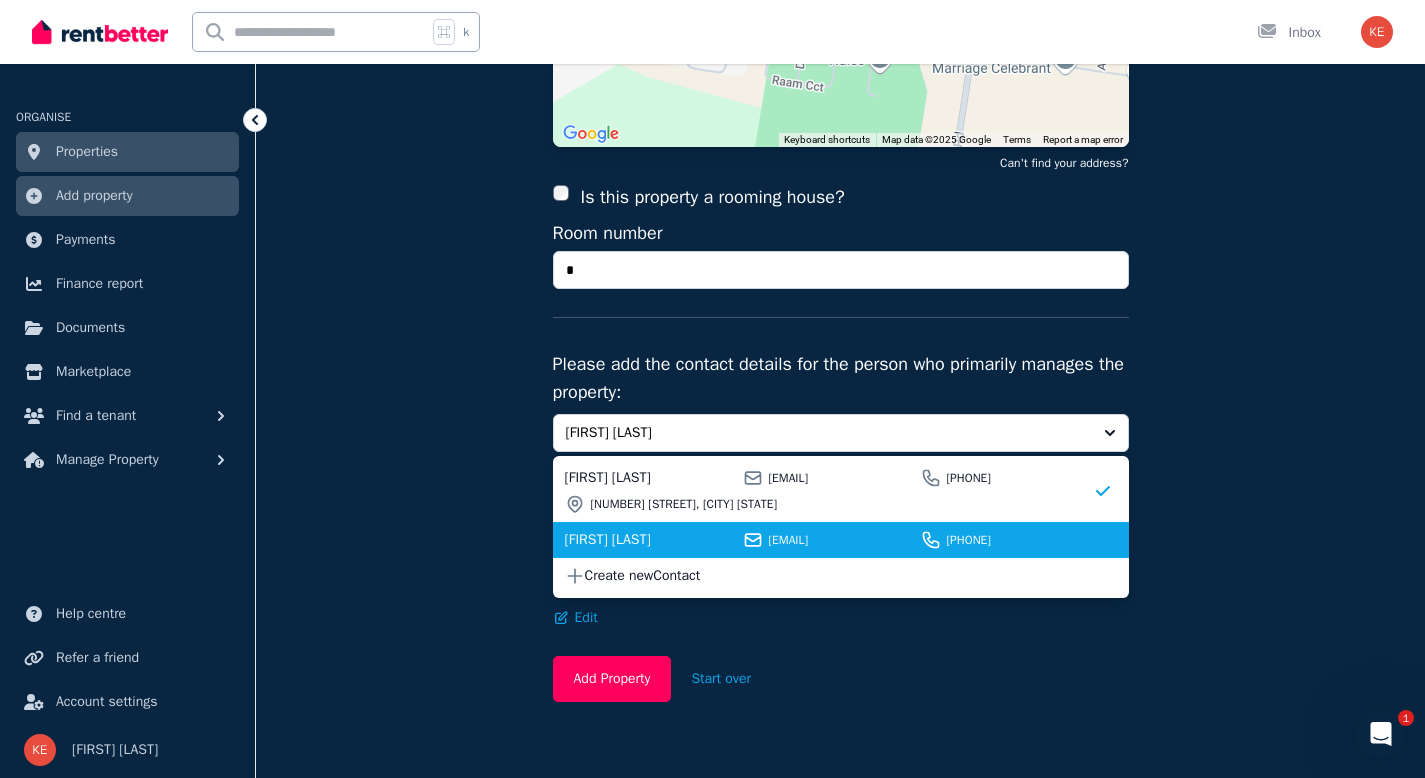 click on "[FIRST] [LAST]" at bounding box center [651, 540] 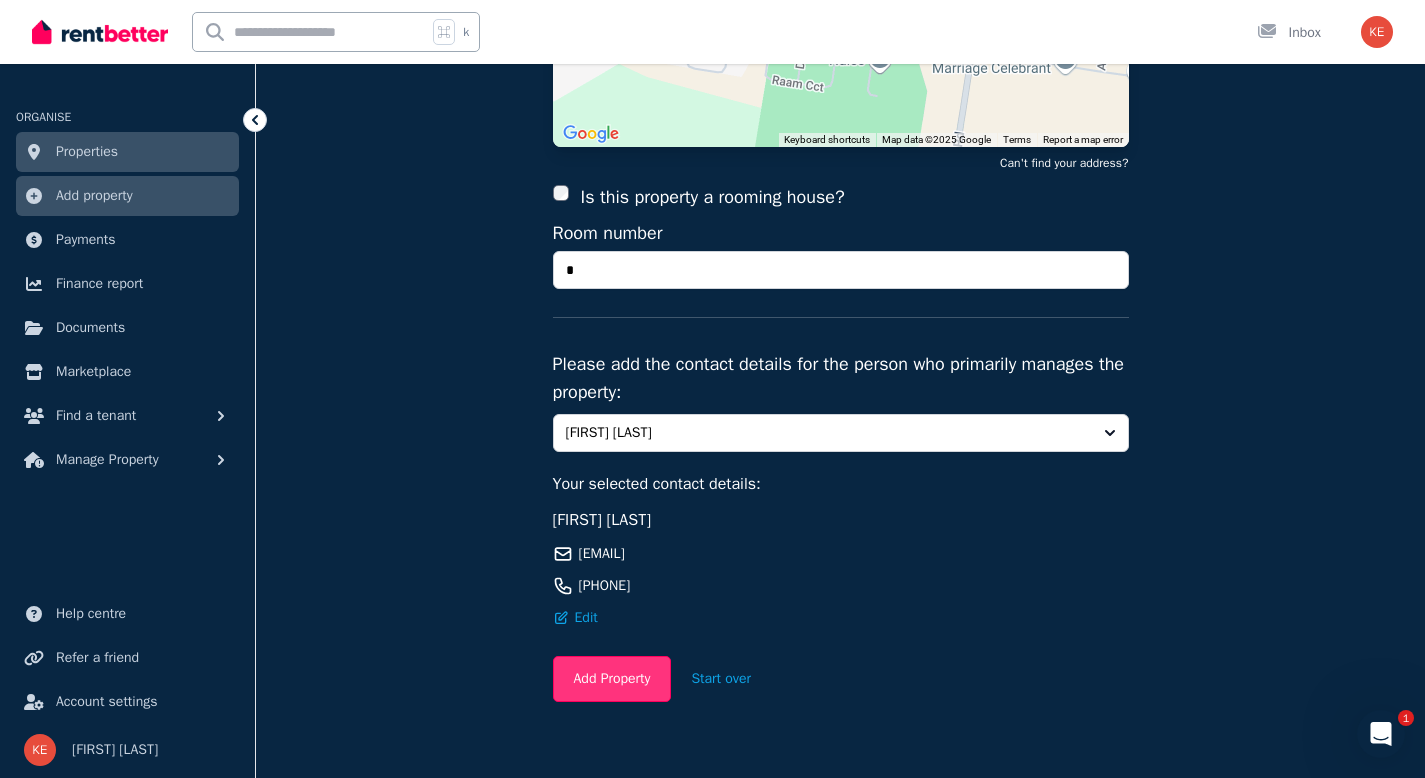 click on "Add Property" at bounding box center (612, 679) 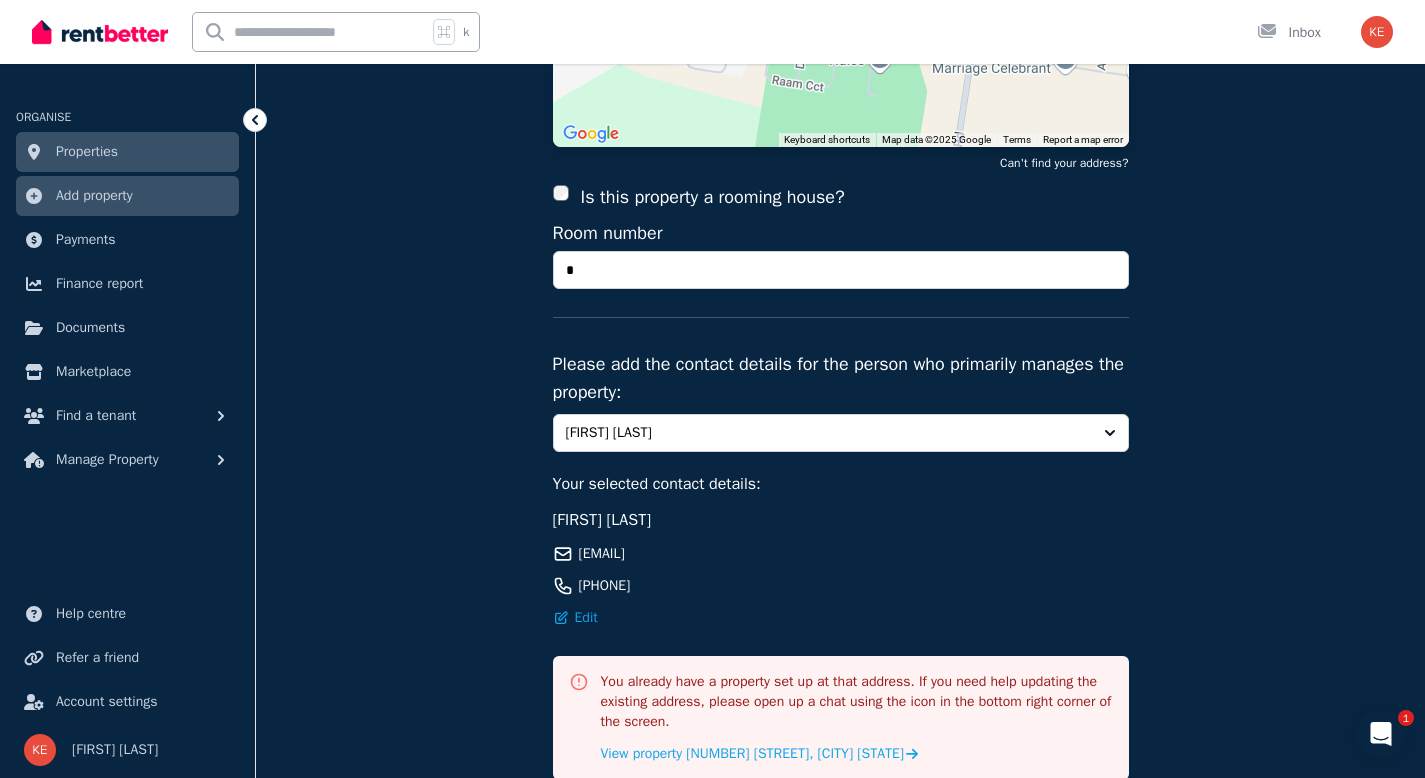 click on "[FIRST] [LAST] [EMAIL] [PHONE] Edit" at bounding box center [841, 568] 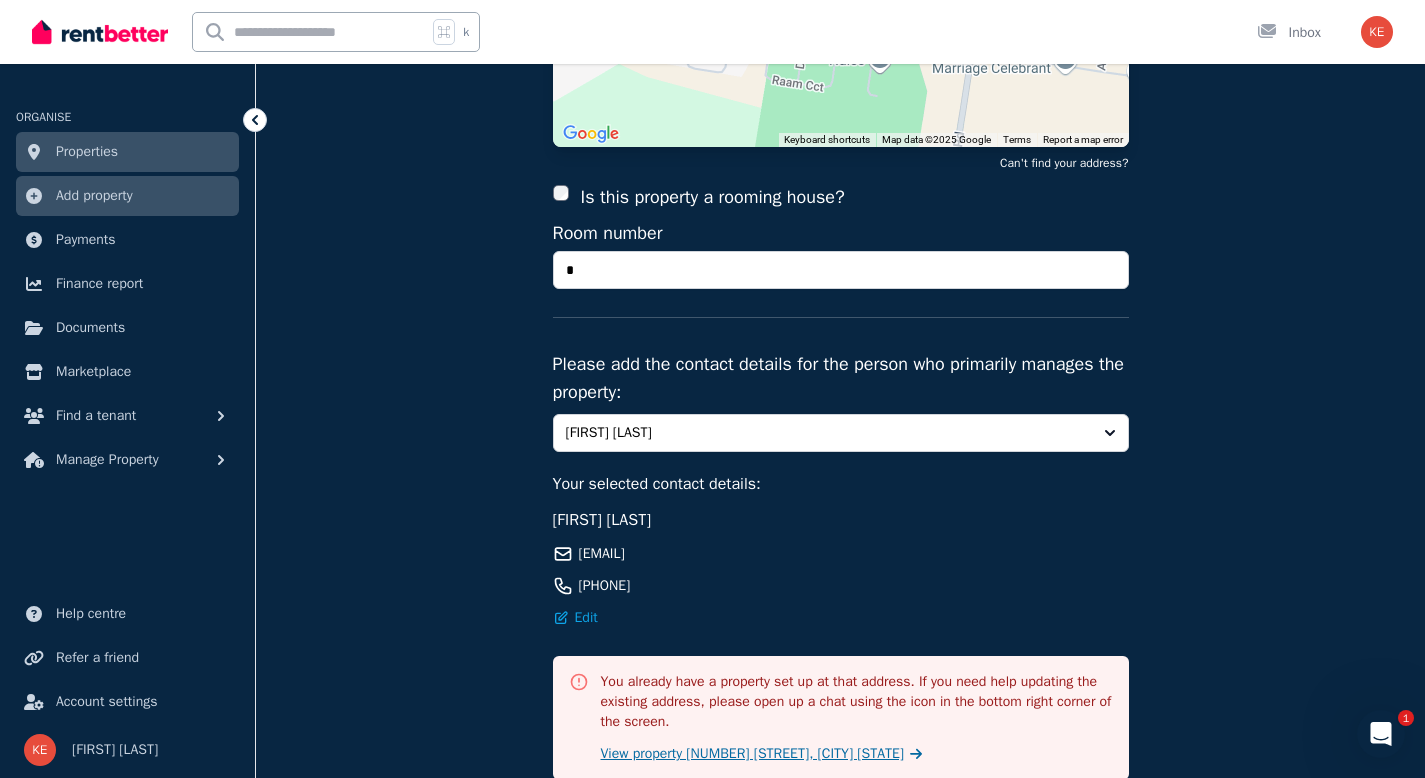 click on "View property [NUMBER] [STREET], [CITY] [STATE]" at bounding box center (753, 754) 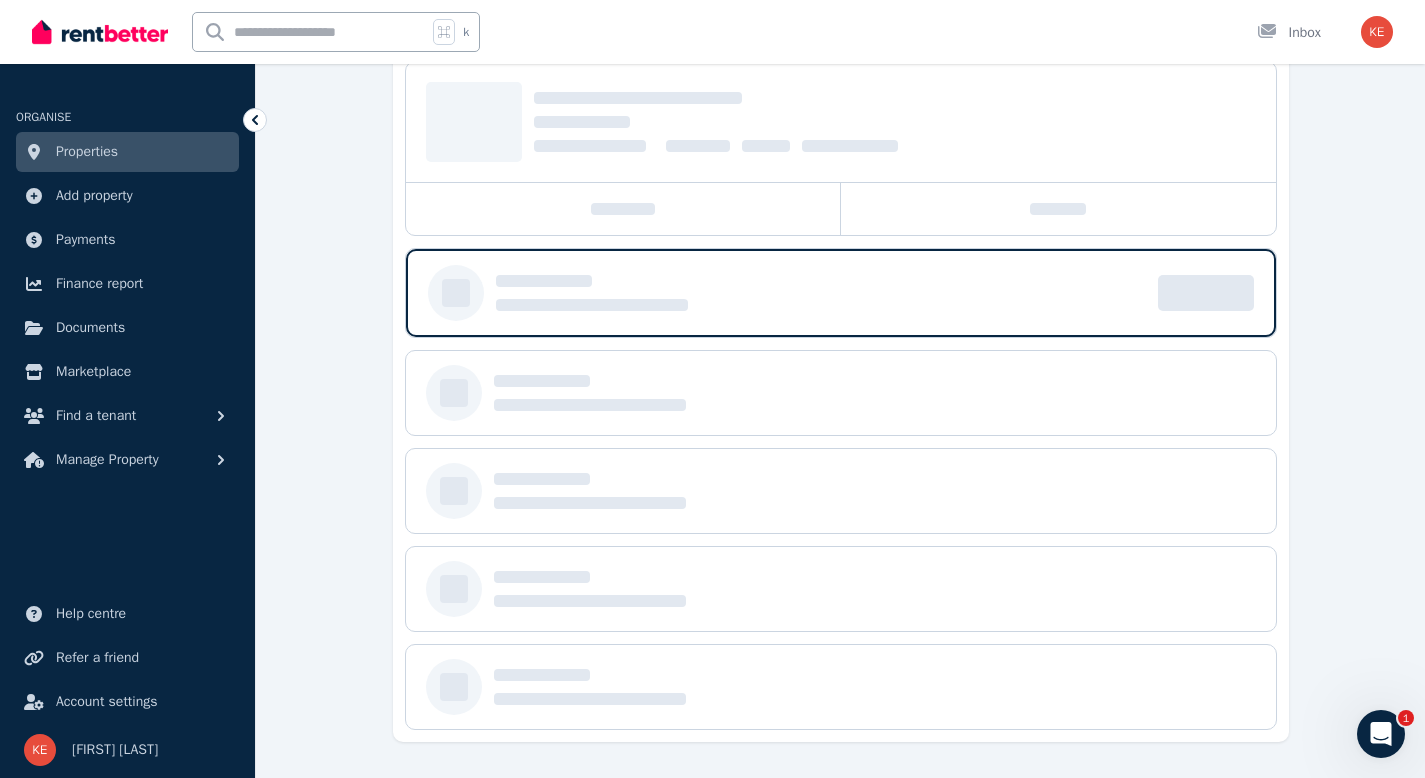 scroll, scrollTop: 0, scrollLeft: 0, axis: both 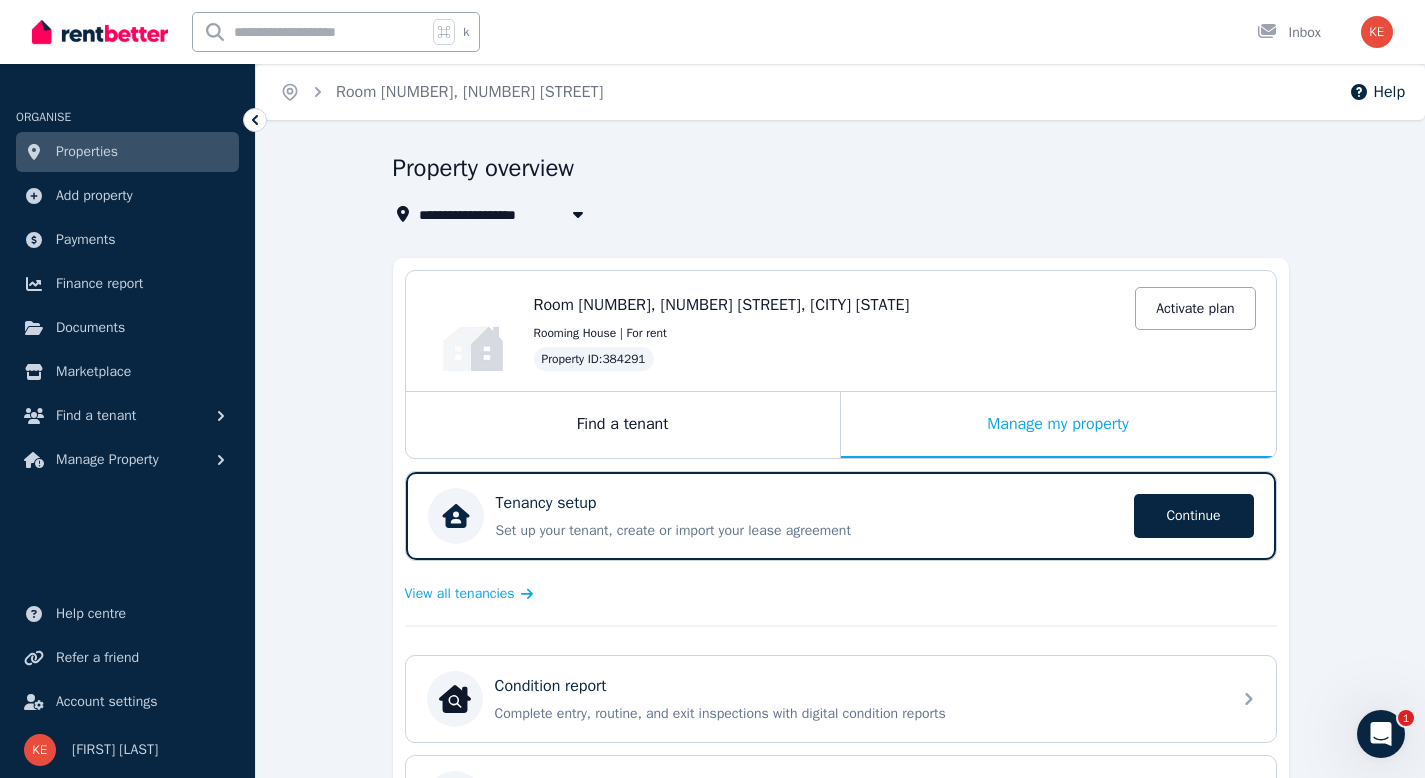 click on "Room [NUMBER], [NUMBER] [STREET], [CITY] [STATE] Activate plan Rooming House    | For rent Property ID :  384291 Activate plan" at bounding box center (895, 331) 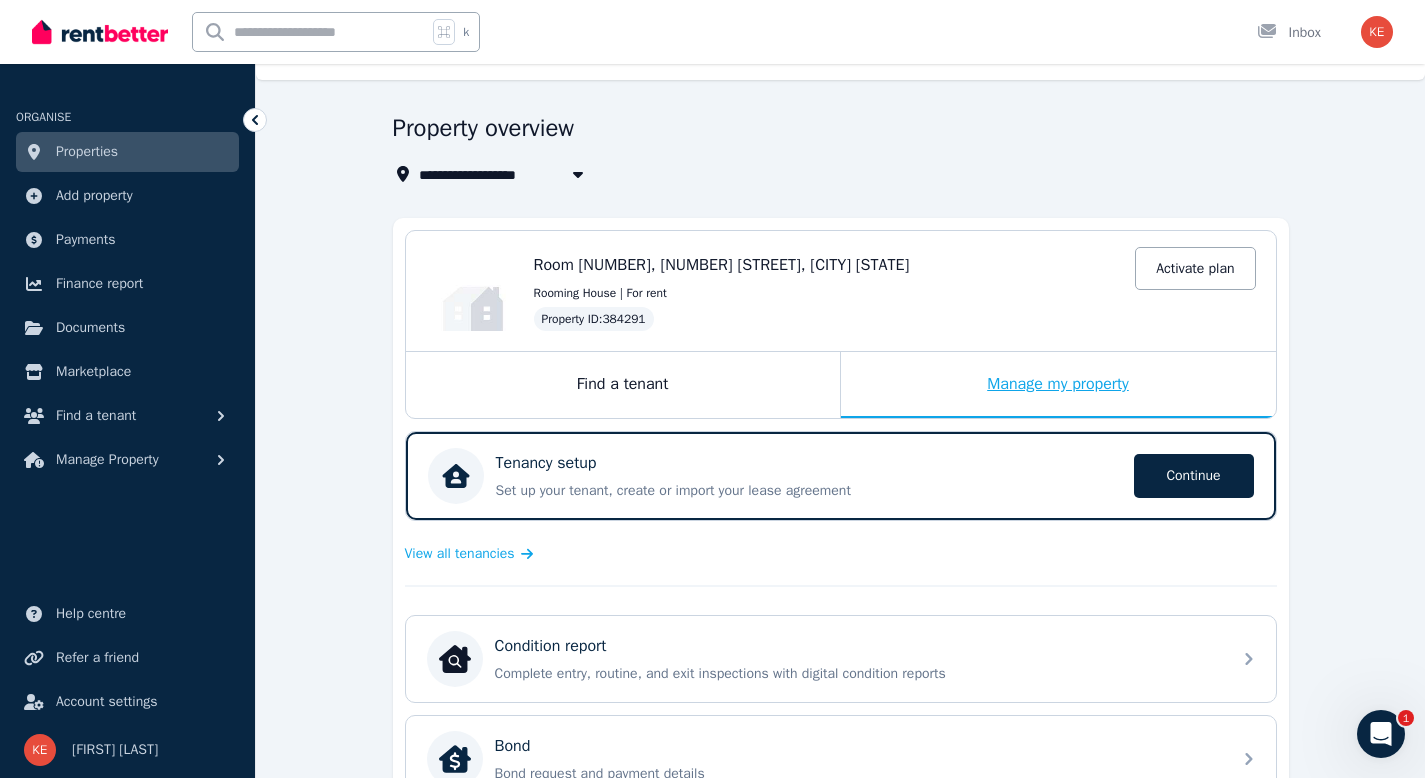 scroll, scrollTop: 0, scrollLeft: 0, axis: both 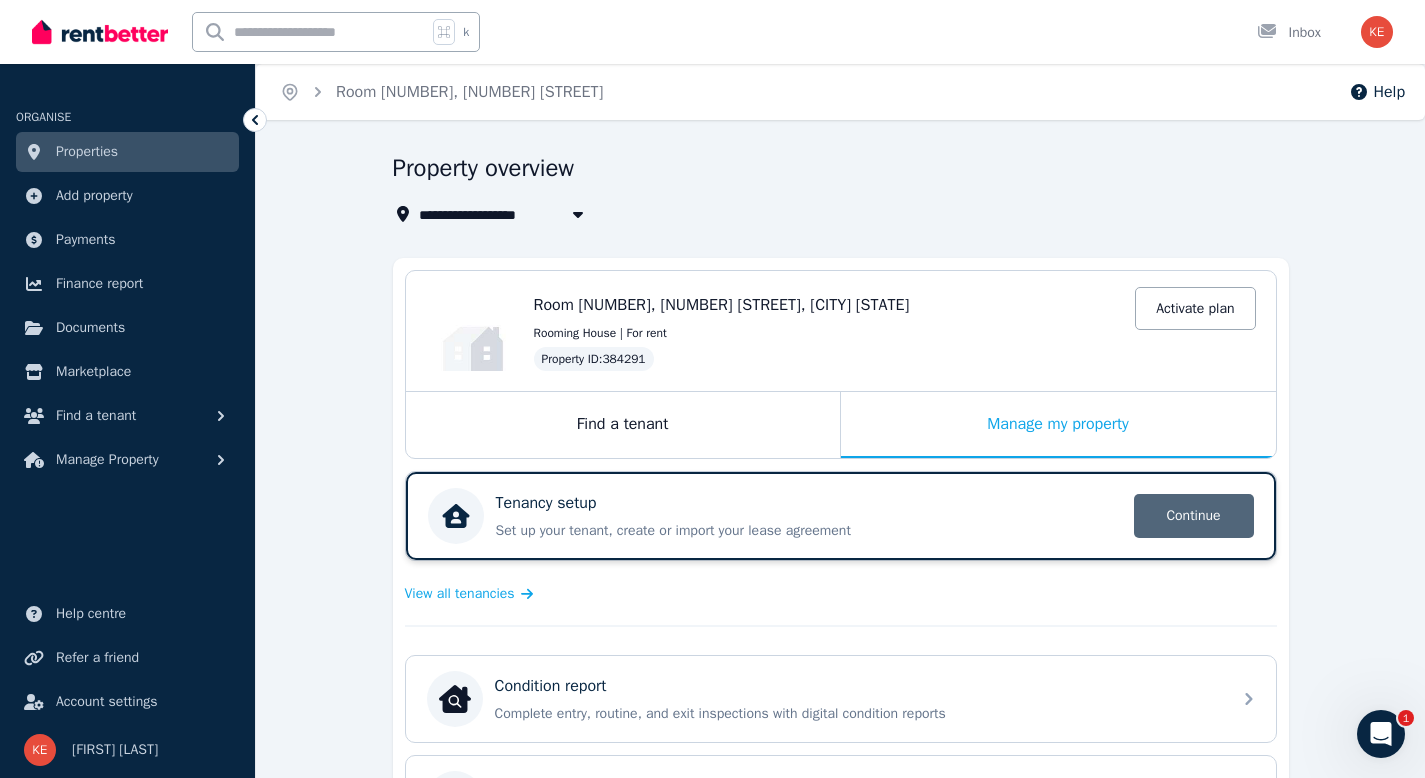 click on "Continue" at bounding box center (1194, 516) 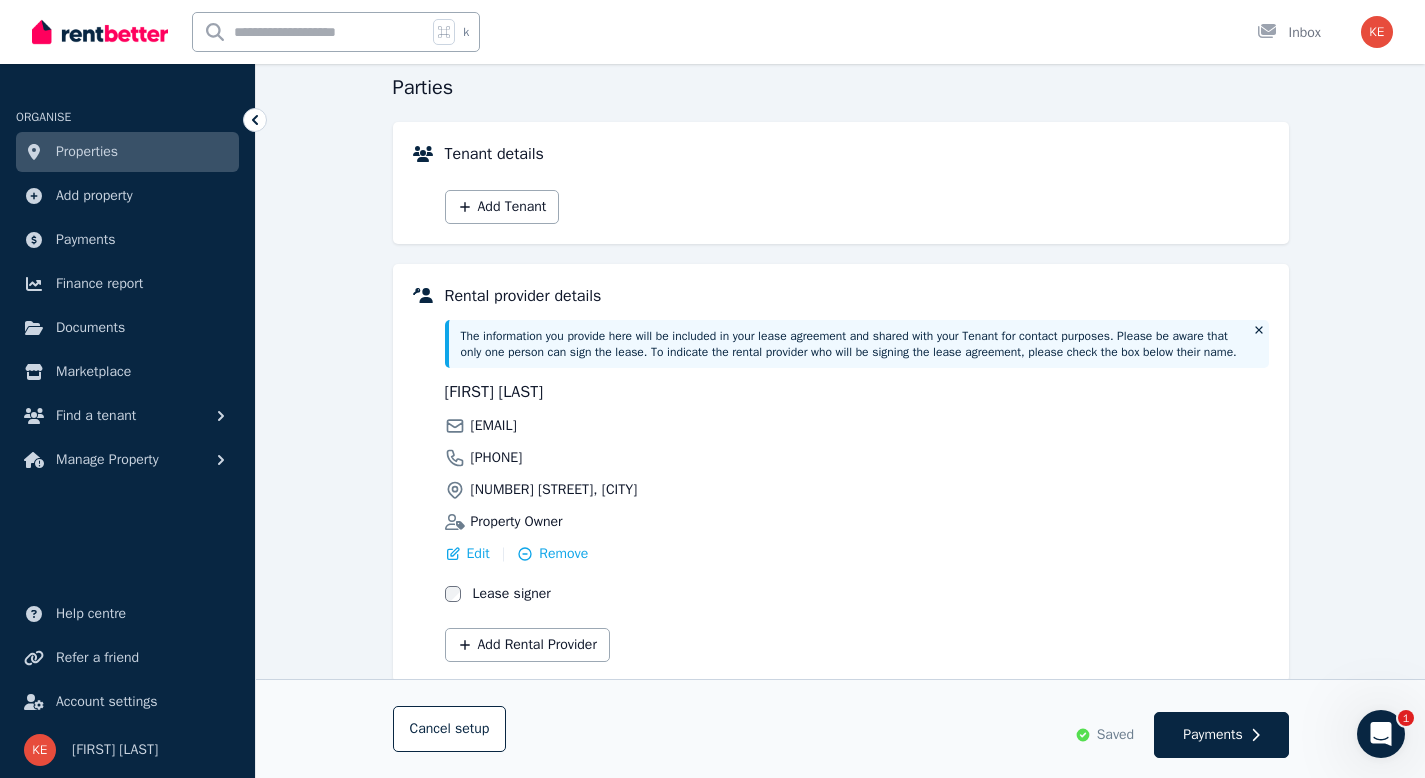scroll, scrollTop: 214, scrollLeft: 0, axis: vertical 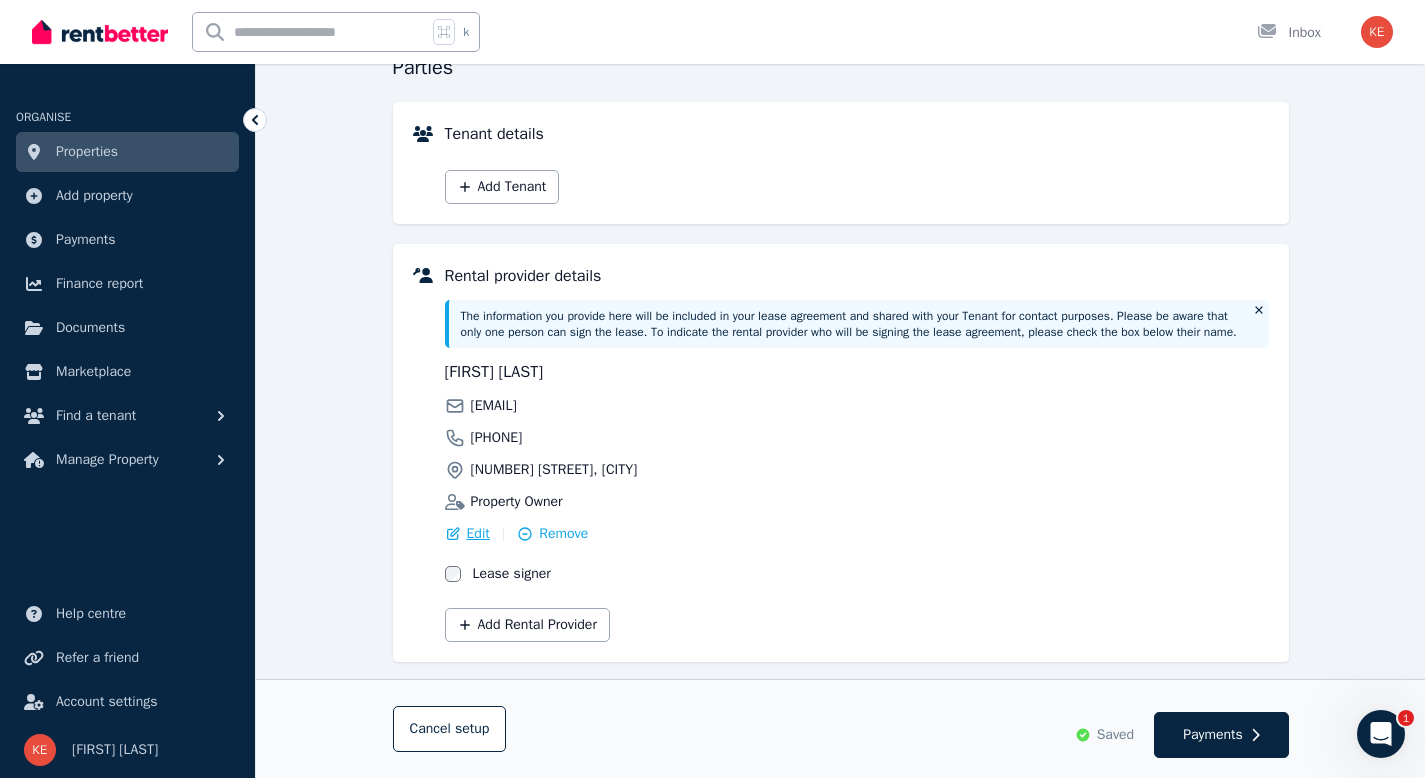 click on "Edit" at bounding box center (478, 534) 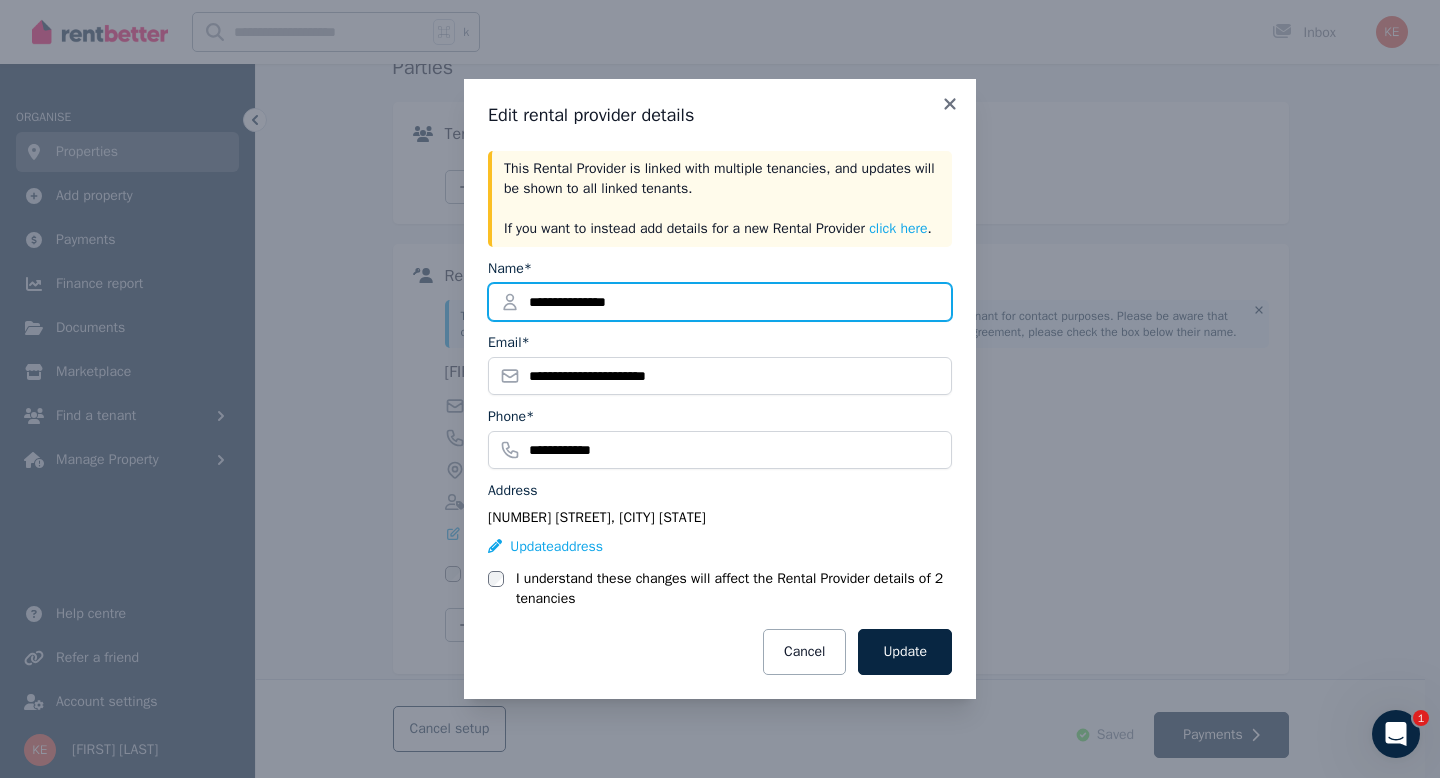click on "**********" at bounding box center (720, 302) 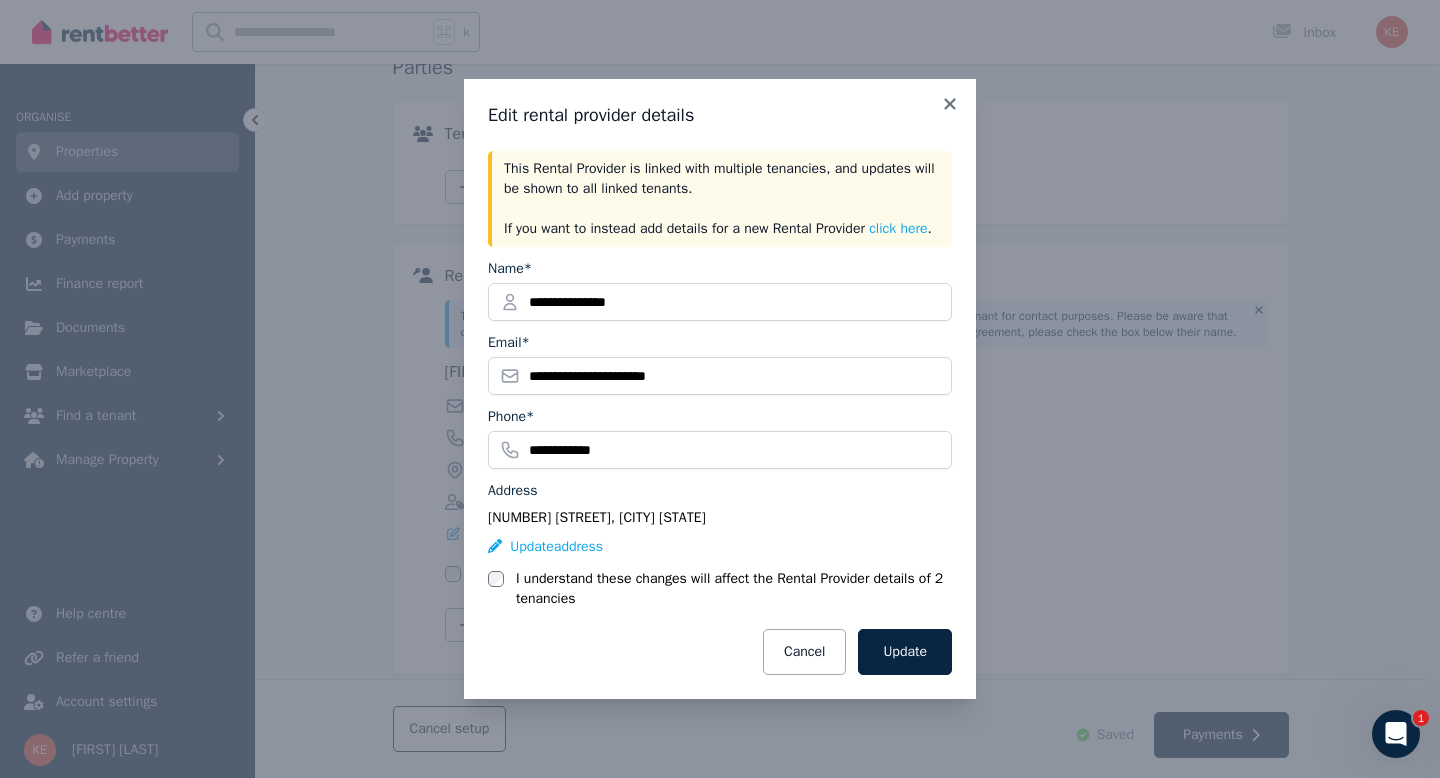 click on "**********" at bounding box center [720, 389] 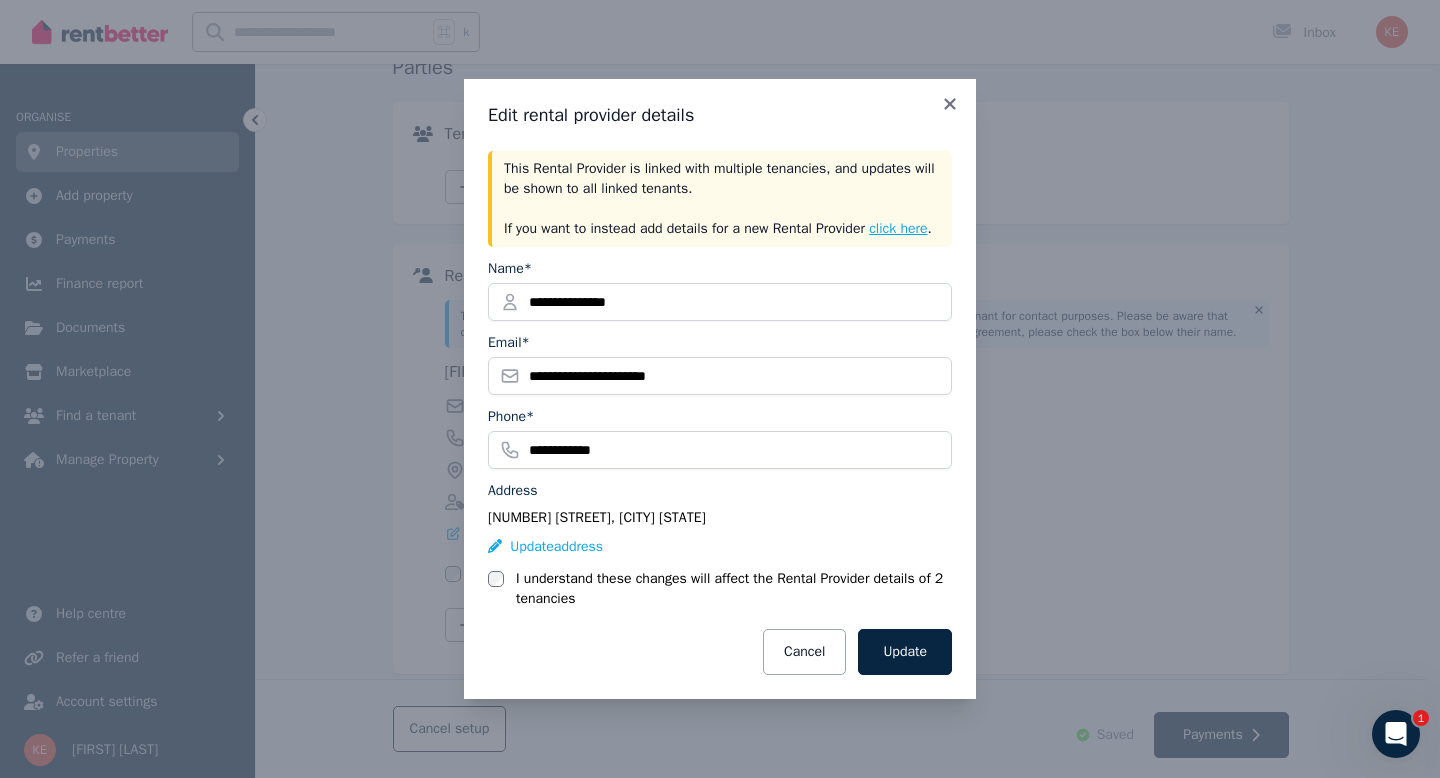 click on "click here" at bounding box center [898, 229] 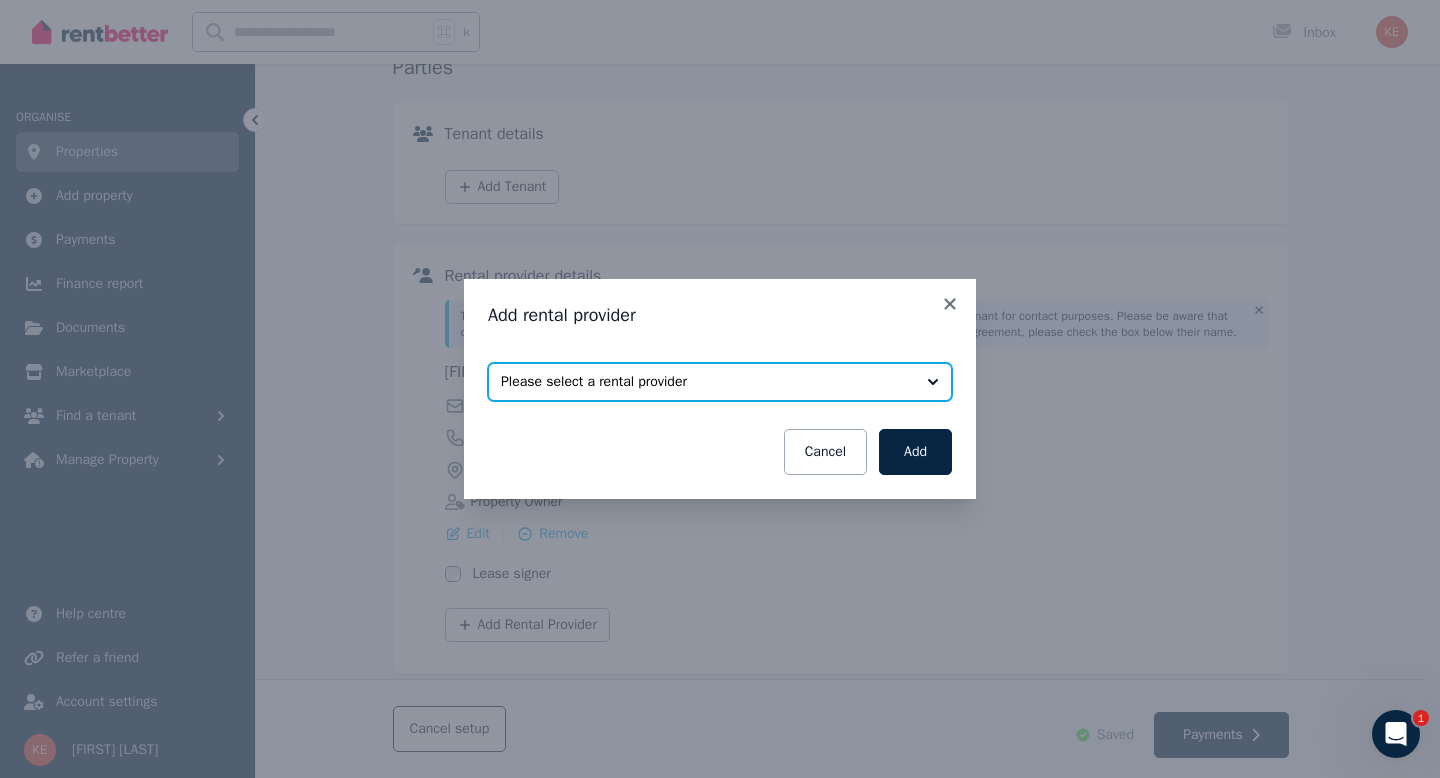 click on "Please select a rental provider" at bounding box center (706, 382) 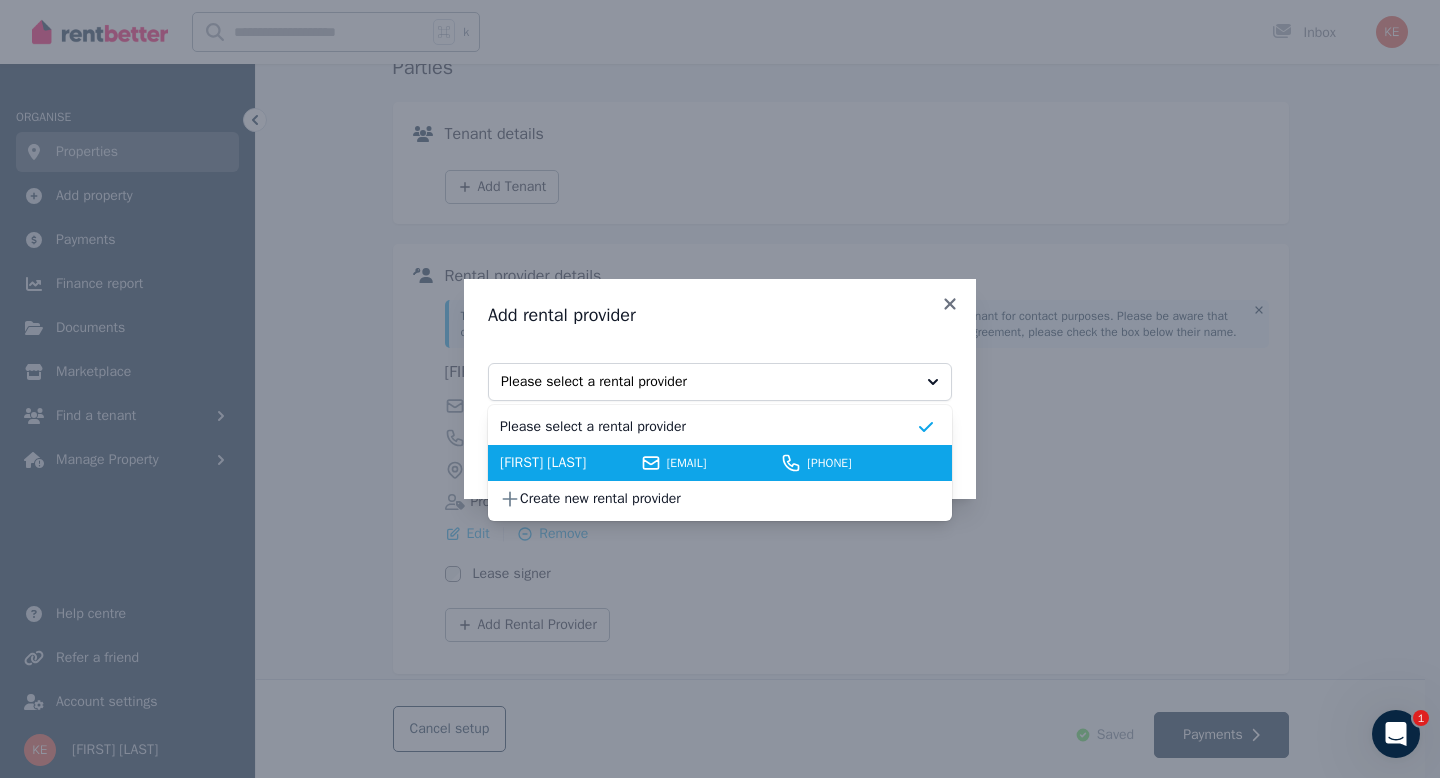 click on "[EMAIL]" at bounding box center (721, 463) 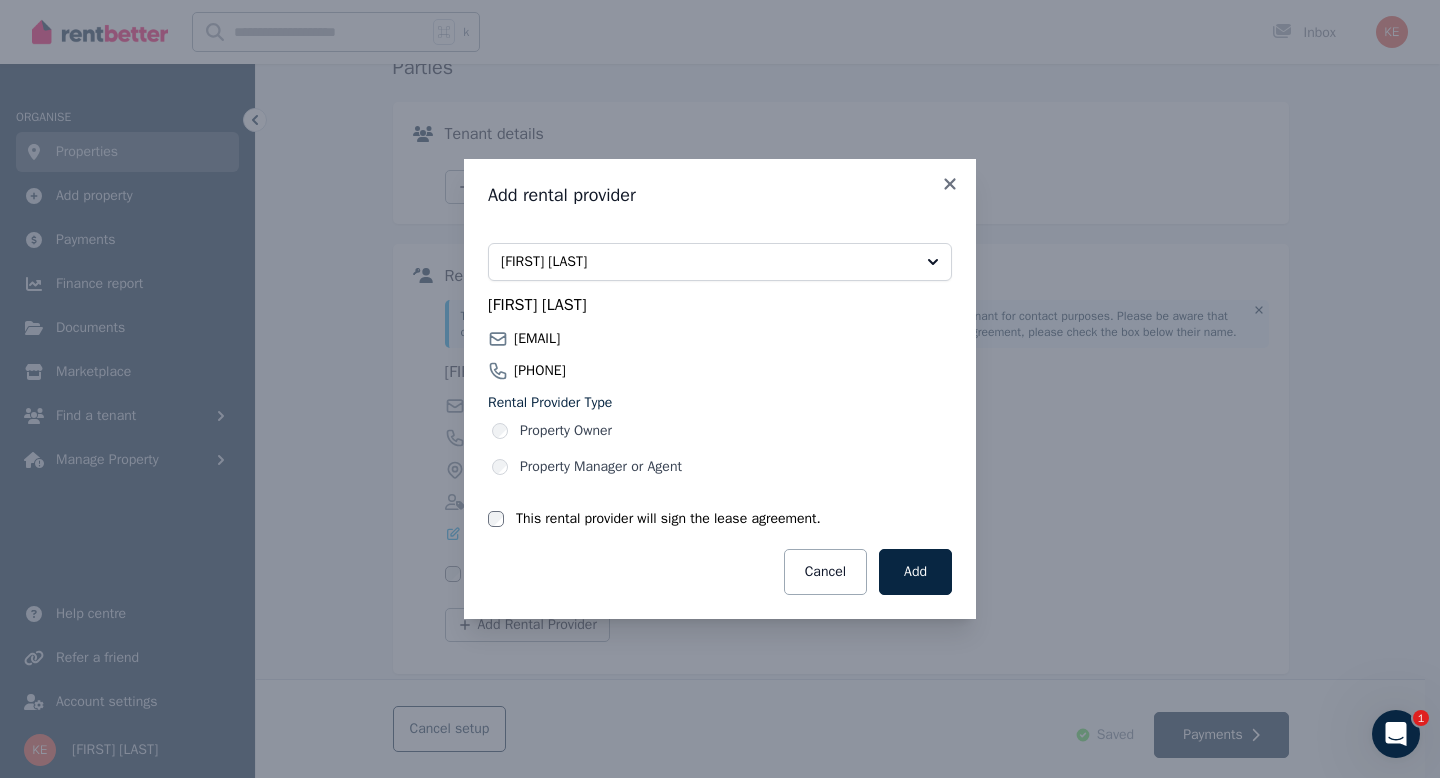 click on "Property Manager or Agent" at bounding box center (722, 467) 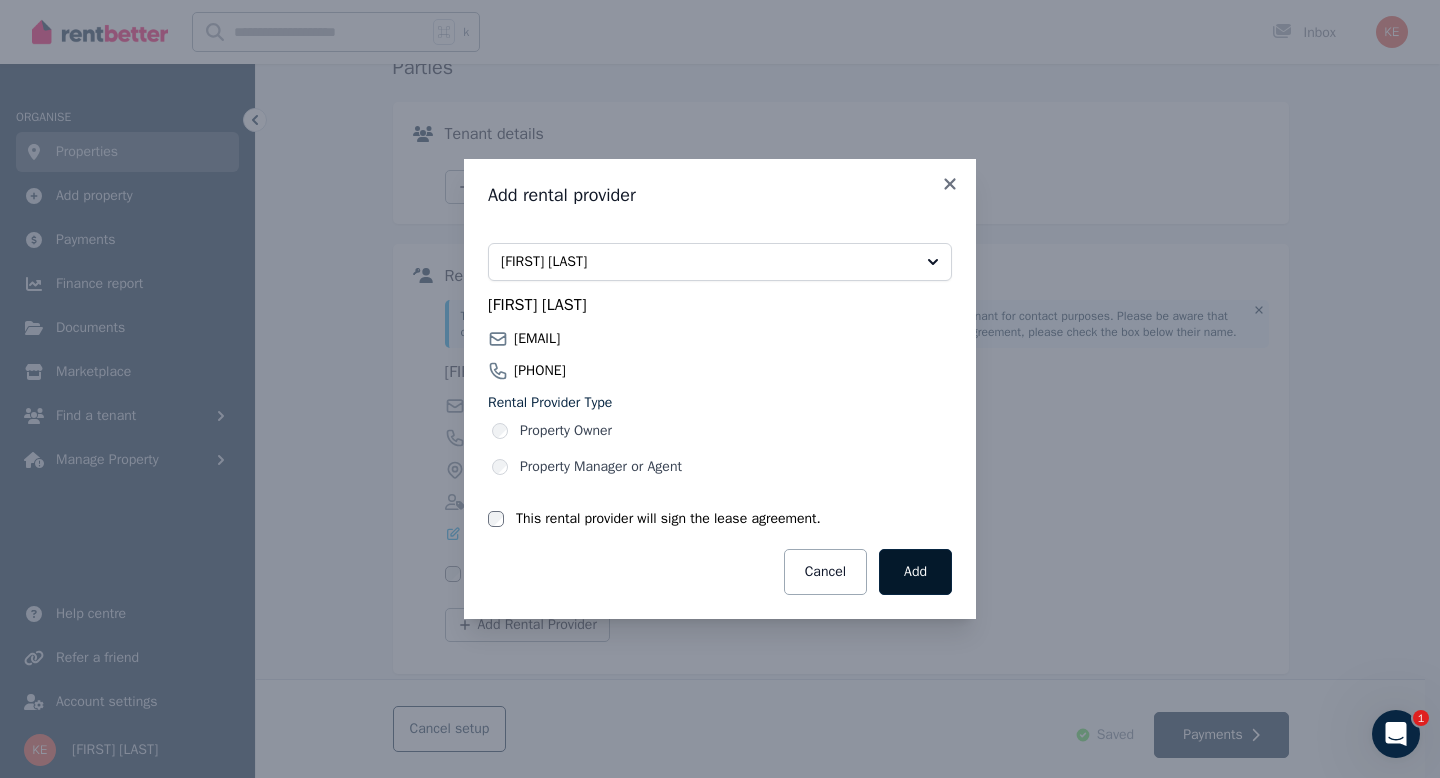 click on "Add" at bounding box center (915, 572) 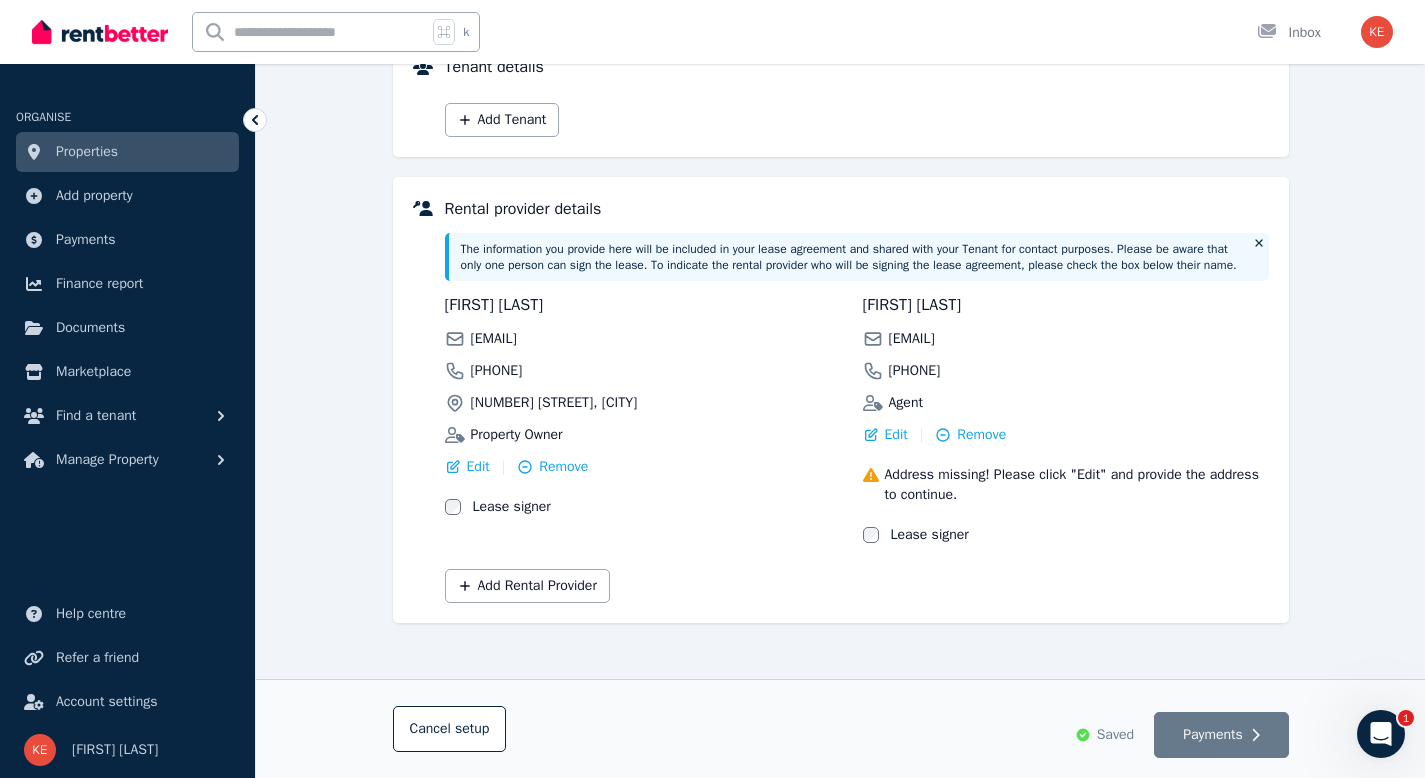scroll, scrollTop: 297, scrollLeft: 0, axis: vertical 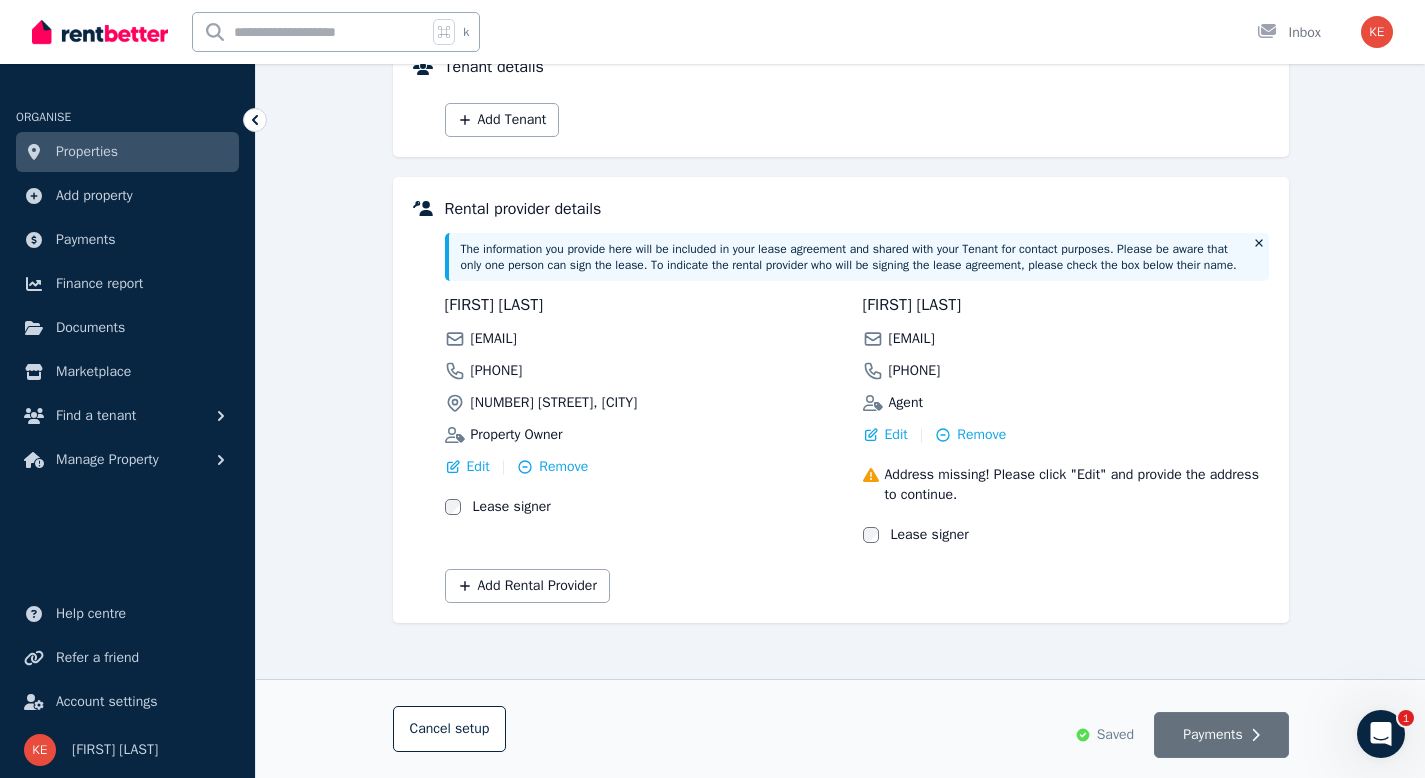 click on "Payments" at bounding box center [1213, 735] 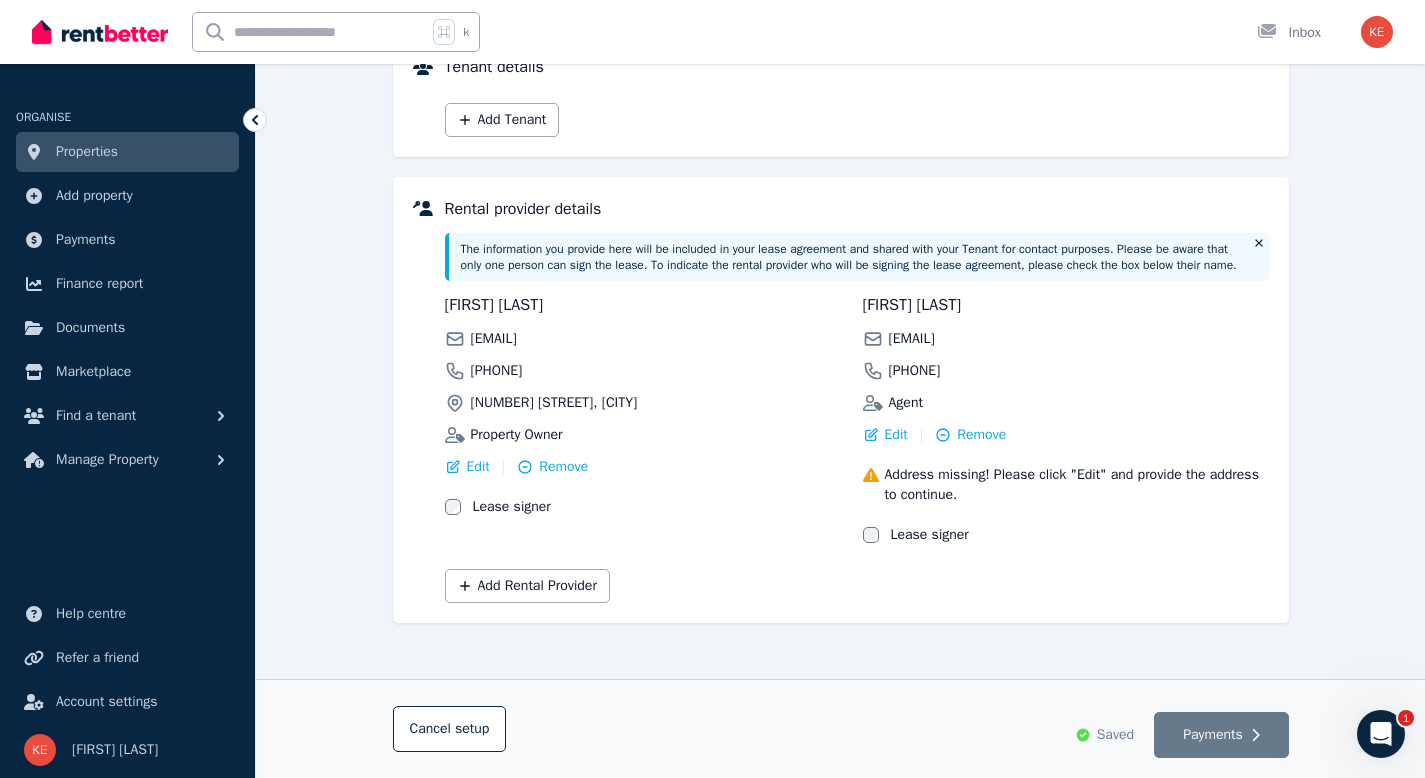 click on "Lease signer" at bounding box center (1066, 535) 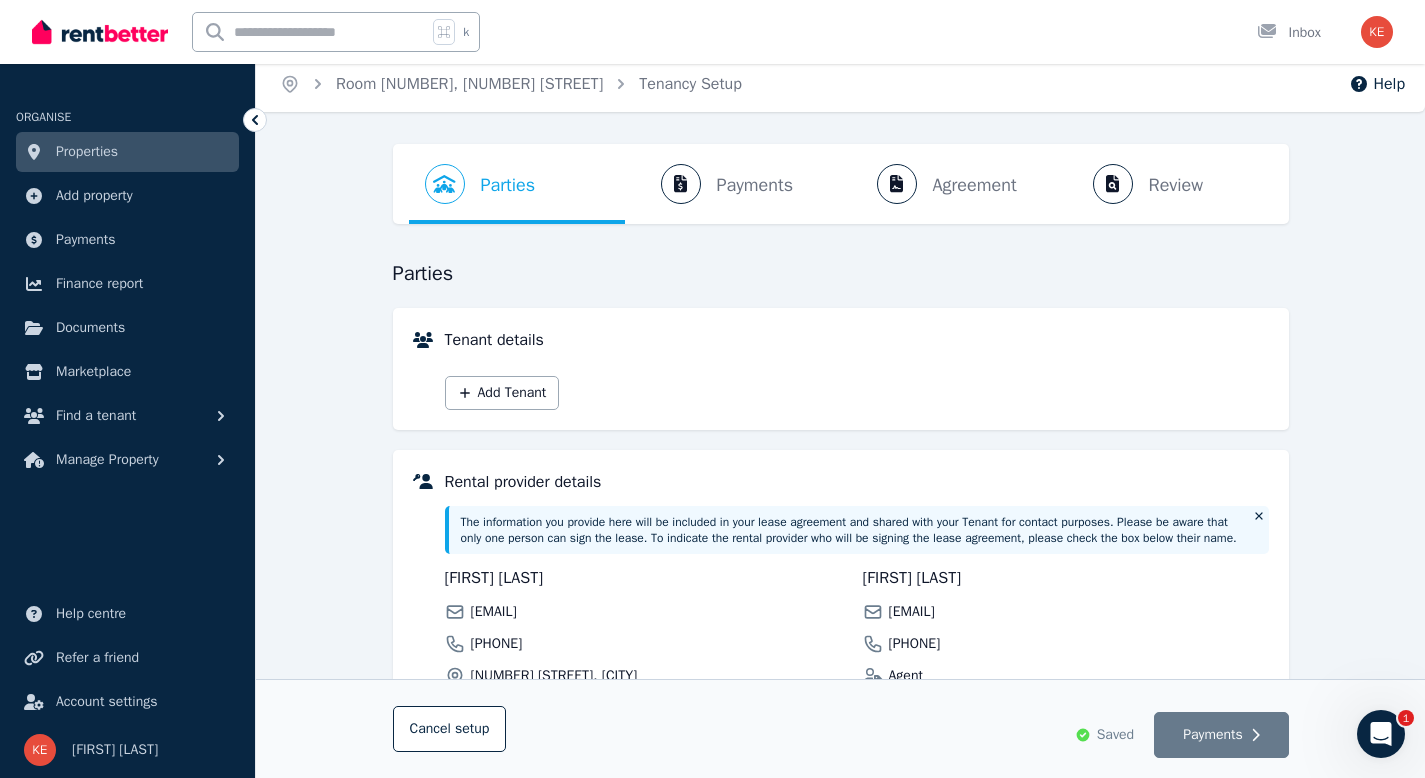 scroll, scrollTop: 5, scrollLeft: 0, axis: vertical 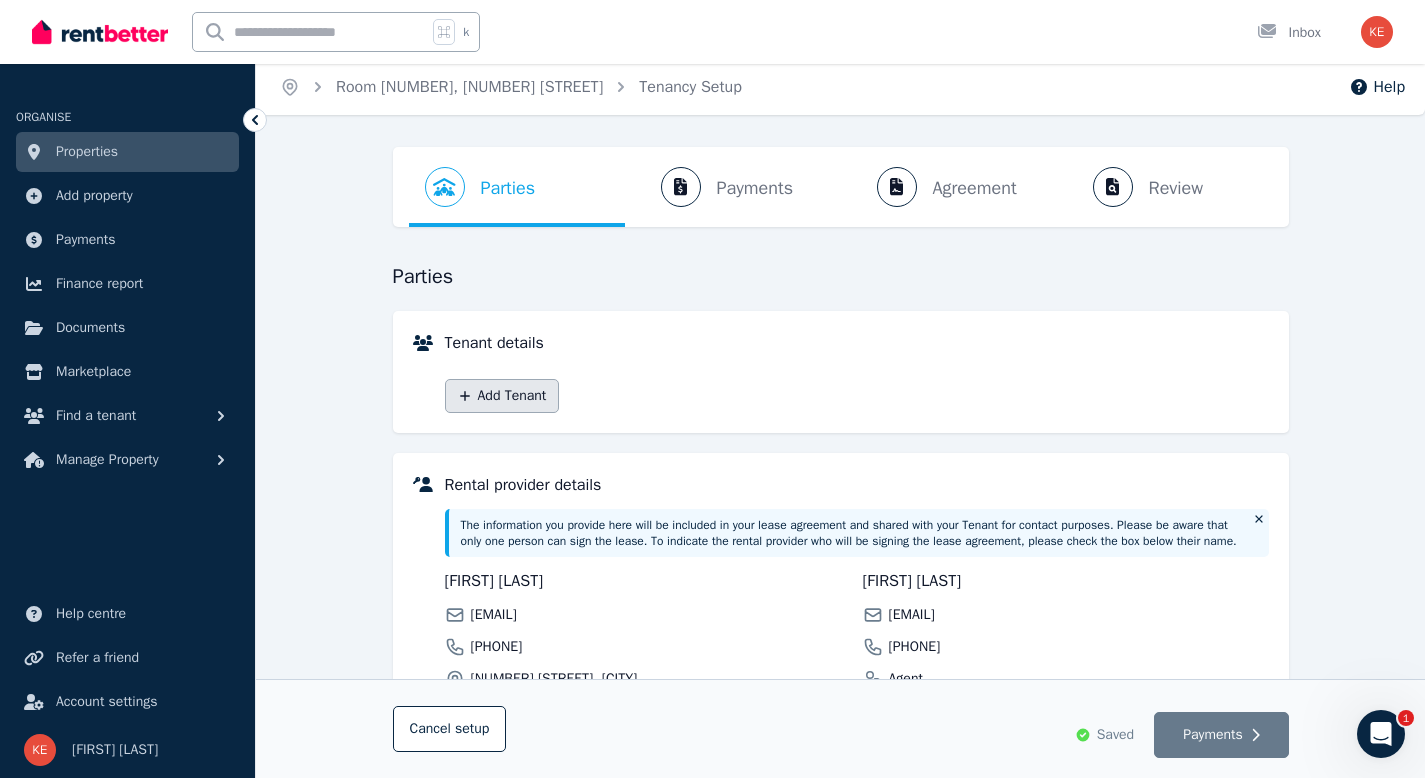 click on "Add Tenant" at bounding box center (502, 396) 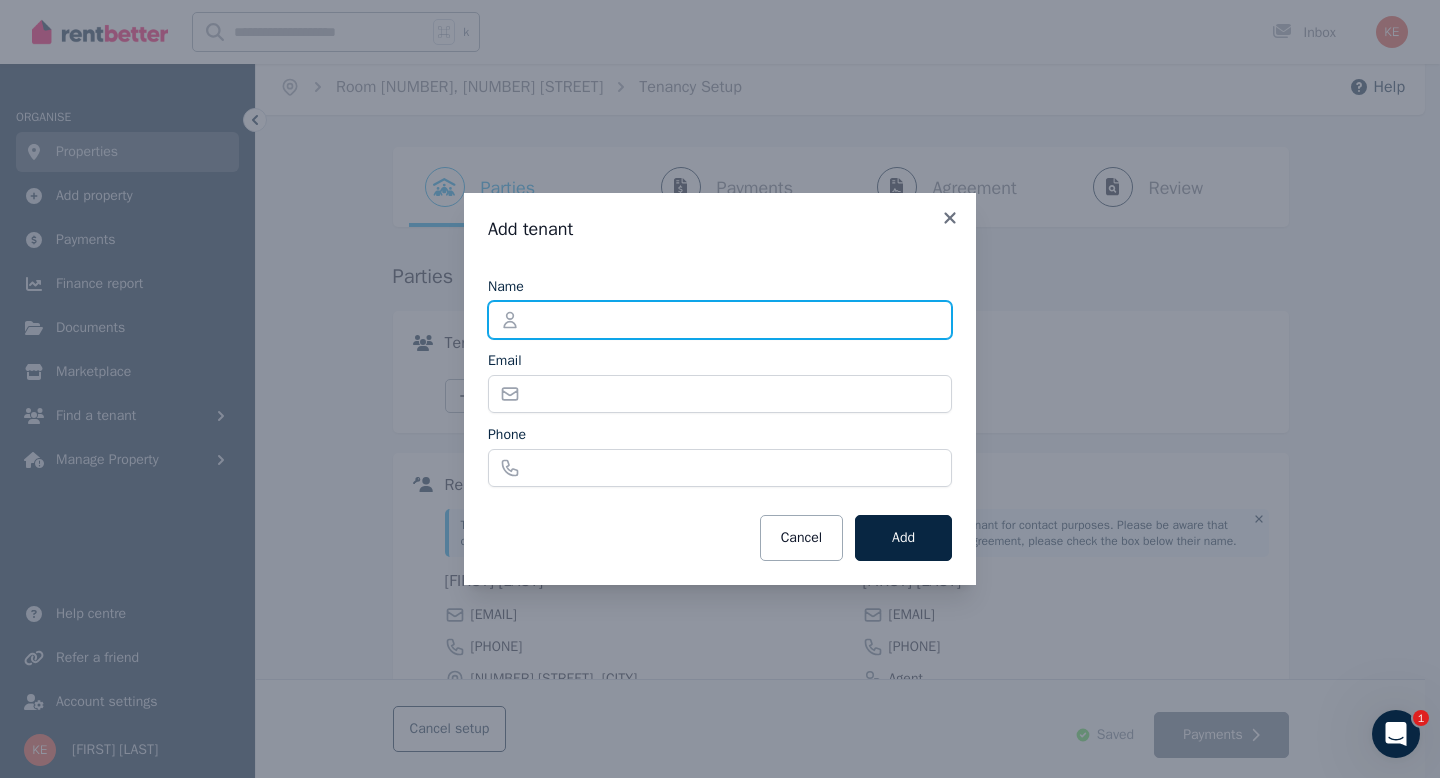 click on "Name" at bounding box center (720, 320) 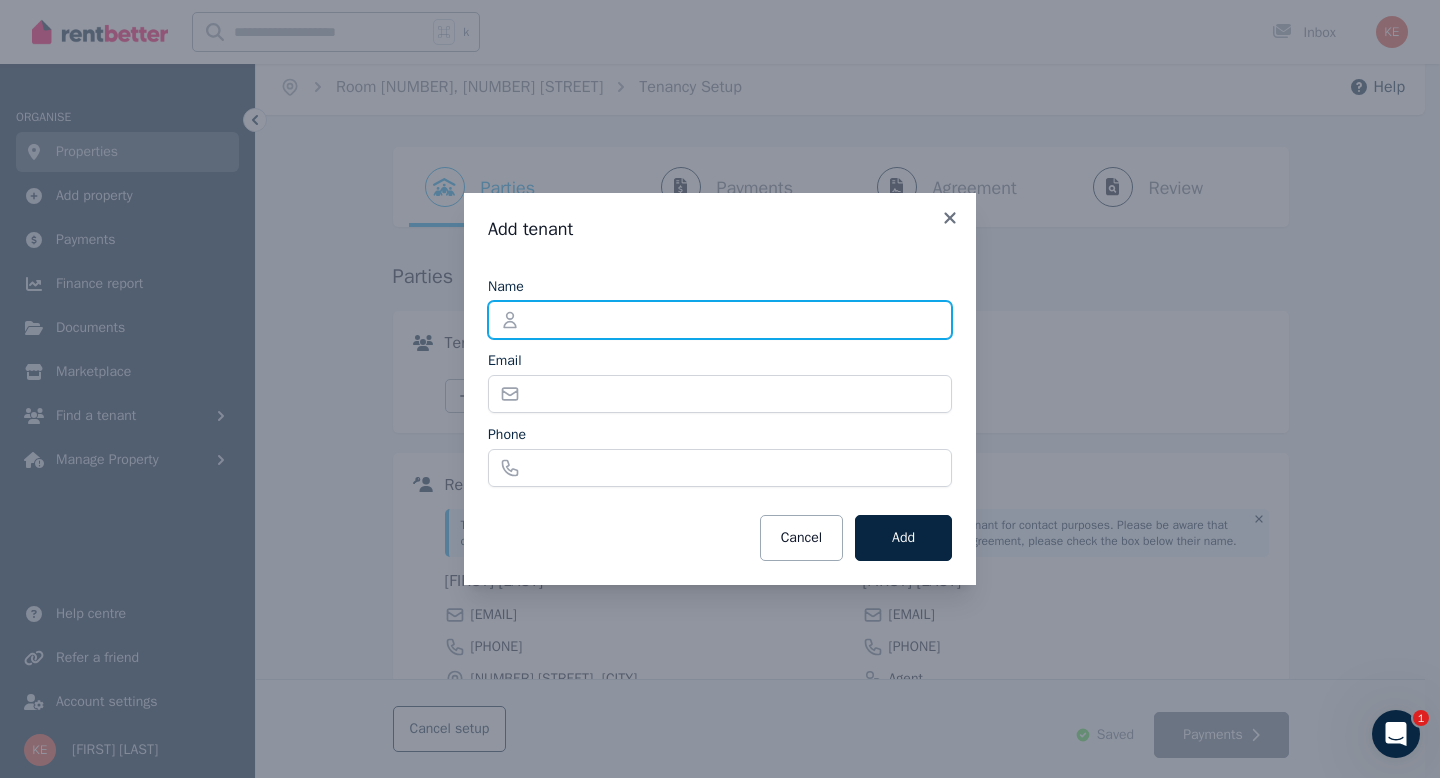 type on "**********" 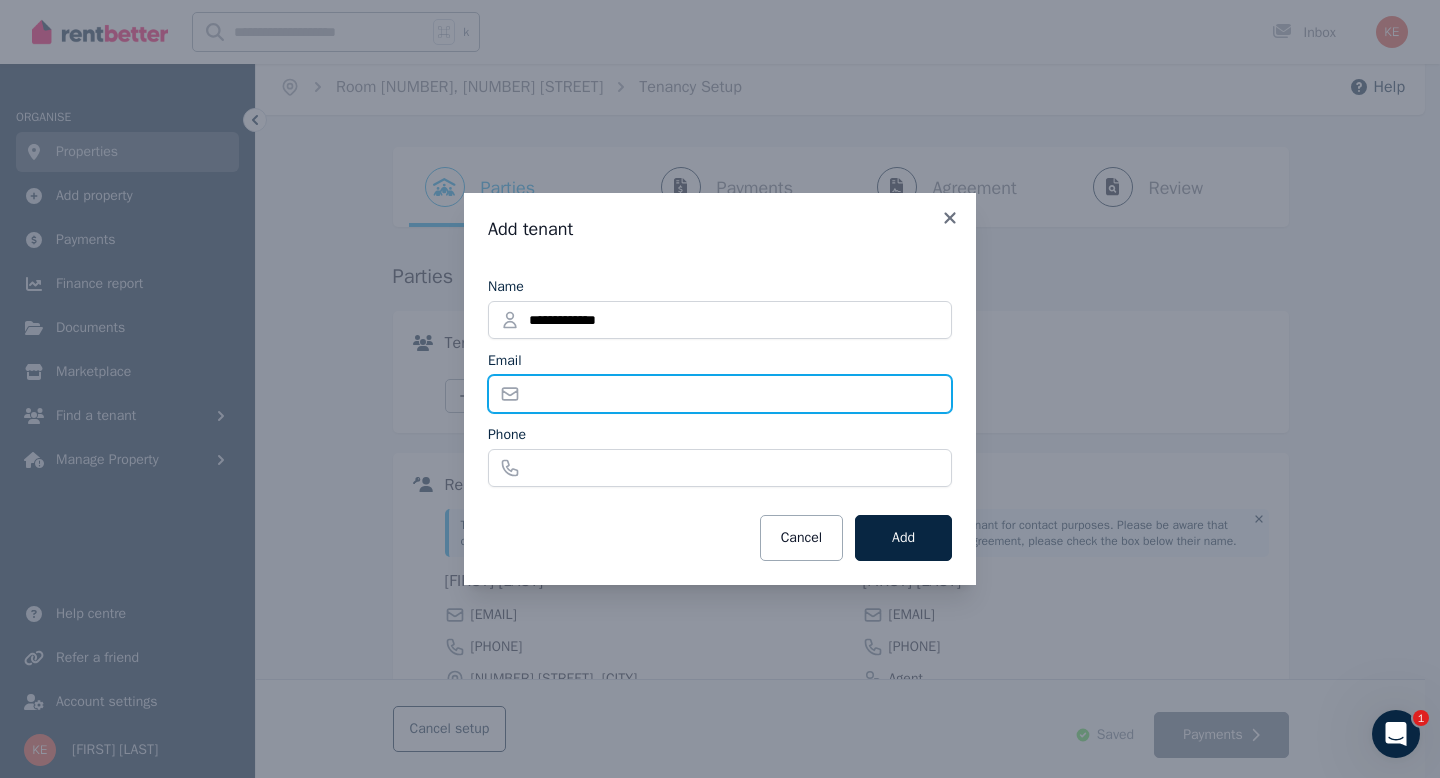 type on "**********" 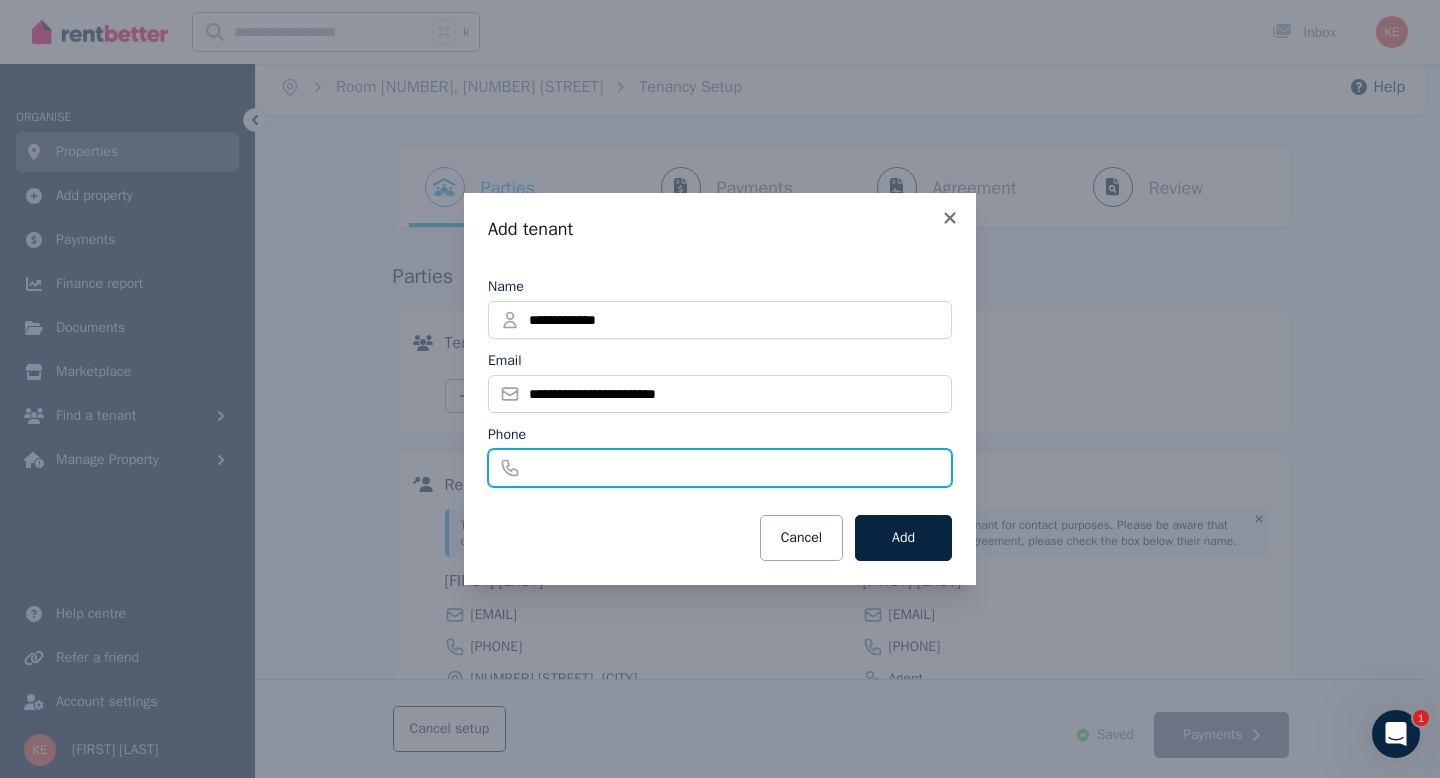 type on "**********" 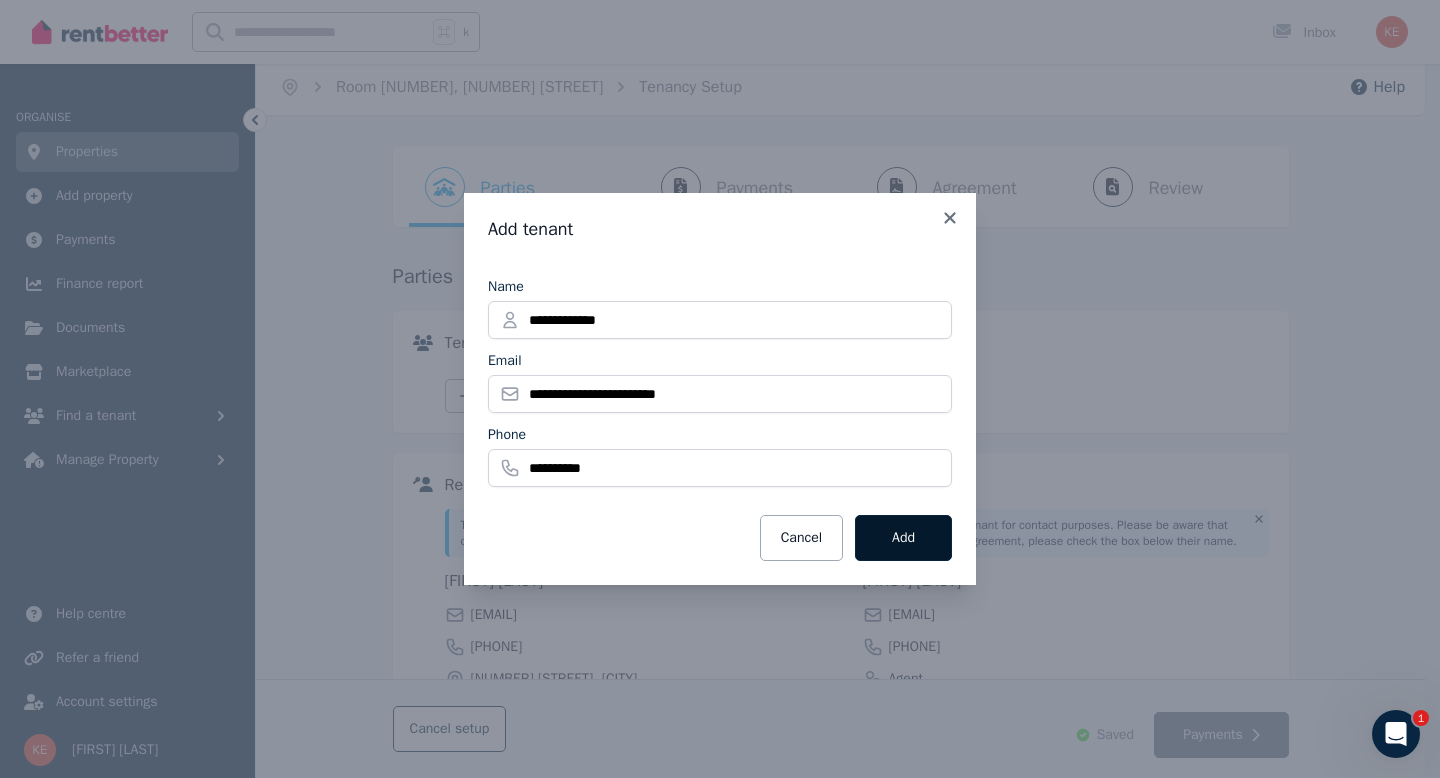 click on "Add" at bounding box center [903, 538] 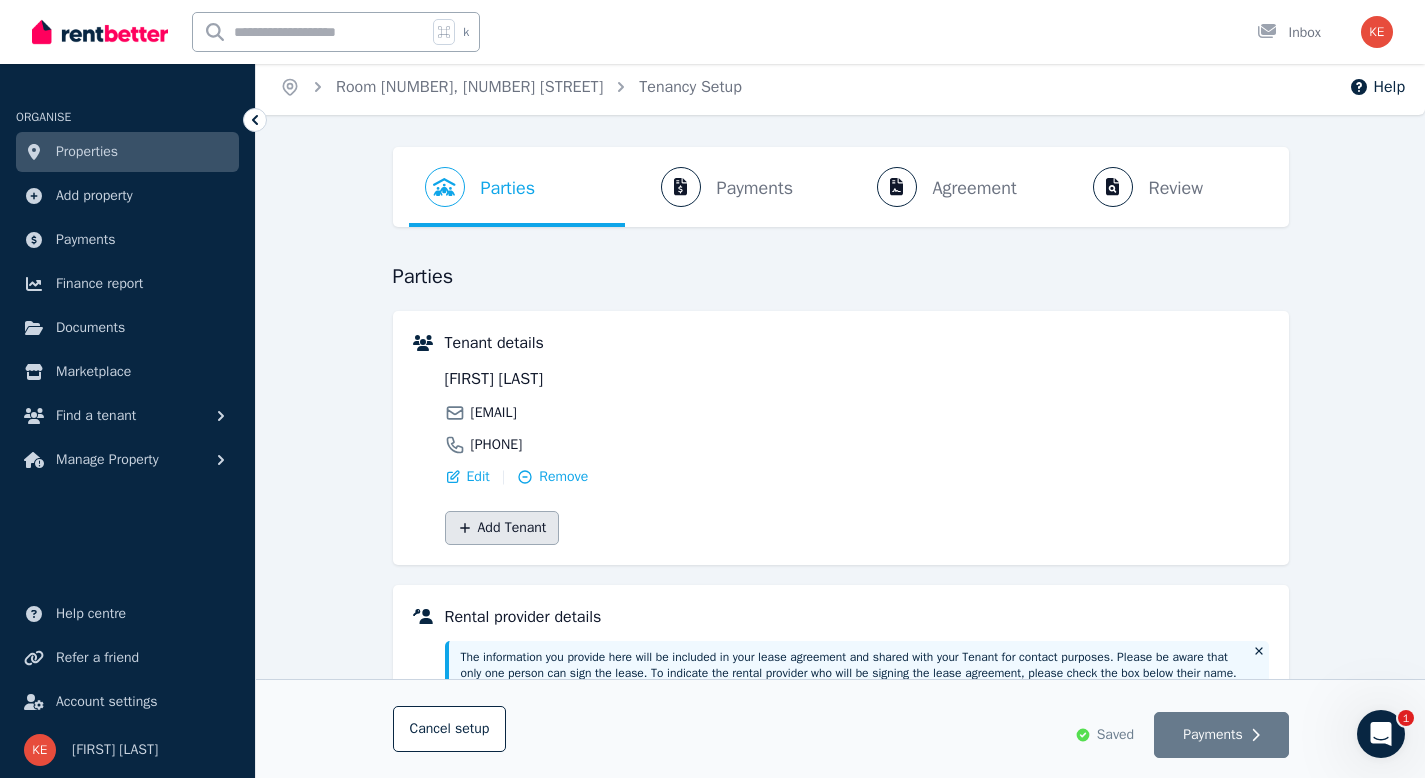 click on "Add Tenant" at bounding box center (502, 528) 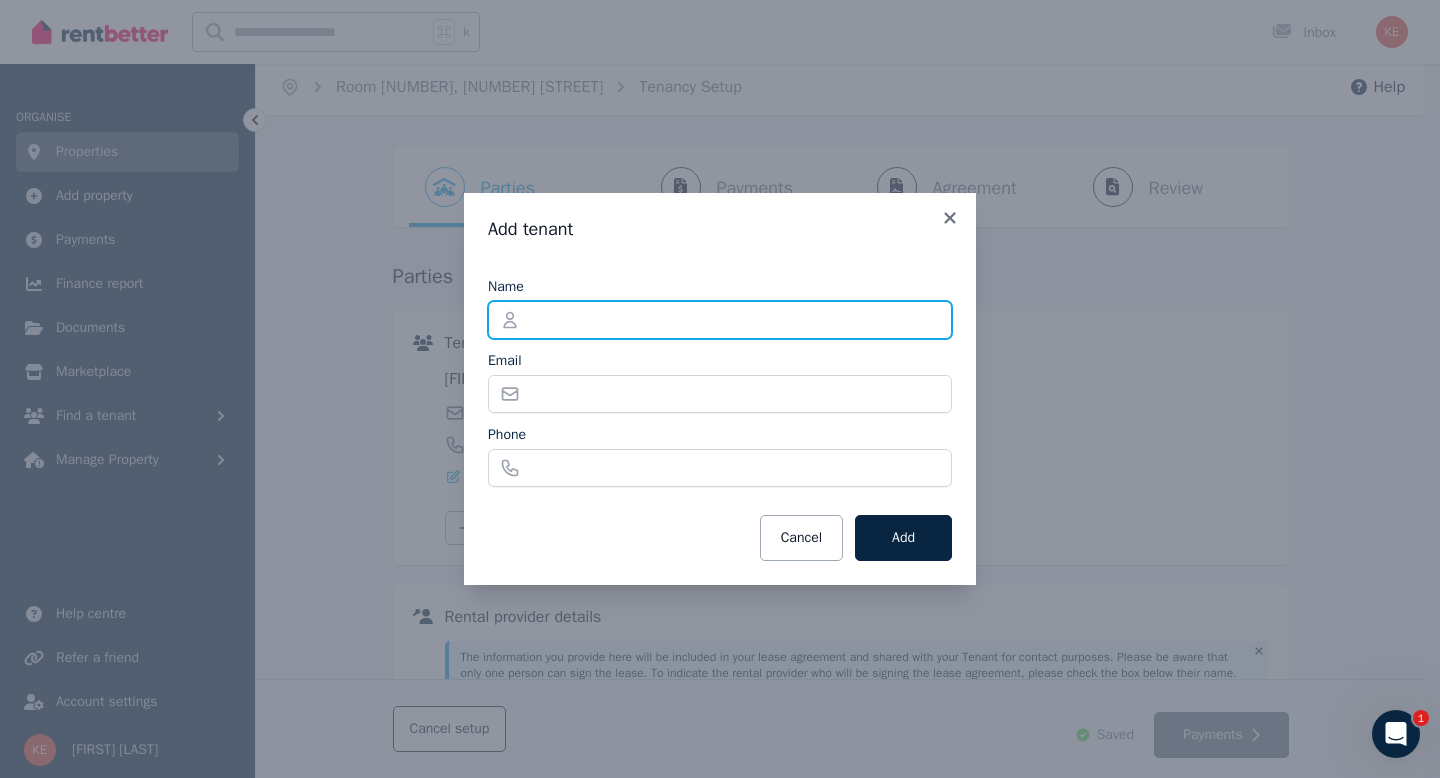 click on "Name" at bounding box center (720, 320) 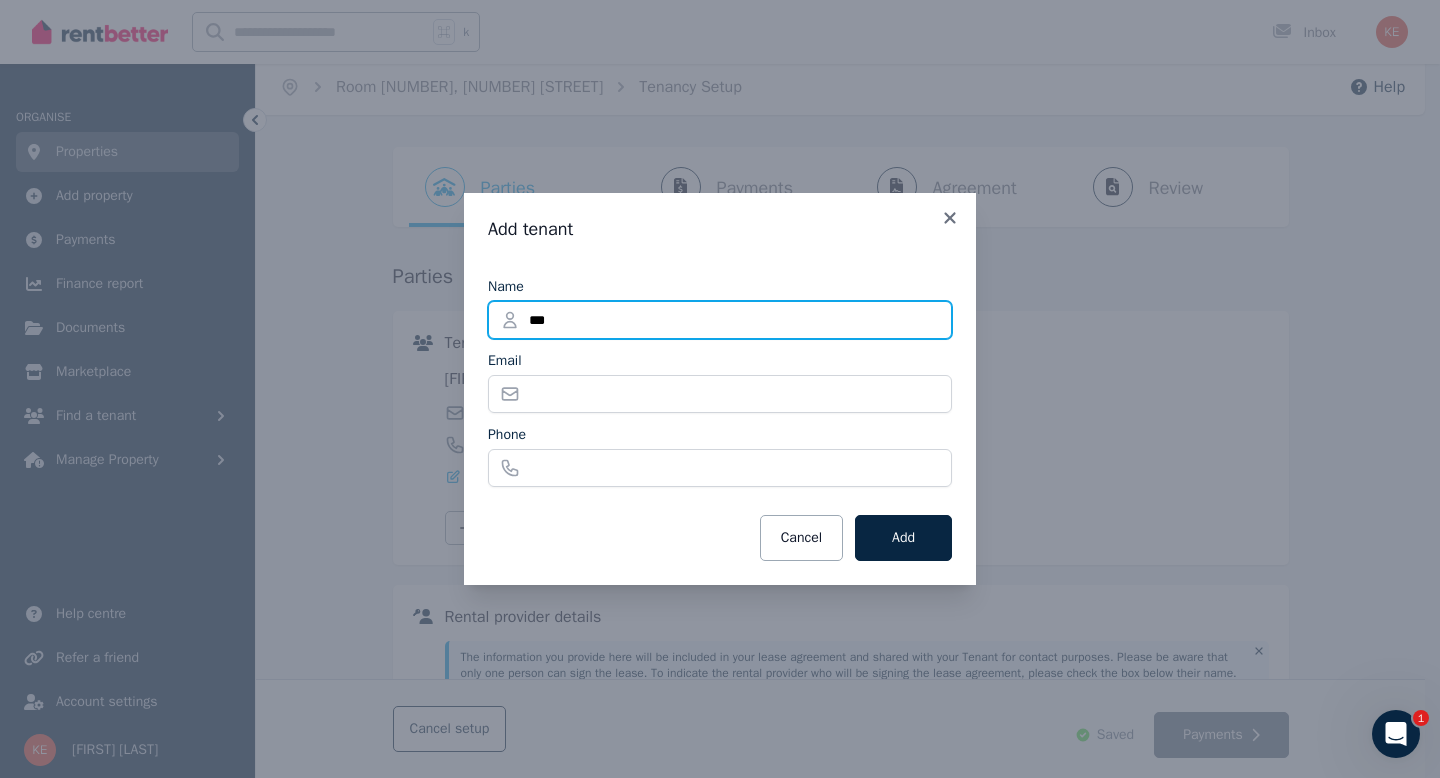 type on "**********" 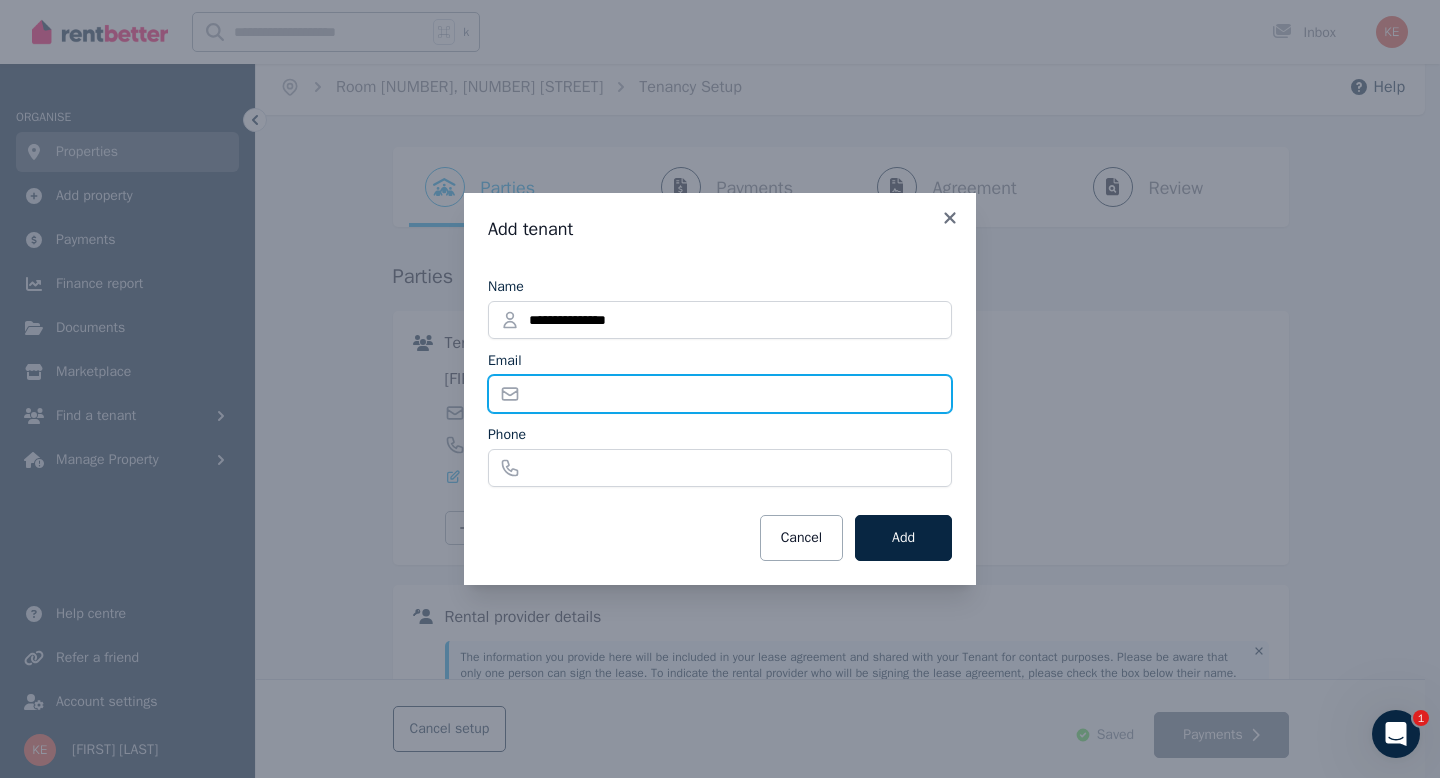 click on "Email" at bounding box center [720, 394] 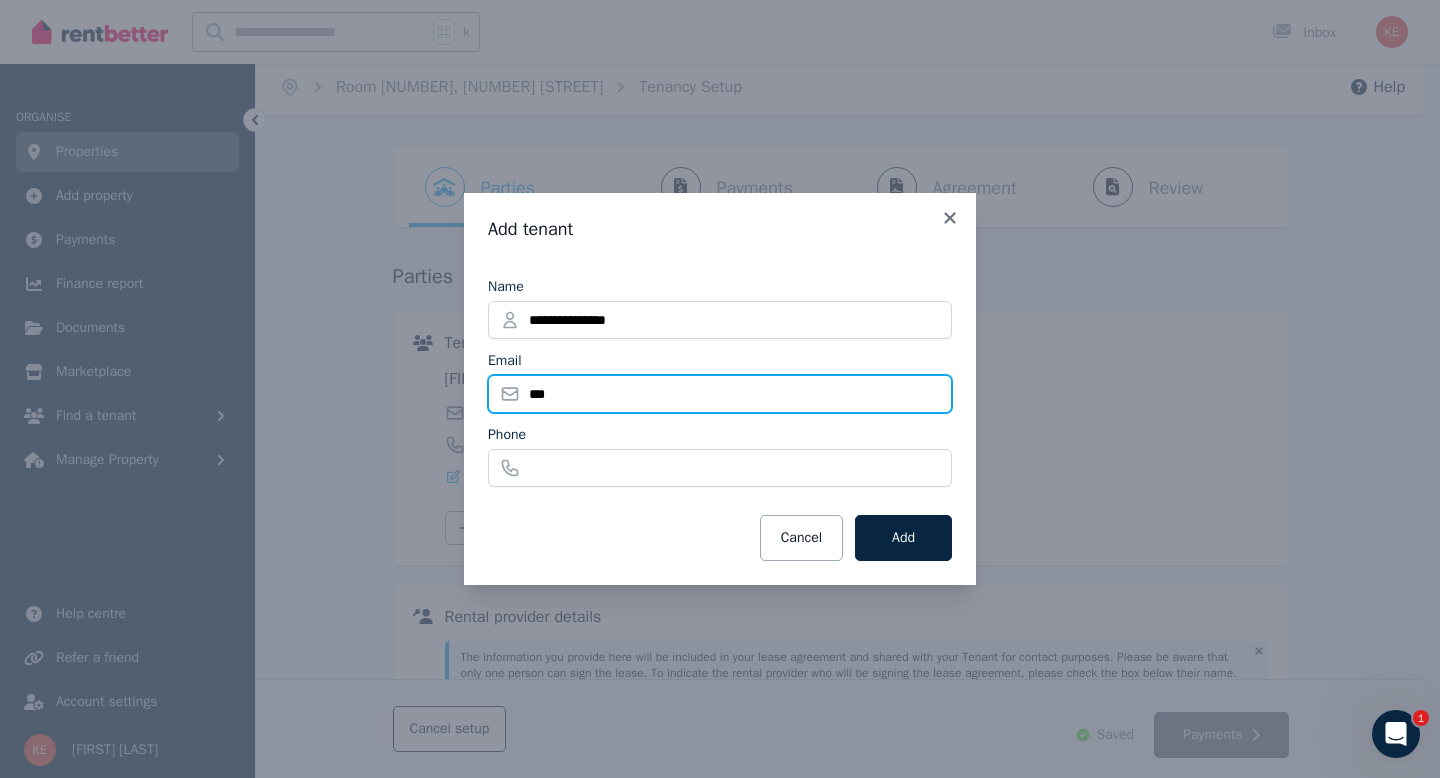 type on "**********" 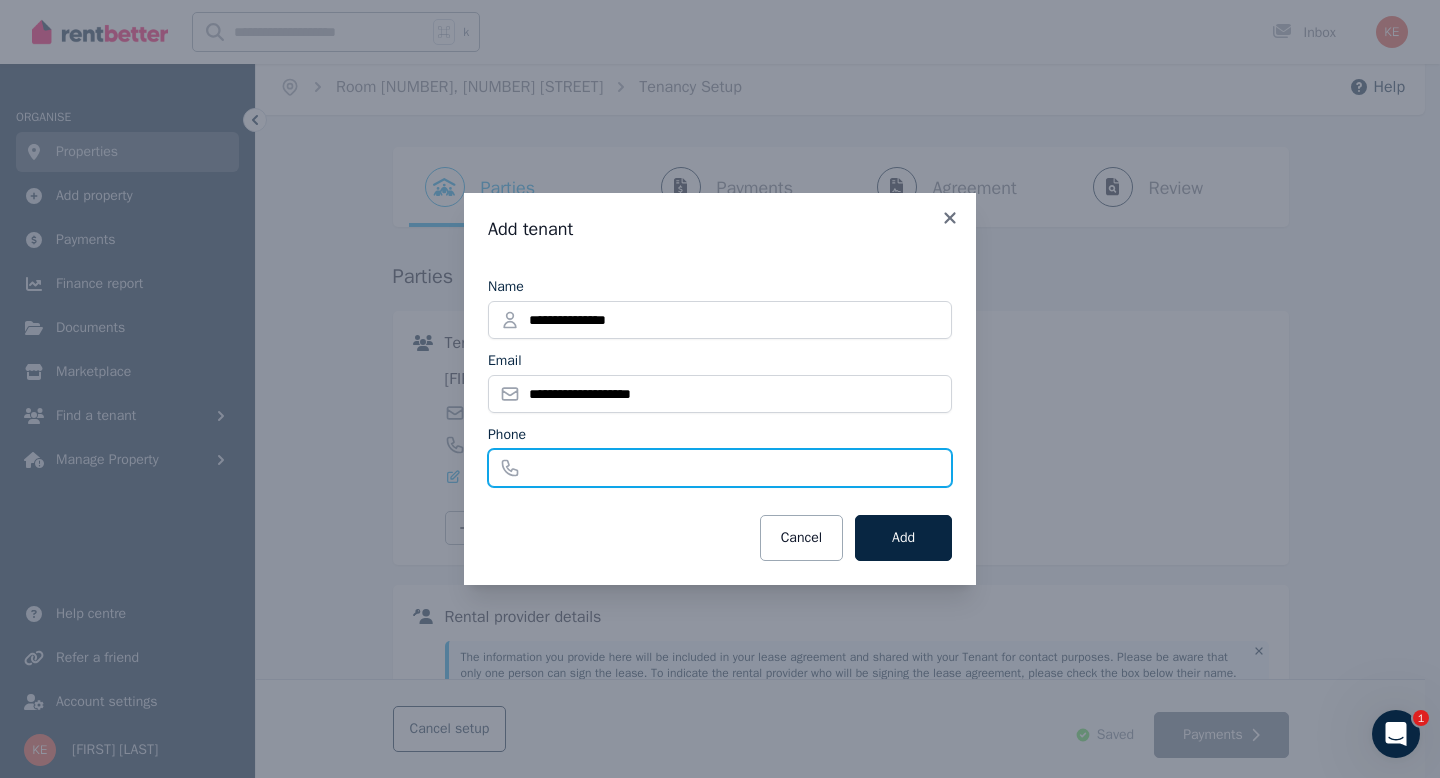 click on "Phone" at bounding box center [720, 468] 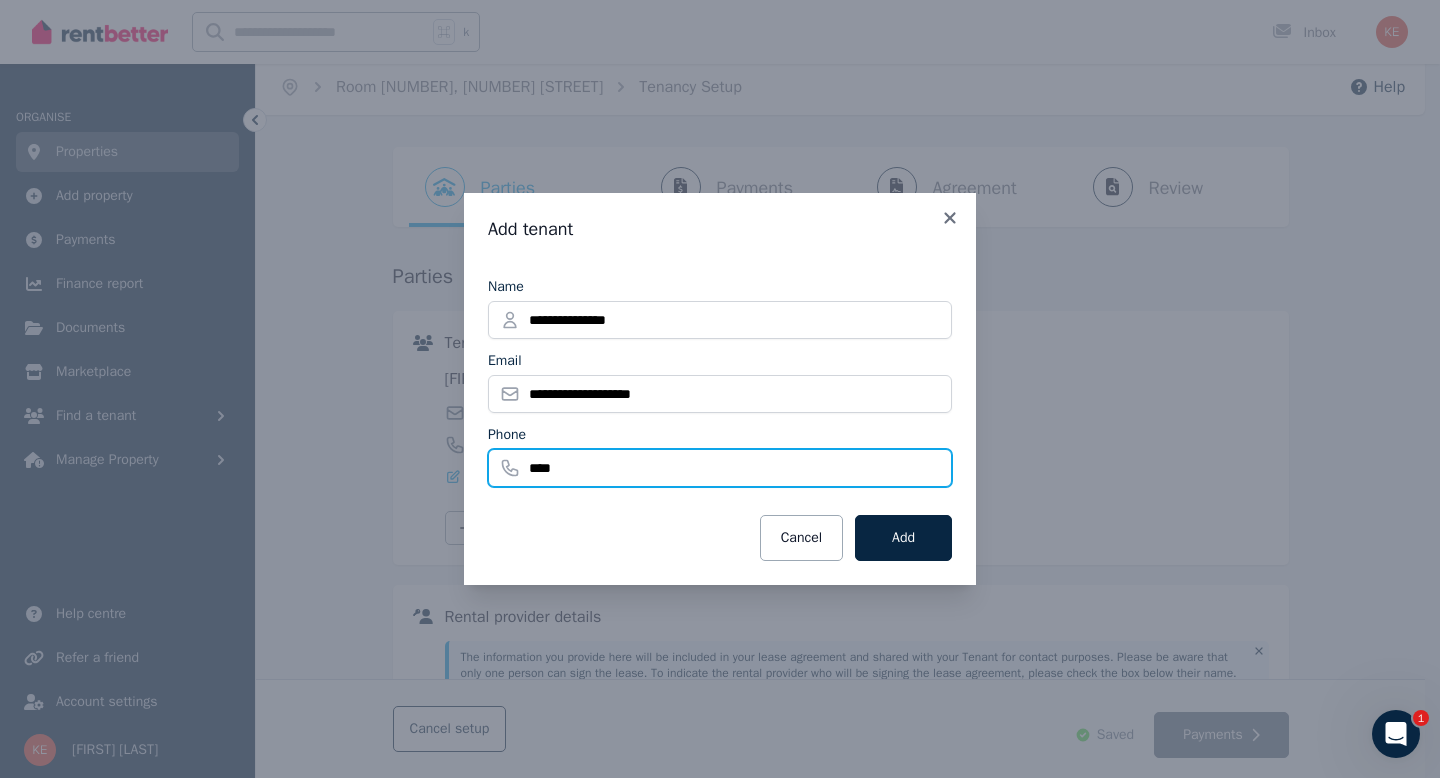 type on "**********" 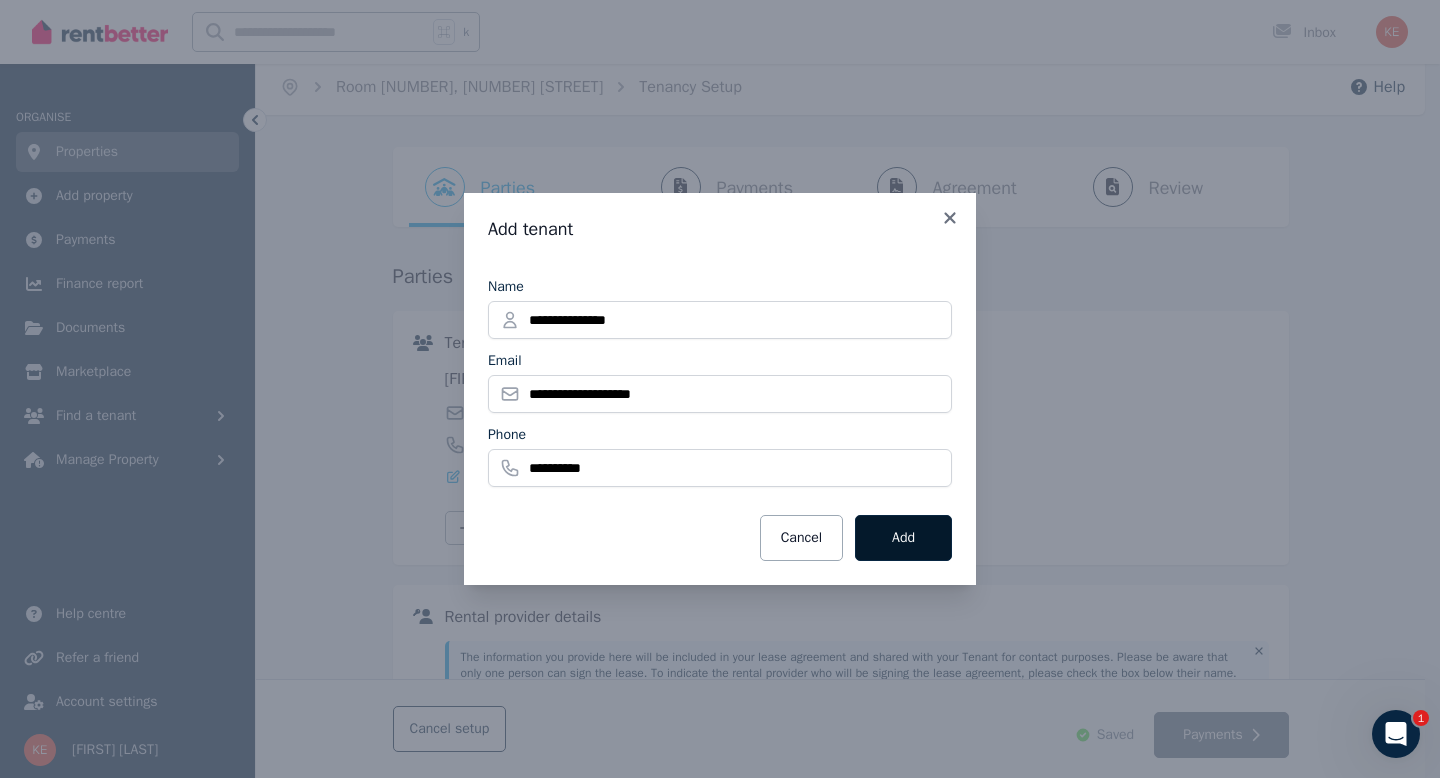 click on "Add" at bounding box center (903, 538) 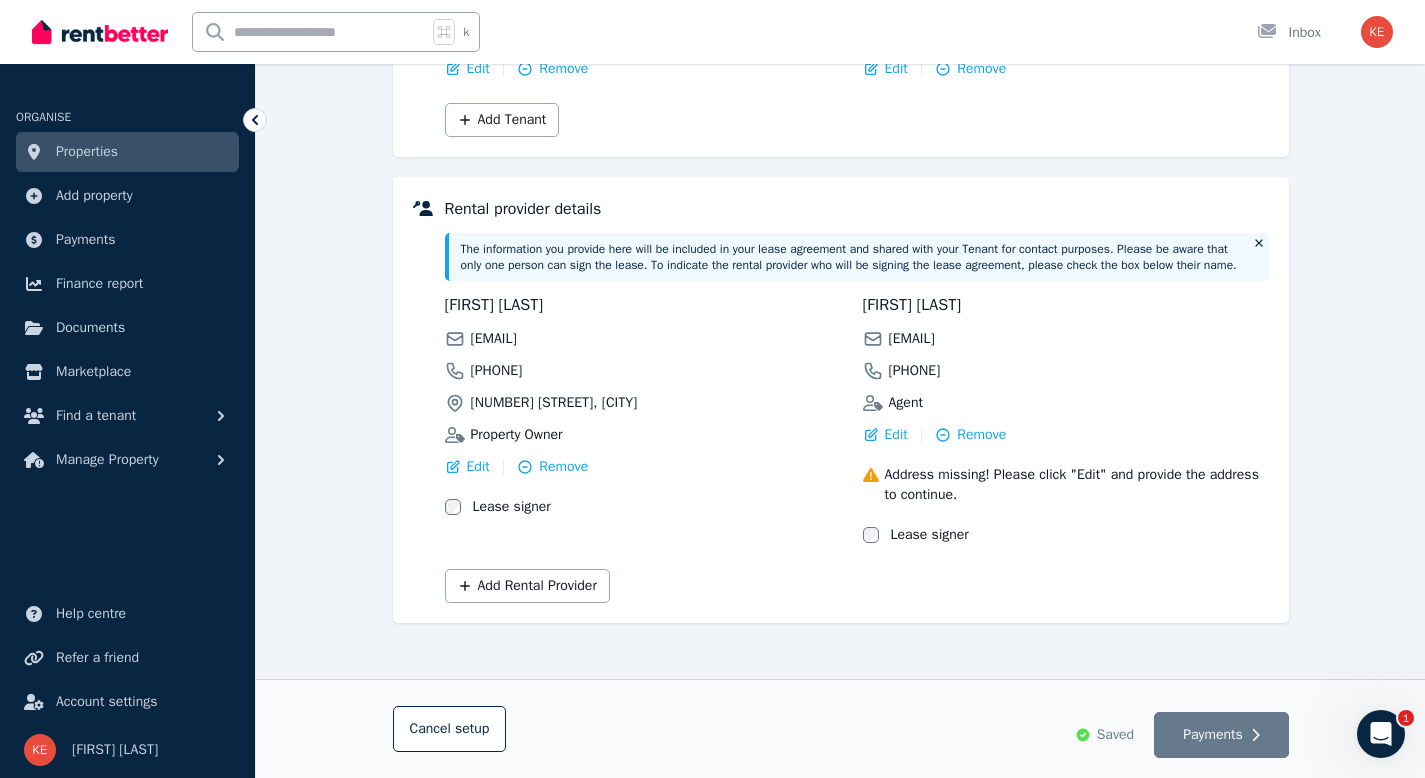 scroll, scrollTop: 429, scrollLeft: 0, axis: vertical 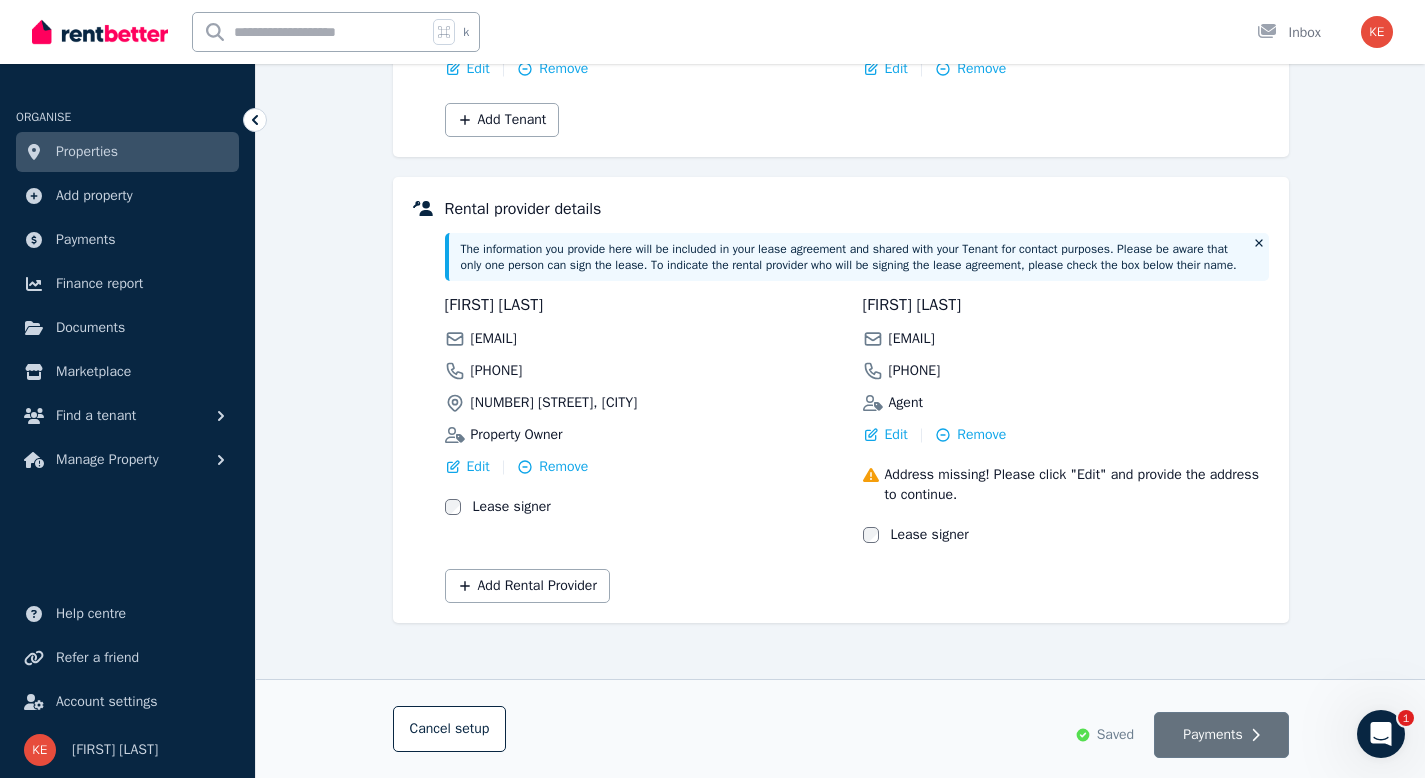 click on "Payments" at bounding box center [1213, 735] 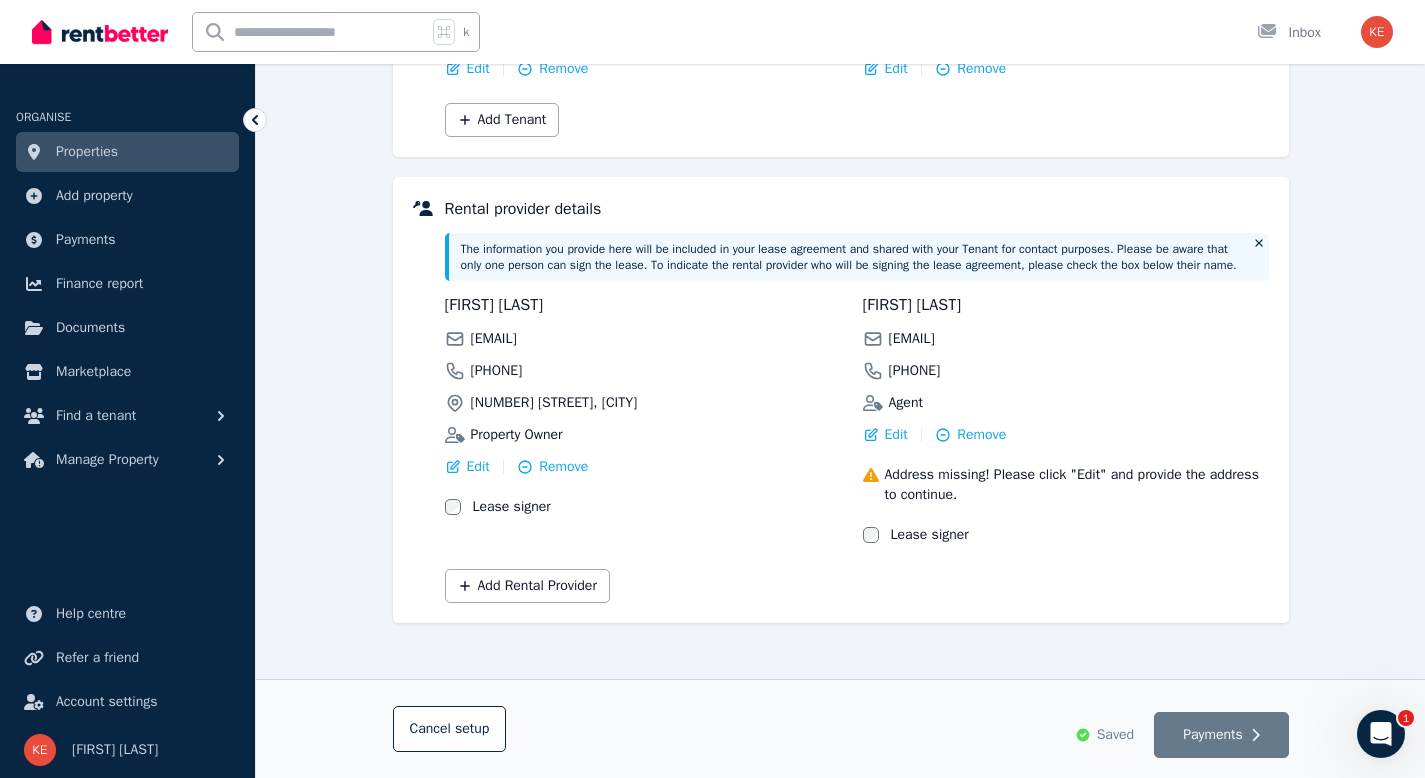 click on "Tenant details [FIRST] [LAST] [EMAIL] [PHONE] Edit | Remove [FIRST] [LAST] [EMAIL] [PHONE] Edit | Remove Add Tenant Rental provider details The information you provide here will be included in your lease agreement and shared with your Tenant for contact purposes. Please be aware that only one person can sign the lease. To indicate the rental provider who will be signing the lease agreement, please check the box below their name. [FIRST] [LAST] [EMAIL] [PHONE] [NUMBER] [STREET], [CITY] Property Owner Edit | Remove Lease signer [FIRST] [LAST] [EMAIL] [PHONE] Agent Edit | Remove Address missing! Please click "Edit" and provide the address to continue. Lease signer Add Rental Provider" at bounding box center (841, 273) 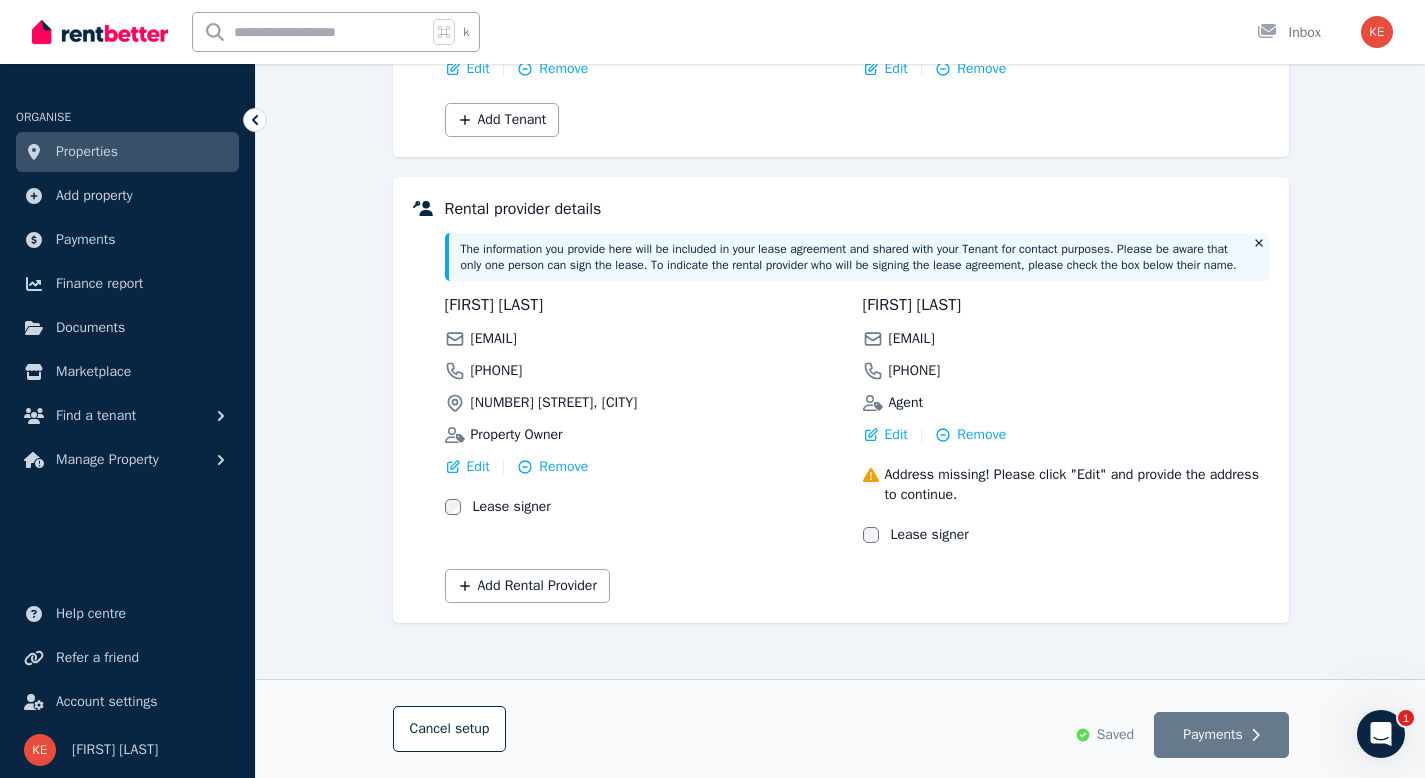 scroll, scrollTop: 395, scrollLeft: 0, axis: vertical 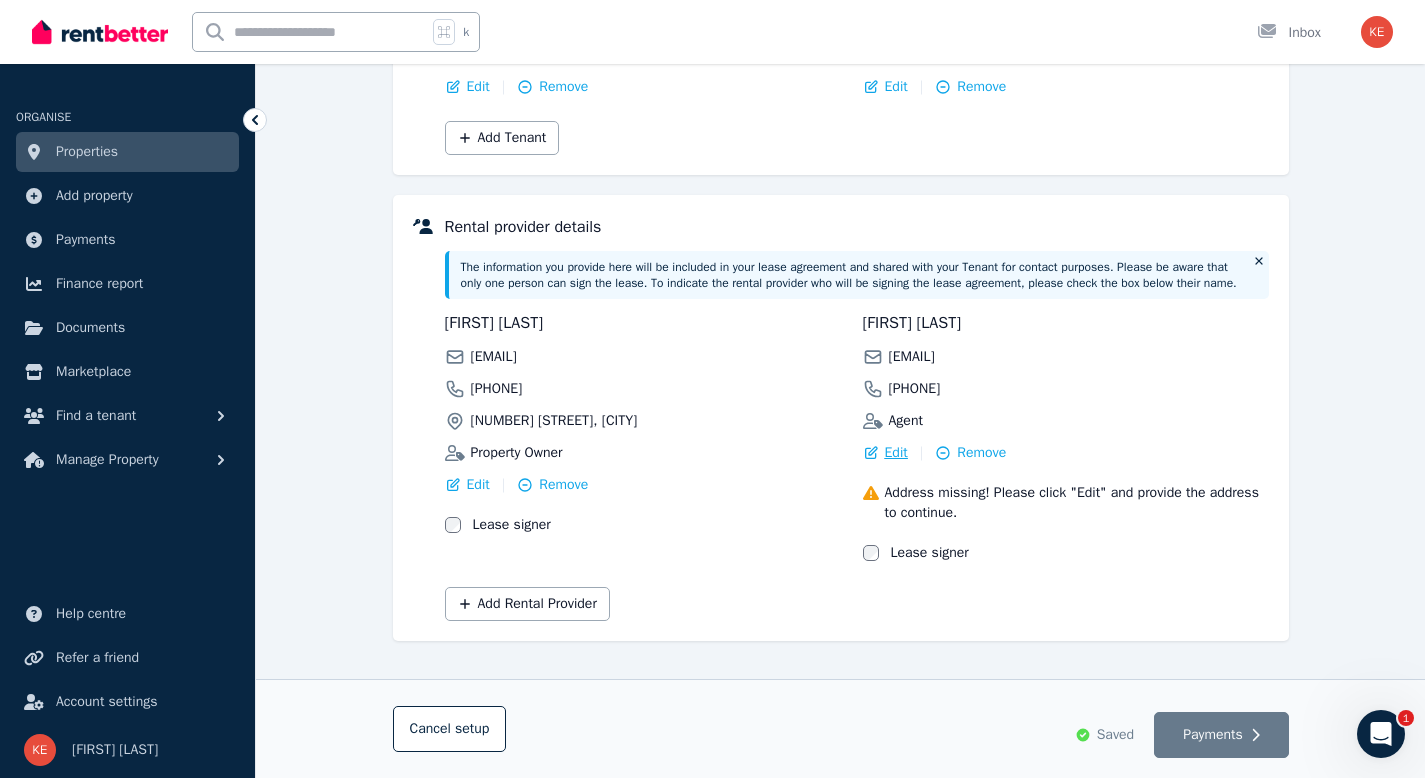 click on "Edit" at bounding box center [896, 453] 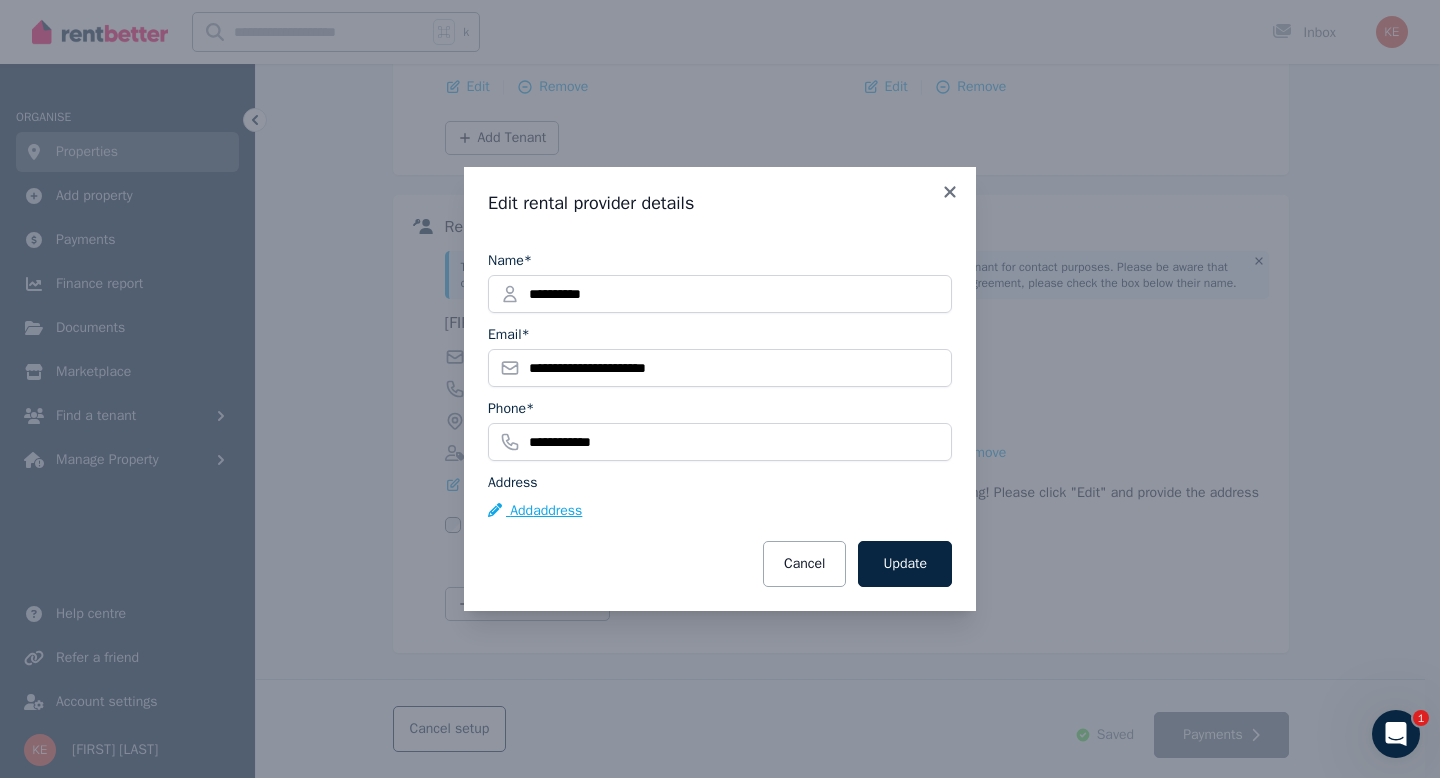 click on "Add  address" at bounding box center [535, 511] 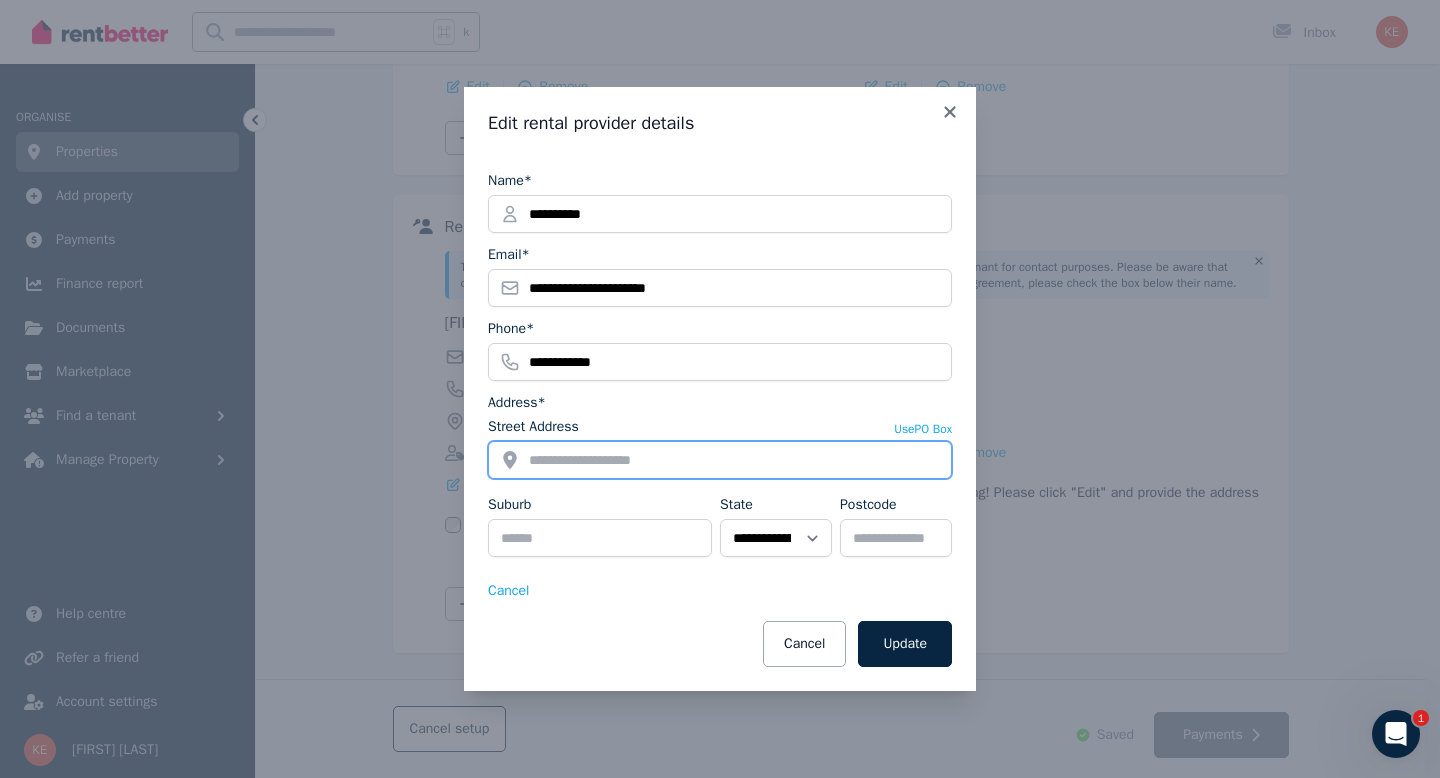 click on "Street Address" at bounding box center (720, 460) 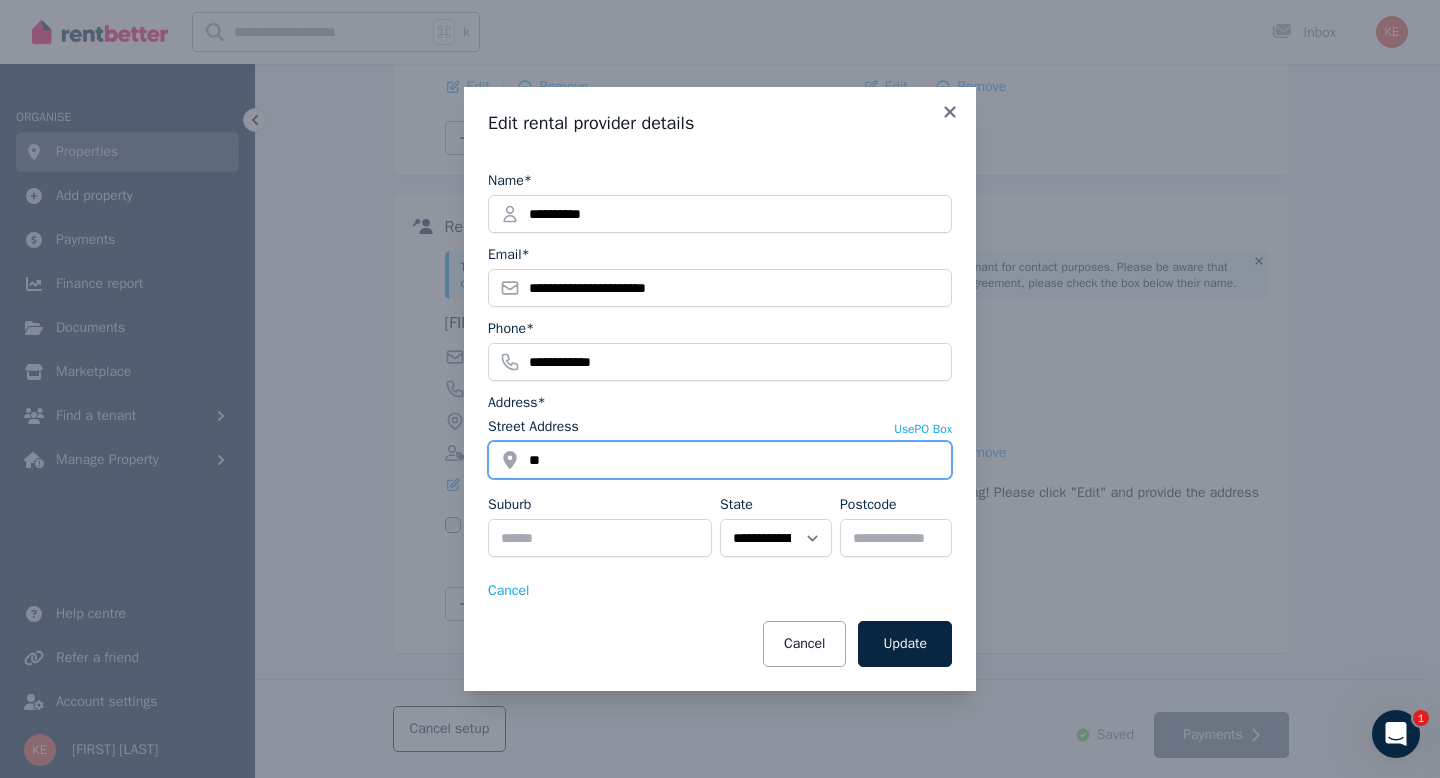 type on "**********" 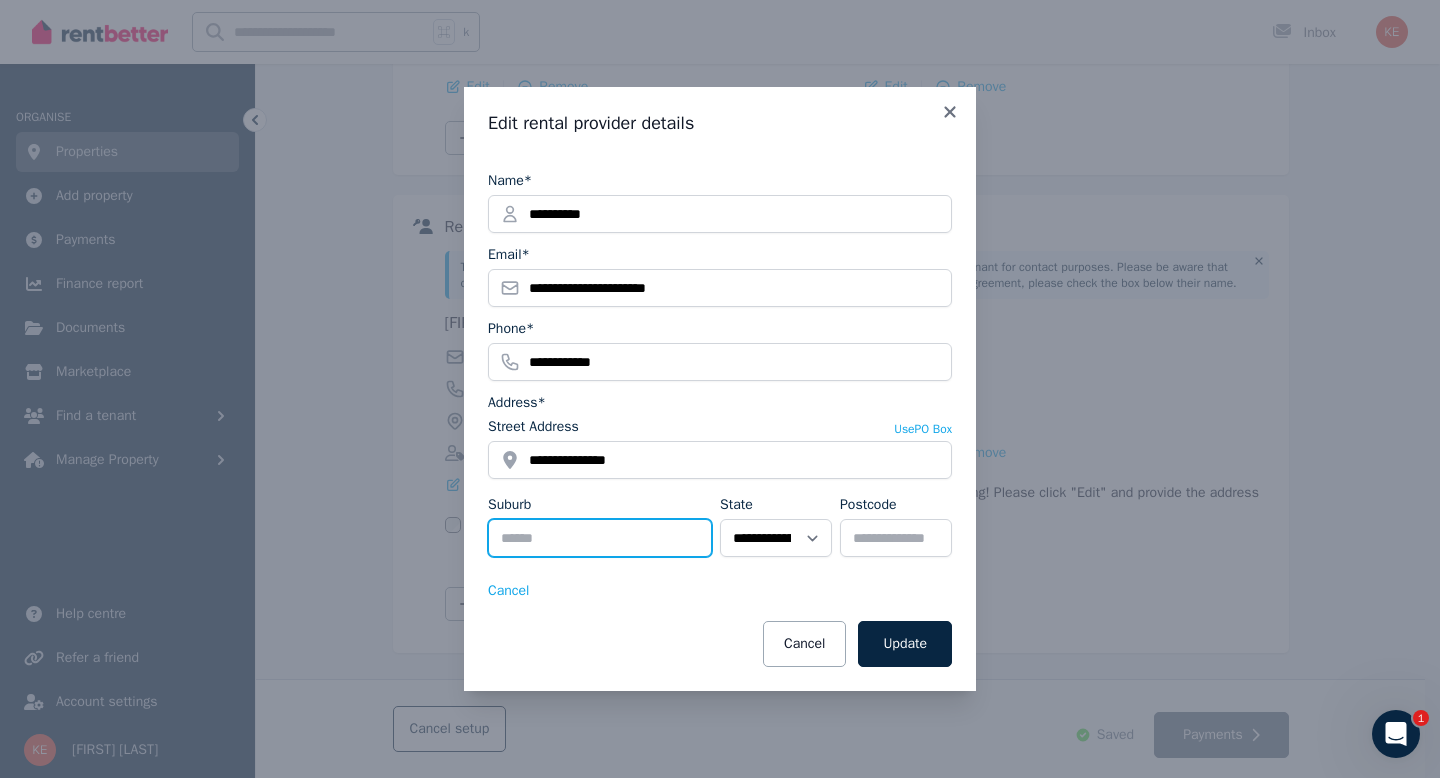 type on "**********" 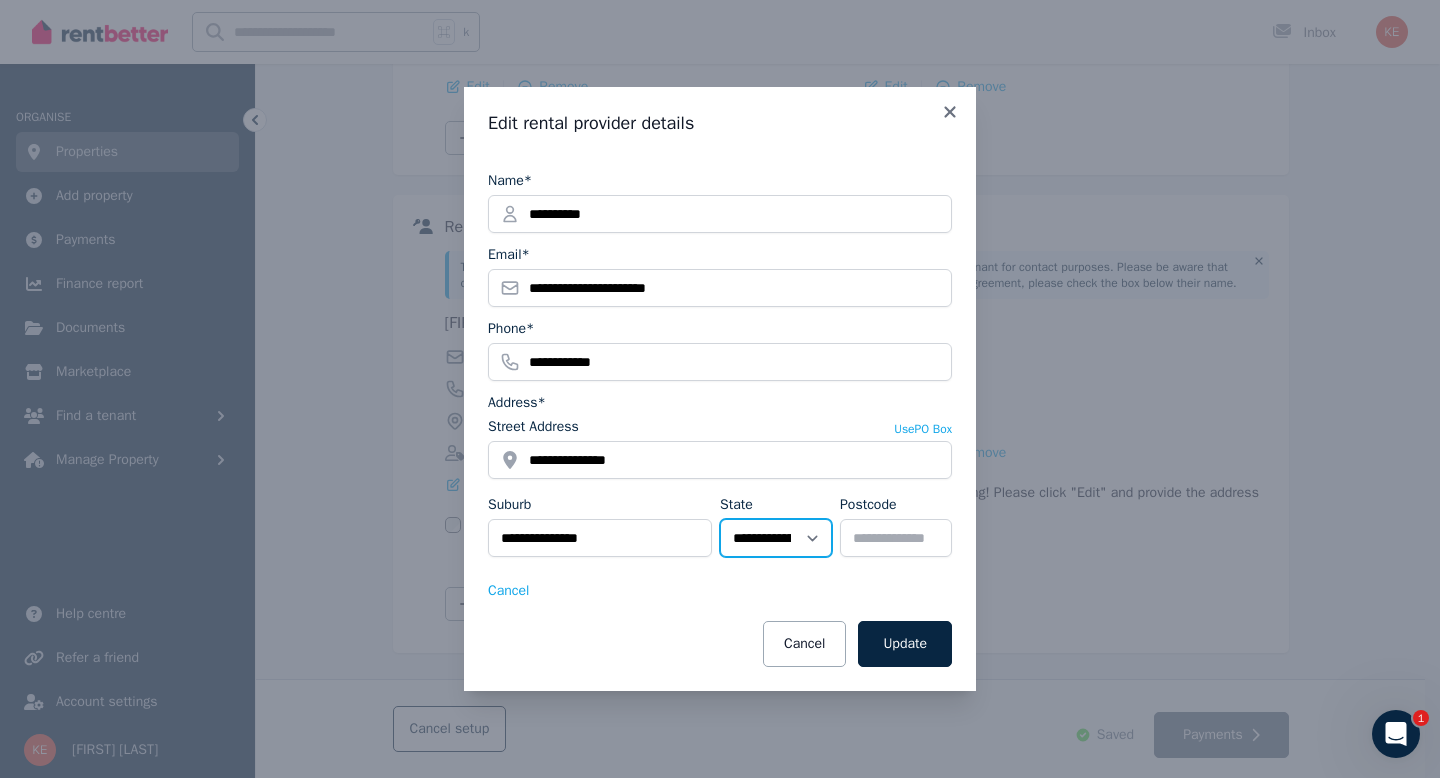 select on "***" 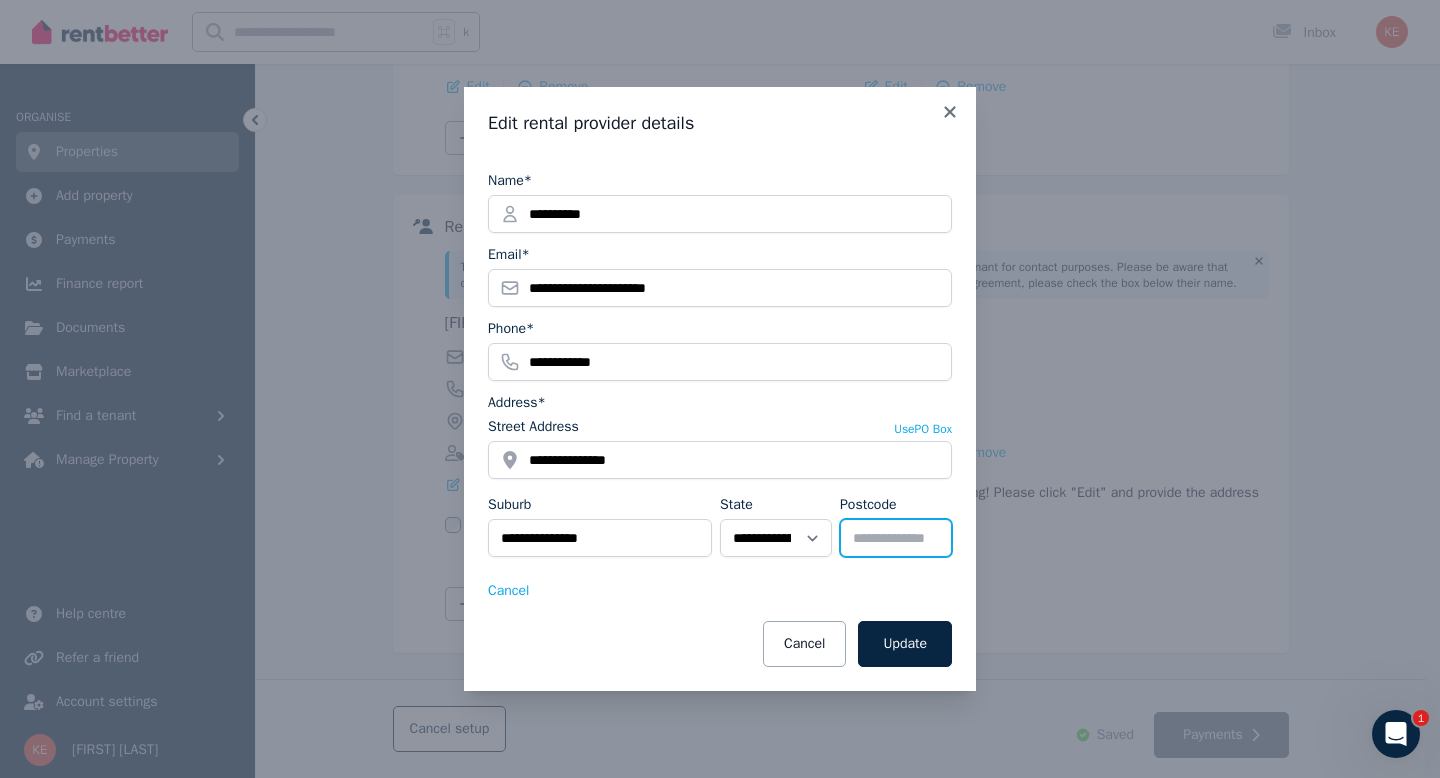 type on "****" 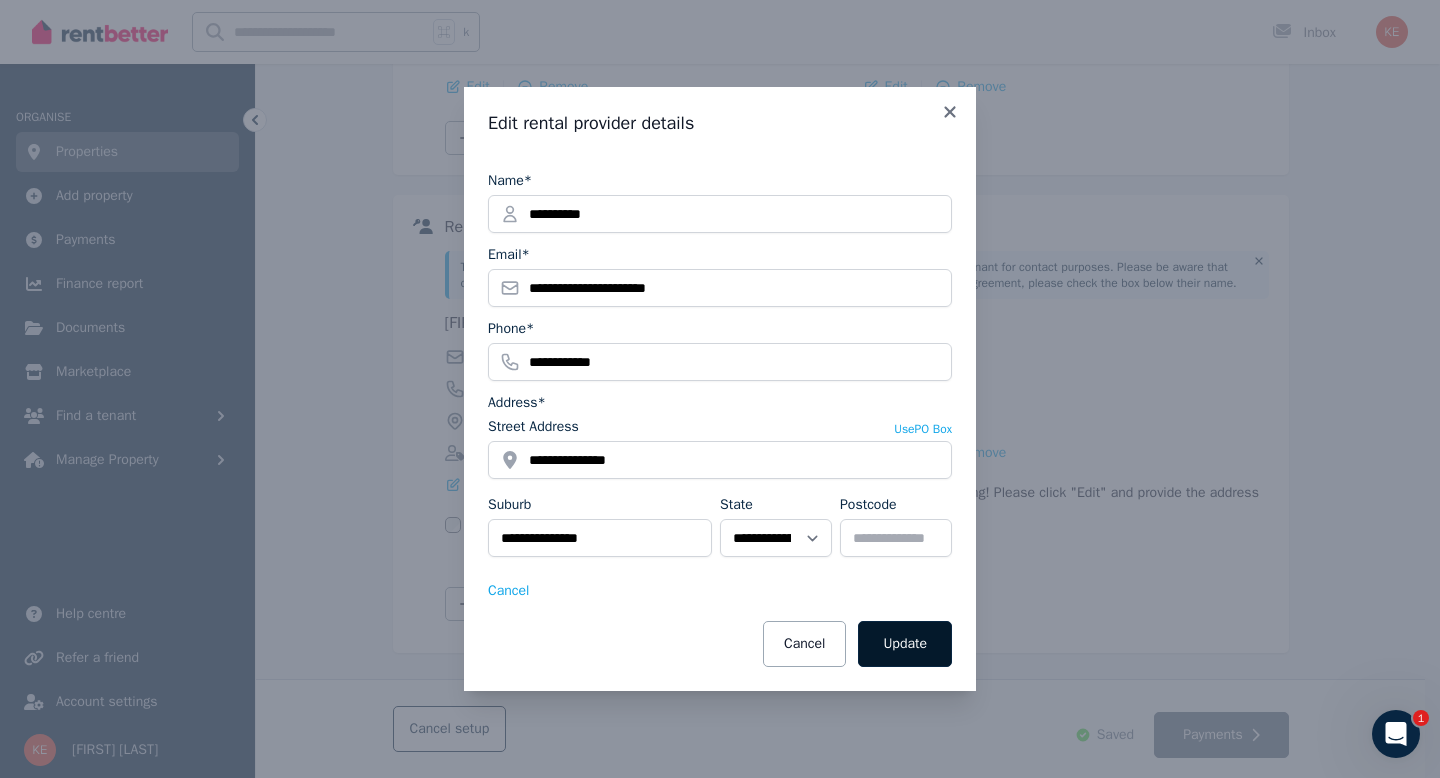 click on "Update" at bounding box center (905, 644) 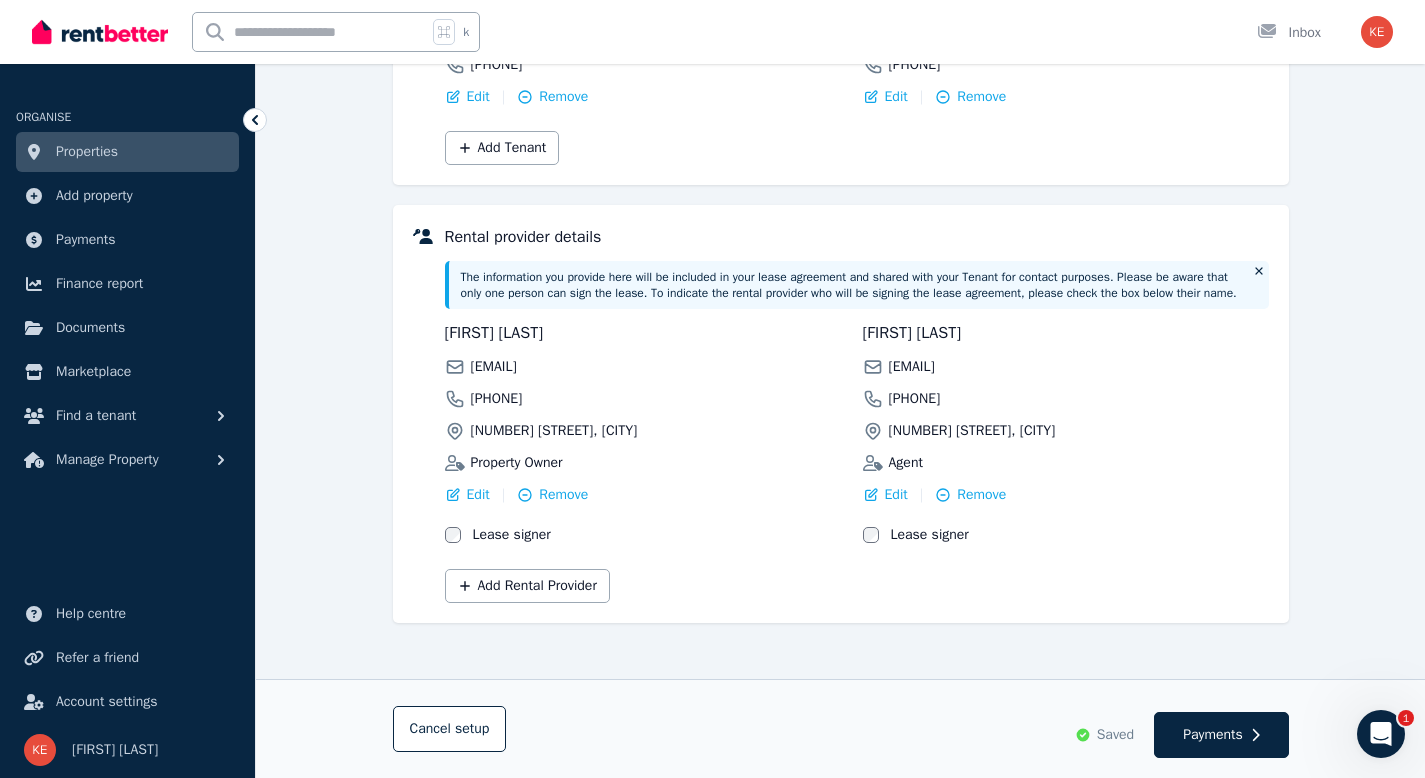 scroll, scrollTop: 401, scrollLeft: 0, axis: vertical 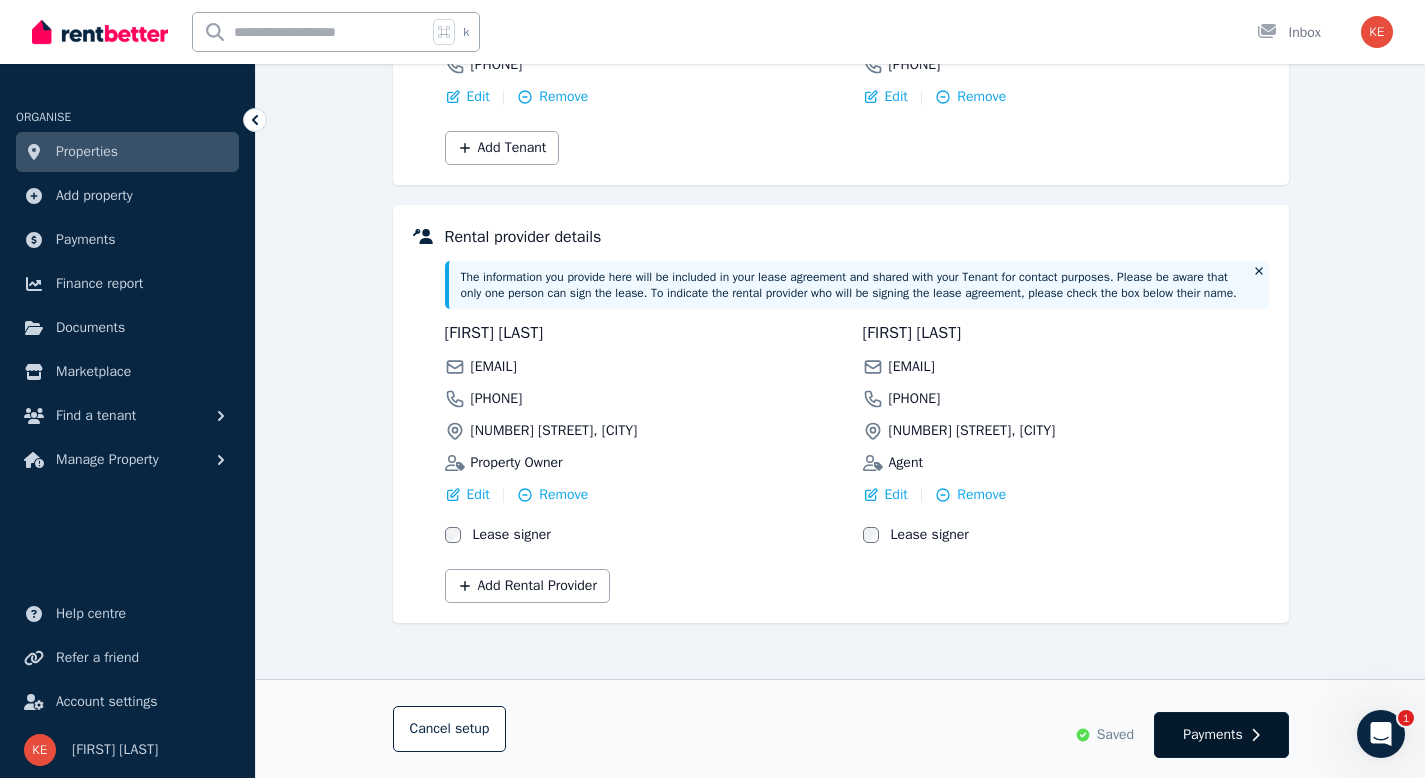 click on "Payments" at bounding box center (1221, 735) 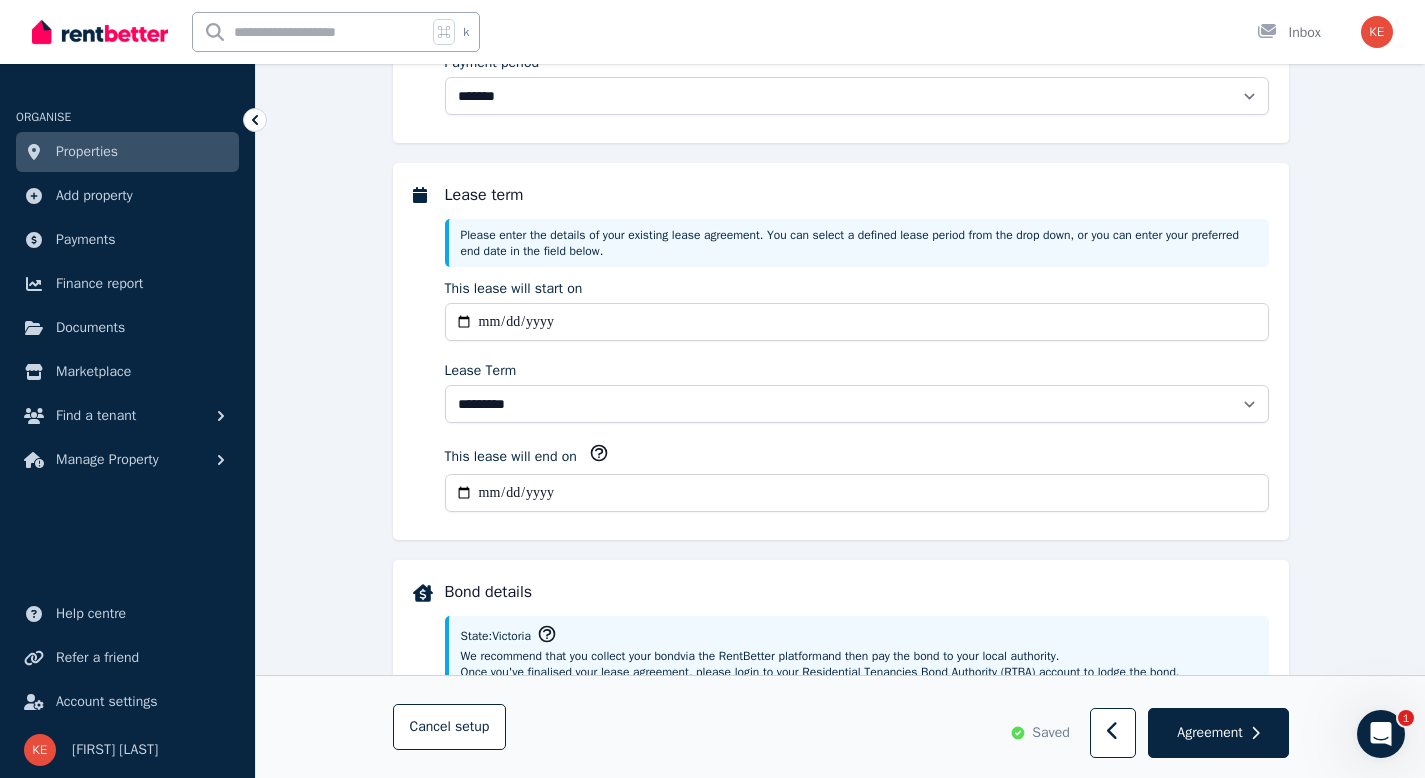 scroll, scrollTop: 0, scrollLeft: 0, axis: both 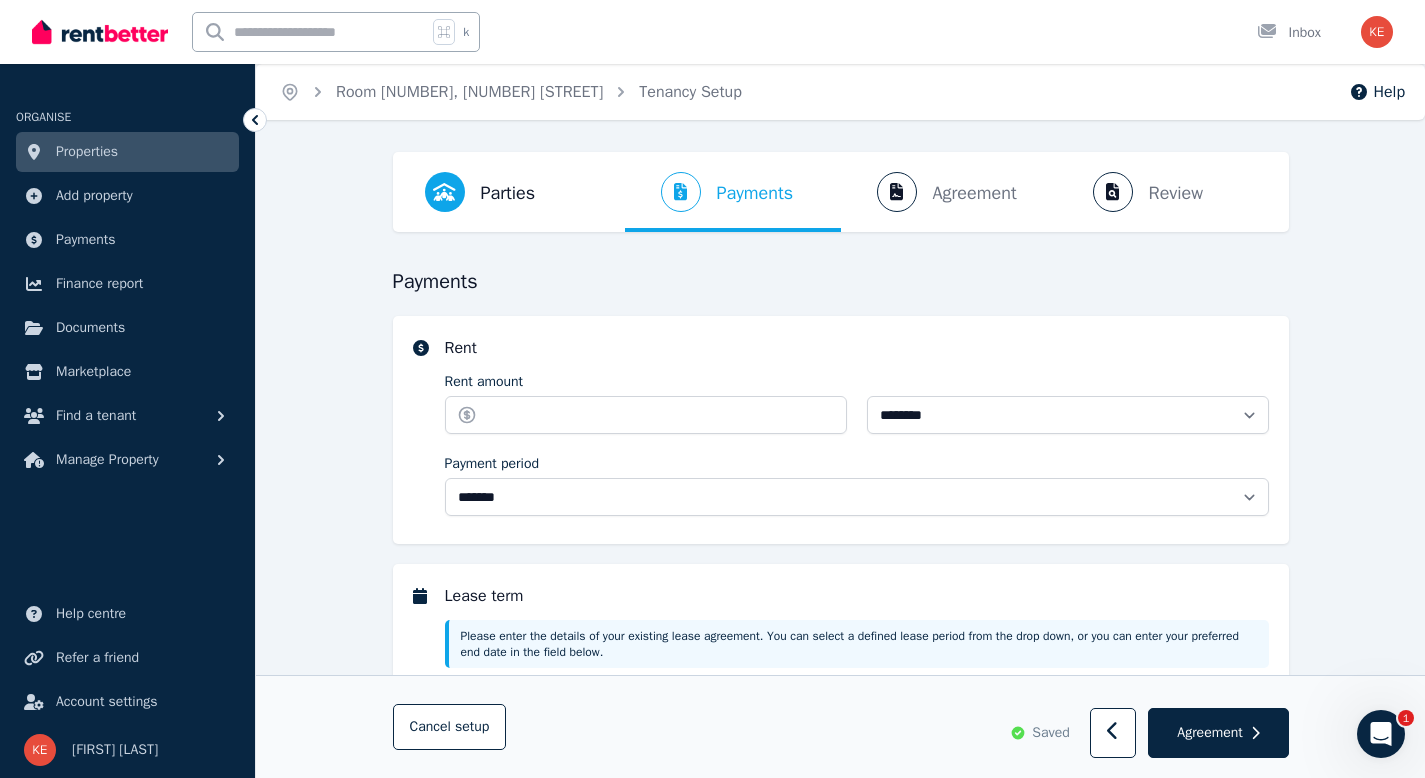 select on "**********" 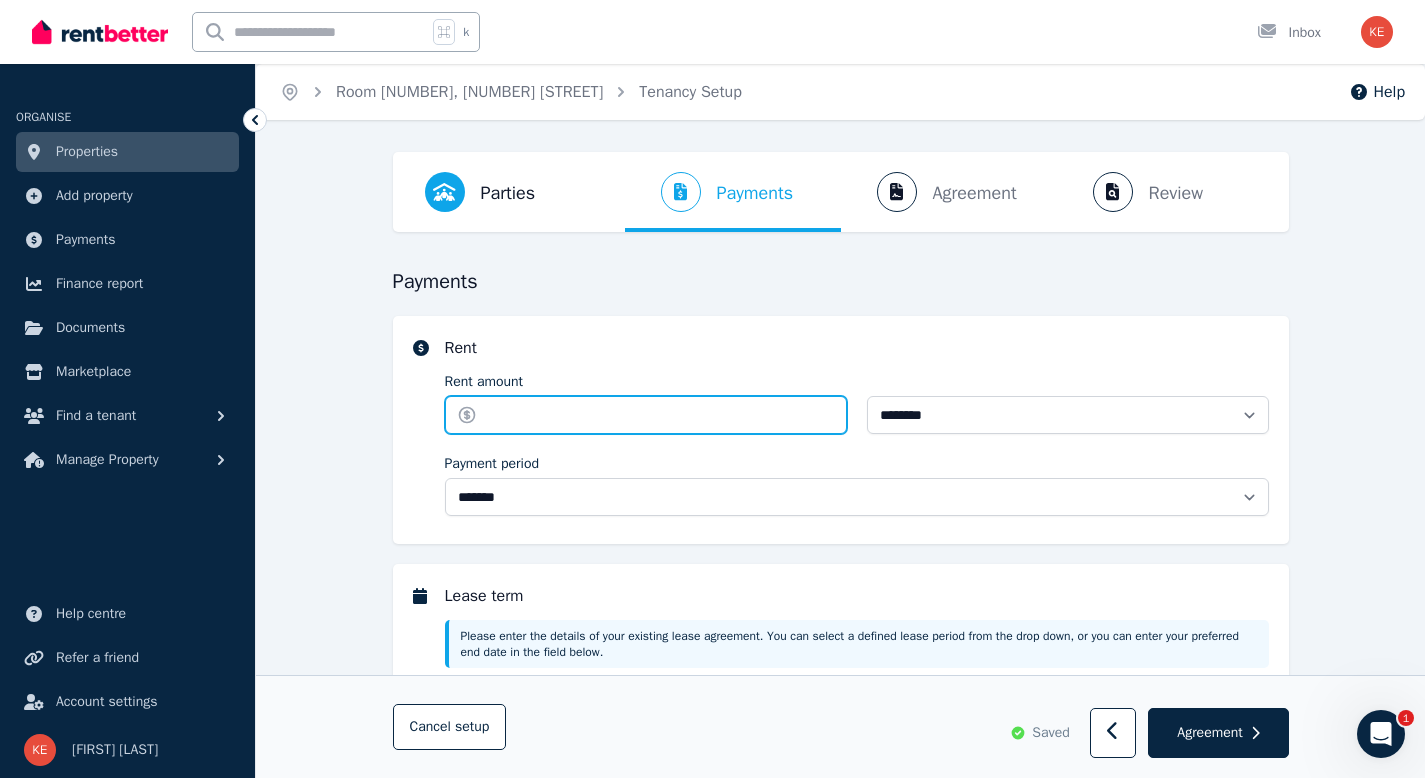 click on "Rent amount" at bounding box center [646, 415] 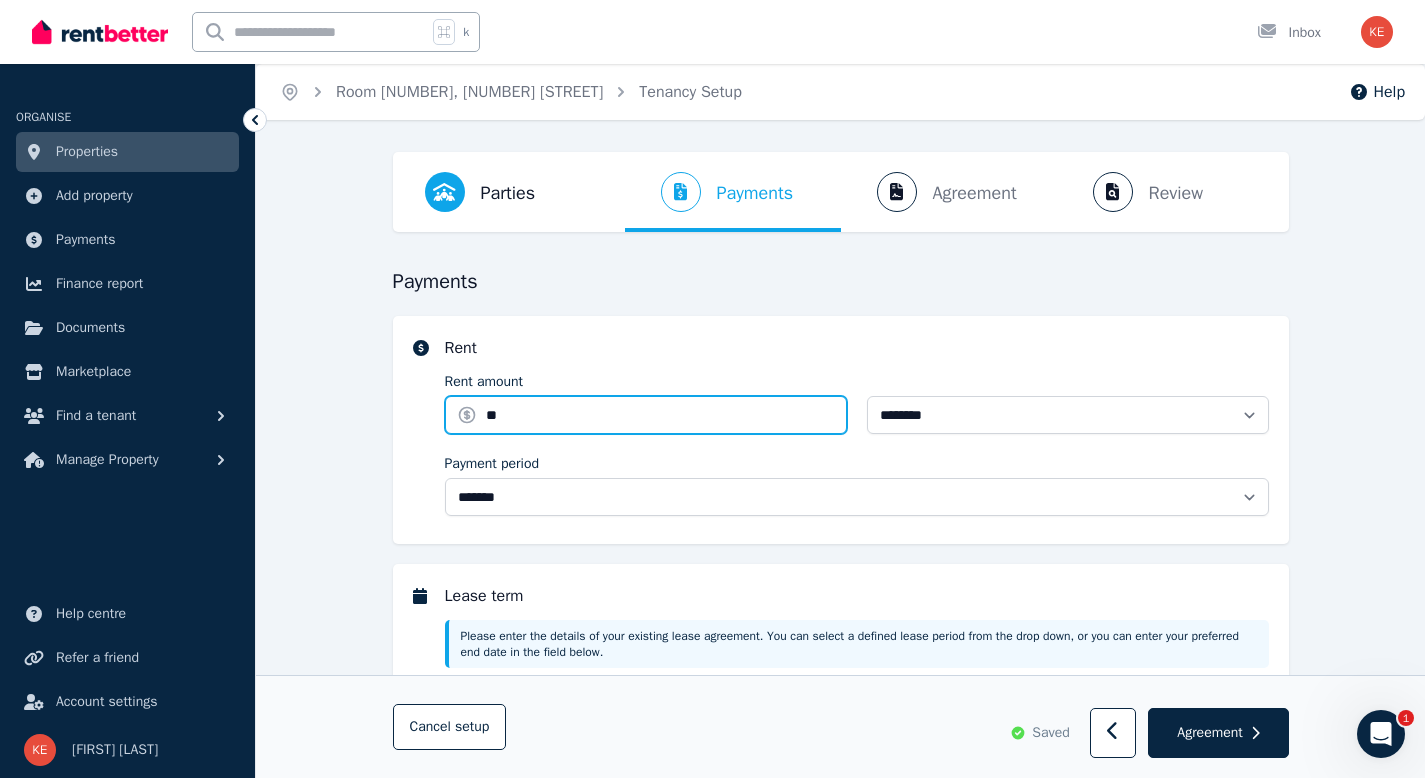 type on "***" 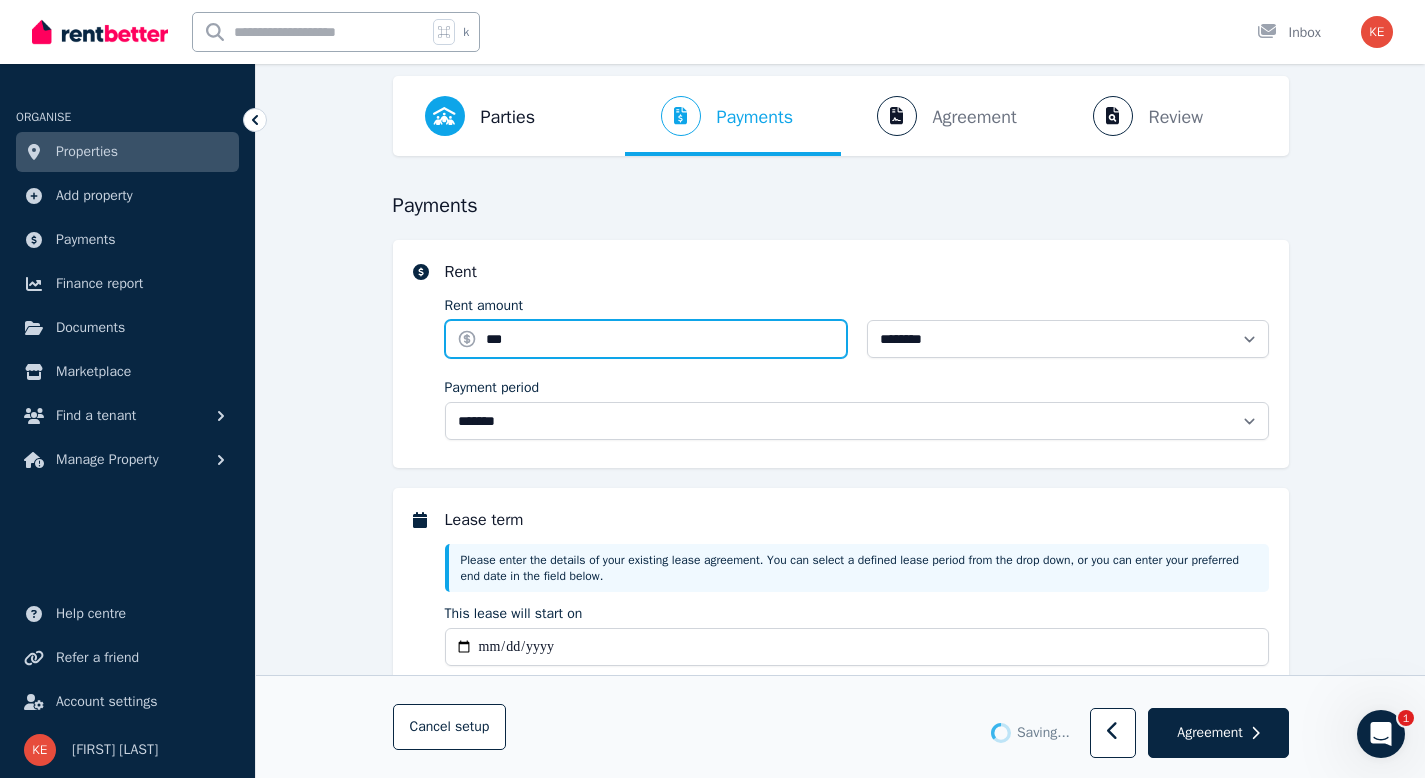 type 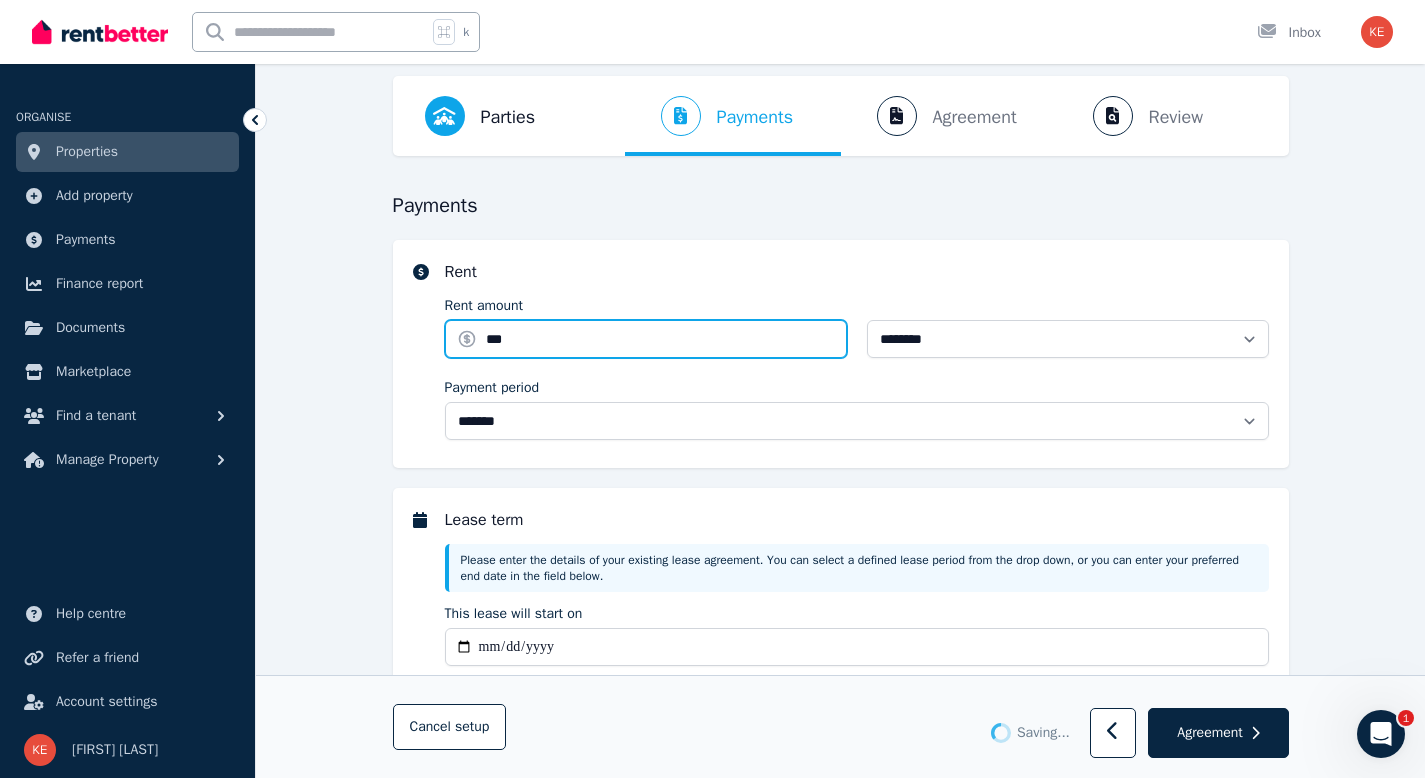 type on "**********" 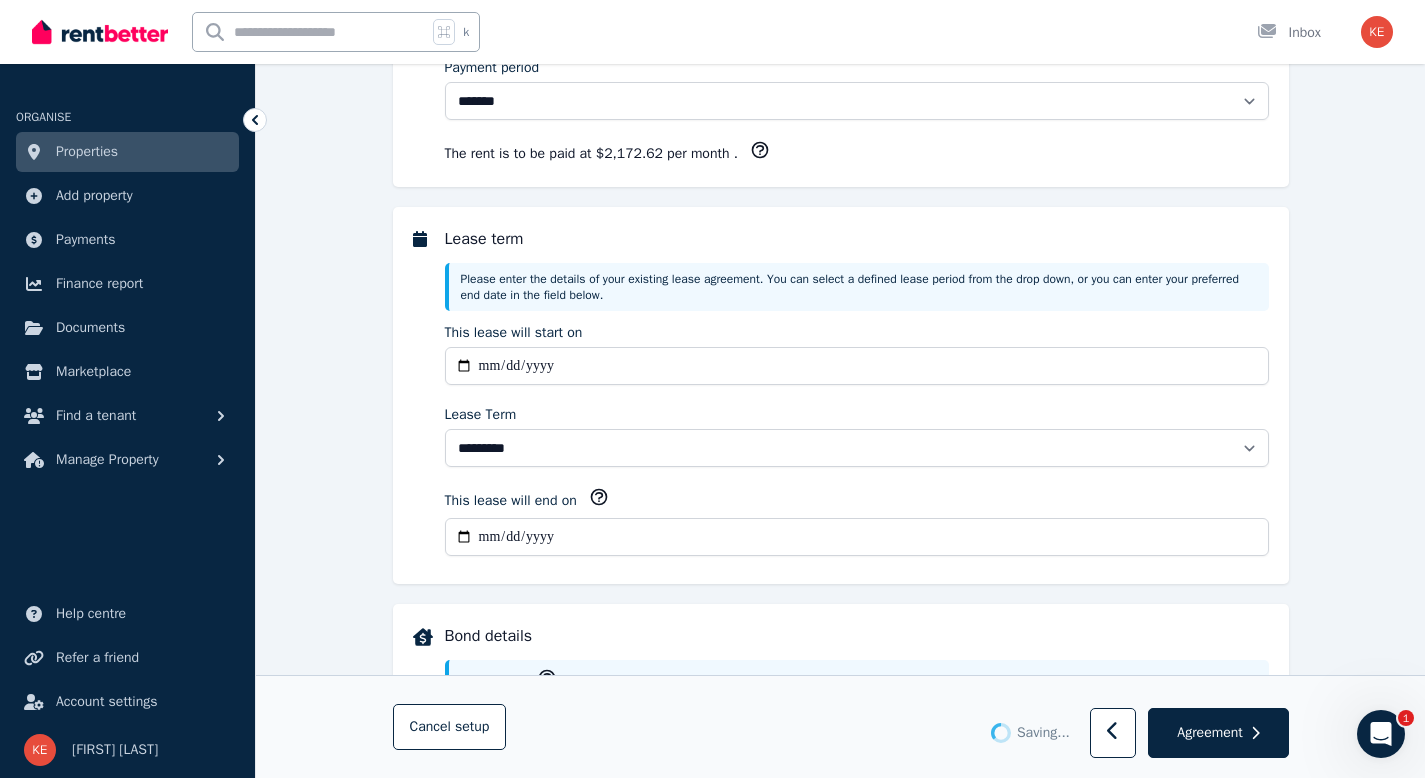 type on "******" 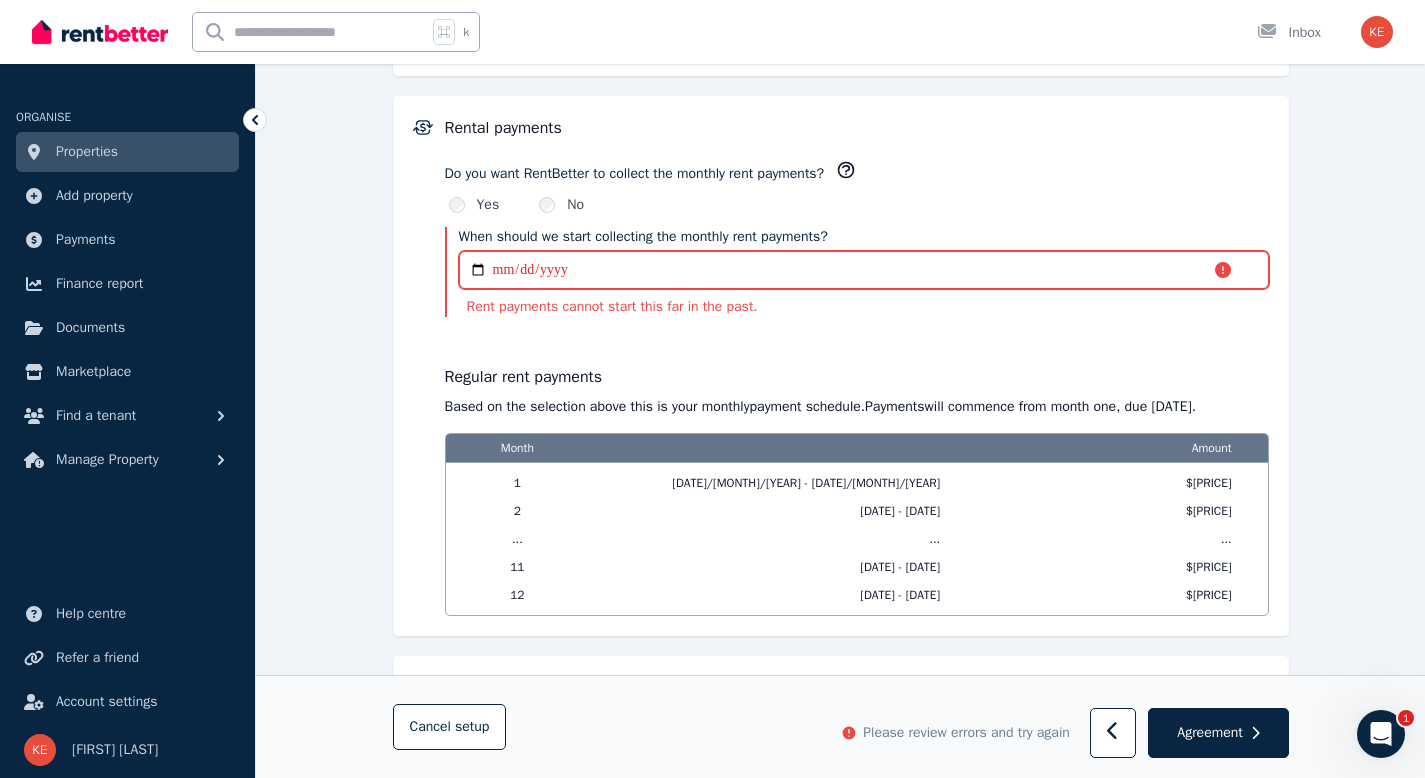 scroll, scrollTop: 1294, scrollLeft: 0, axis: vertical 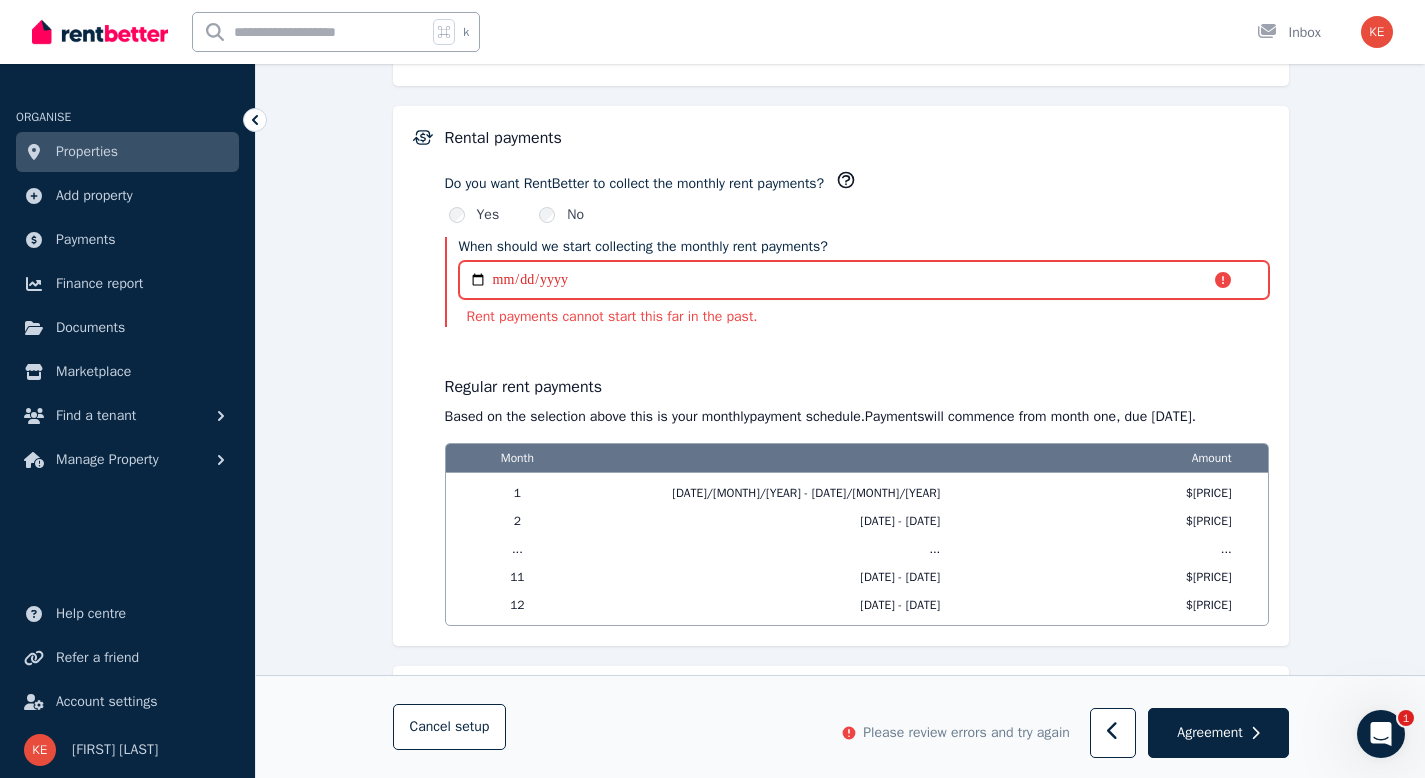 click on "**********" at bounding box center [864, 280] 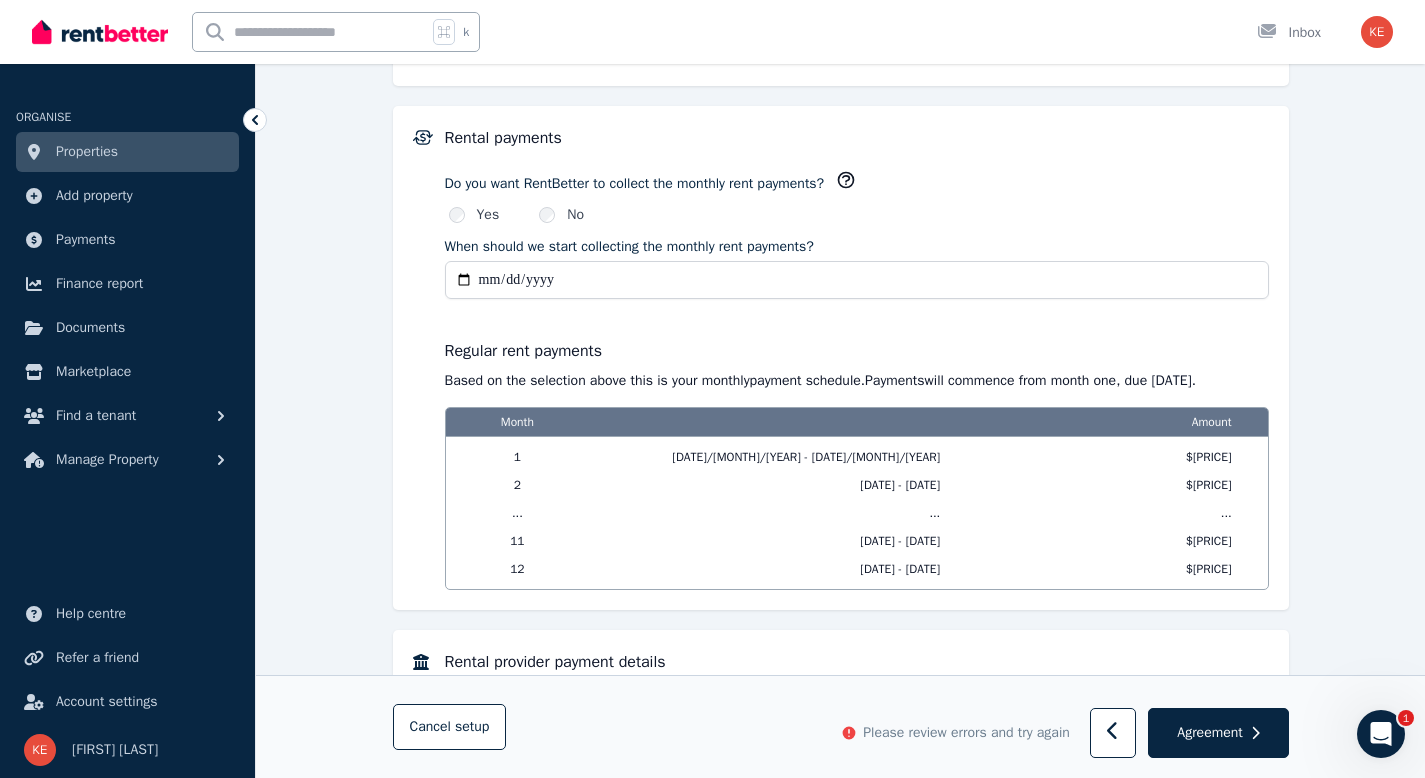 click on "**********" at bounding box center (857, 280) 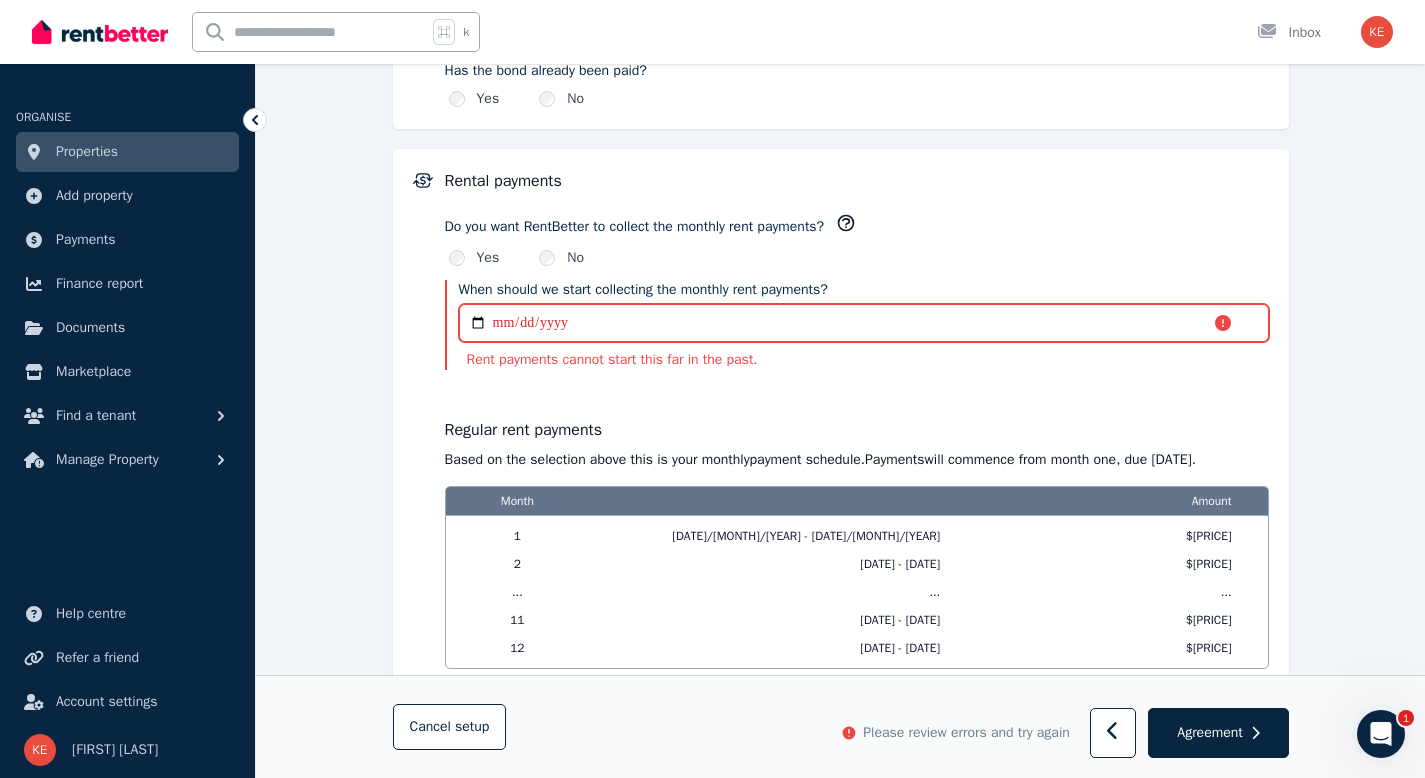 scroll, scrollTop: 1255, scrollLeft: 0, axis: vertical 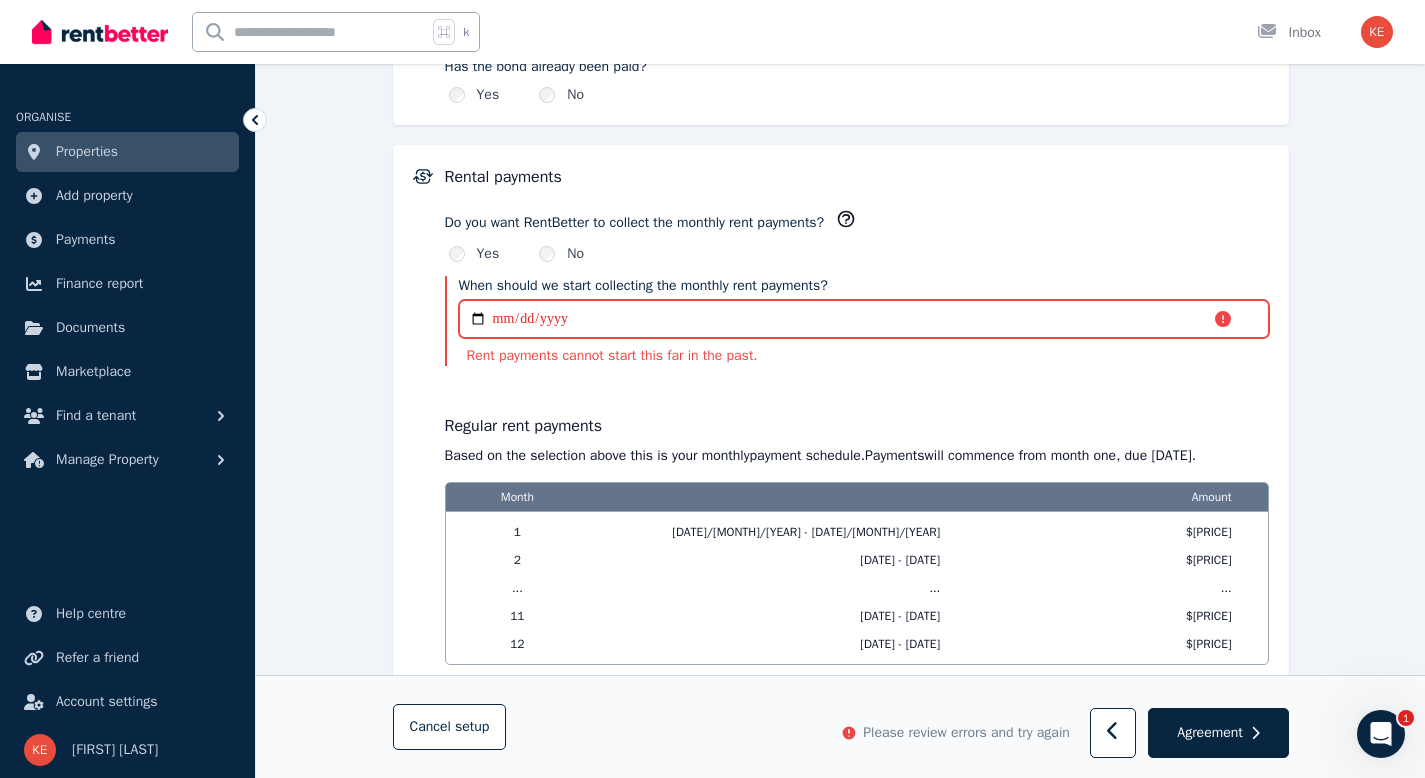 click on "**********" at bounding box center [864, 319] 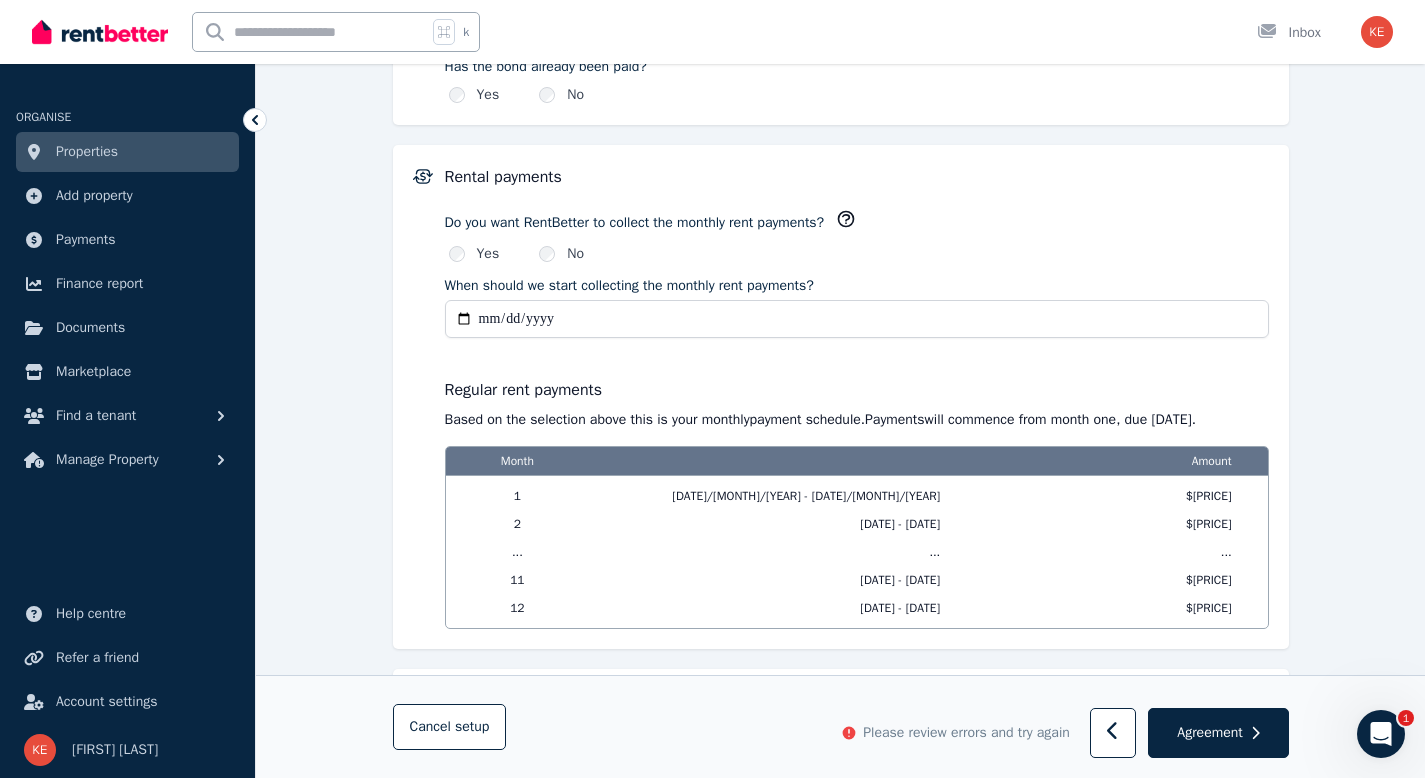 type on "**********" 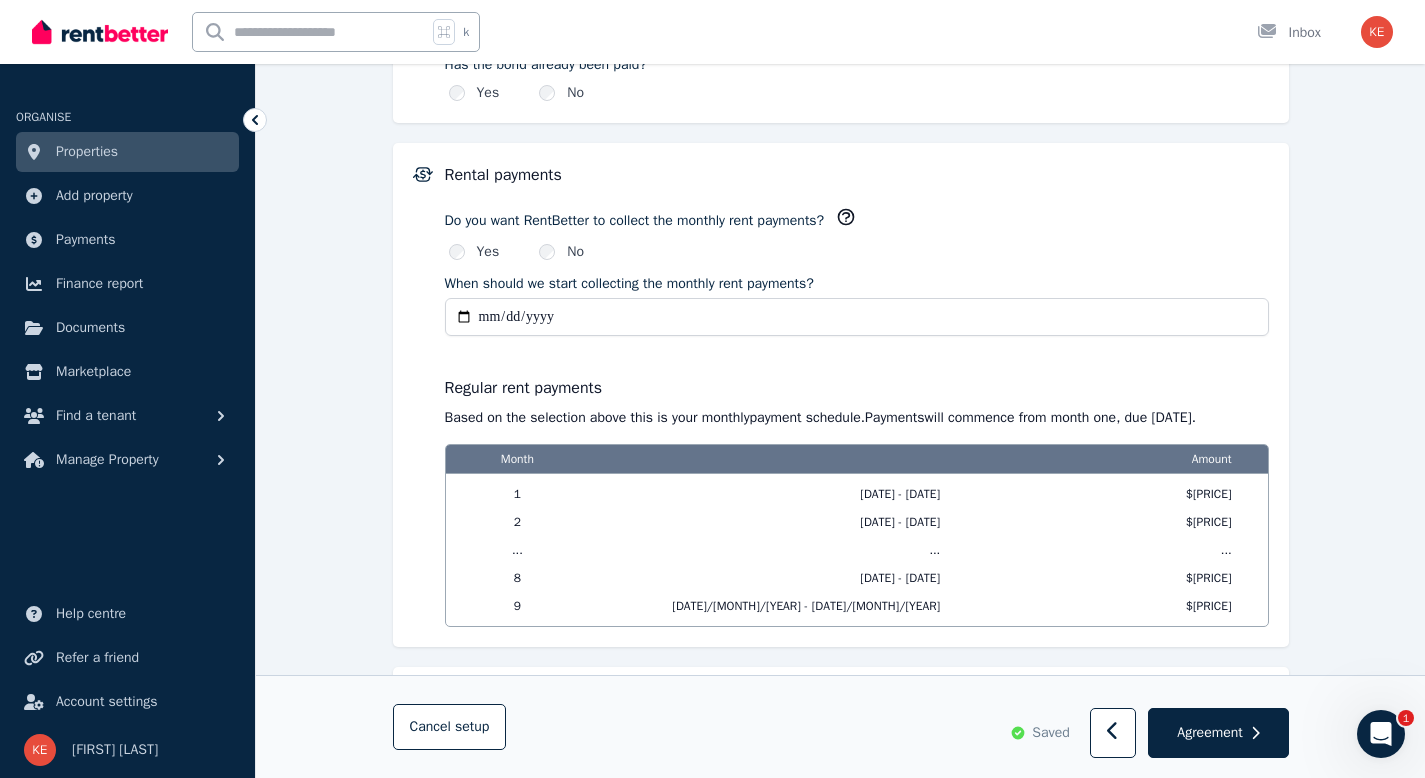 scroll, scrollTop: 1255, scrollLeft: 0, axis: vertical 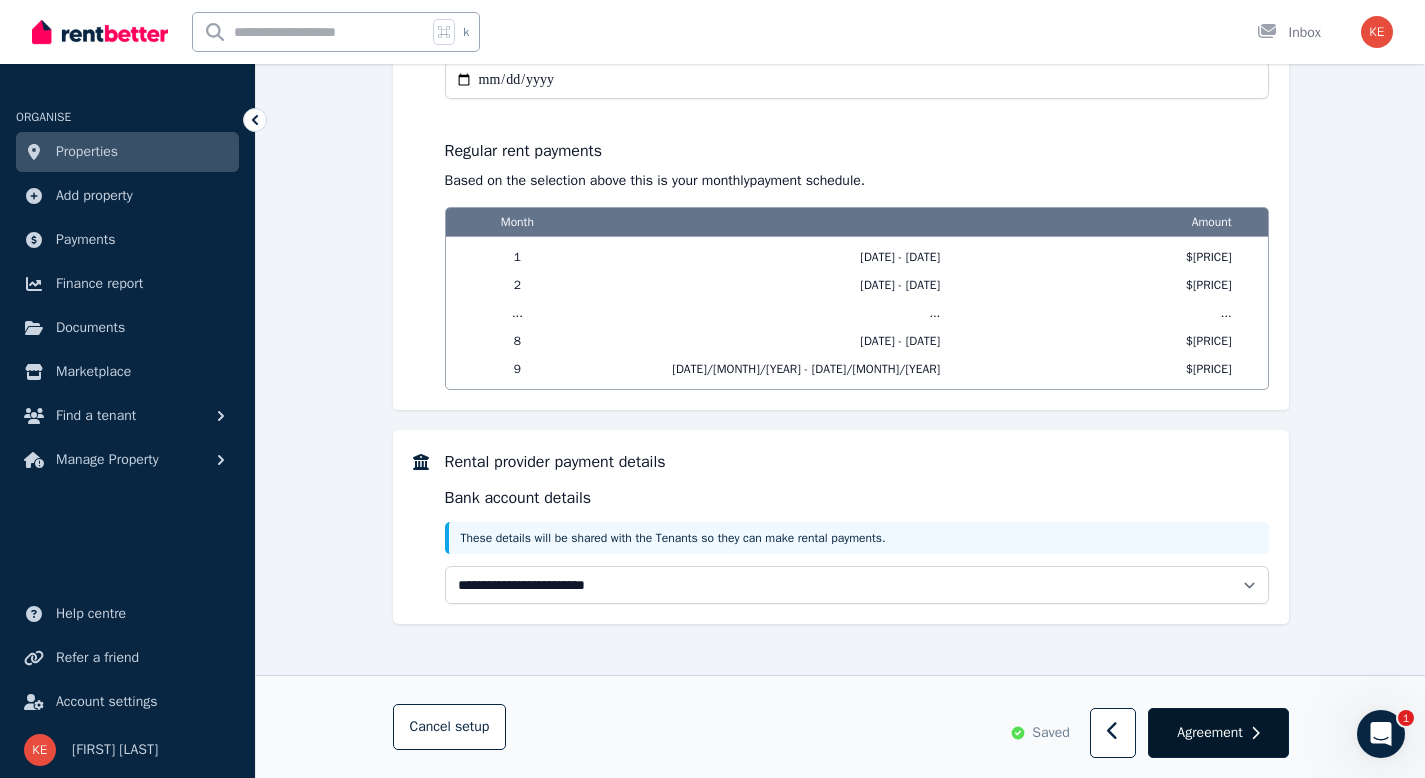 click on "Agreement" at bounding box center [1209, 733] 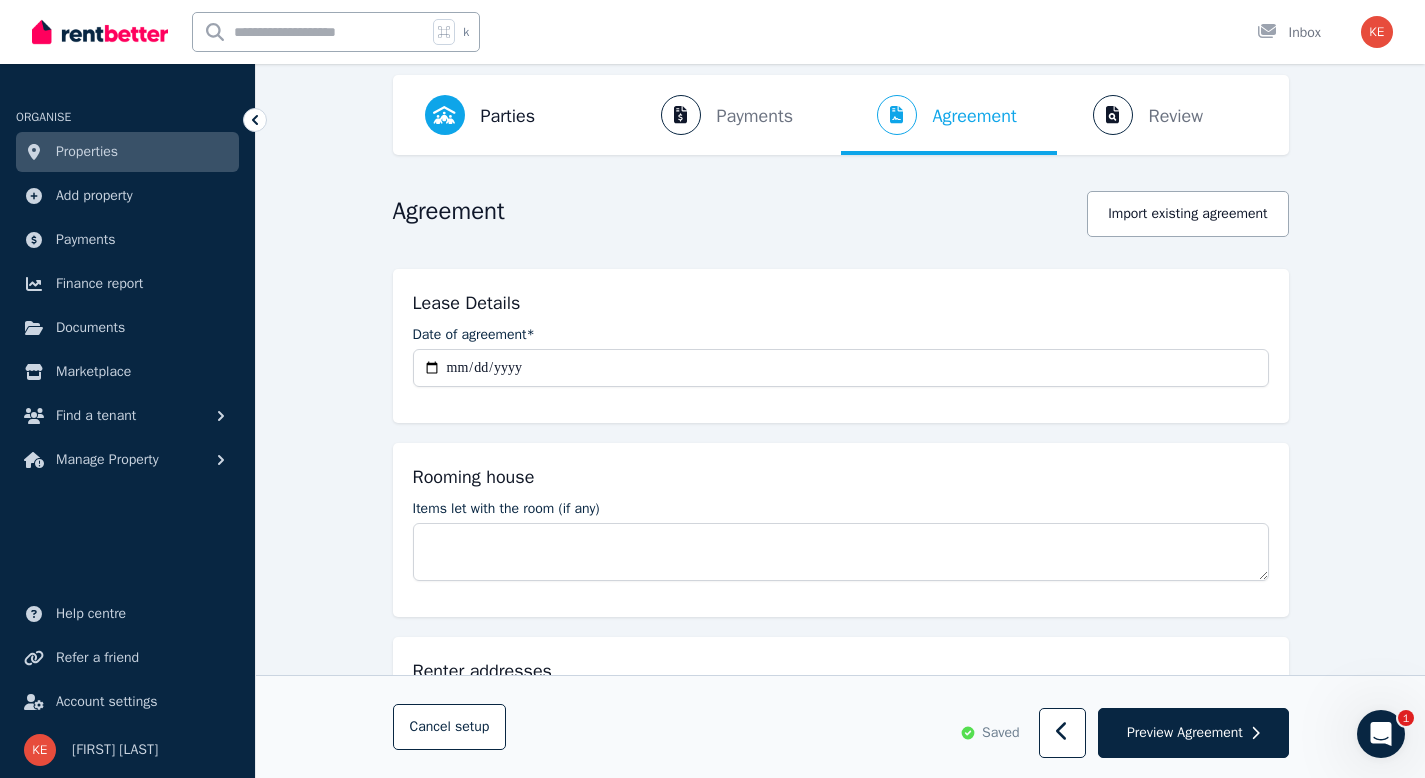 scroll, scrollTop: 82, scrollLeft: 0, axis: vertical 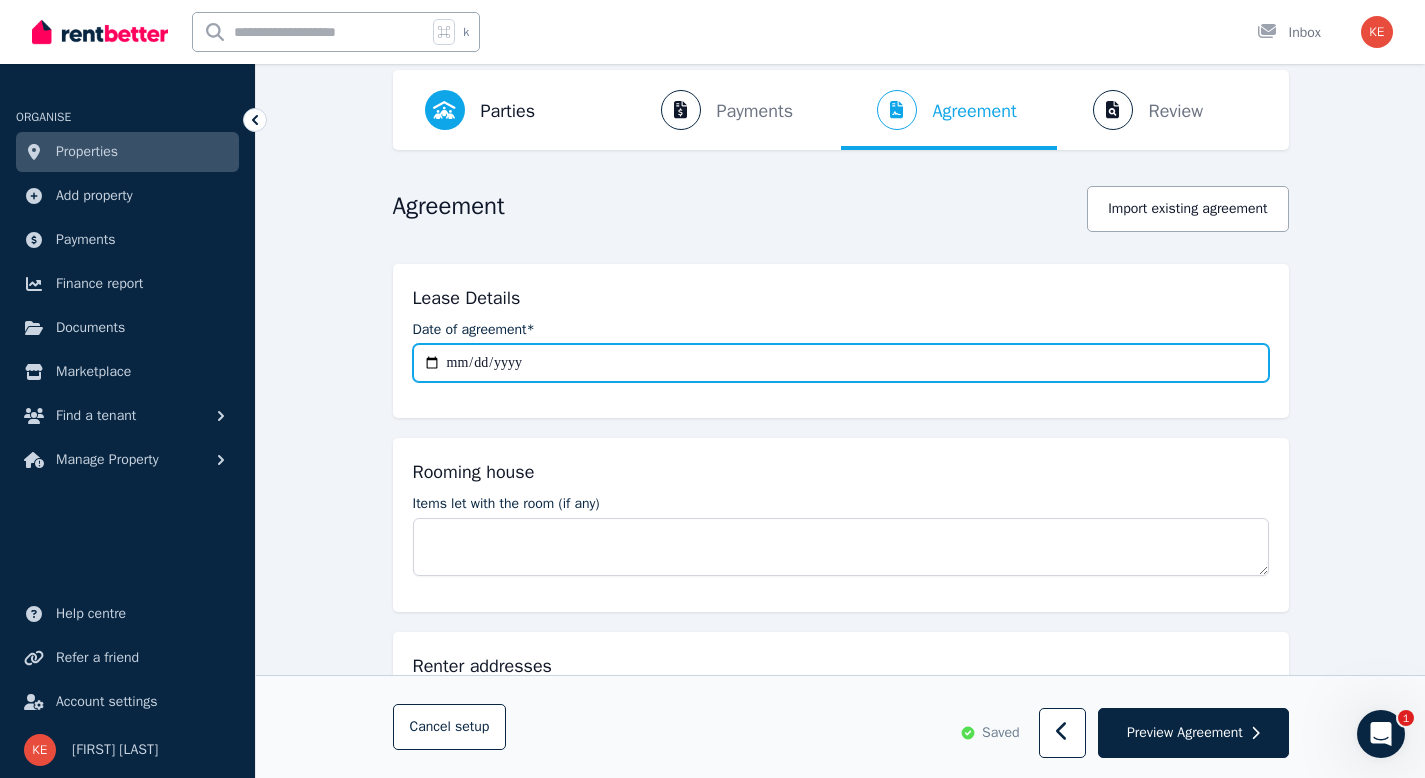 click on "**********" at bounding box center (841, 363) 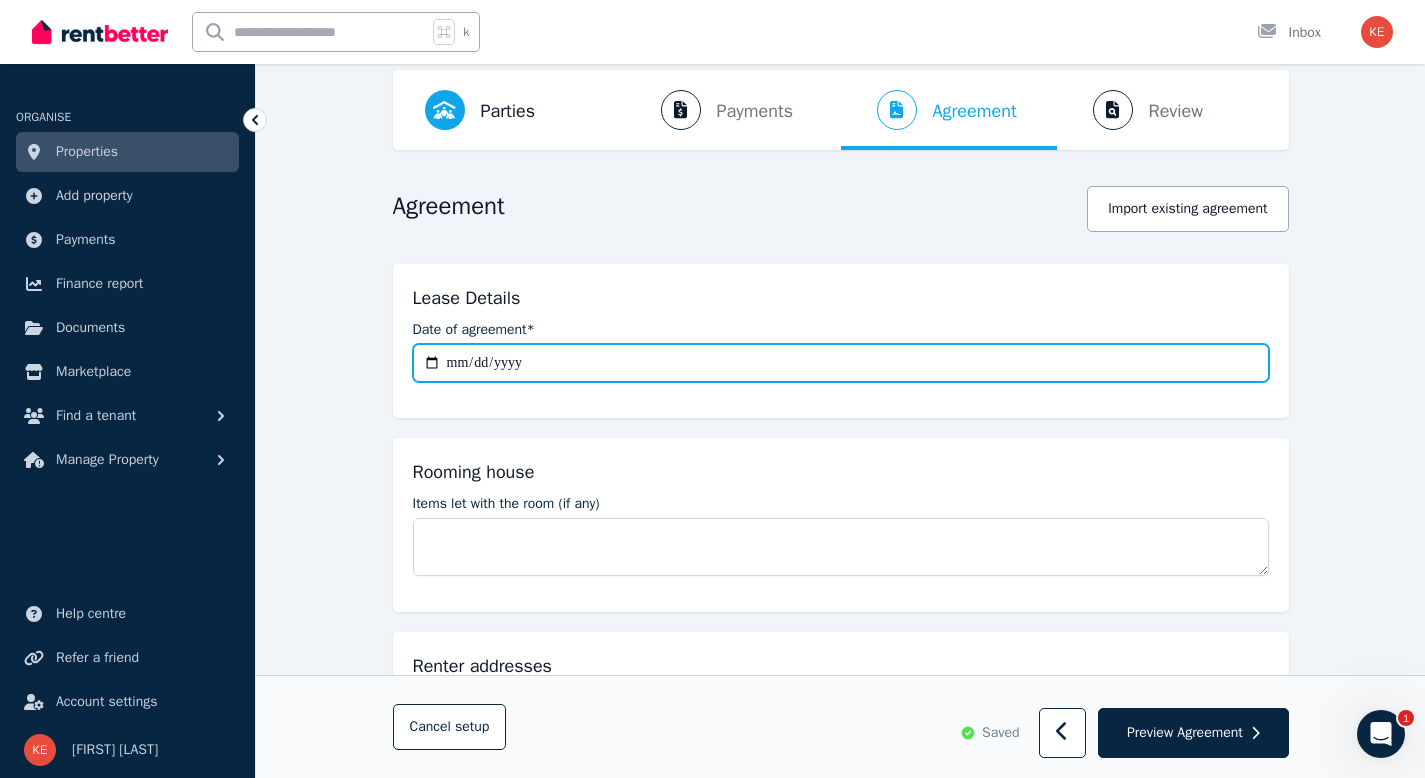 type on "**********" 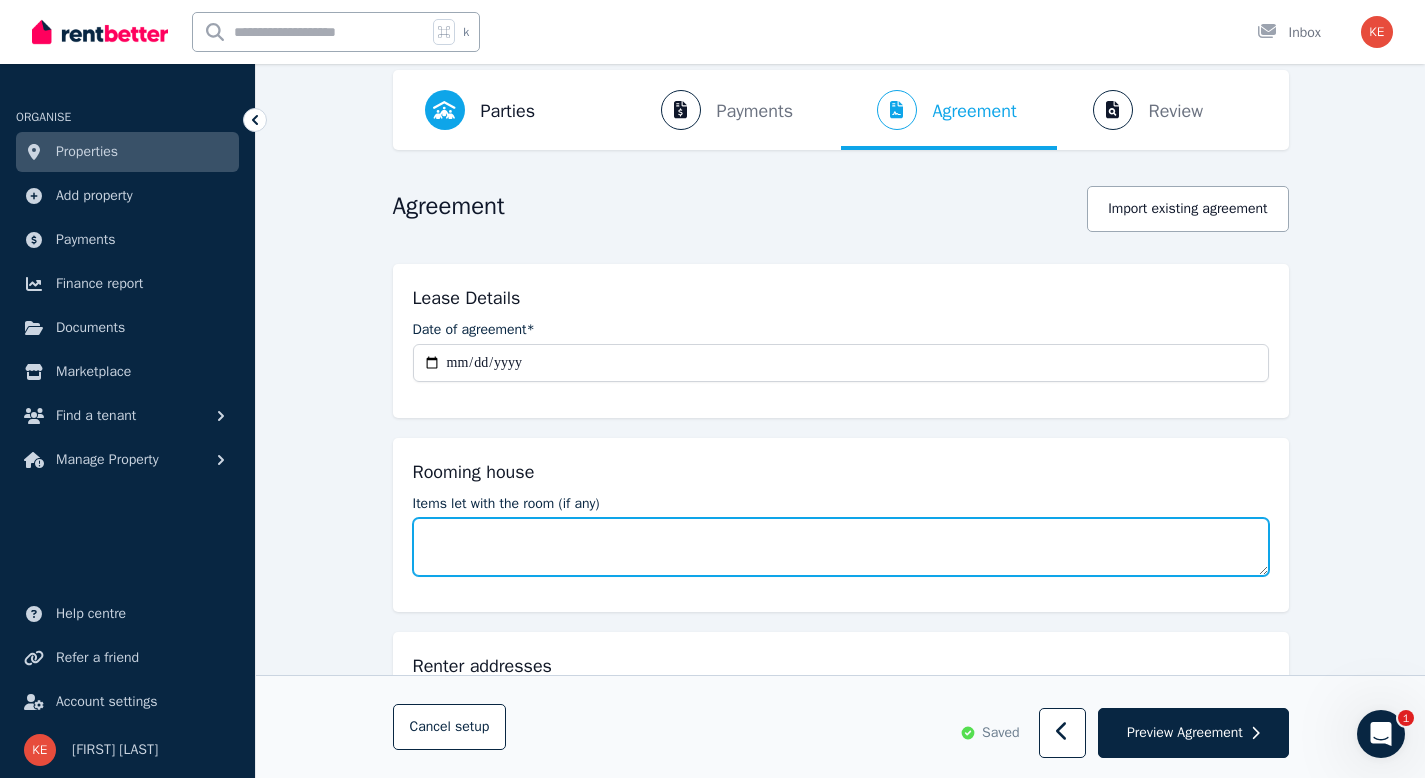 click on "Items let with the room (if any)" at bounding box center [841, 547] 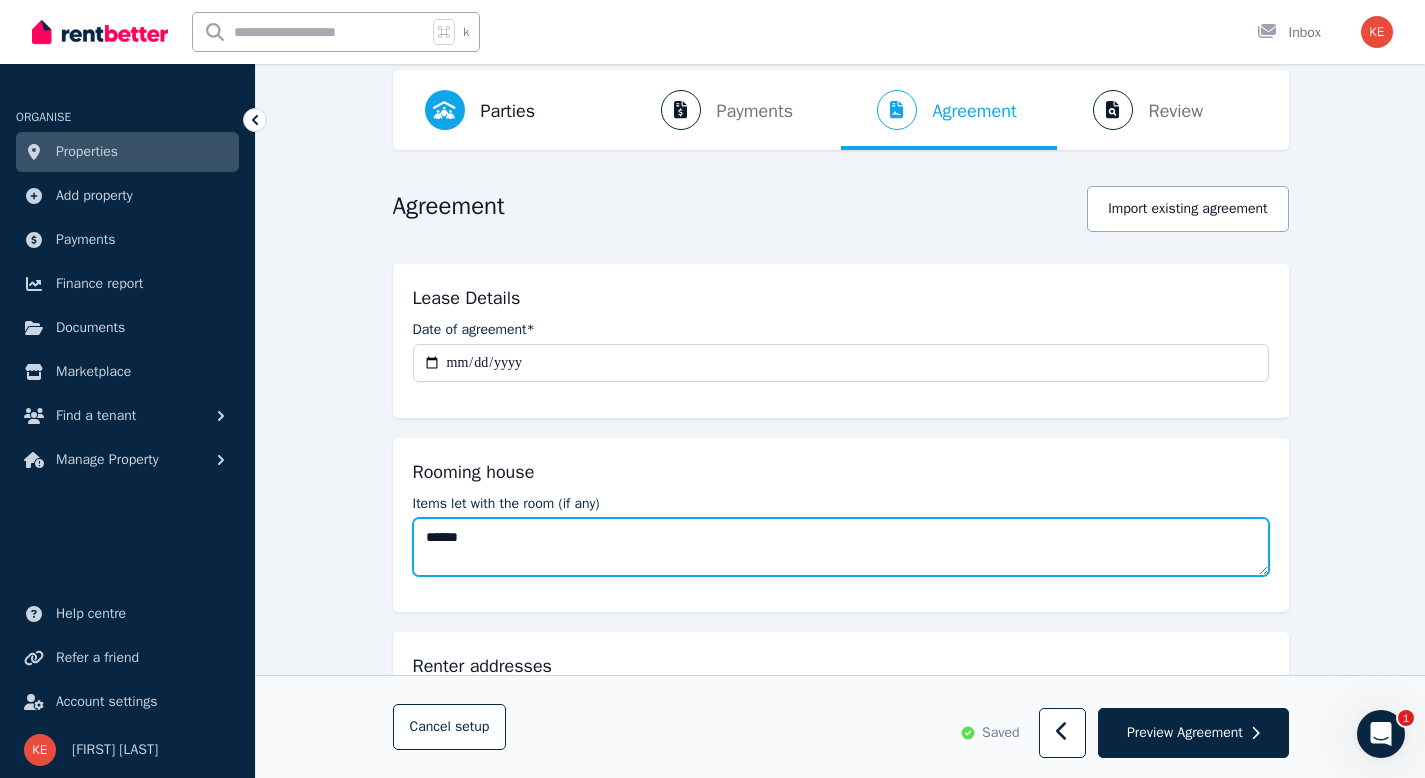 type on "******" 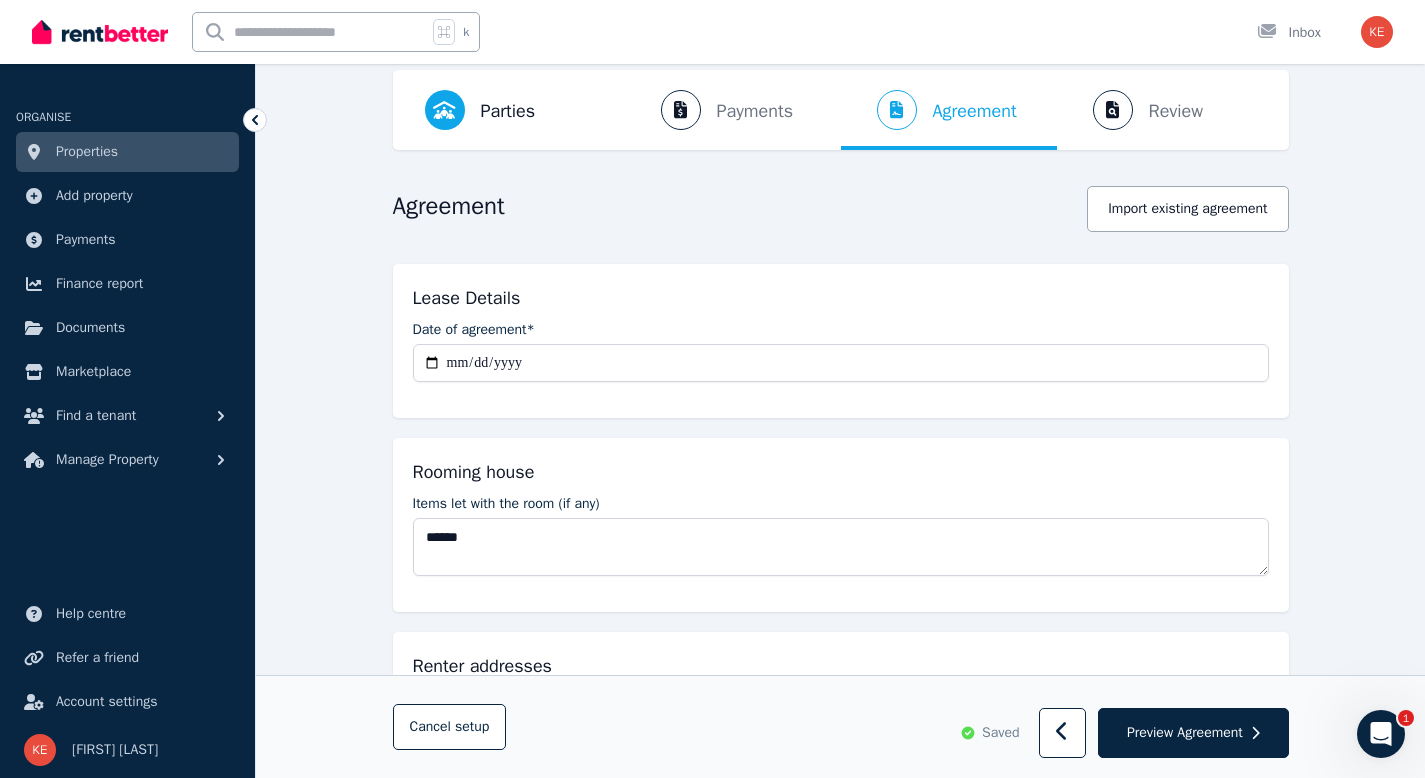 click on "Rooming house Items let with the room (if any) ******" at bounding box center (841, 525) 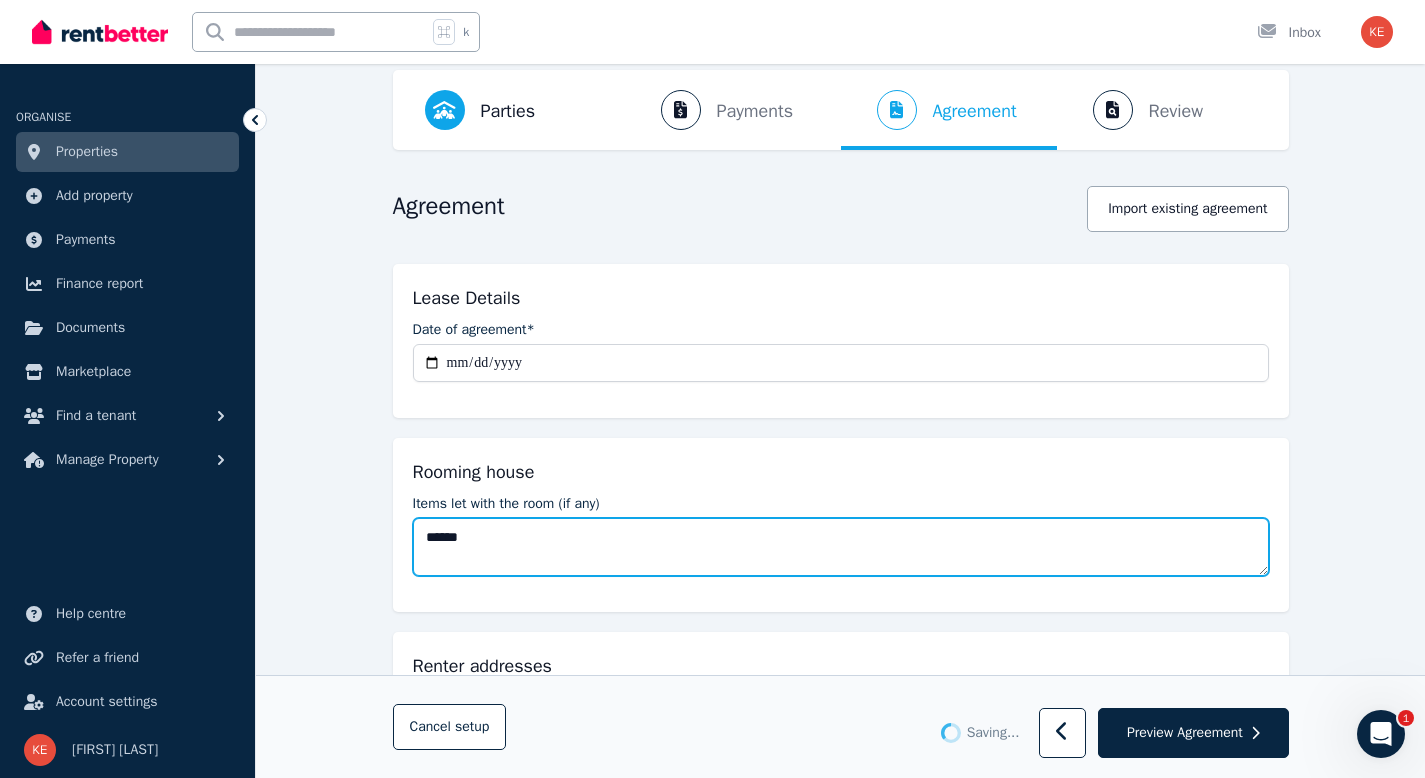 click on "******" at bounding box center (841, 547) 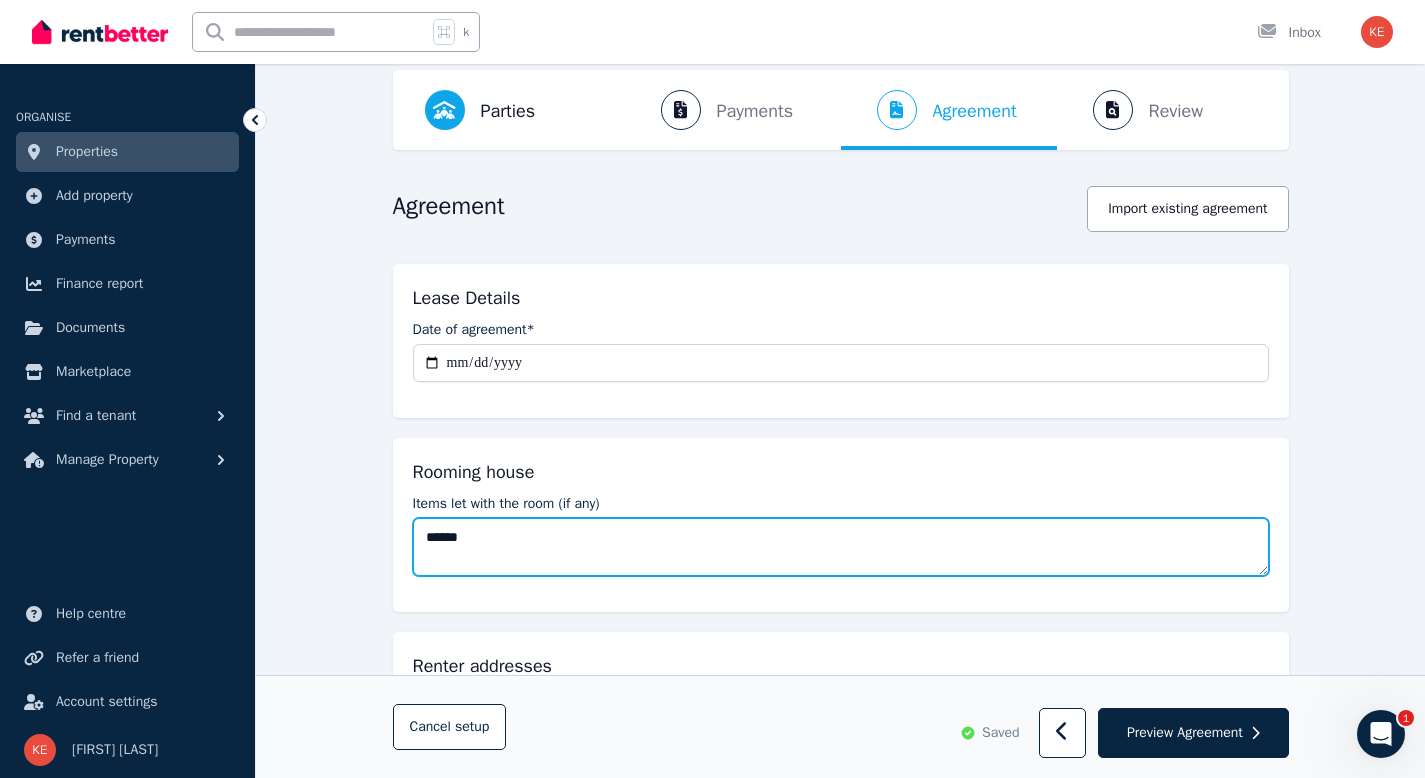 click on "******" at bounding box center (841, 547) 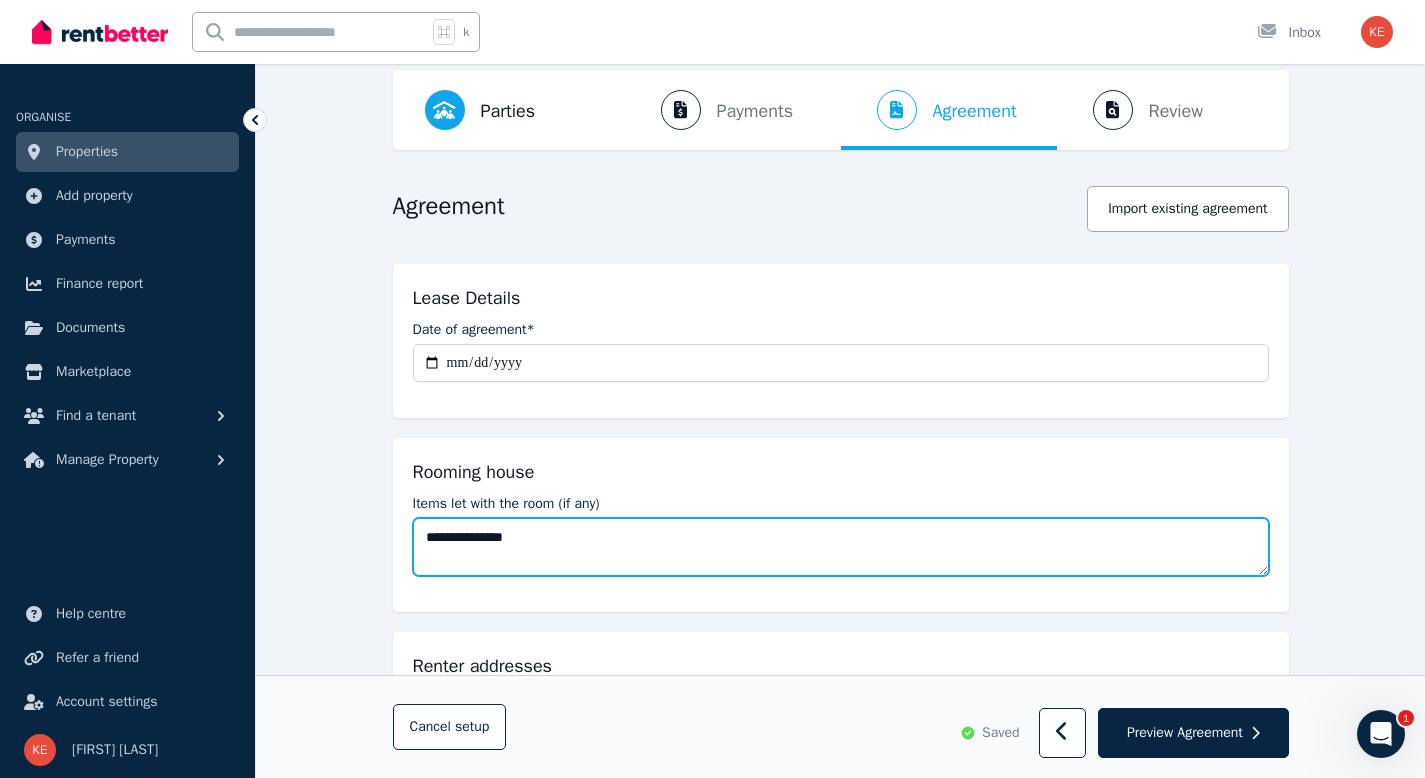 type on "**********" 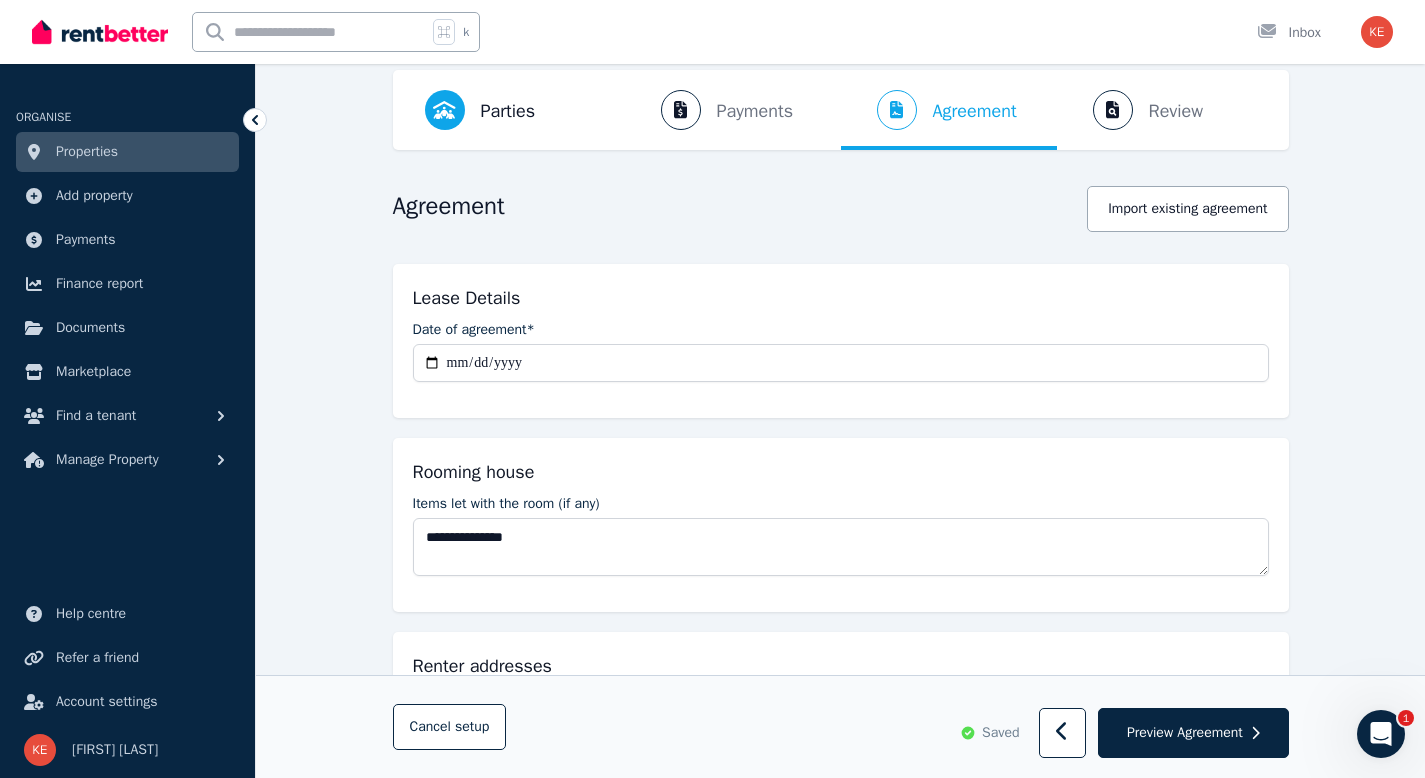 click on "Items let with the room (if any)" at bounding box center [841, 504] 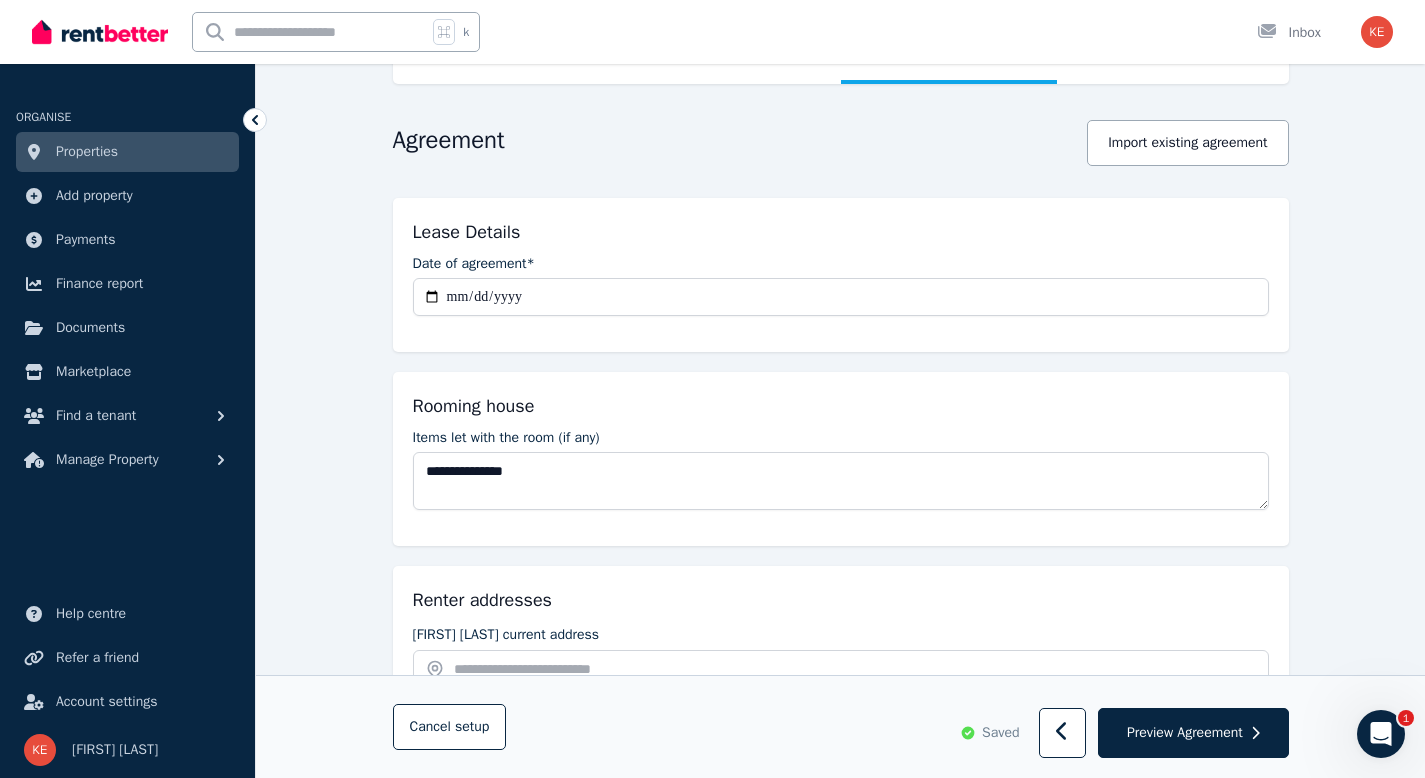 scroll, scrollTop: 180, scrollLeft: 0, axis: vertical 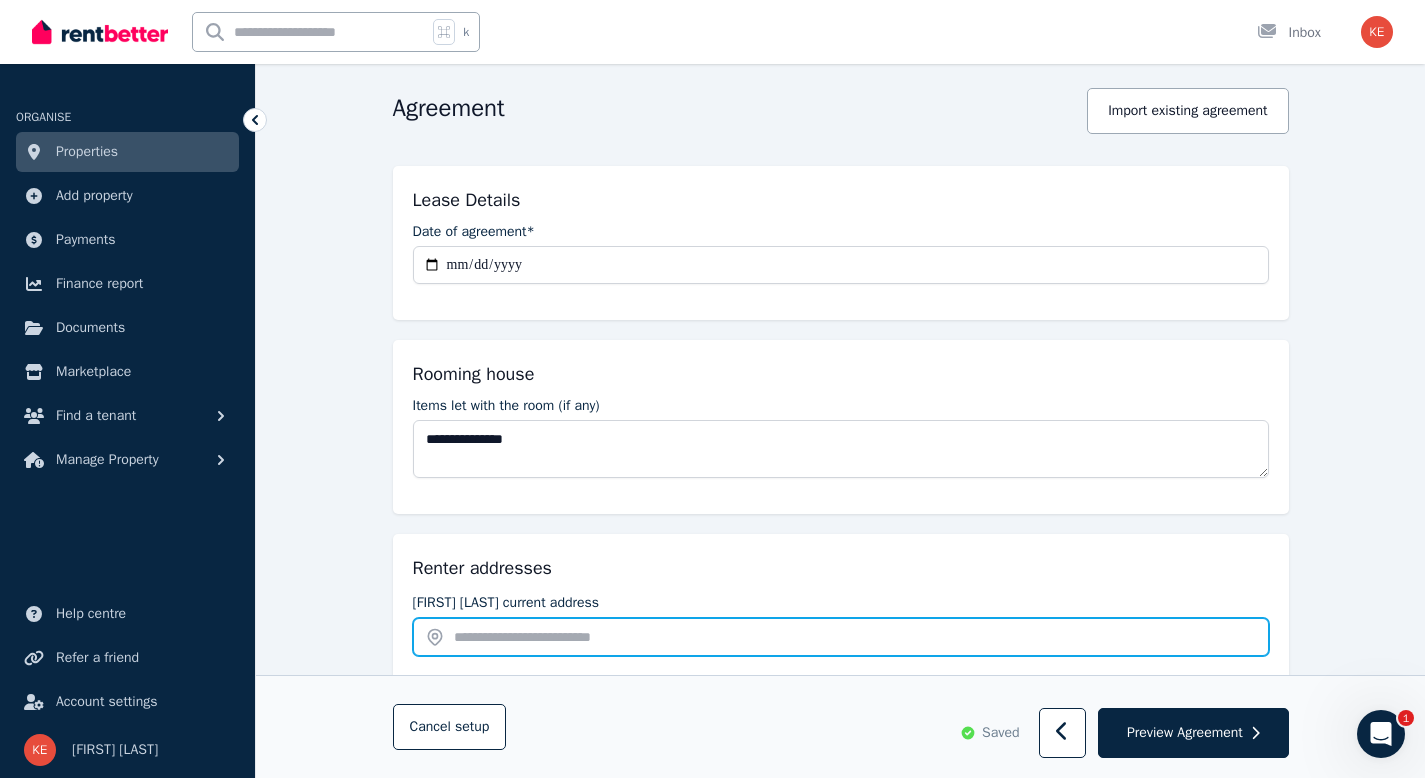 click at bounding box center (841, 637) 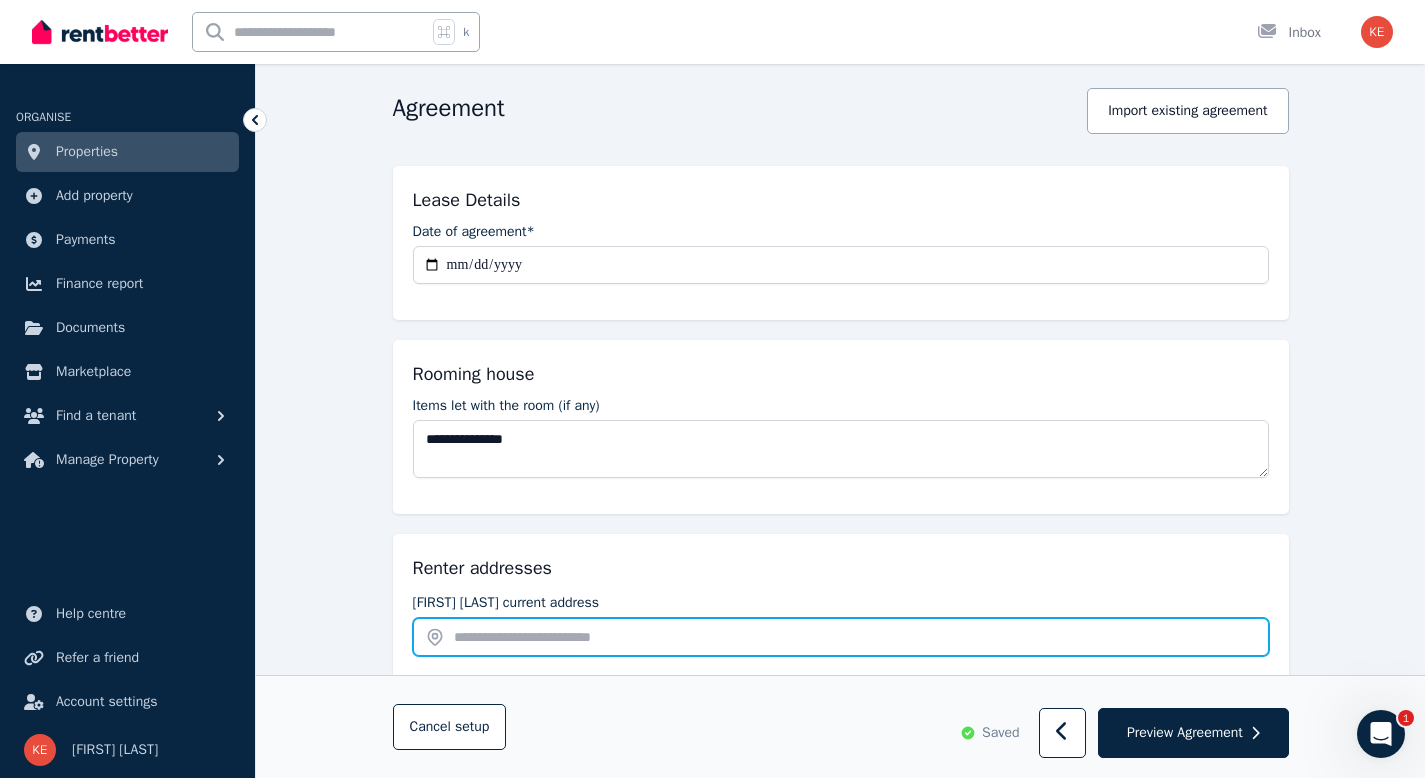 type on "**********" 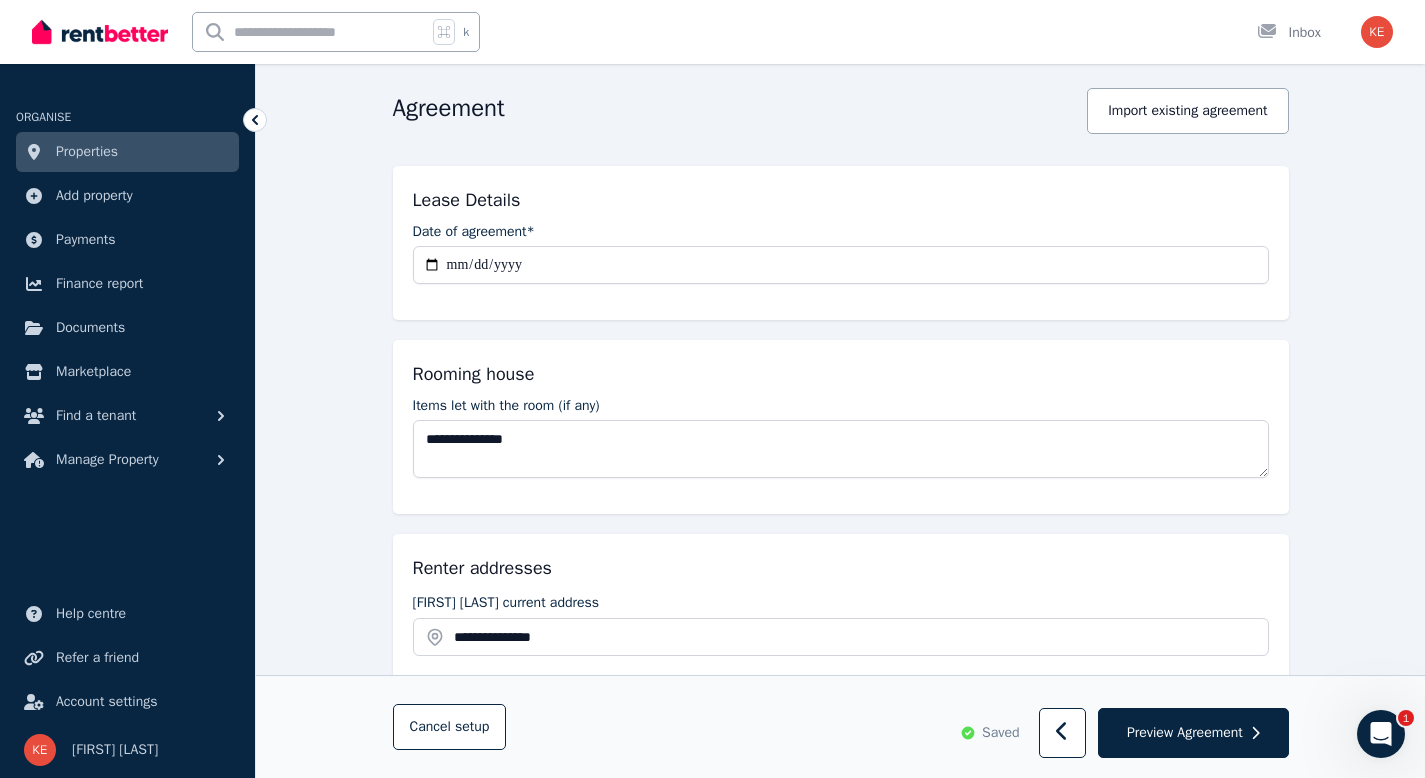 type on "*********" 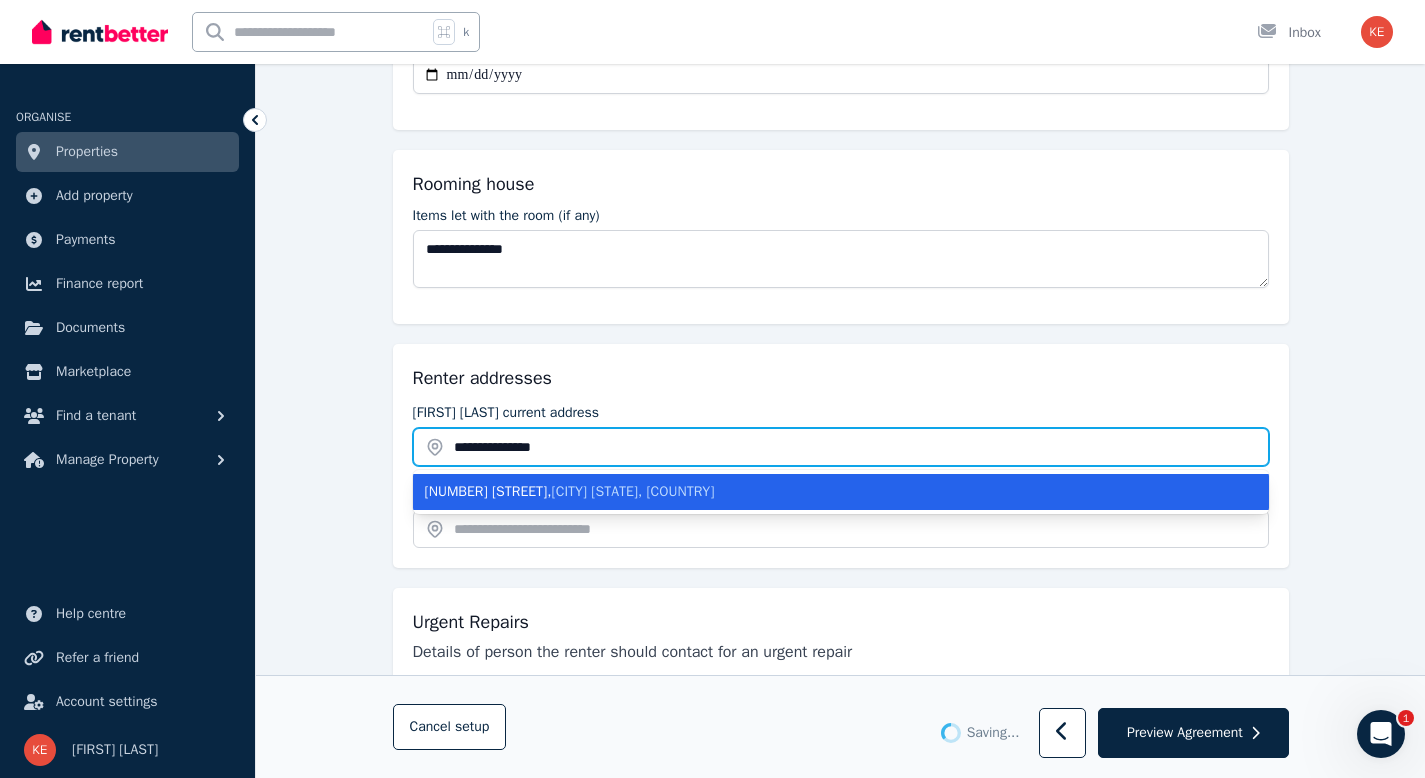 scroll, scrollTop: 373, scrollLeft: 0, axis: vertical 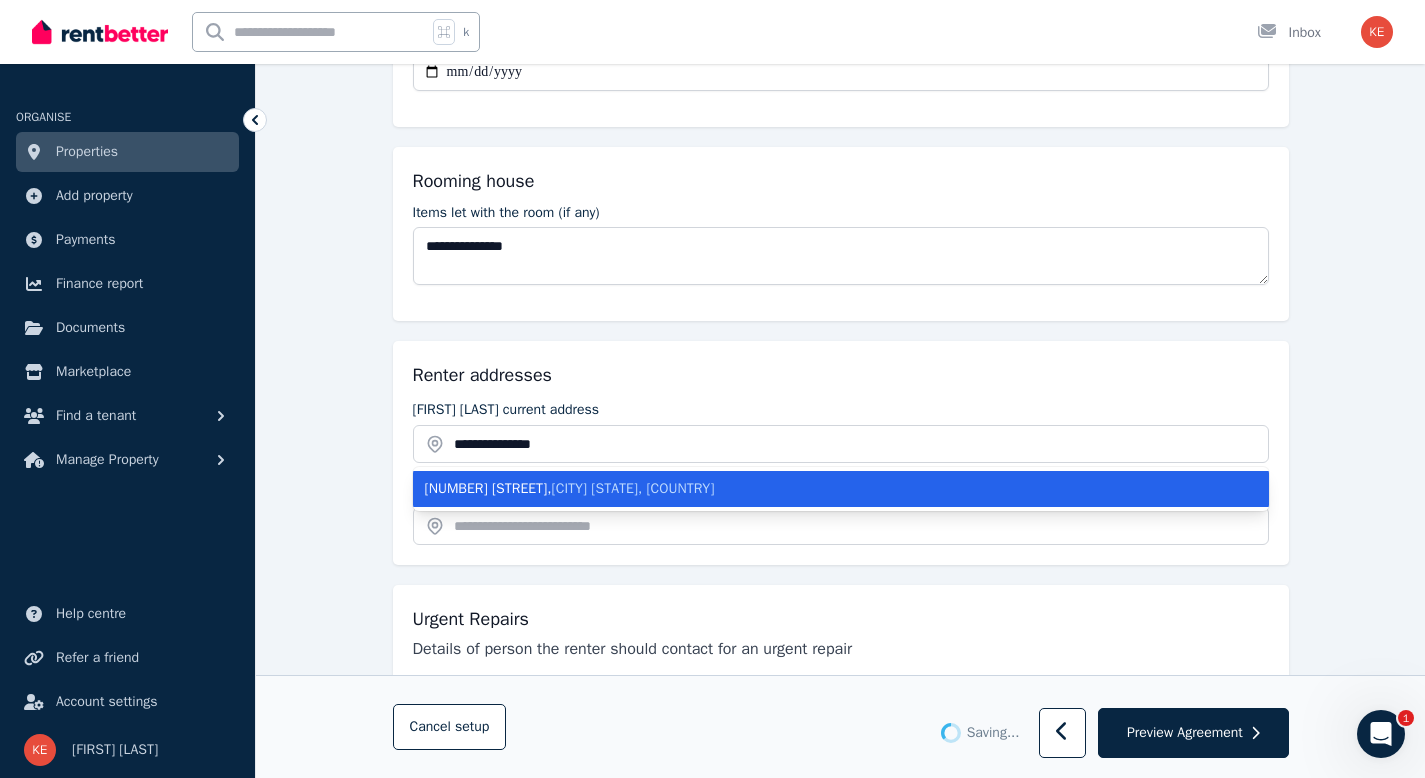 click on "[NUMBER] [STREET] ,  [CITY] [STATE], [COUNTRY]" at bounding box center (829, 489) 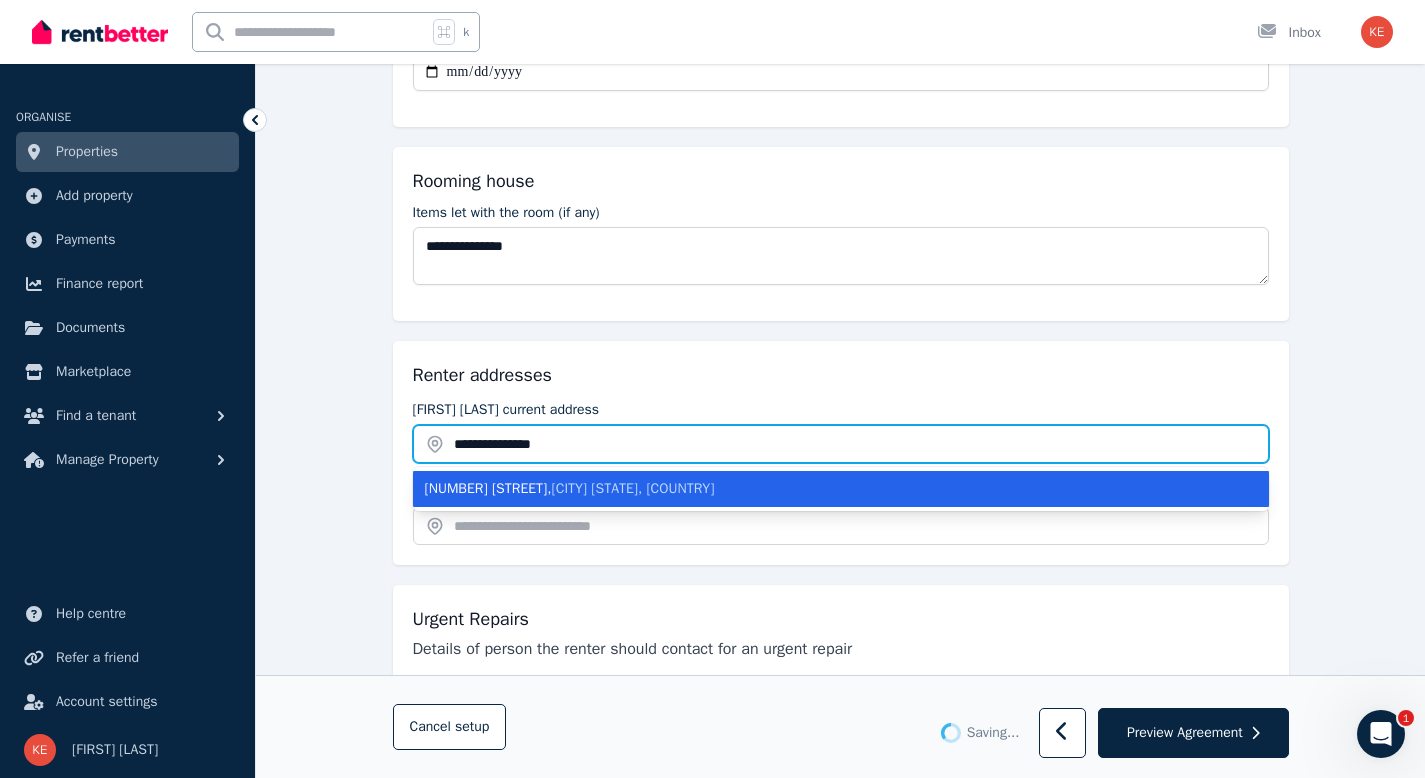 type on "**********" 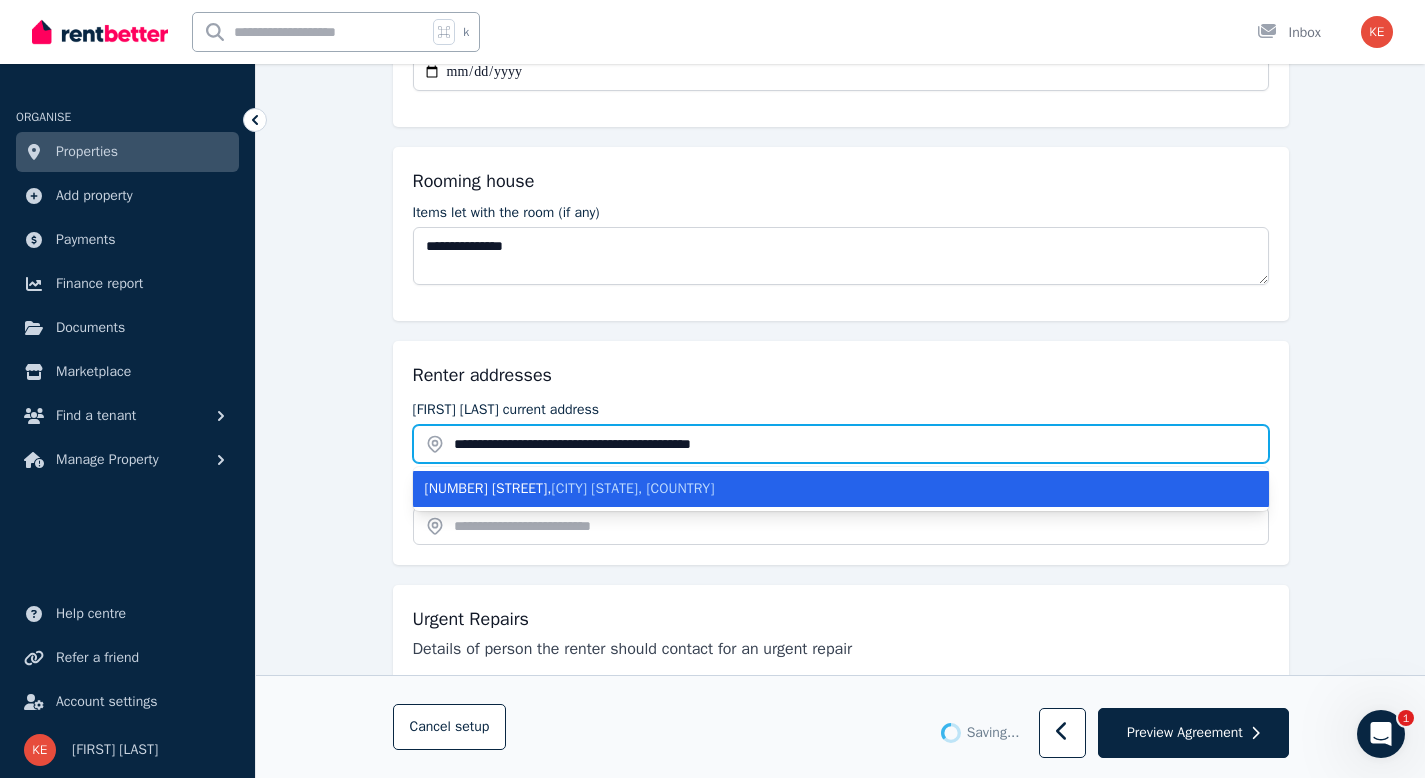 type 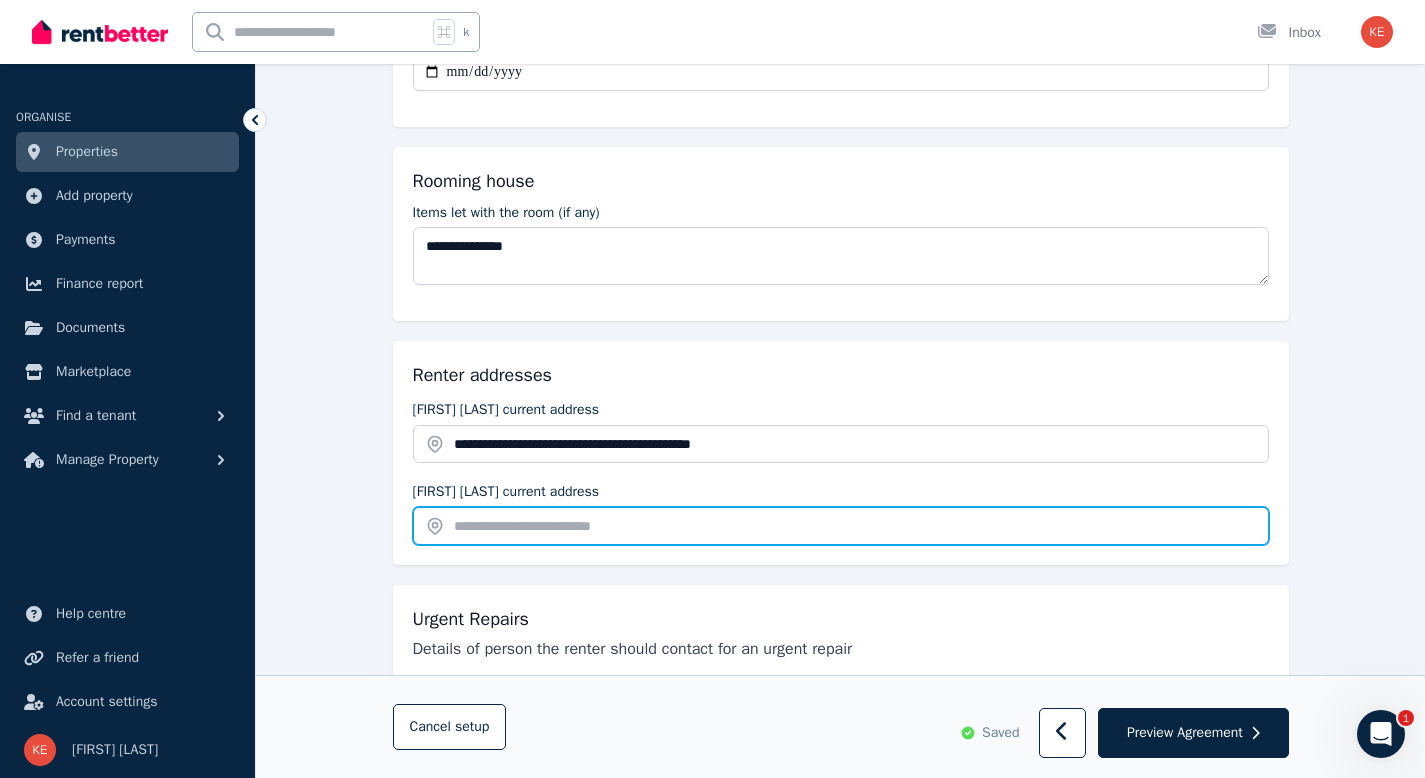 click at bounding box center [841, 526] 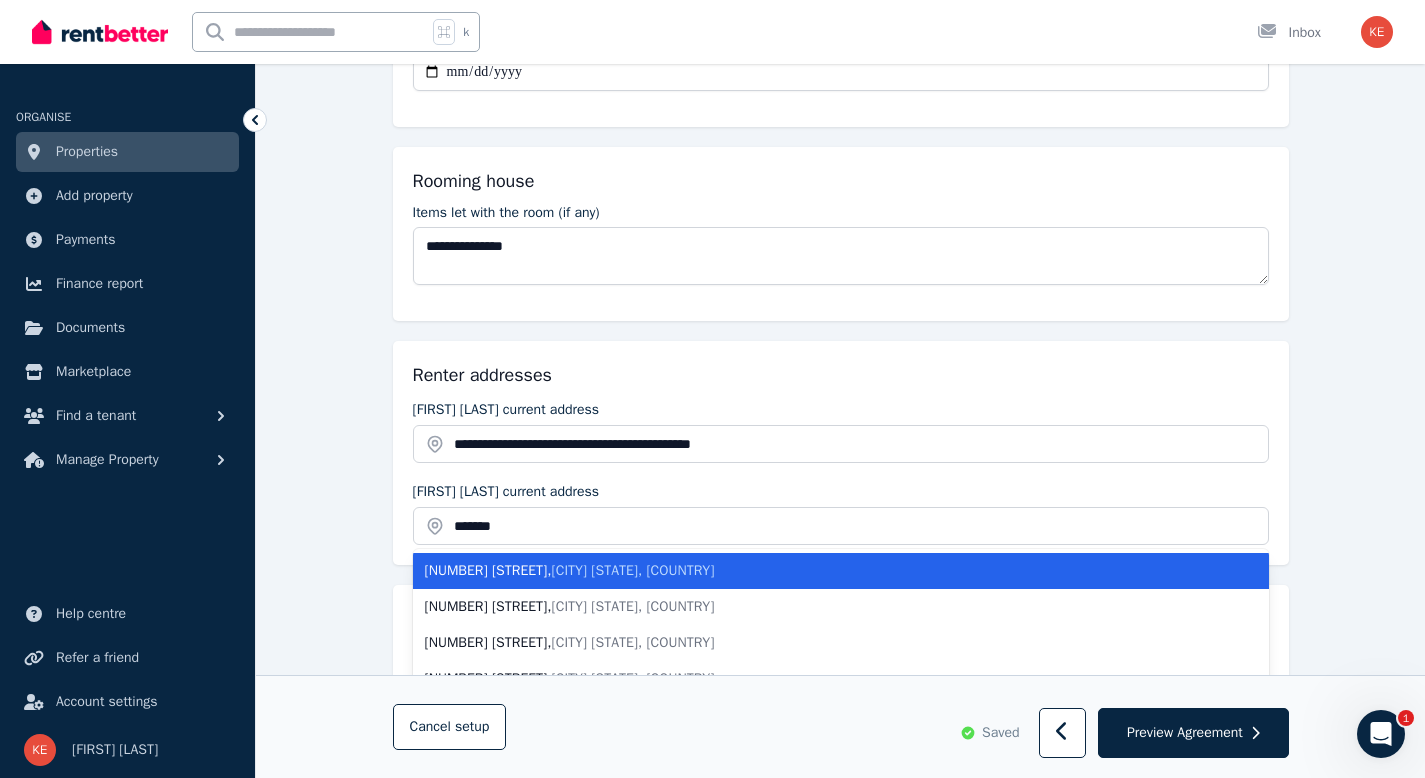 click on "[CITY] [STATE], [COUNTRY]" at bounding box center [633, 570] 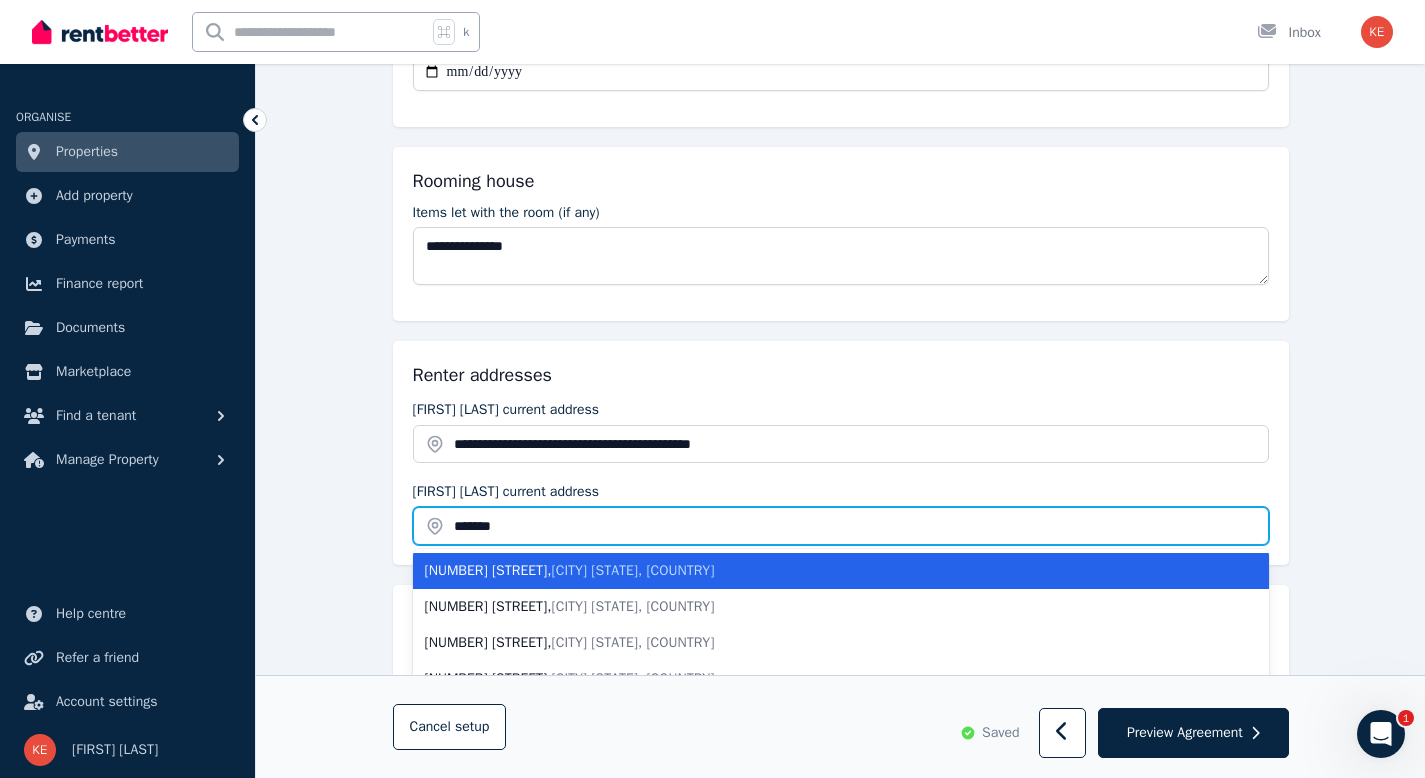 type on "**********" 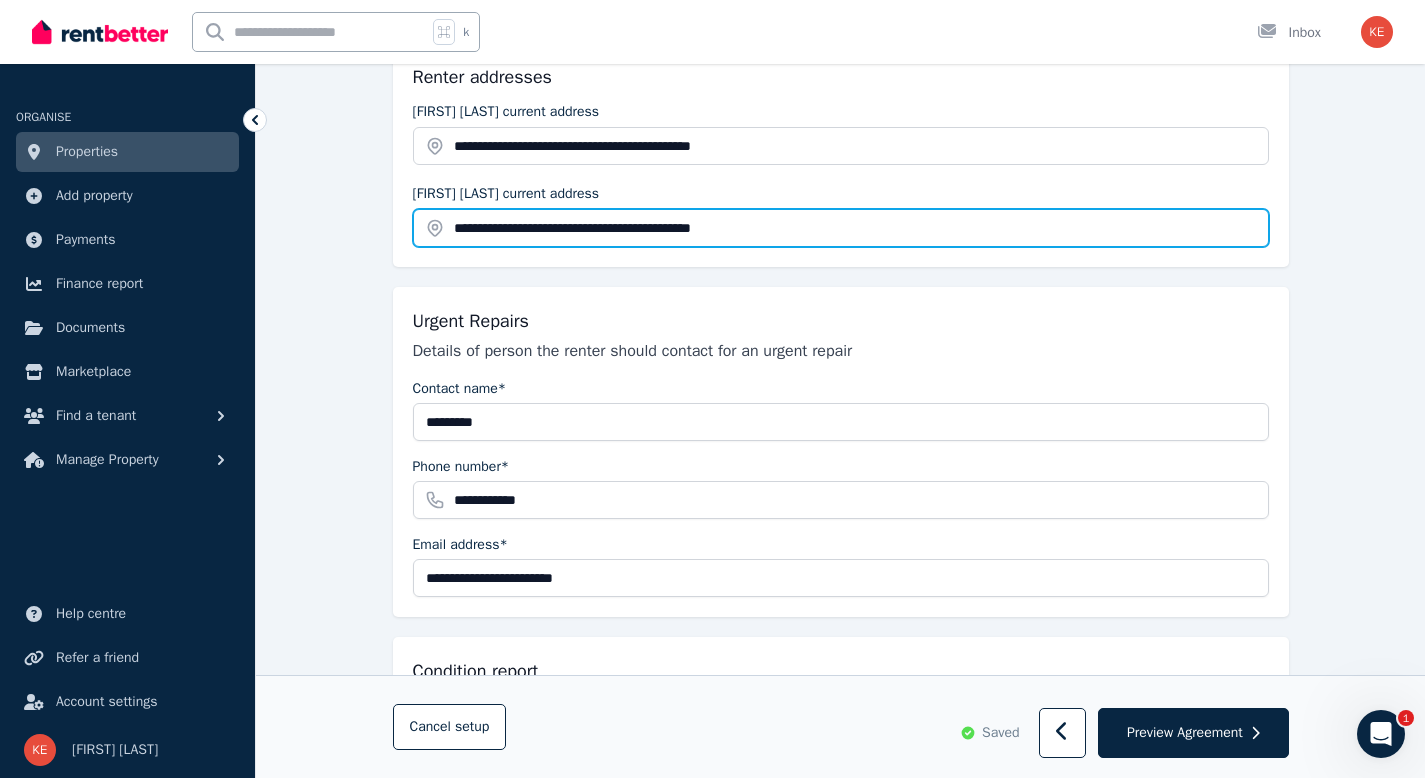 scroll, scrollTop: 677, scrollLeft: 0, axis: vertical 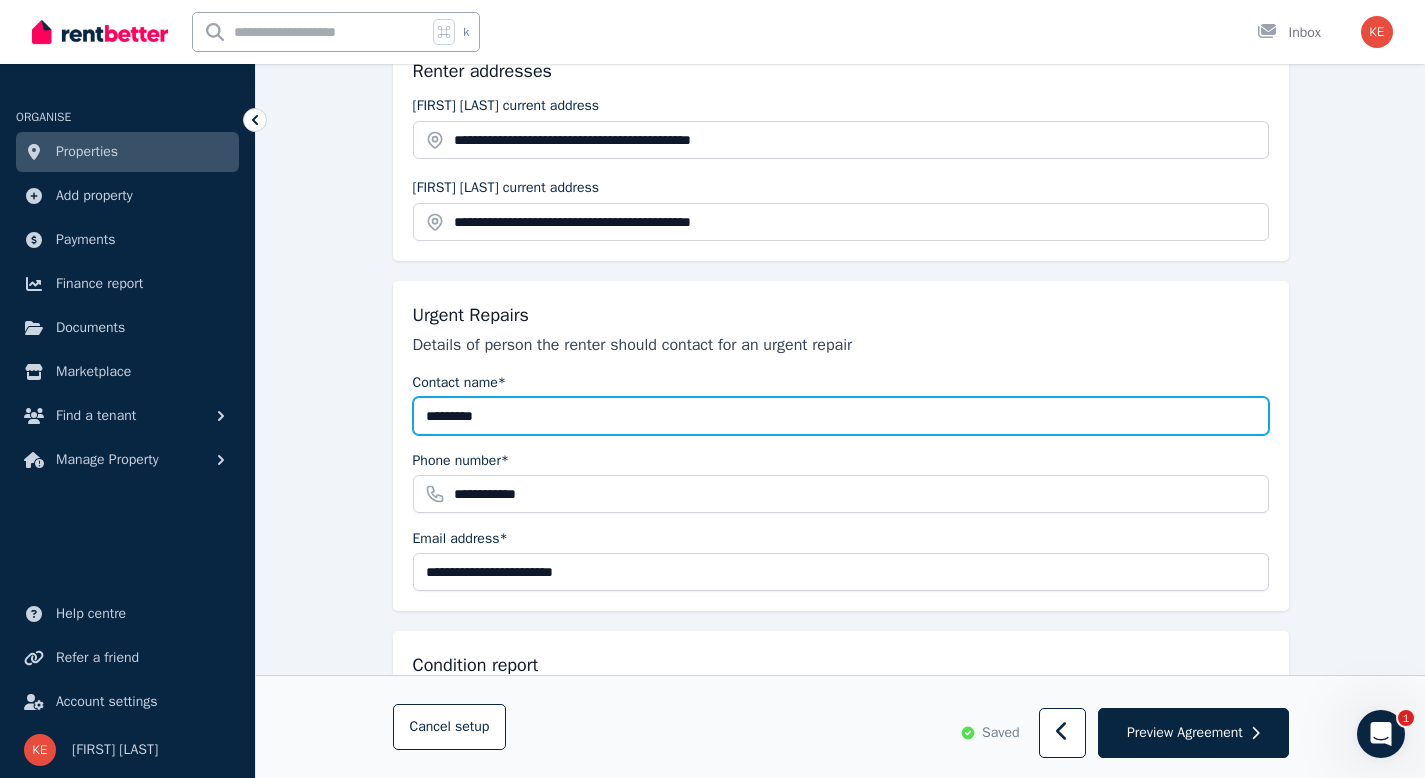 click on "*********" at bounding box center (841, 416) 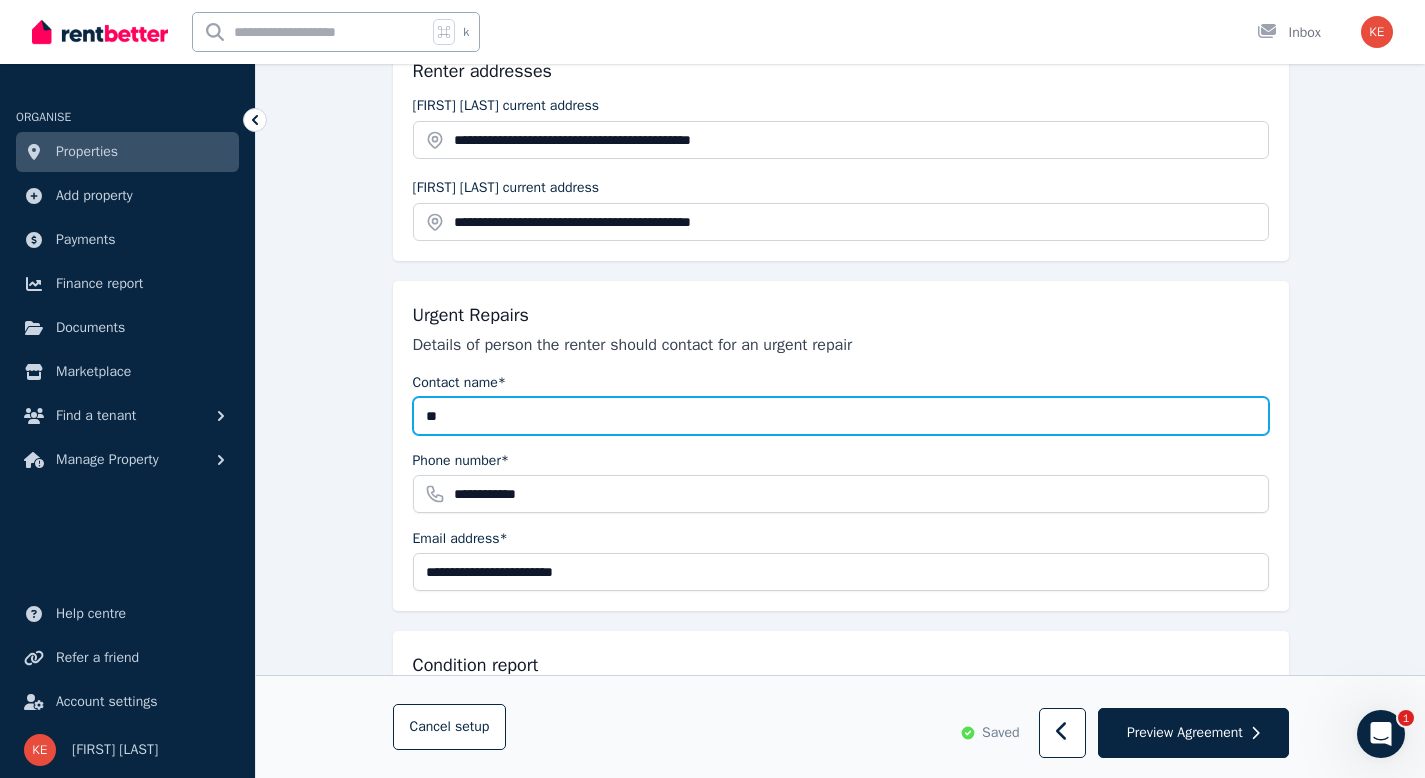type on "*" 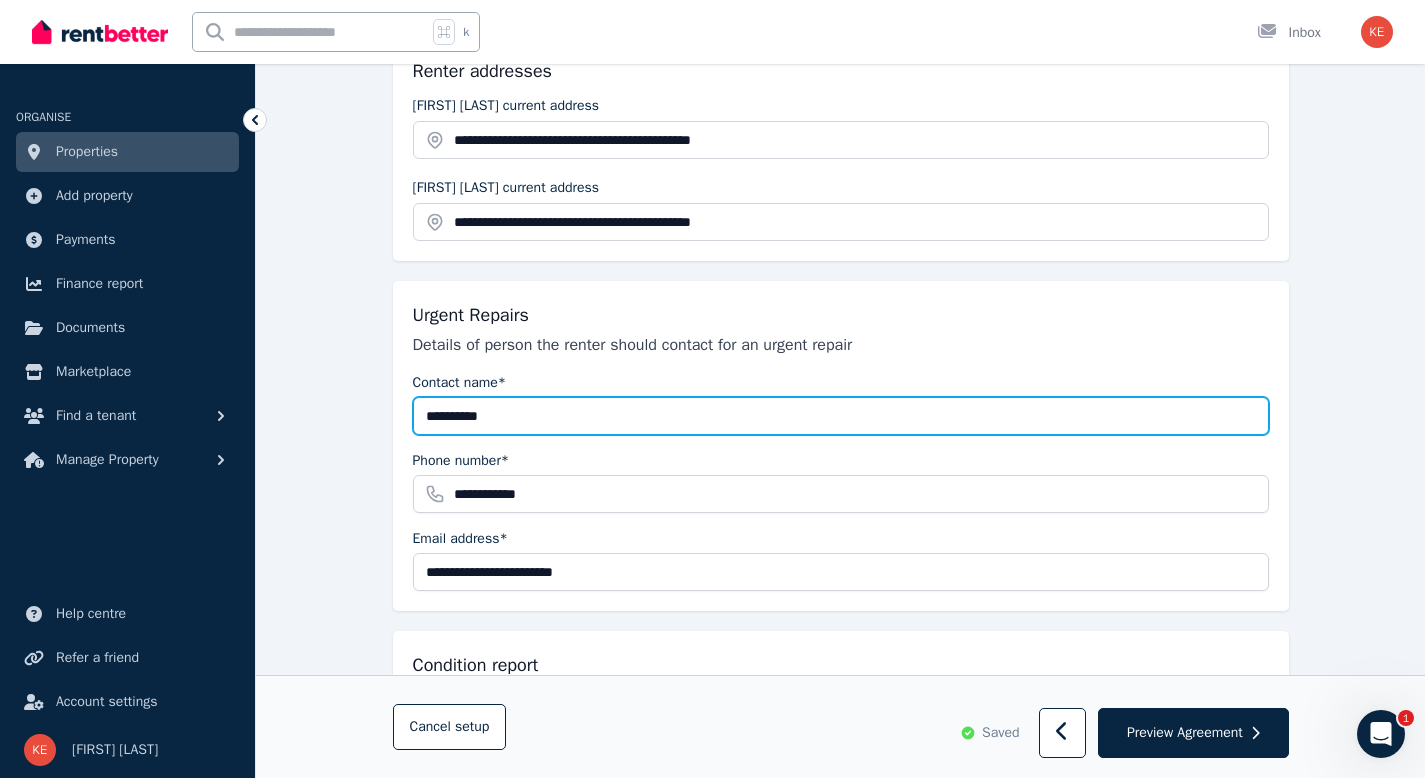type on "**********" 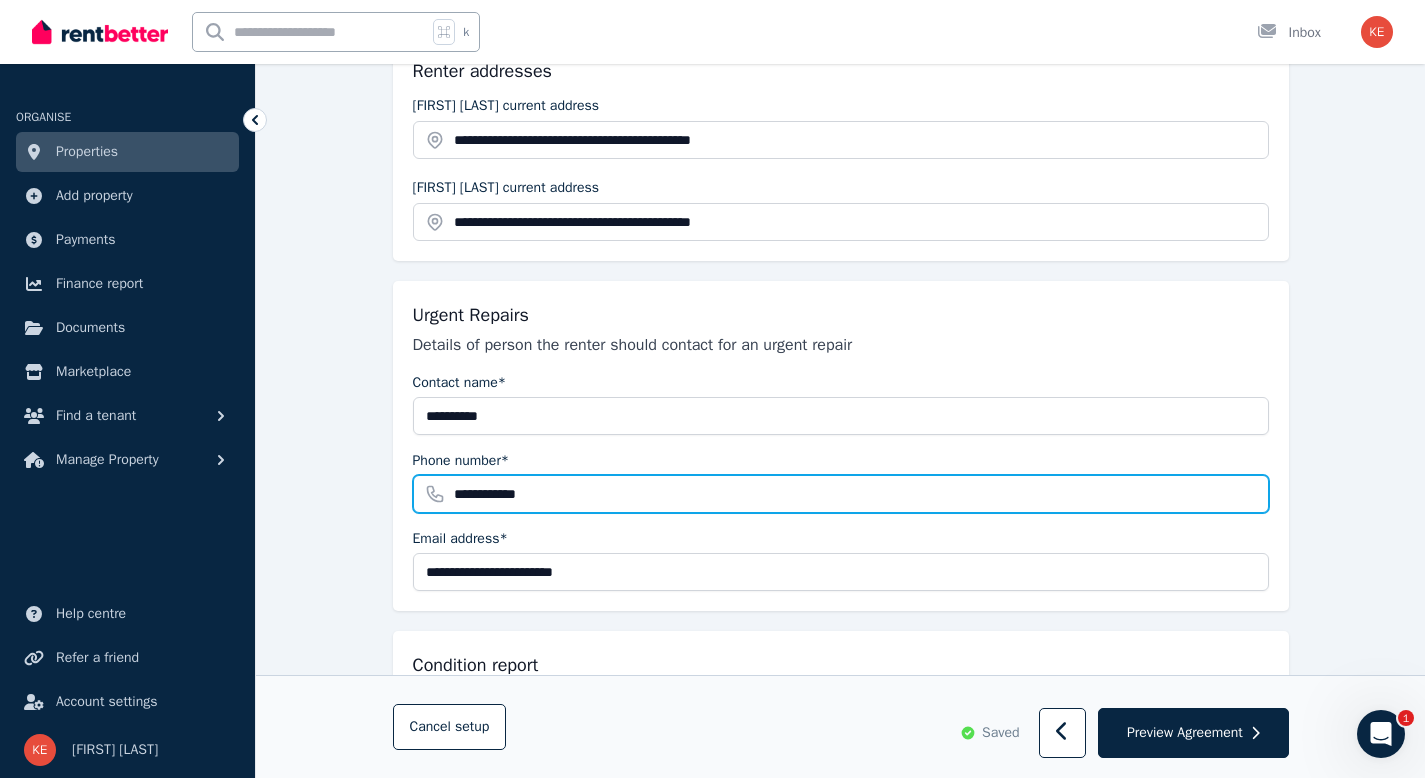 click on "**********" at bounding box center (841, 494) 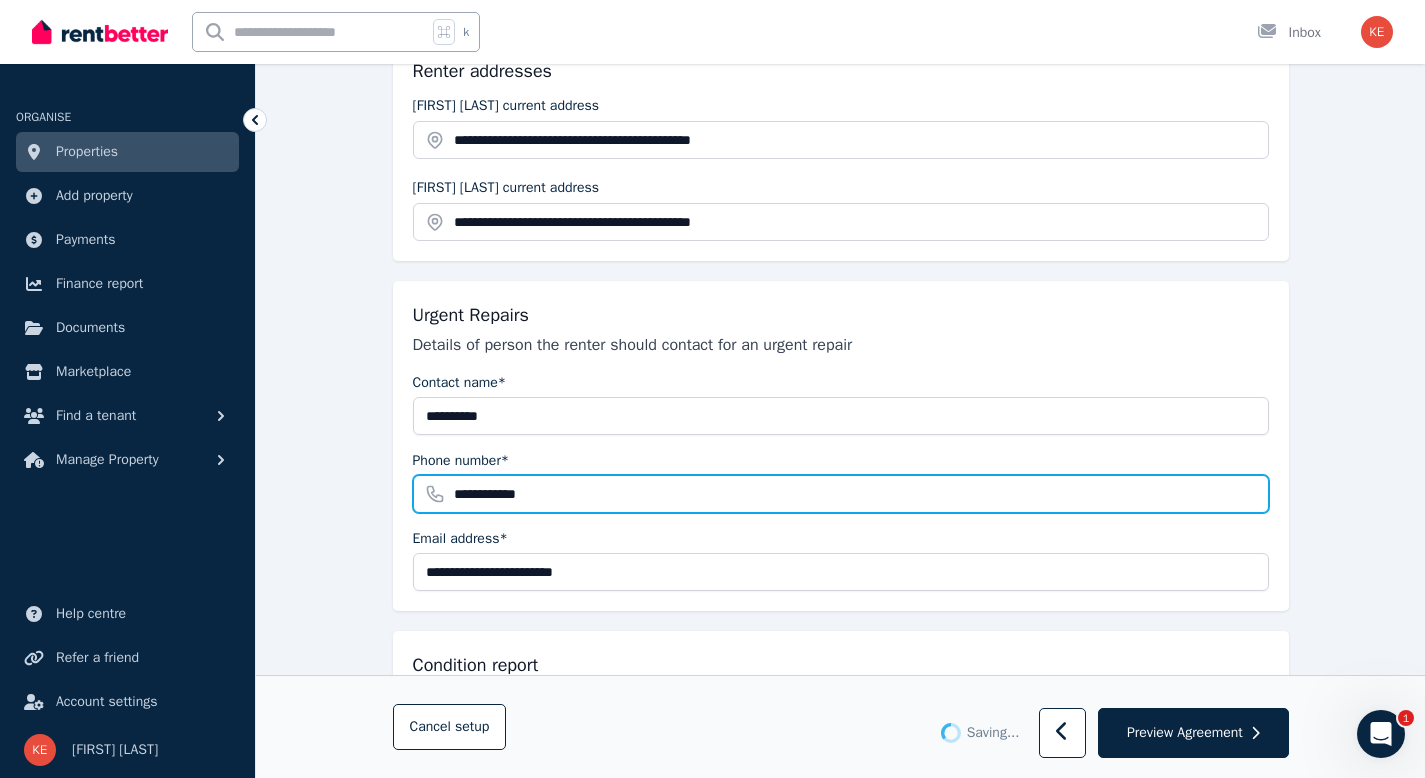 click on "**********" at bounding box center [841, 494] 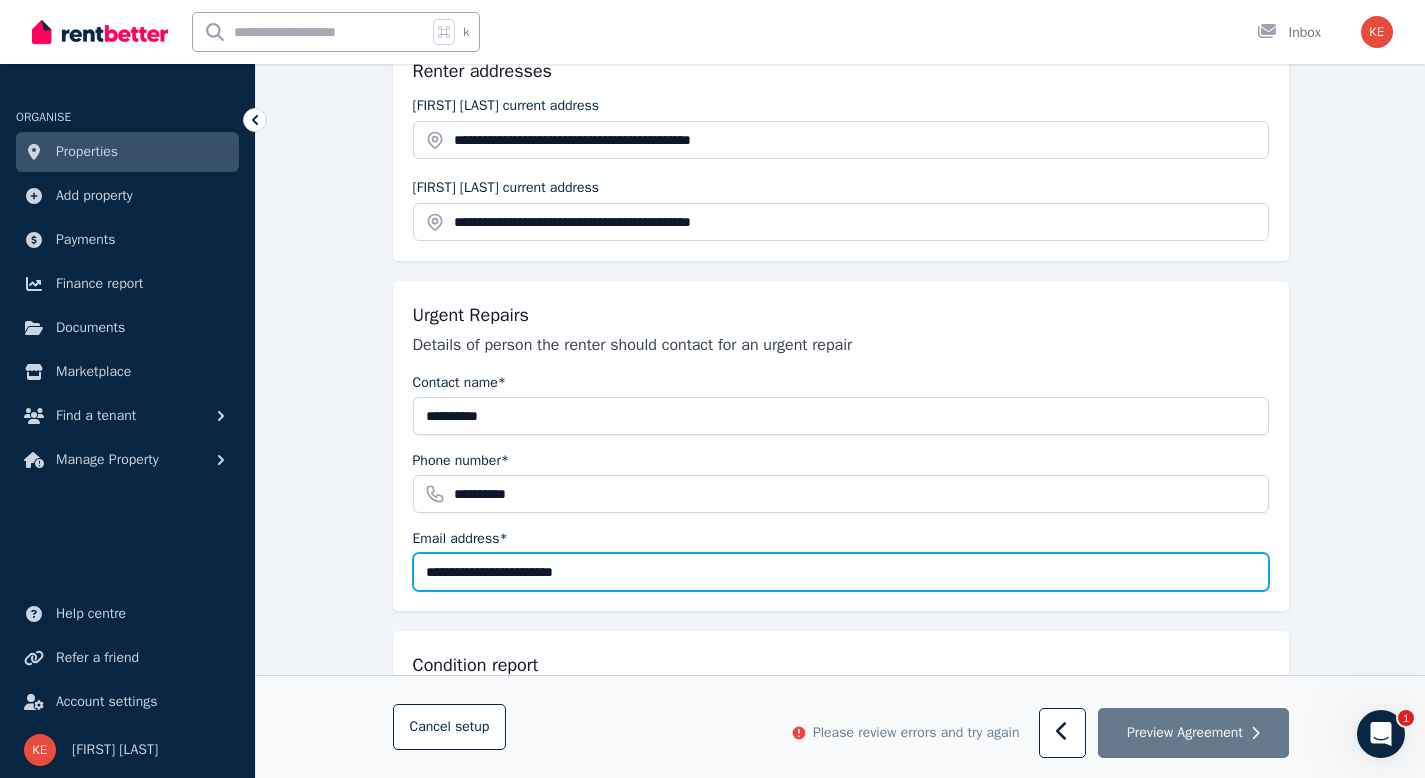 click on "**********" at bounding box center (841, 572) 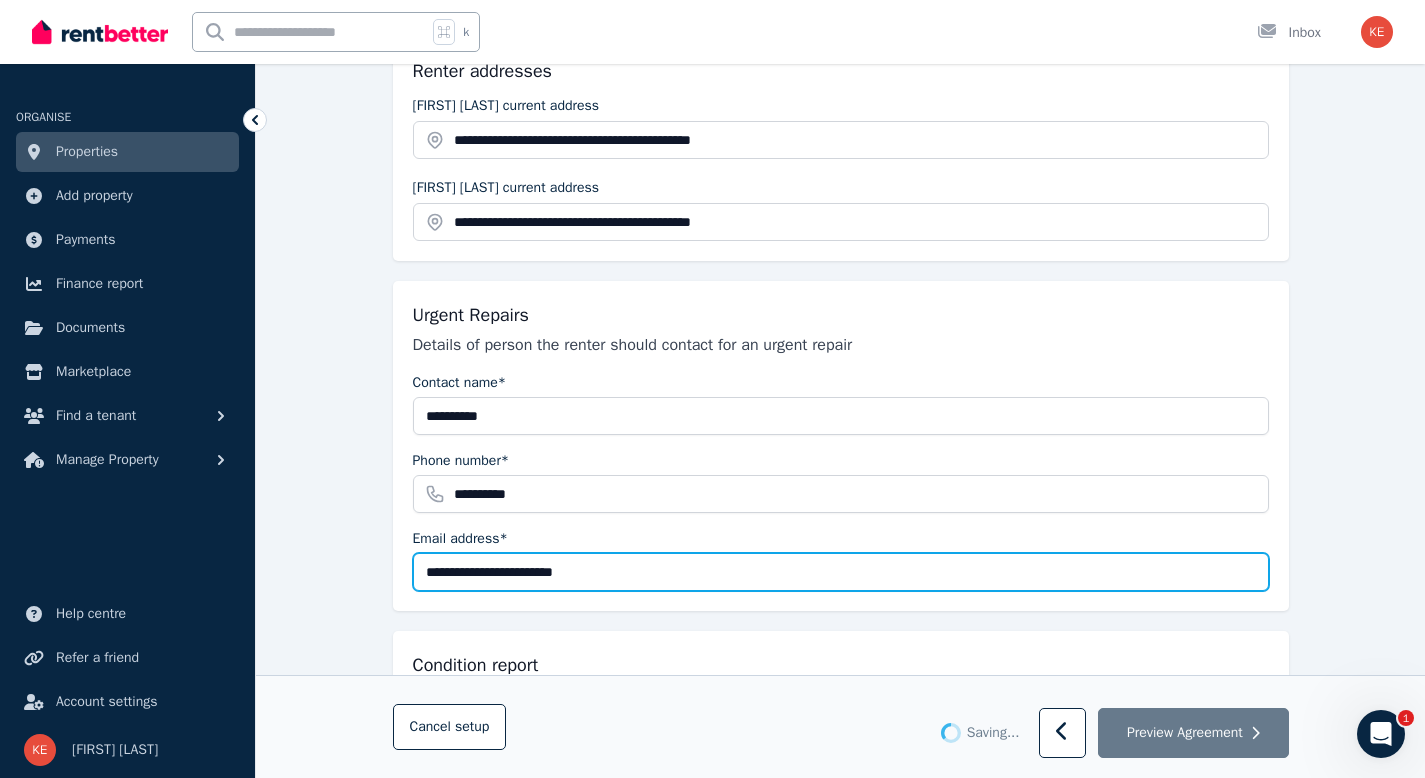 type on "**********" 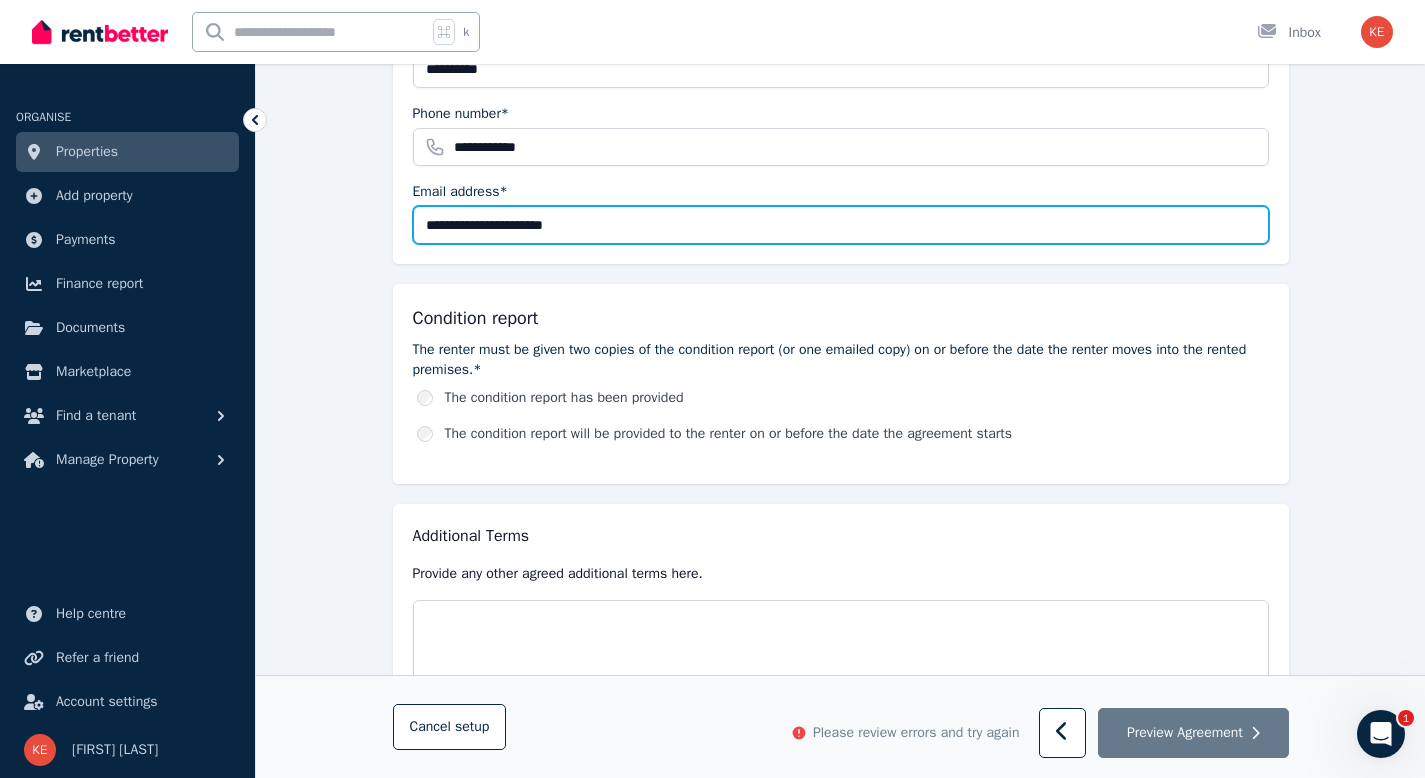 scroll, scrollTop: 1029, scrollLeft: 0, axis: vertical 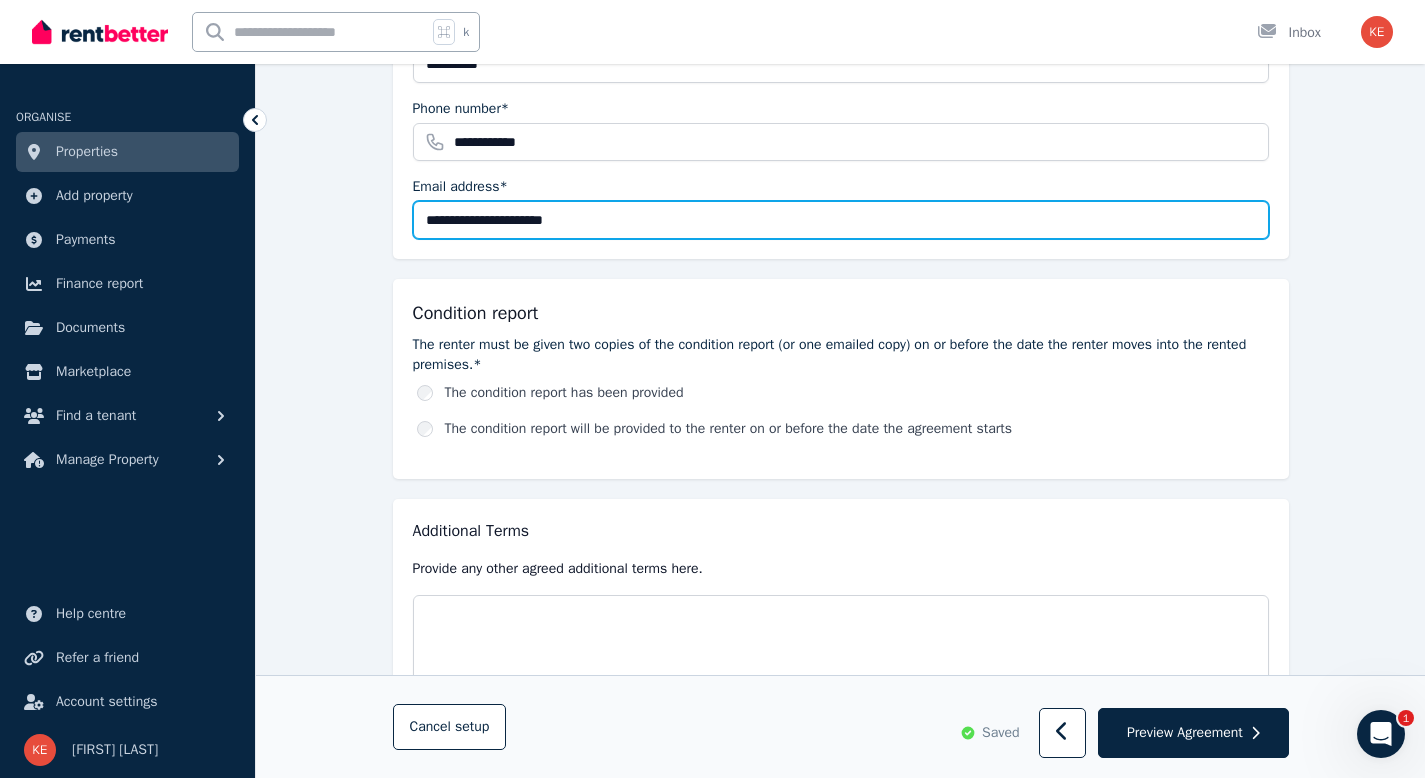 type on "**********" 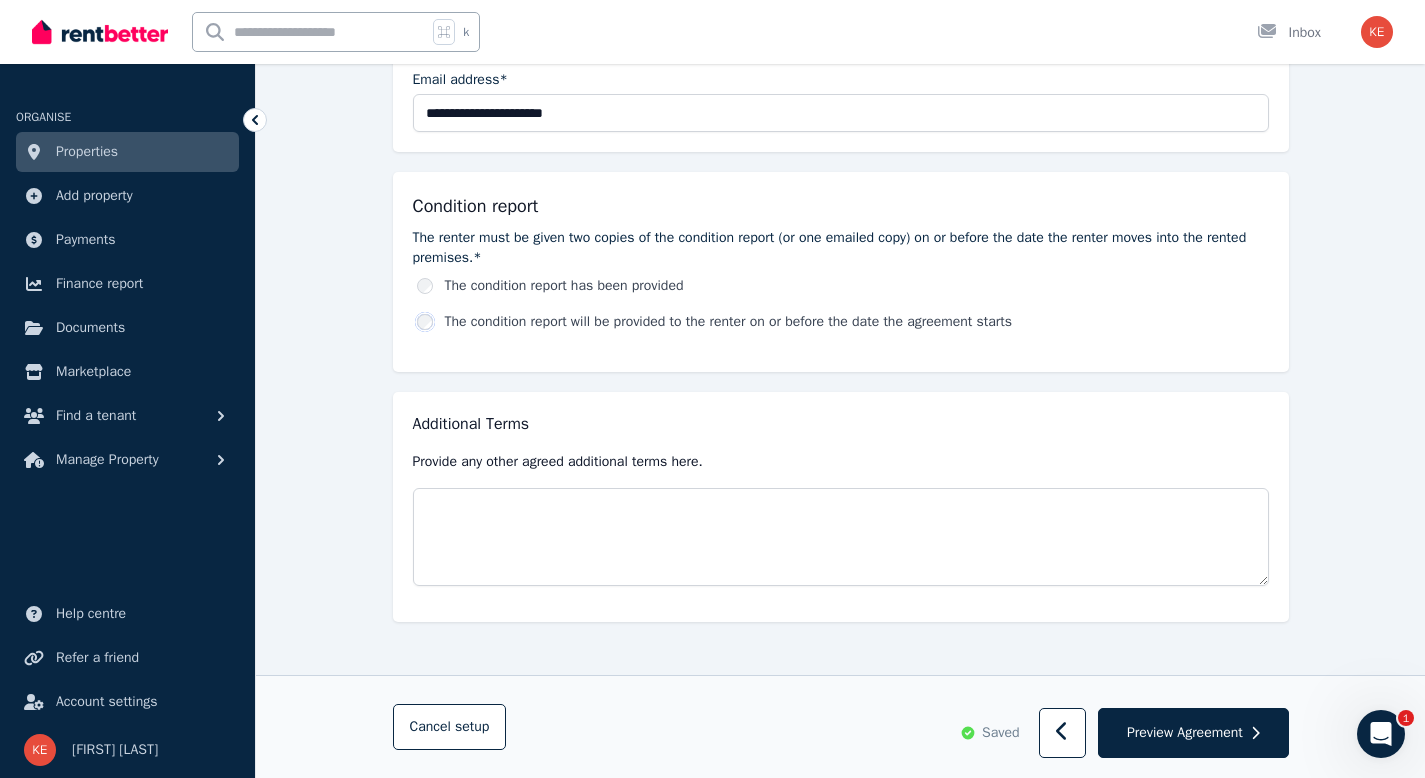 scroll, scrollTop: 1137, scrollLeft: 0, axis: vertical 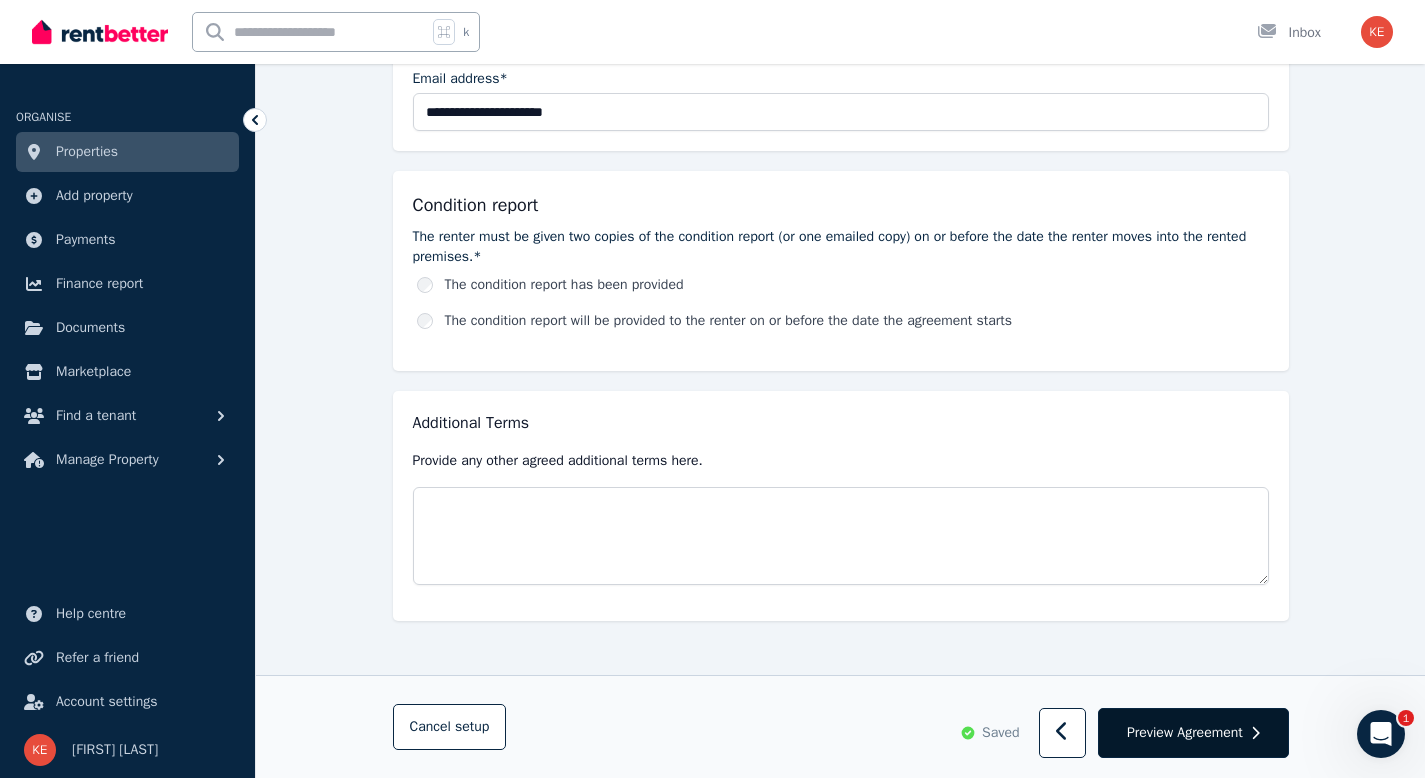 click on "Preview Agreement" at bounding box center (1185, 733) 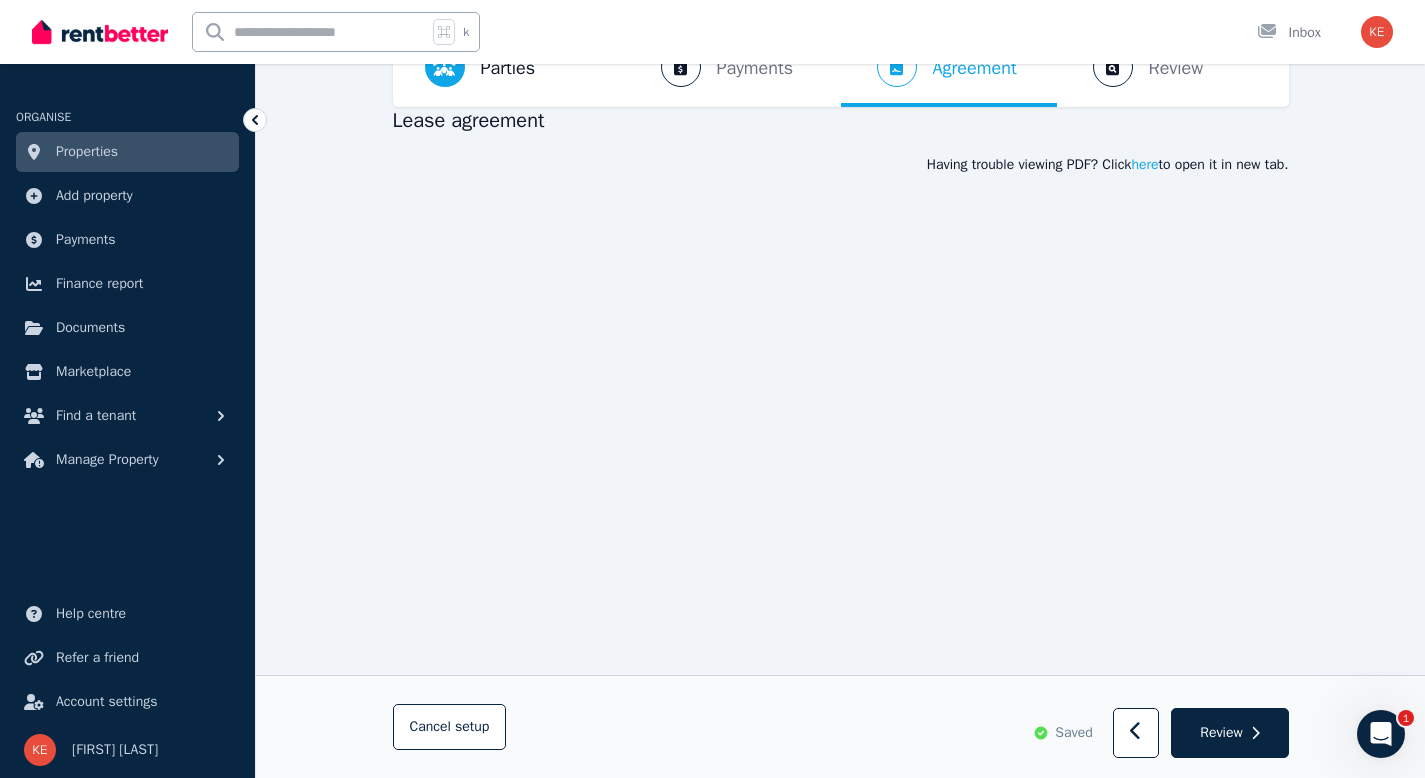 scroll, scrollTop: 0, scrollLeft: 0, axis: both 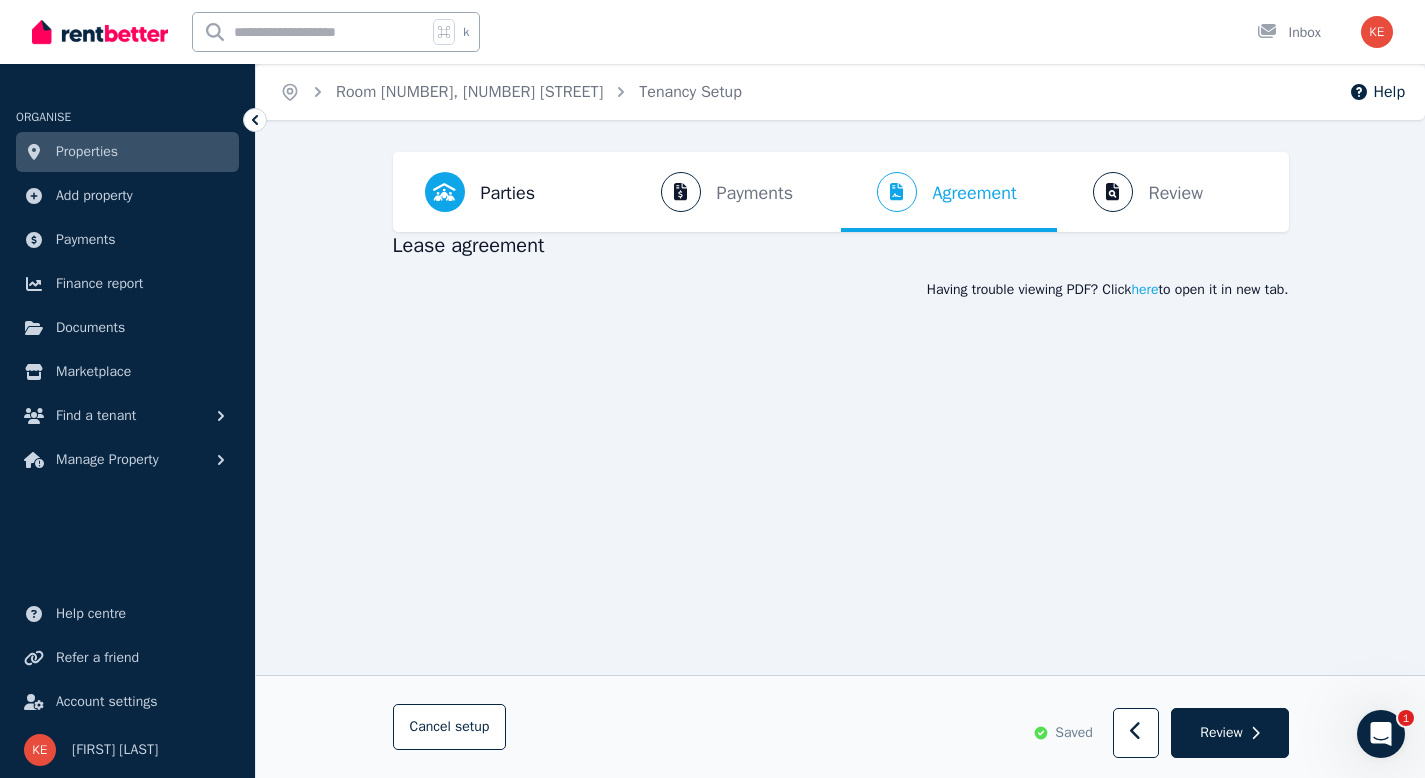 click on "Parties Rental provider and tenant details Payments Bond and rental payments Agreement Lease agreement Review Send tenancy details" at bounding box center (841, 192) 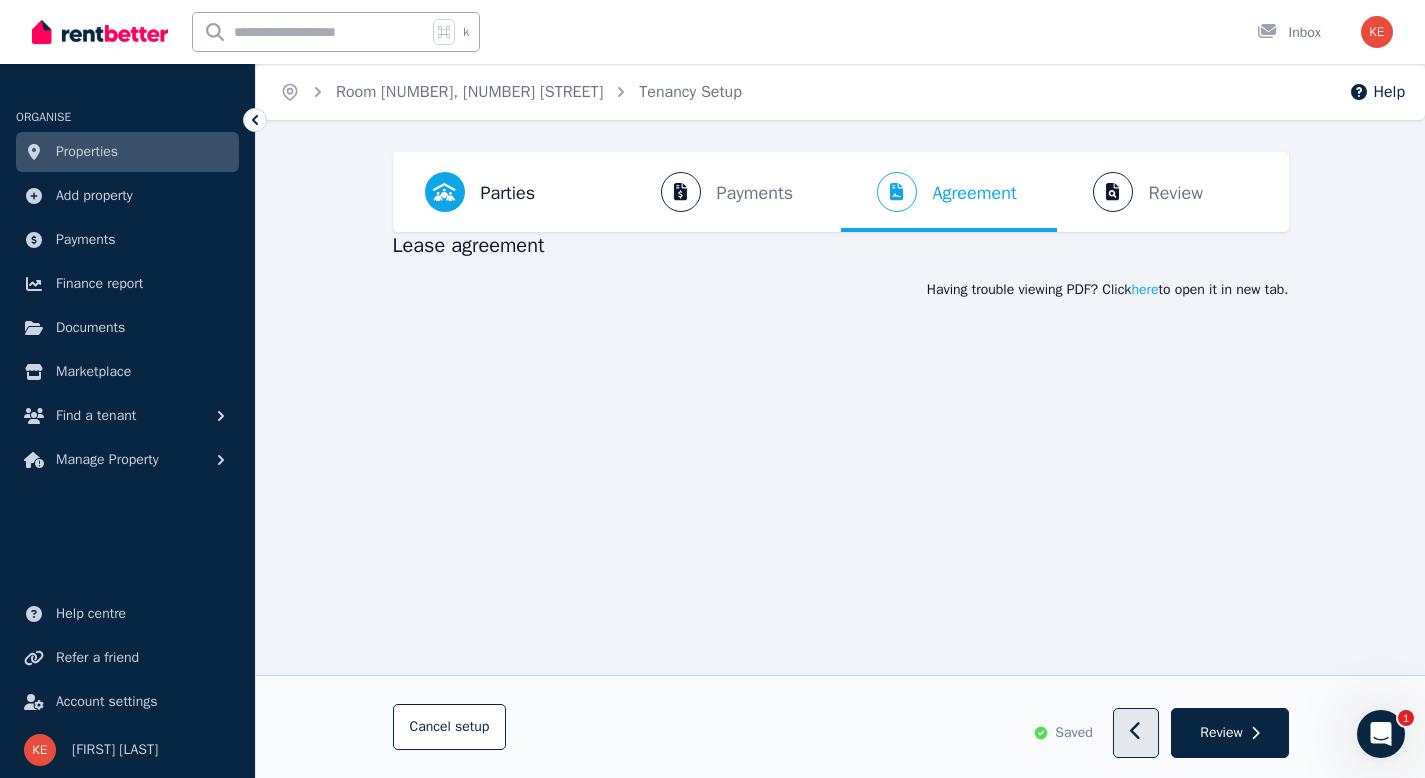click at bounding box center [1136, 734] 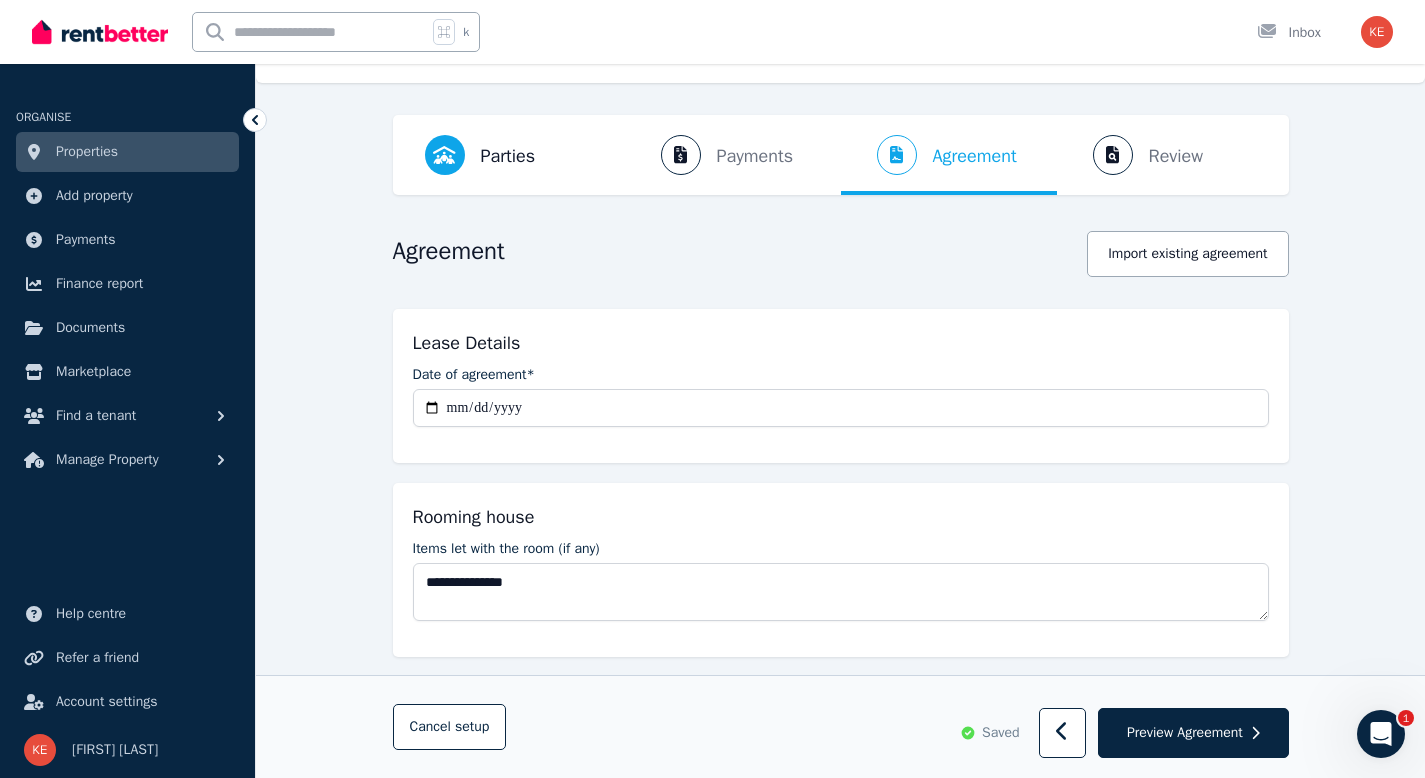 scroll, scrollTop: 0, scrollLeft: 0, axis: both 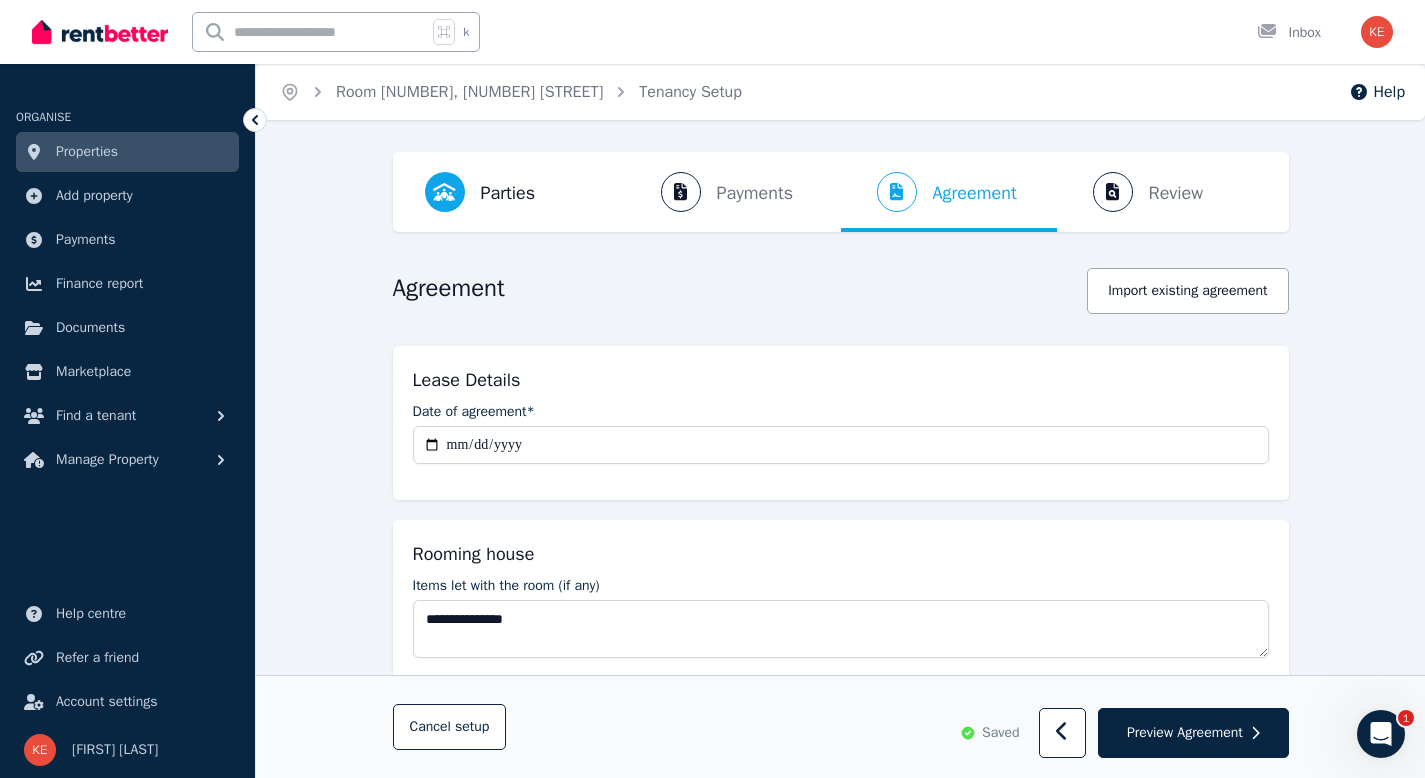 click on "Parties Rental provider and tenant details Payments Bond and rental payments Agreement Lease agreement Review Send tenancy details" at bounding box center (841, 192) 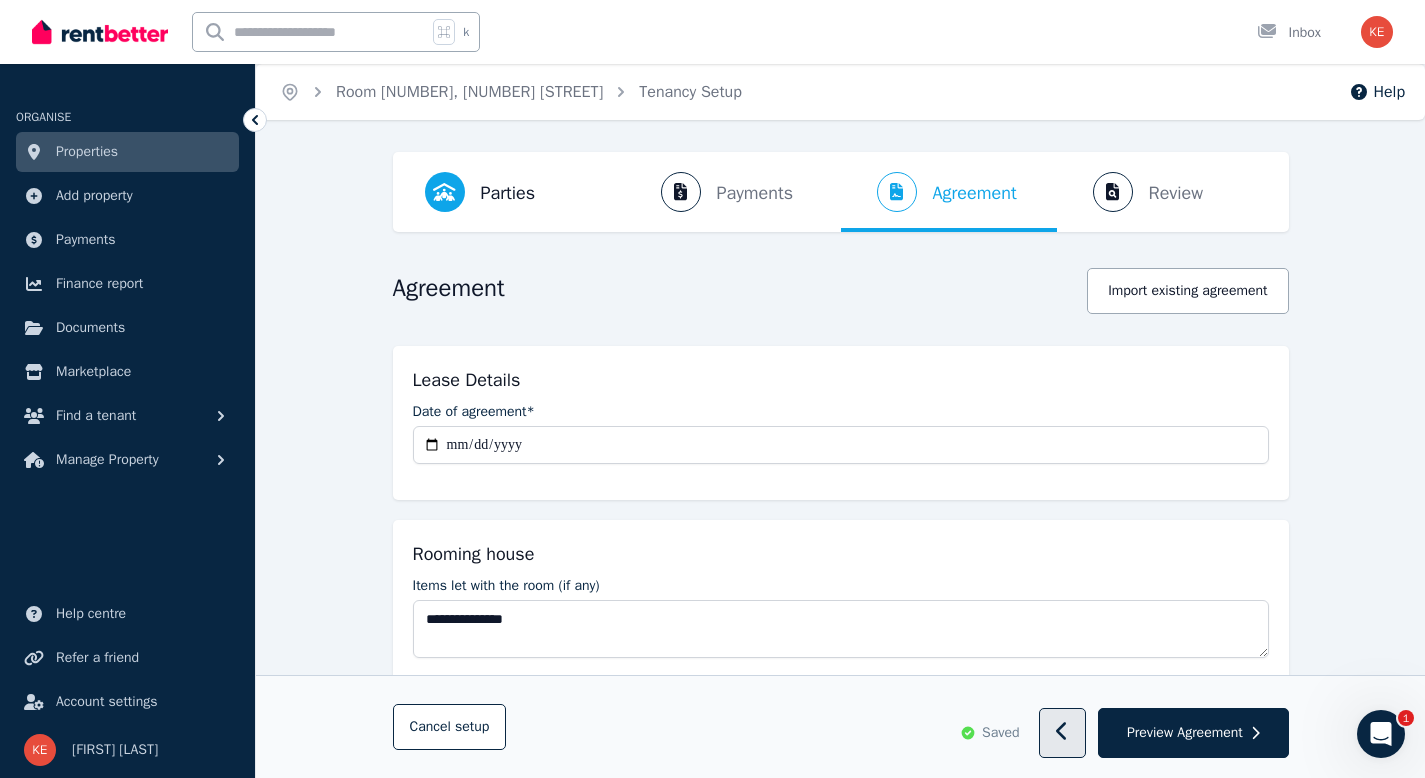 click 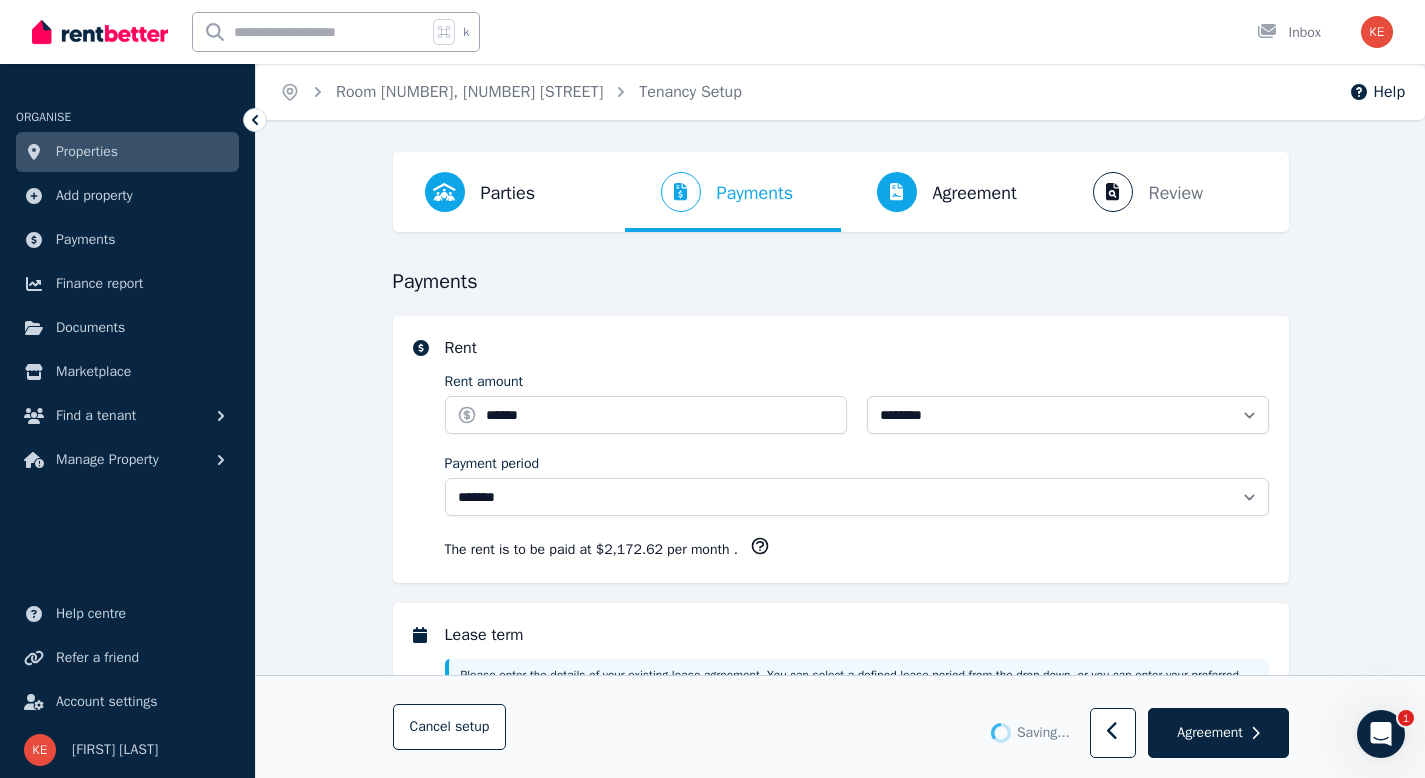 select on "**********" 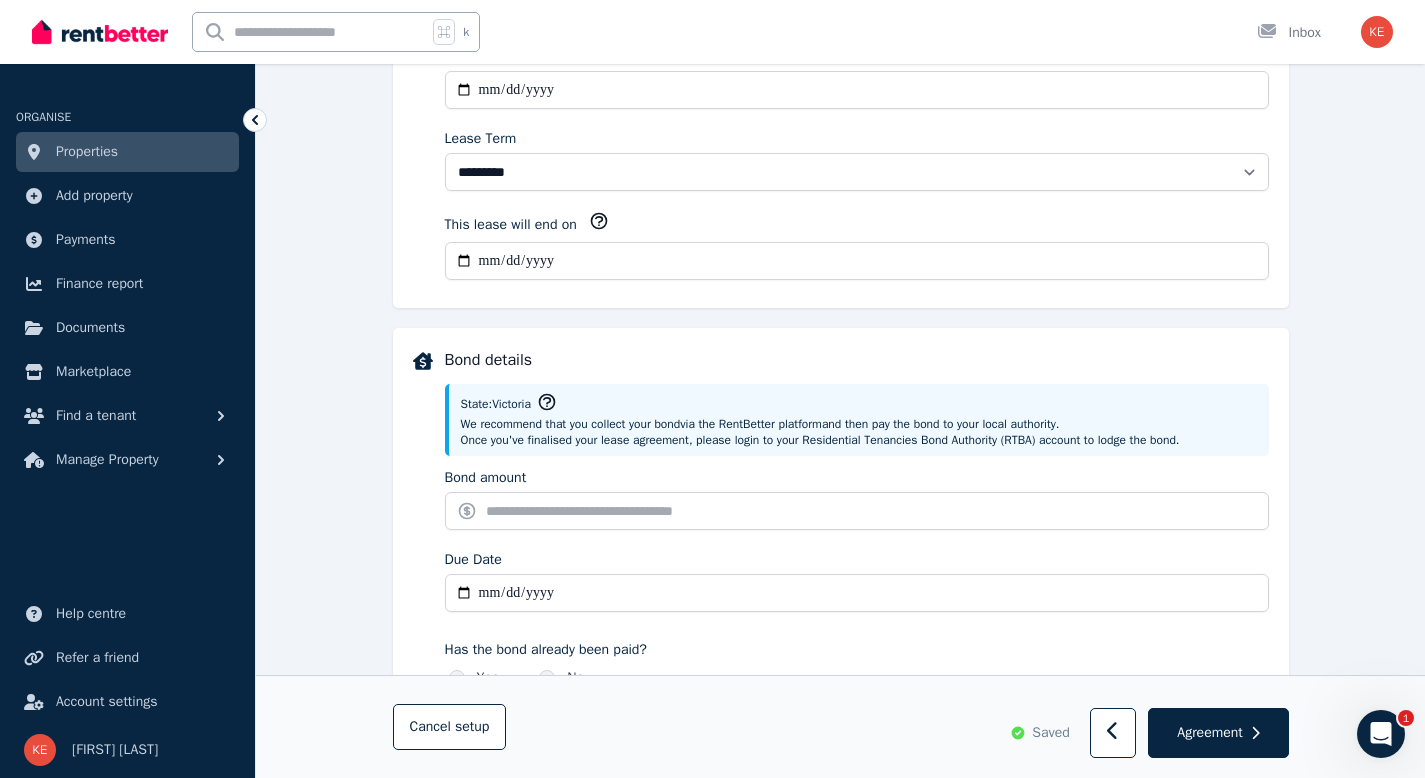 scroll, scrollTop: 678, scrollLeft: 0, axis: vertical 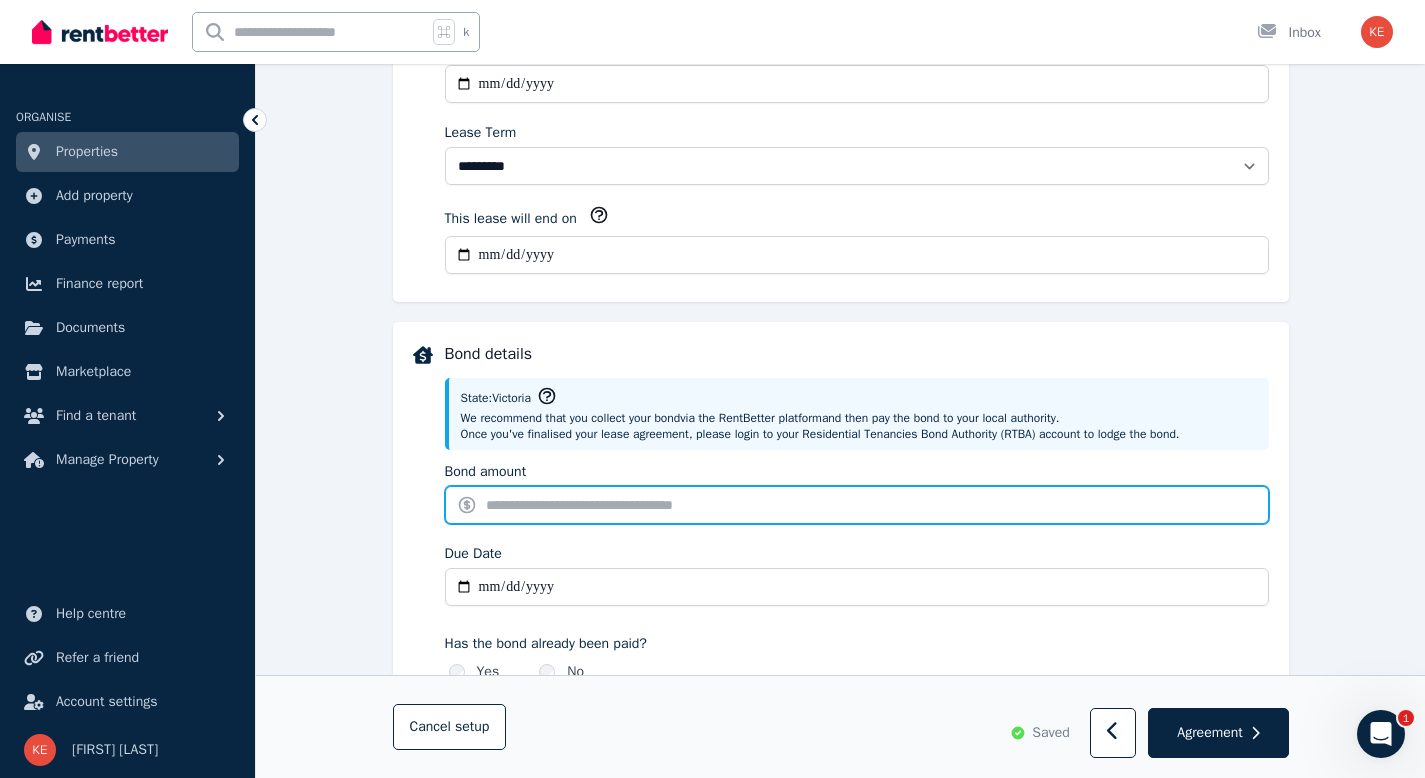 click on "Bond amount" at bounding box center [857, 505] 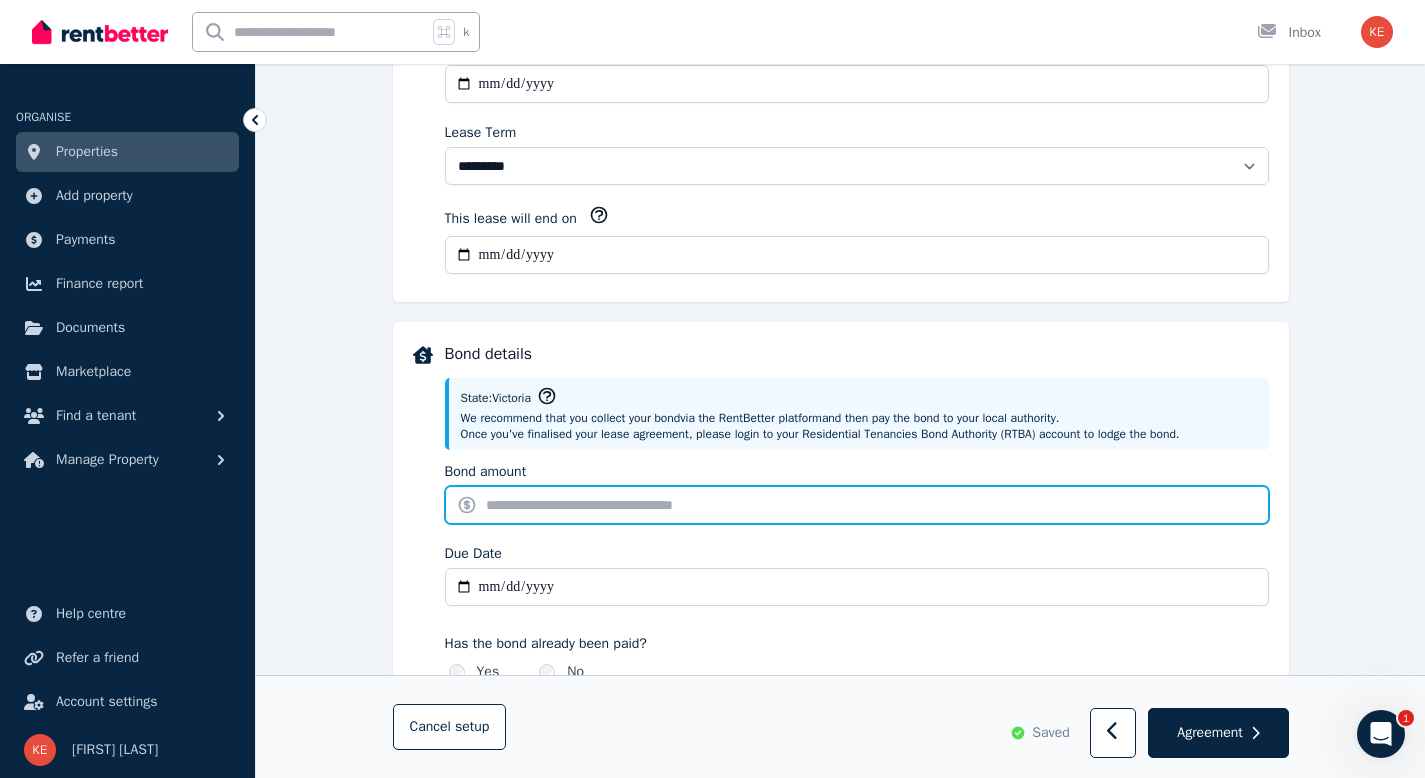 click on "Bond amount" at bounding box center (857, 505) 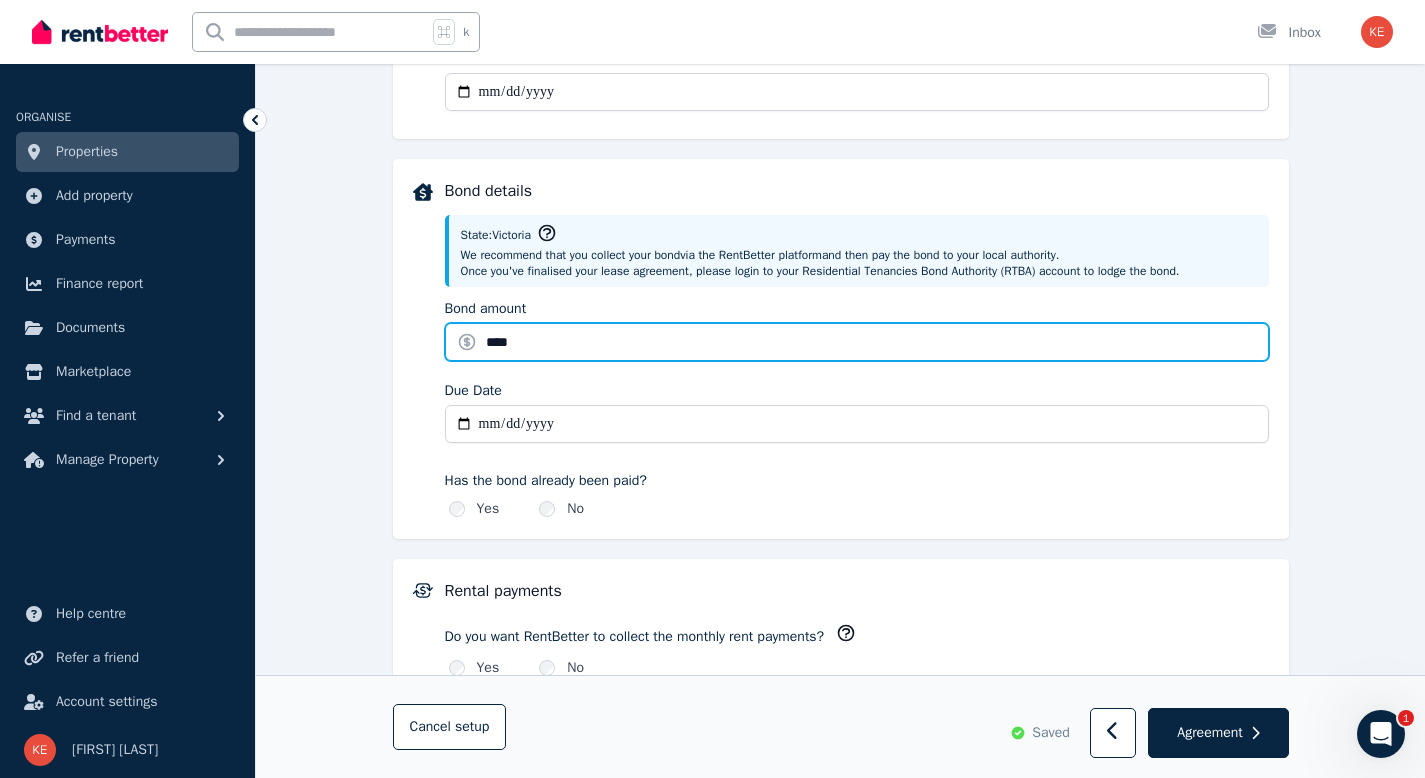 scroll, scrollTop: 847, scrollLeft: 0, axis: vertical 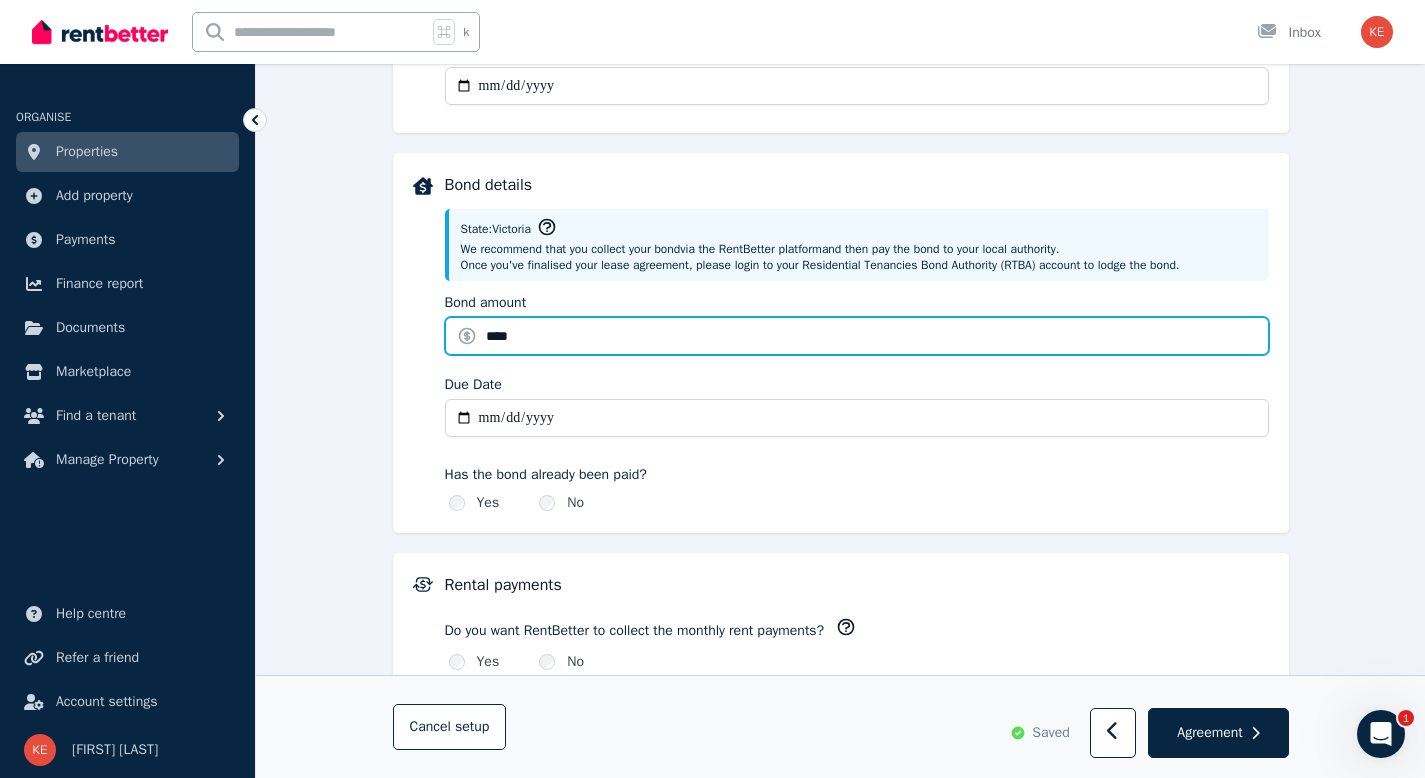 type on "****" 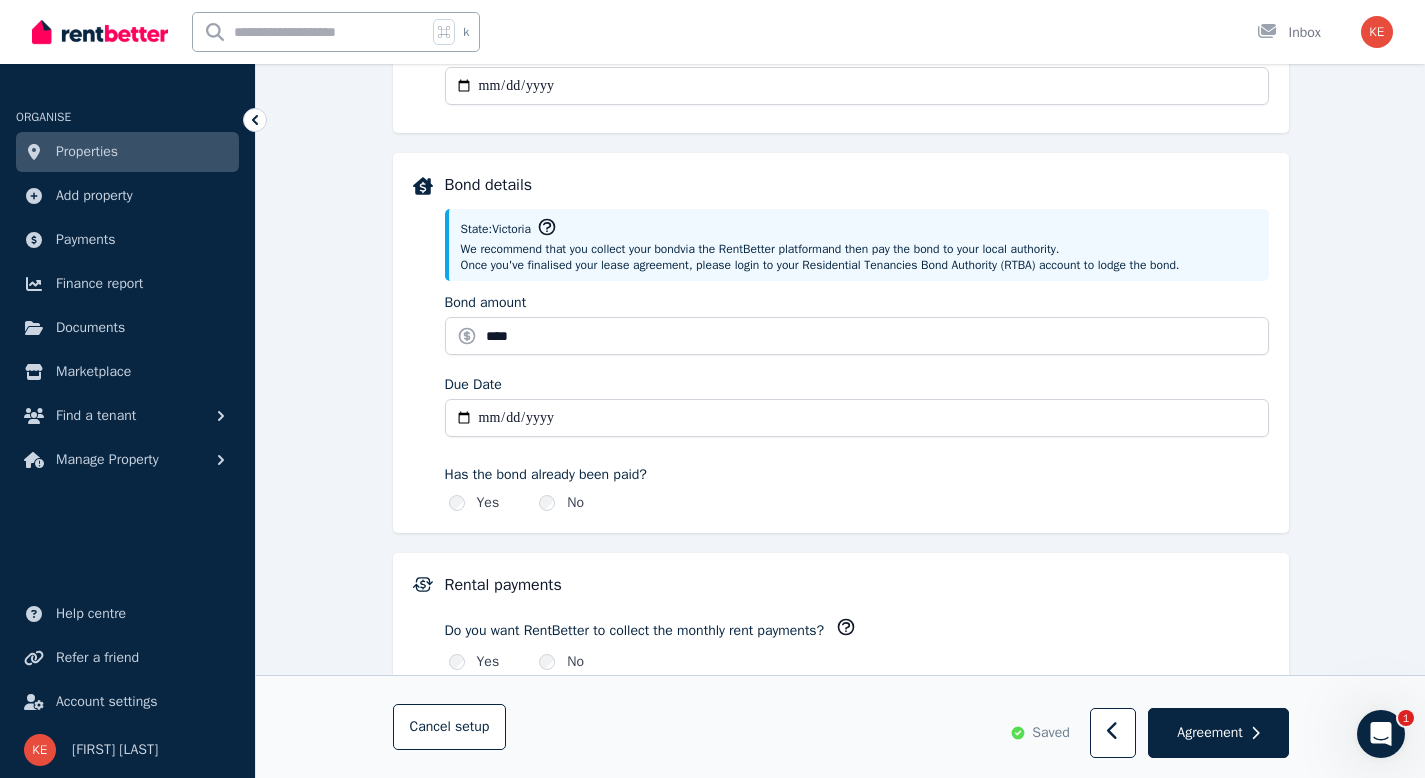click on "Due Date" at bounding box center (857, 418) 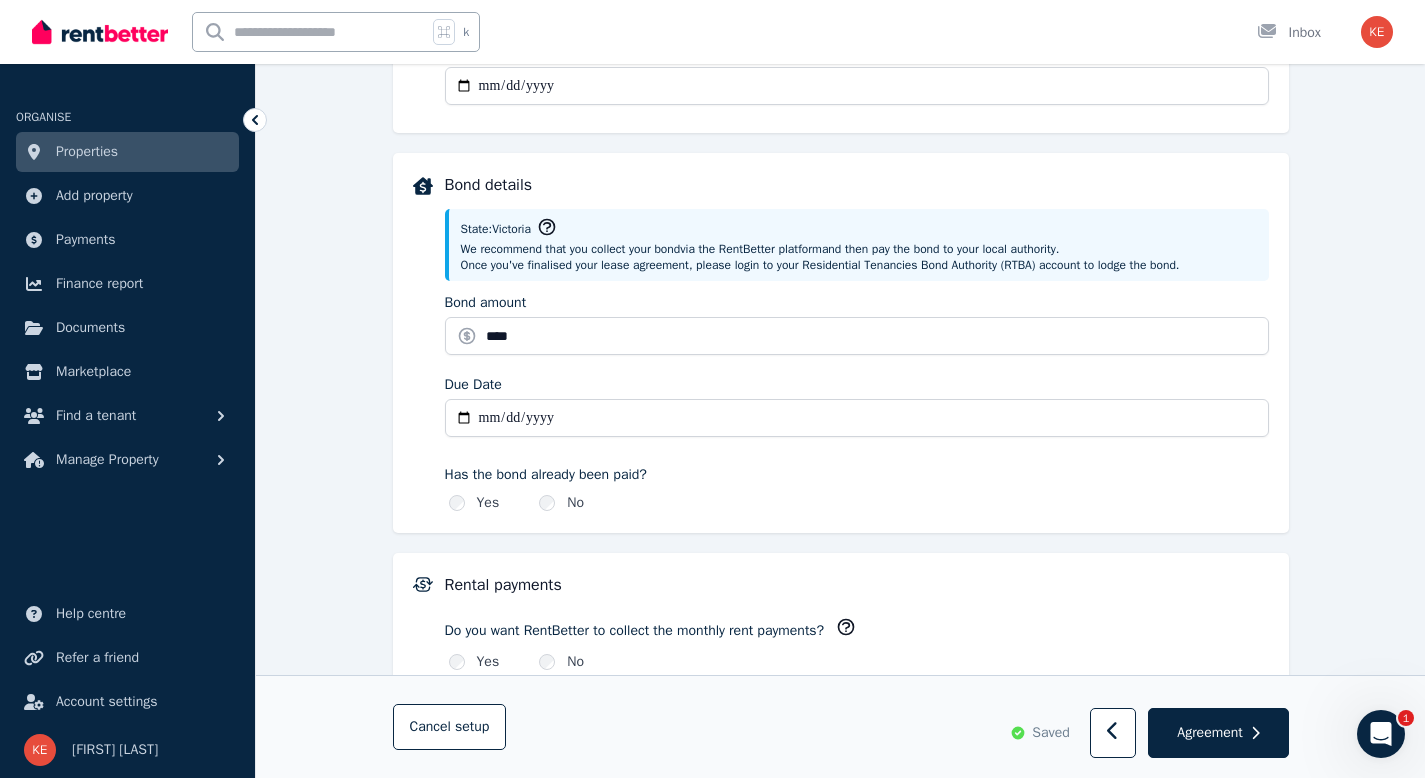 type on "**********" 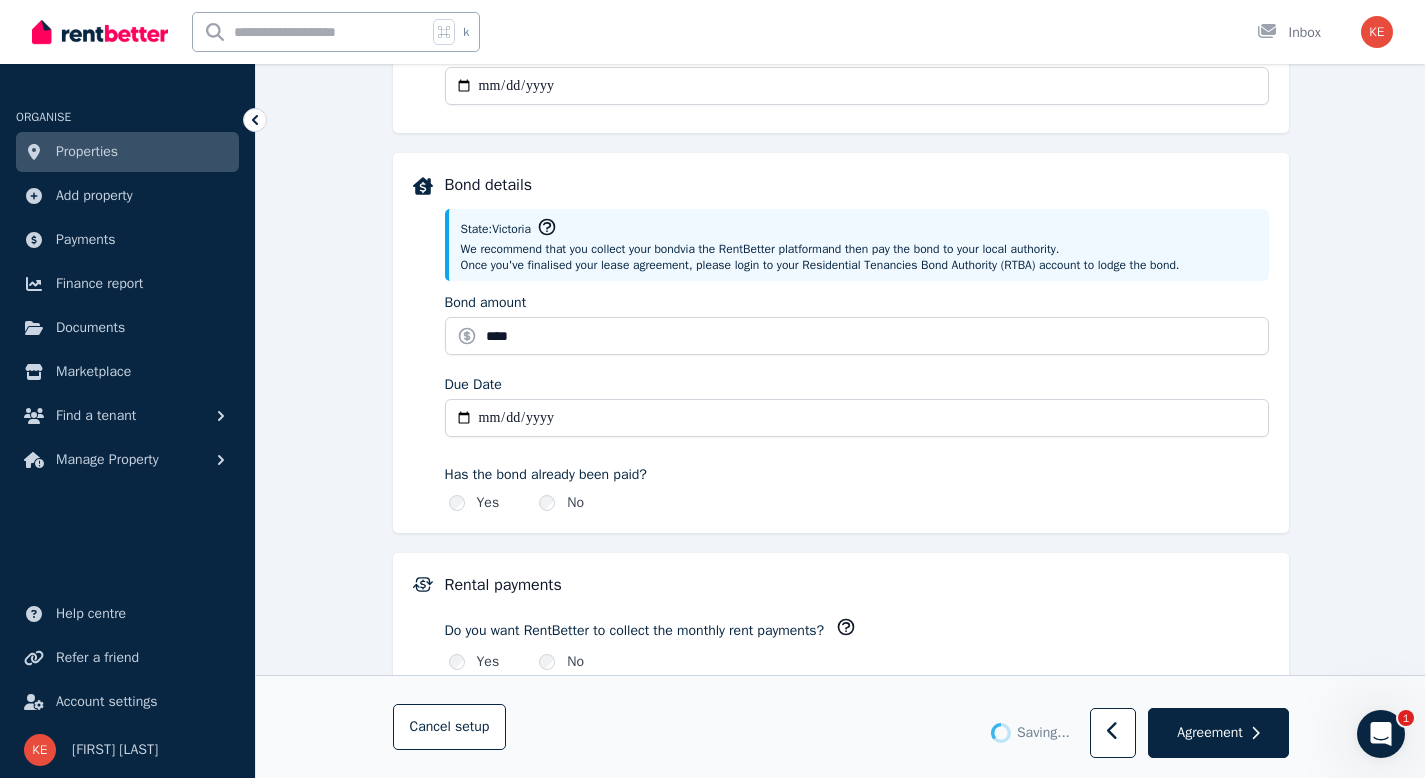 type 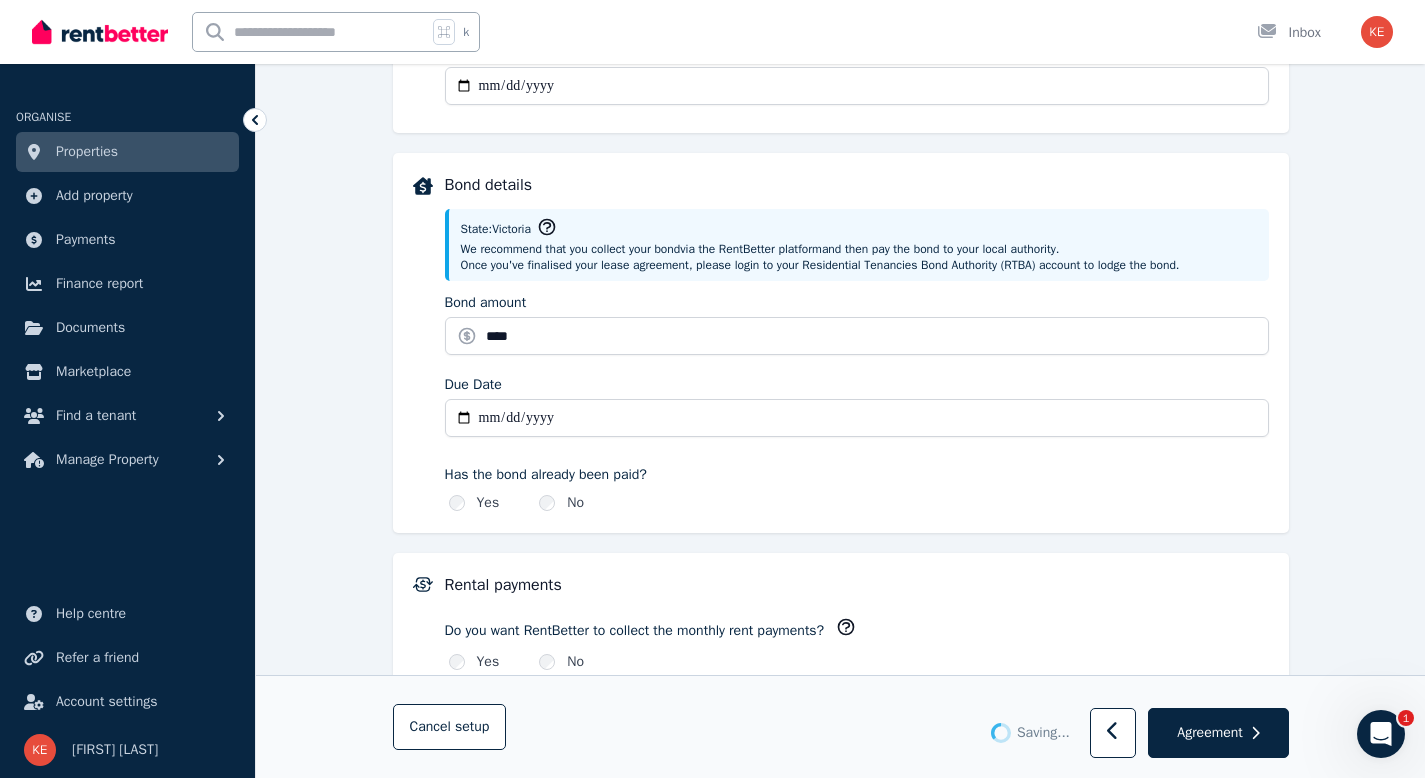 type 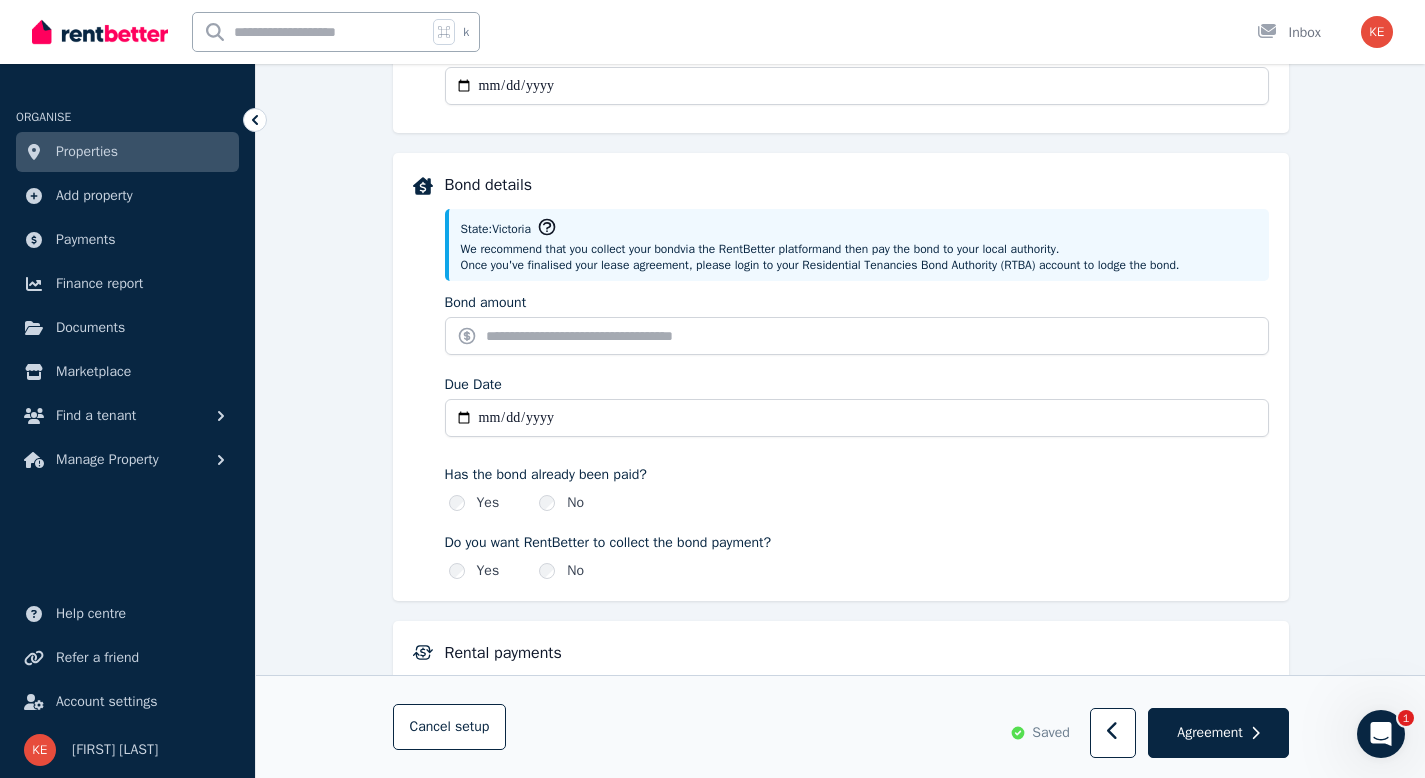 type on "*******" 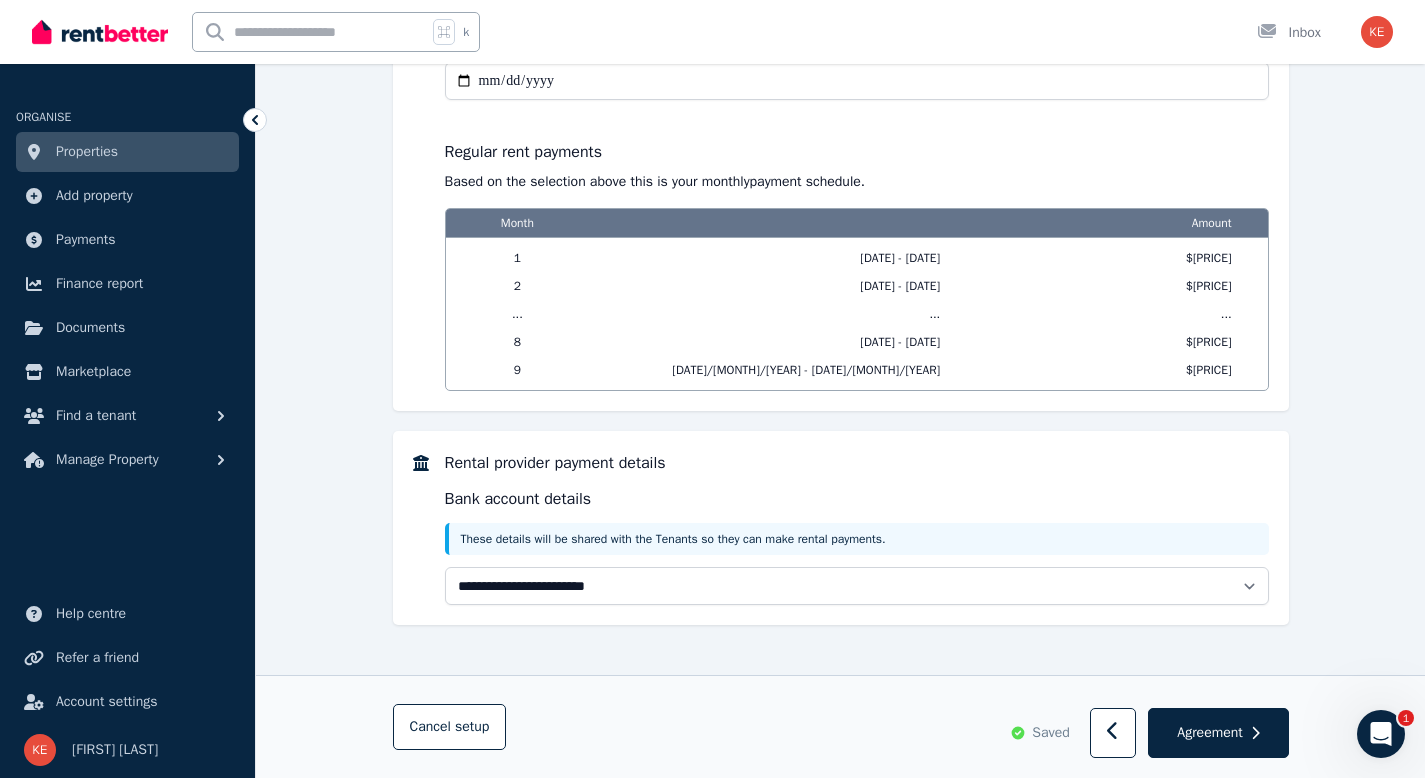 scroll, scrollTop: 1562, scrollLeft: 0, axis: vertical 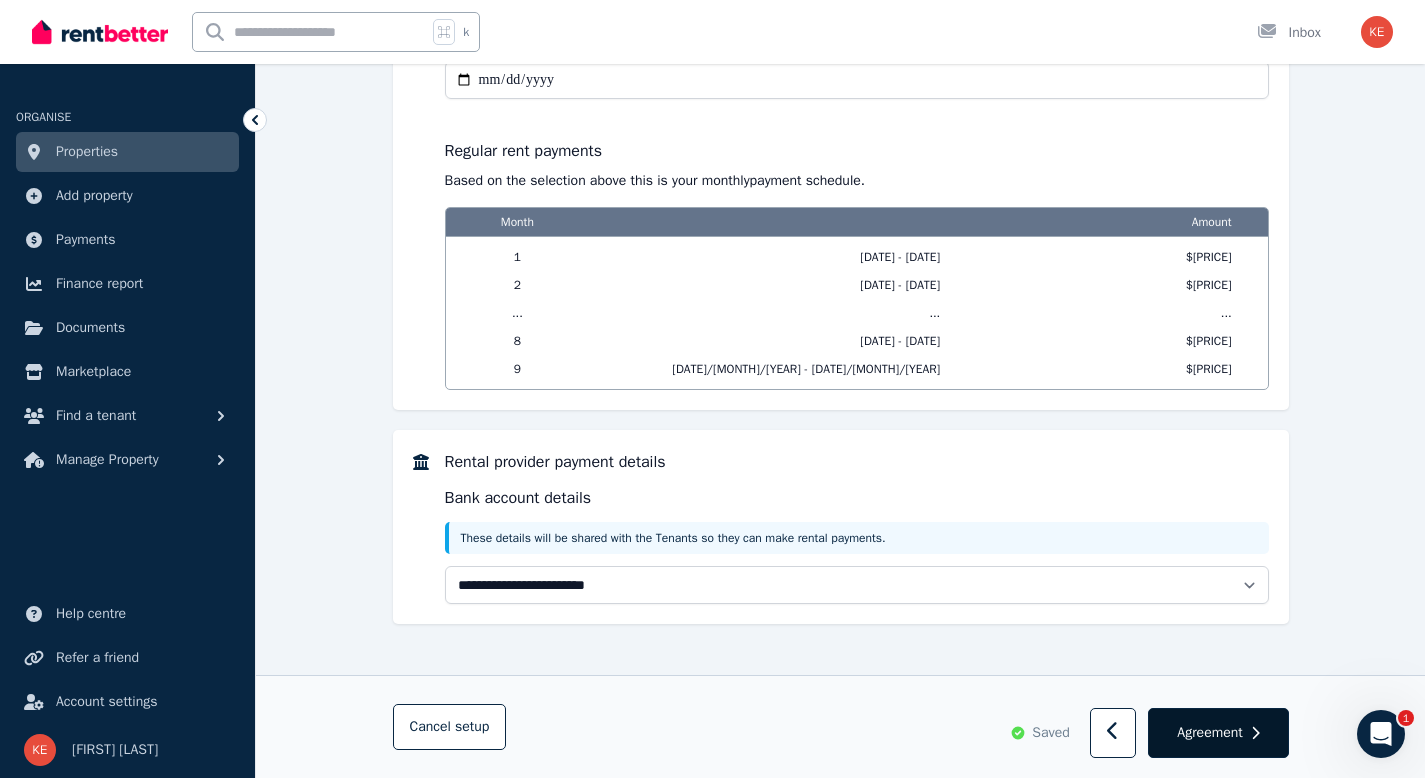click on "Agreement" at bounding box center (1209, 733) 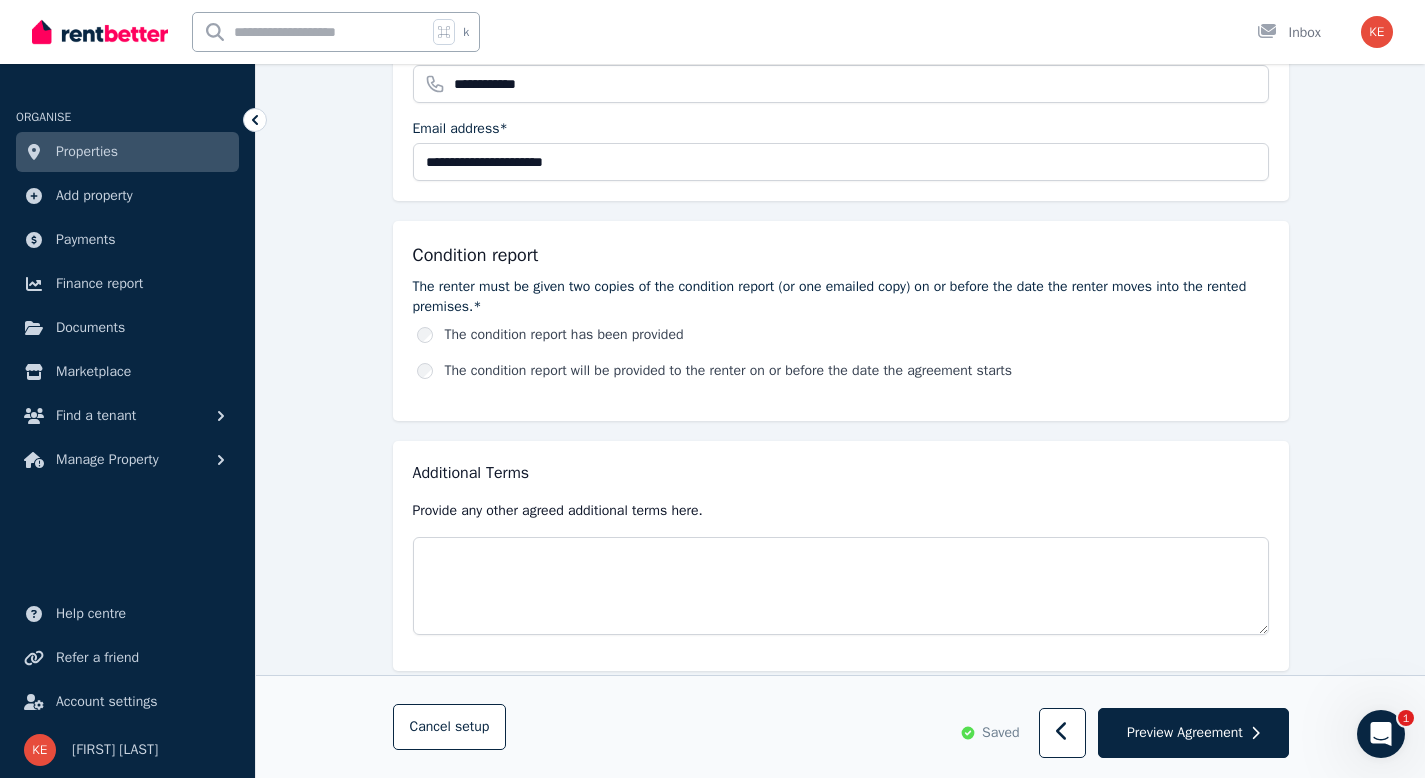 scroll, scrollTop: 1129, scrollLeft: 0, axis: vertical 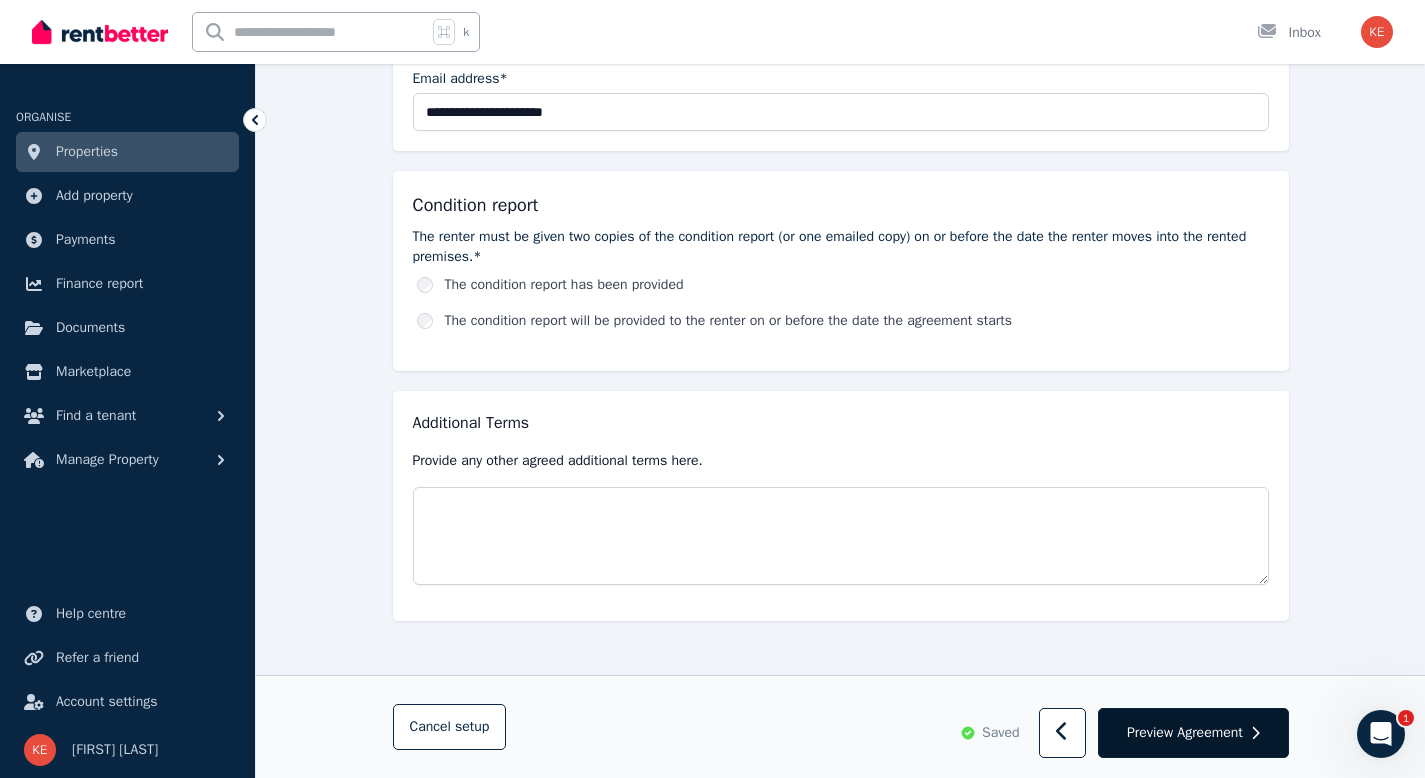 click on "Preview Agreement" at bounding box center (1185, 733) 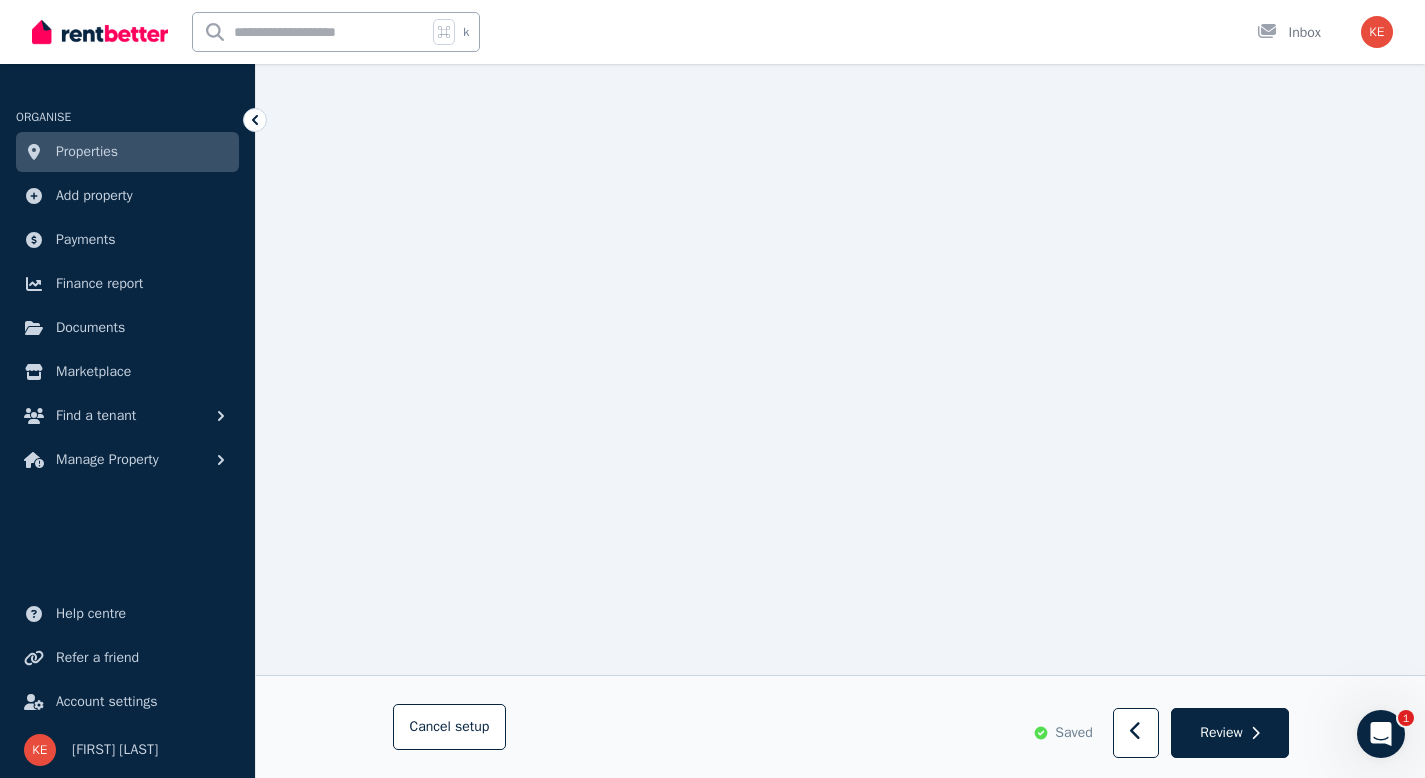 scroll, scrollTop: 7677, scrollLeft: 0, axis: vertical 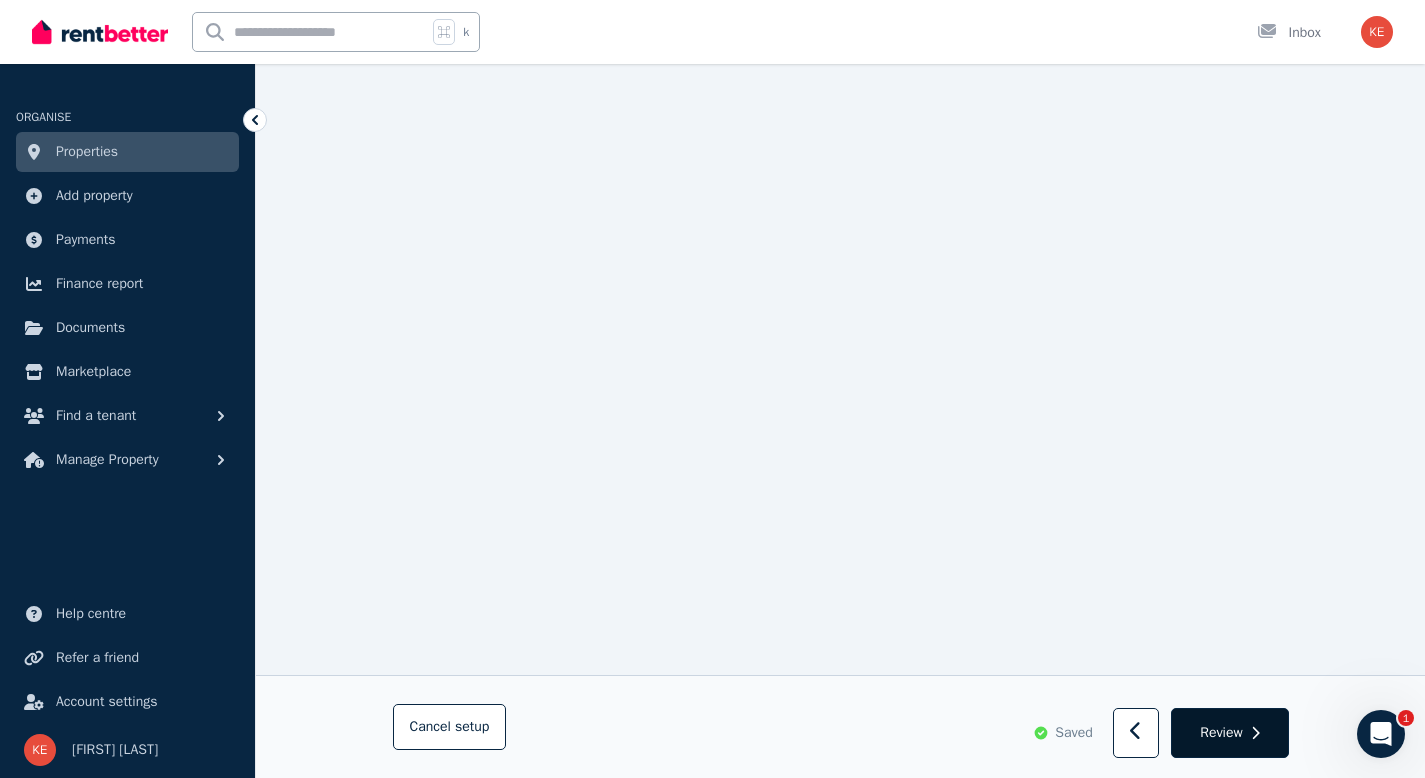 click on "Review" at bounding box center [1221, 733] 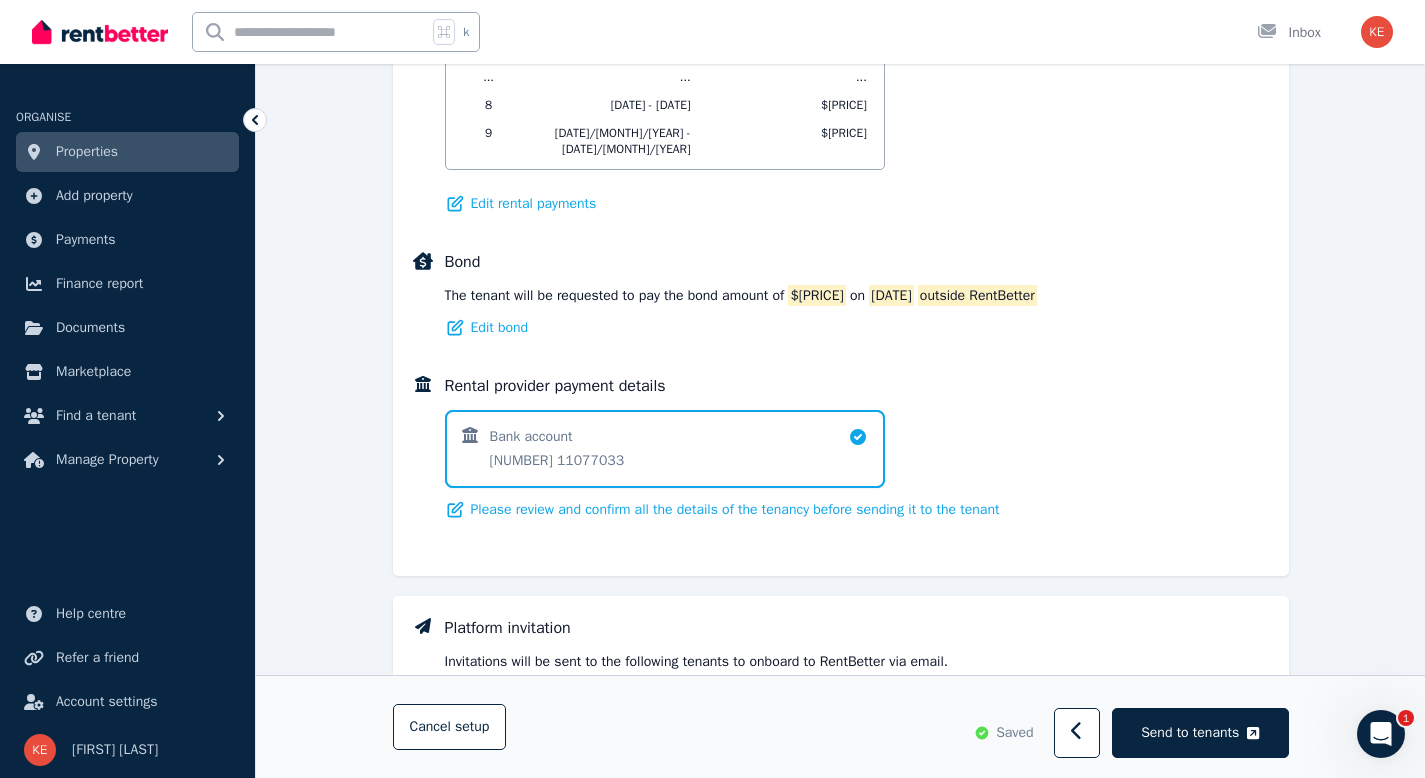 scroll, scrollTop: 1257, scrollLeft: 0, axis: vertical 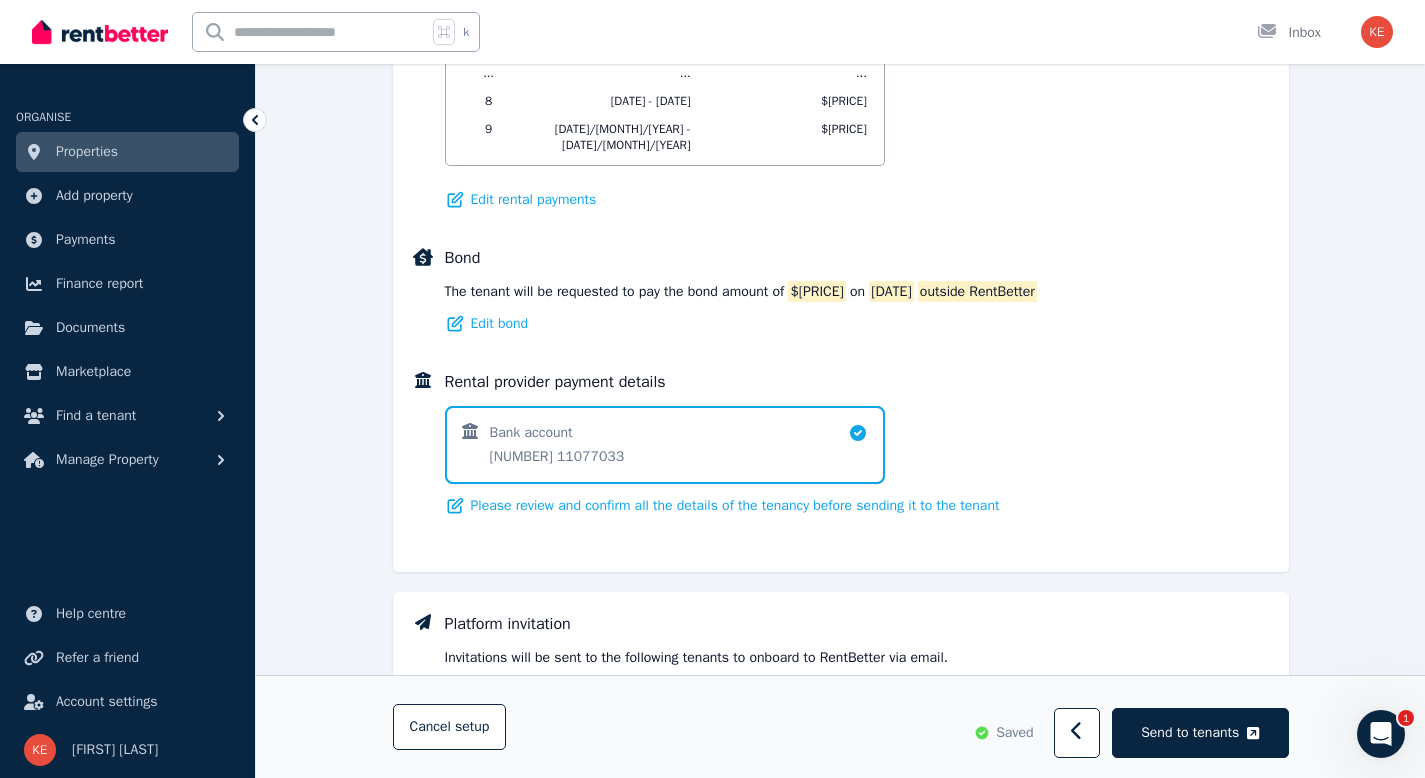 click at bounding box center (665, 445) 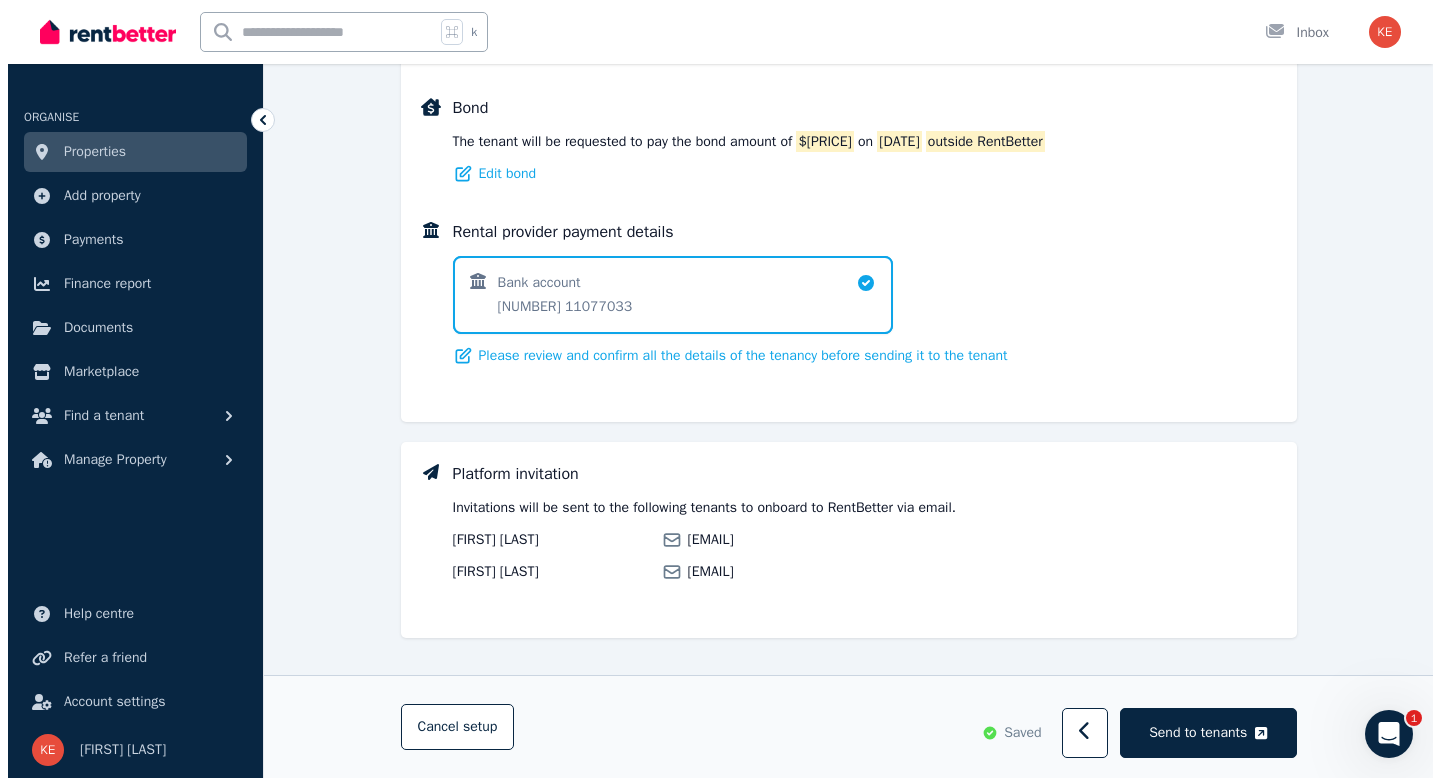 scroll, scrollTop: 1408, scrollLeft: 0, axis: vertical 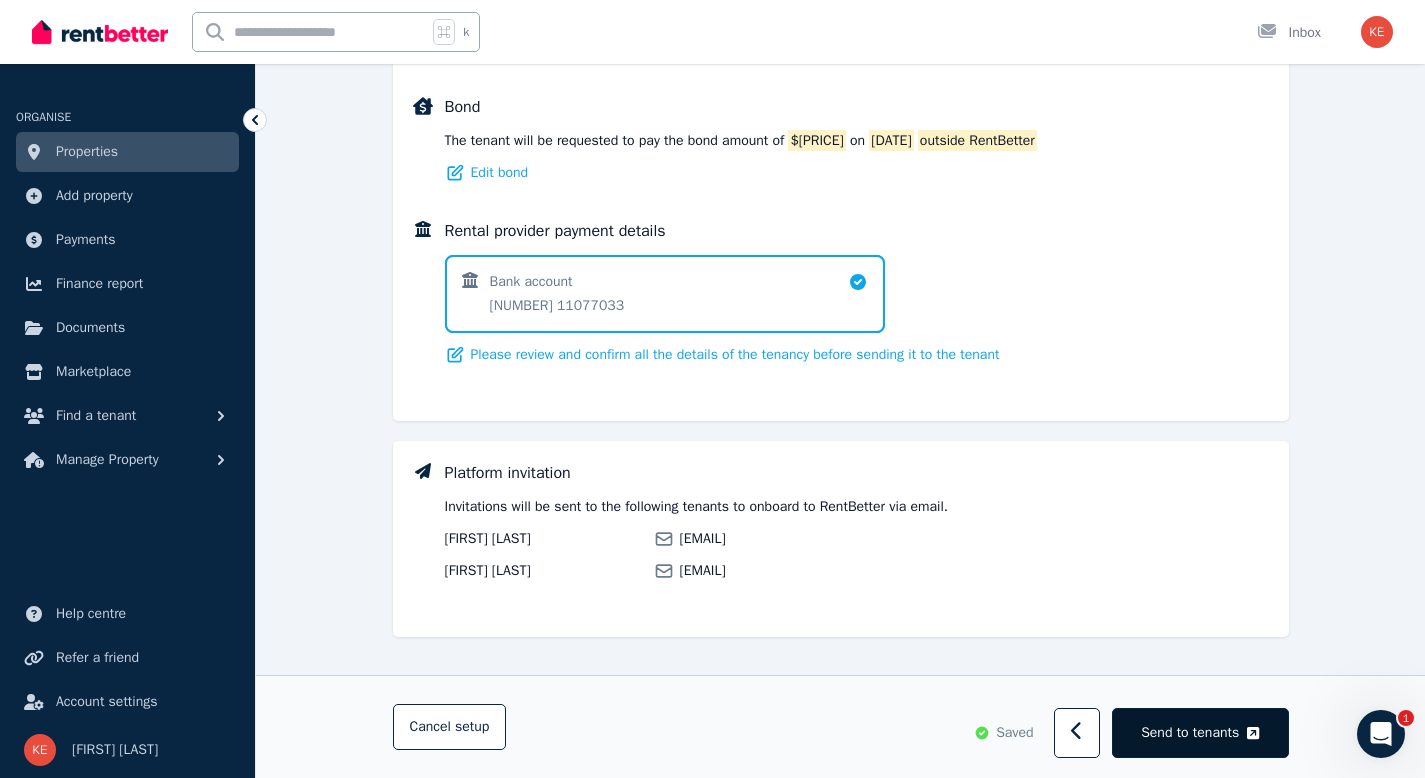 click on "Send to tenants" at bounding box center (1190, 733) 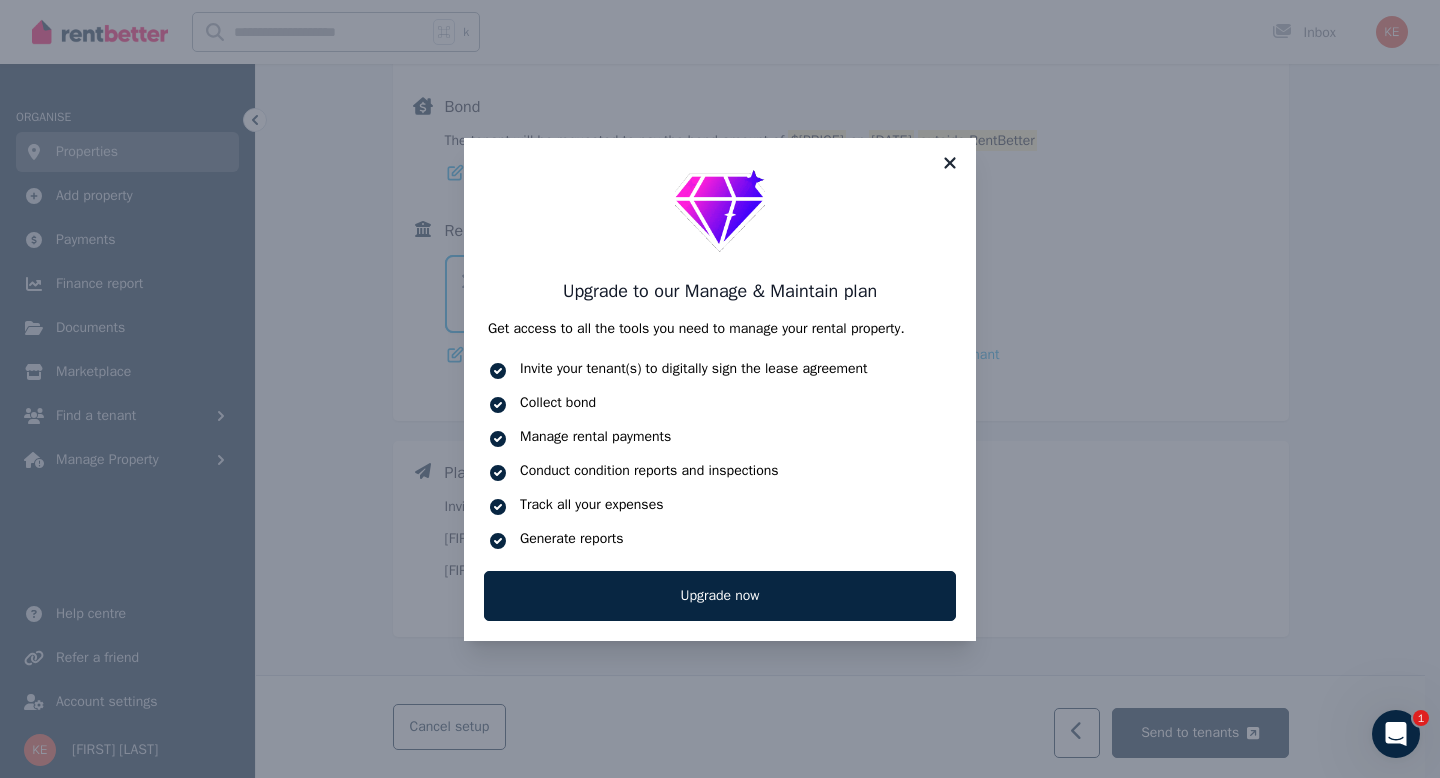 click 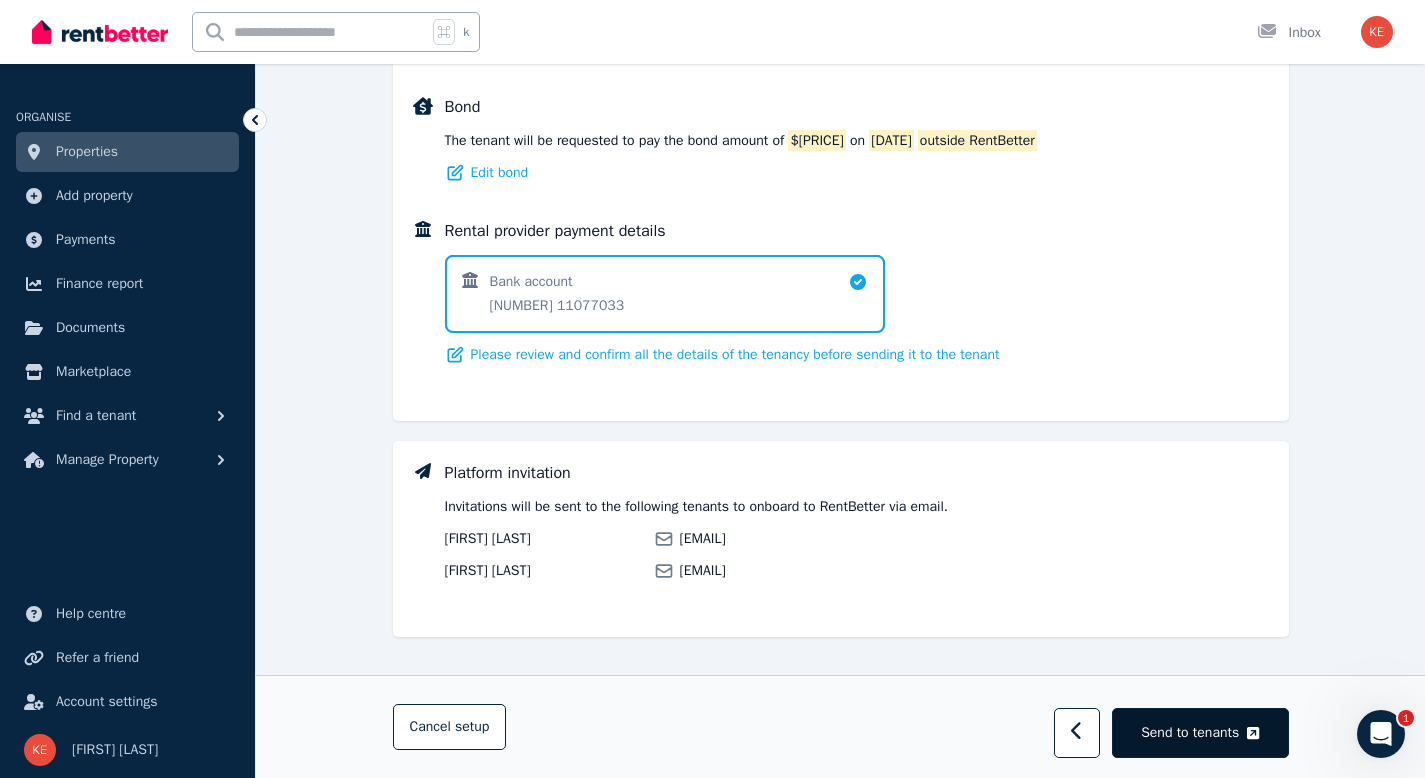 click on "Send to tenants" at bounding box center (1190, 733) 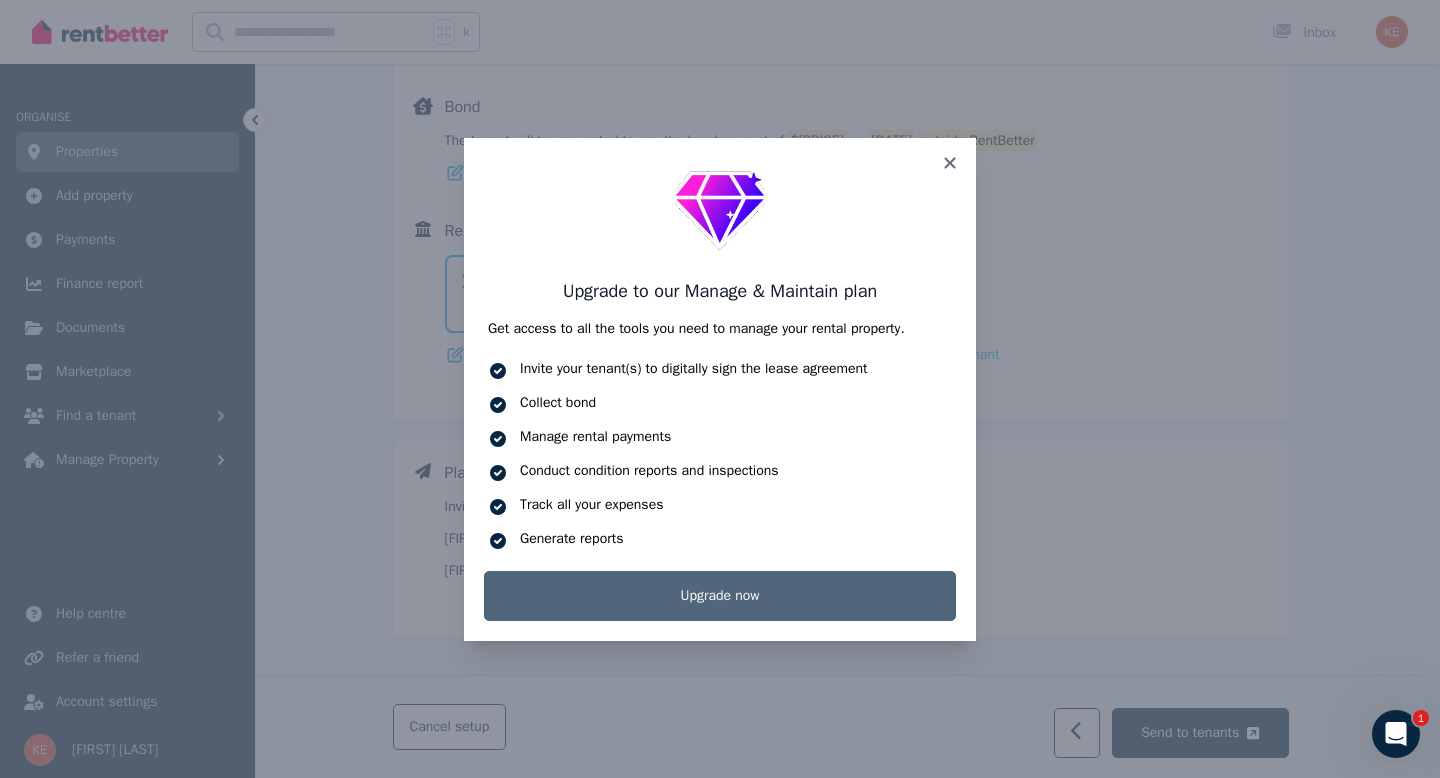 click on "Upgrade now" at bounding box center [720, 596] 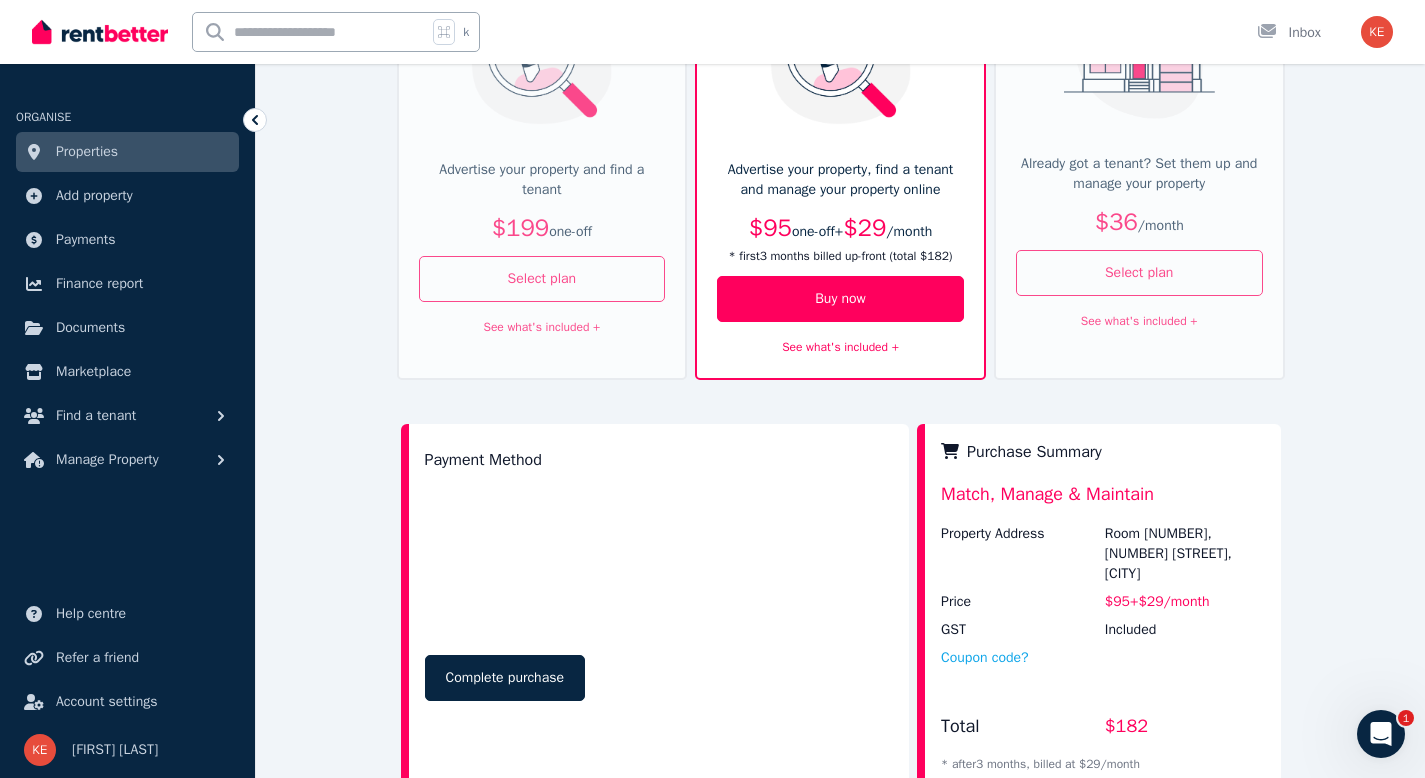 scroll, scrollTop: 306, scrollLeft: 0, axis: vertical 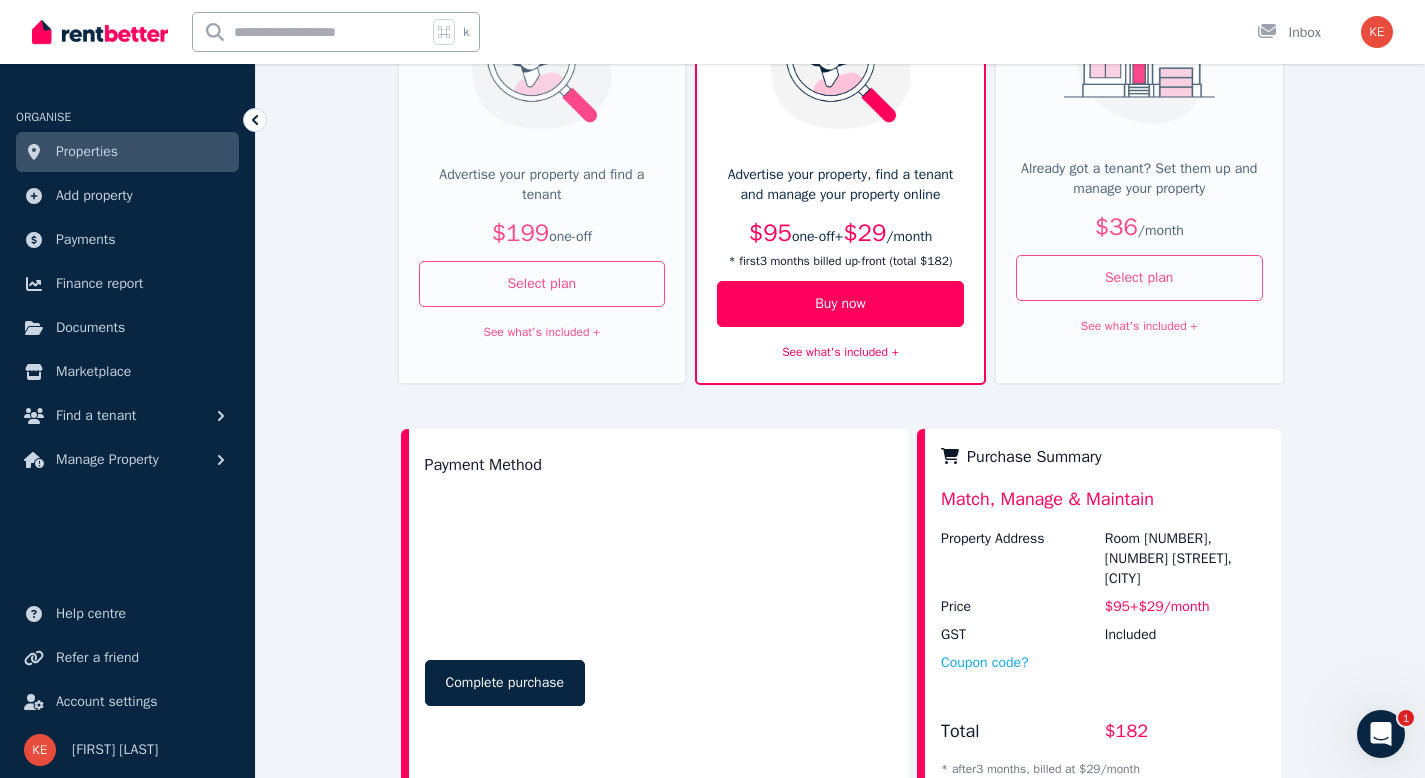 click on "Already got a tenant? Set them up and manage your property" at bounding box center [1139, 179] 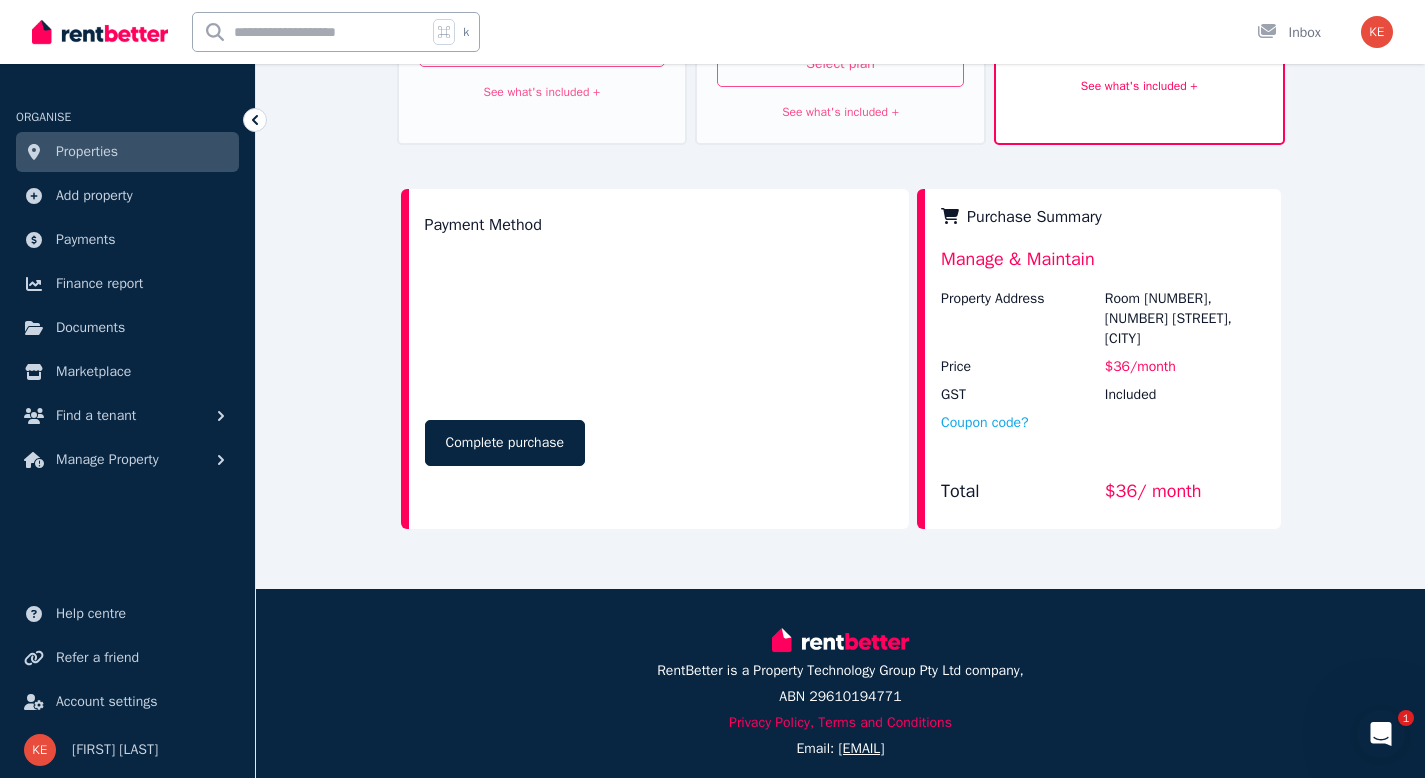 scroll, scrollTop: 559, scrollLeft: 0, axis: vertical 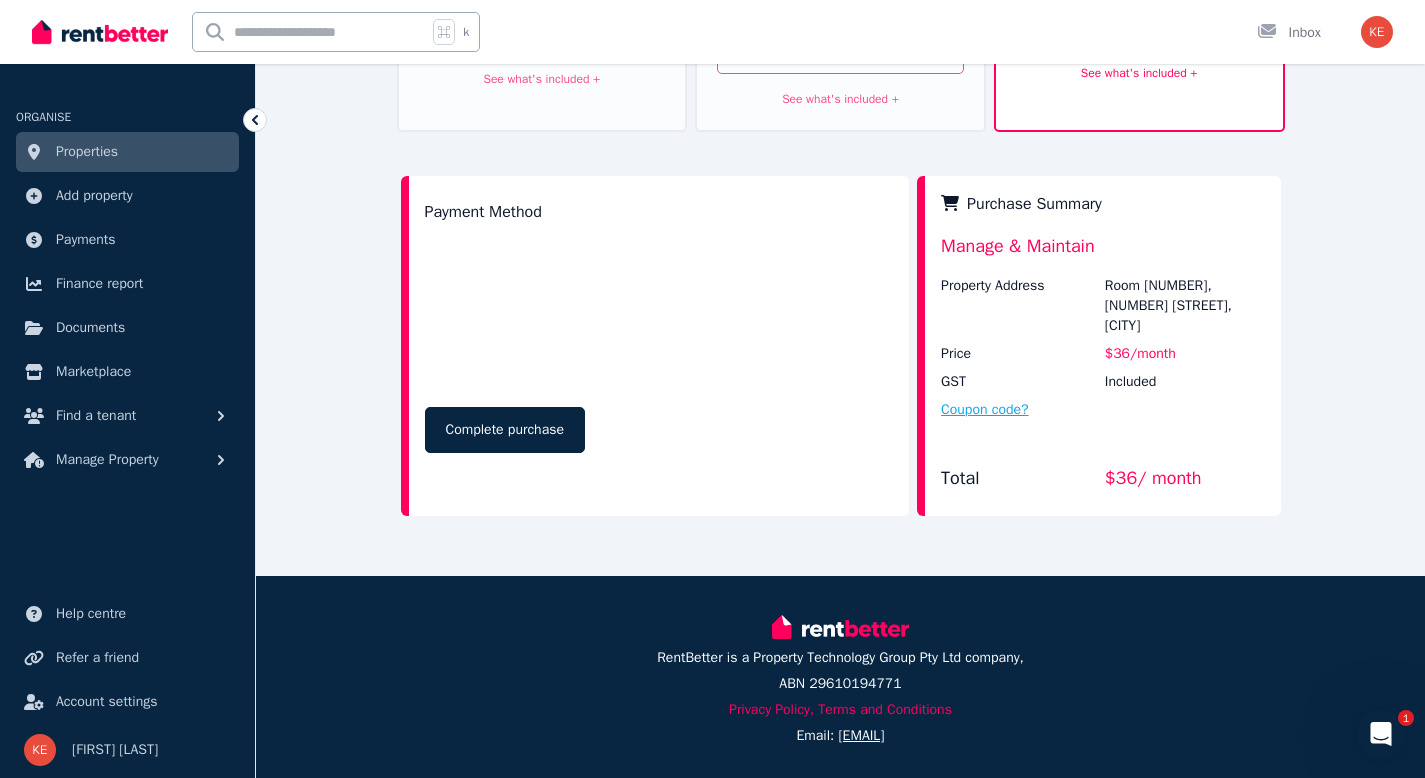 click on "Coupon code?" at bounding box center [985, 410] 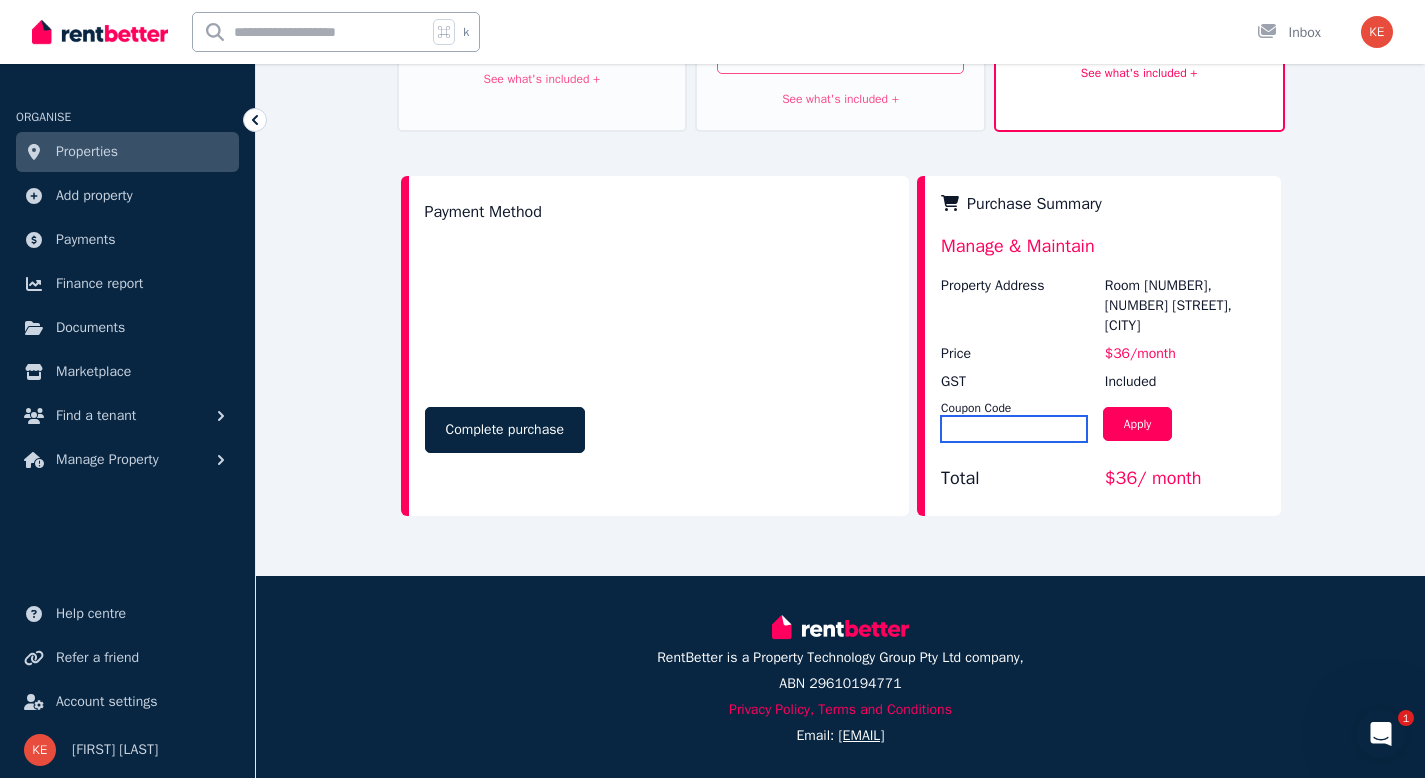 click at bounding box center (1014, 429) 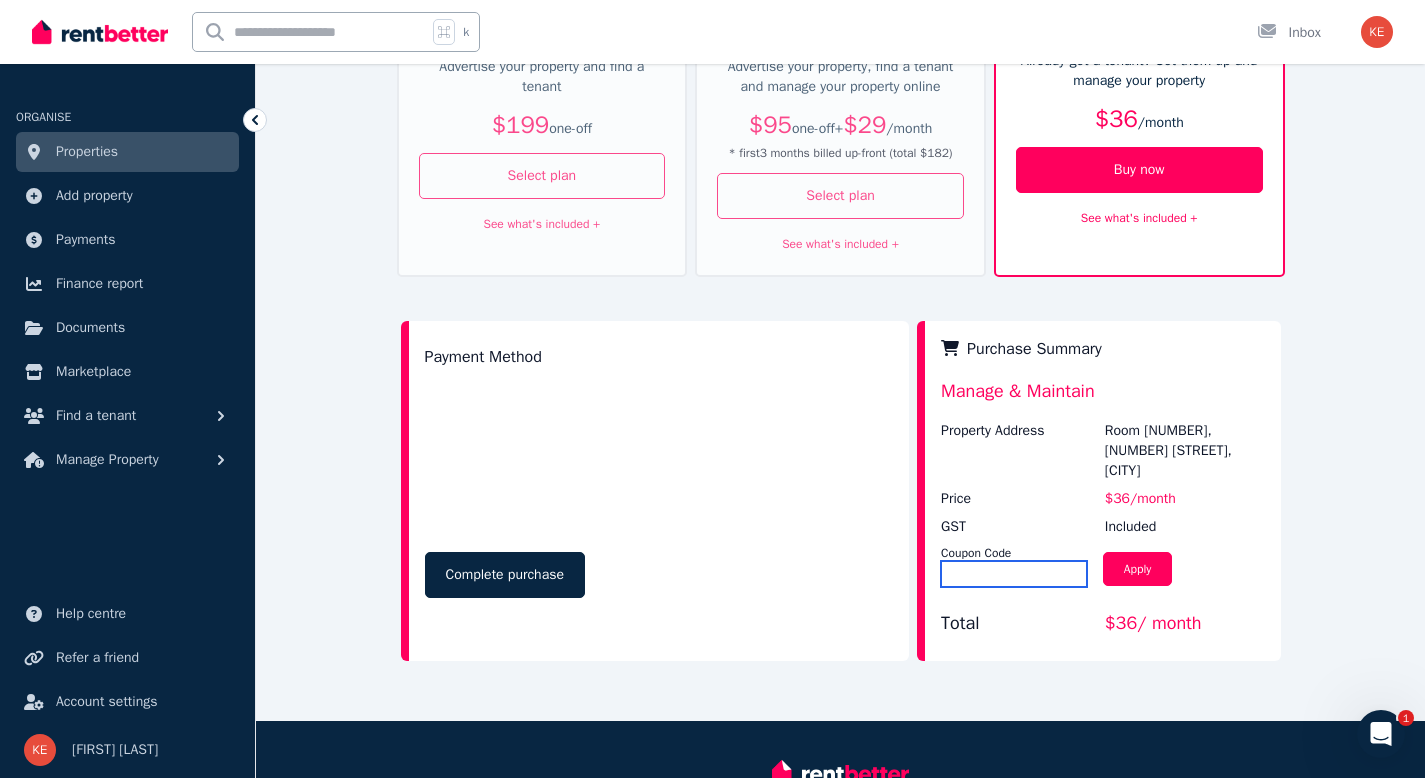 scroll, scrollTop: 562, scrollLeft: 0, axis: vertical 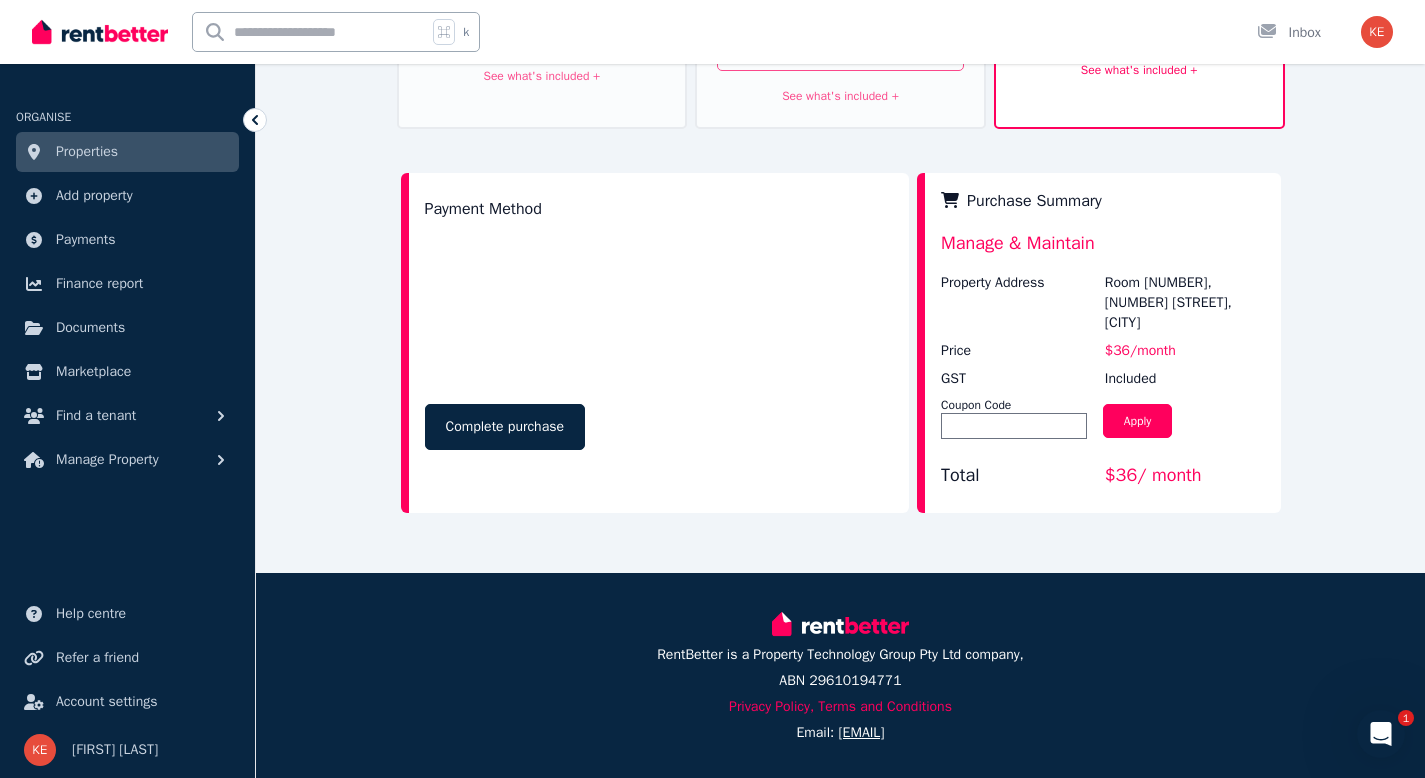 drag, startPoint x: 1045, startPoint y: 441, endPoint x: 1051, endPoint y: 353, distance: 88.20431 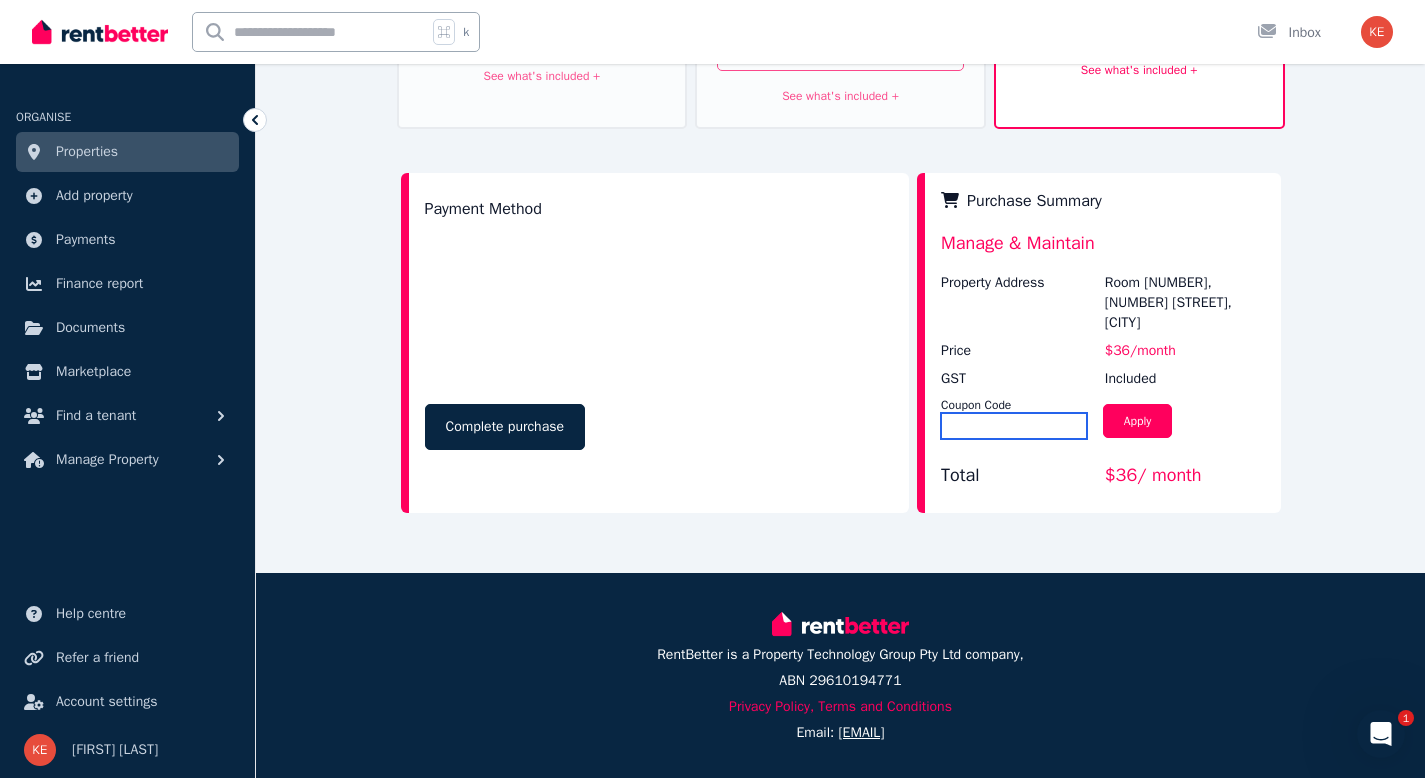 click at bounding box center [1014, 426] 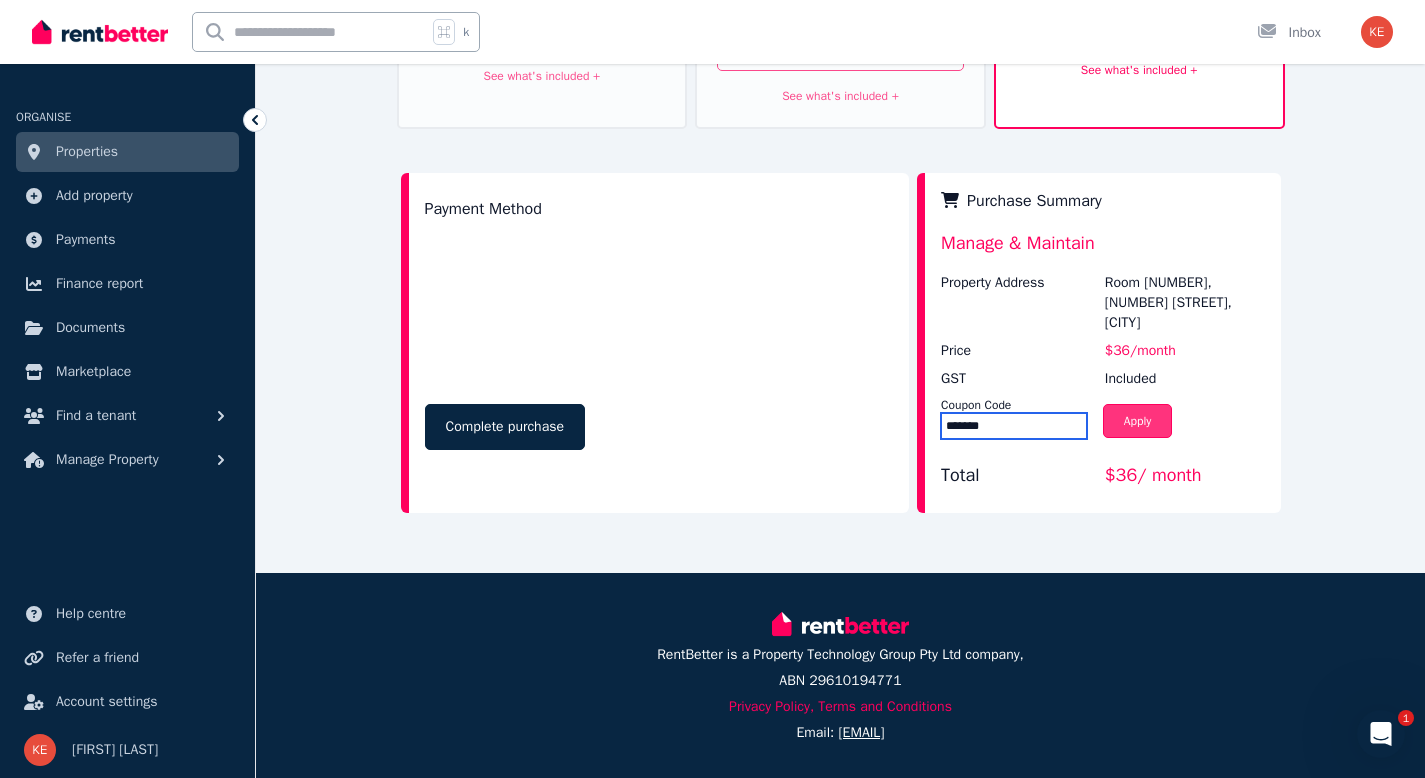 type on "*******" 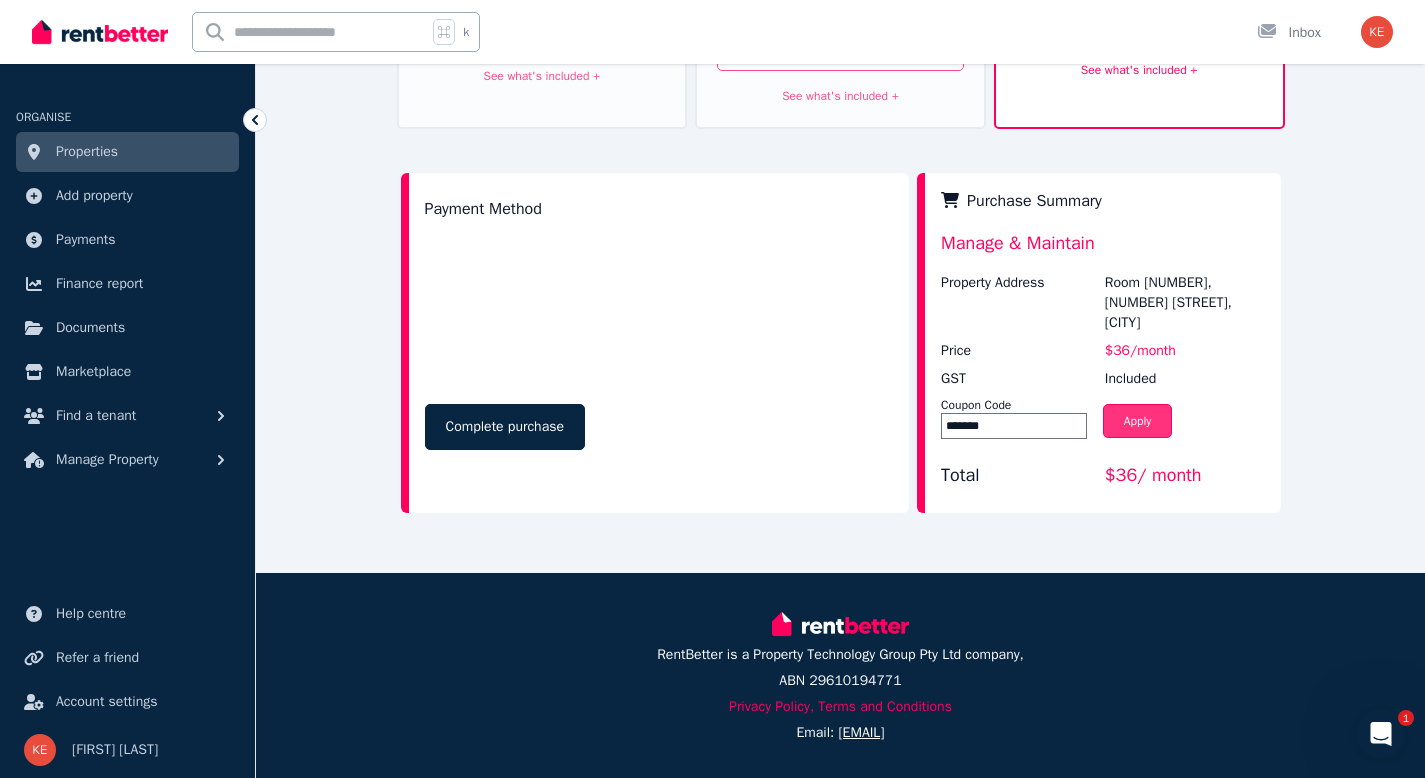 click on "Apply" at bounding box center (1138, 421) 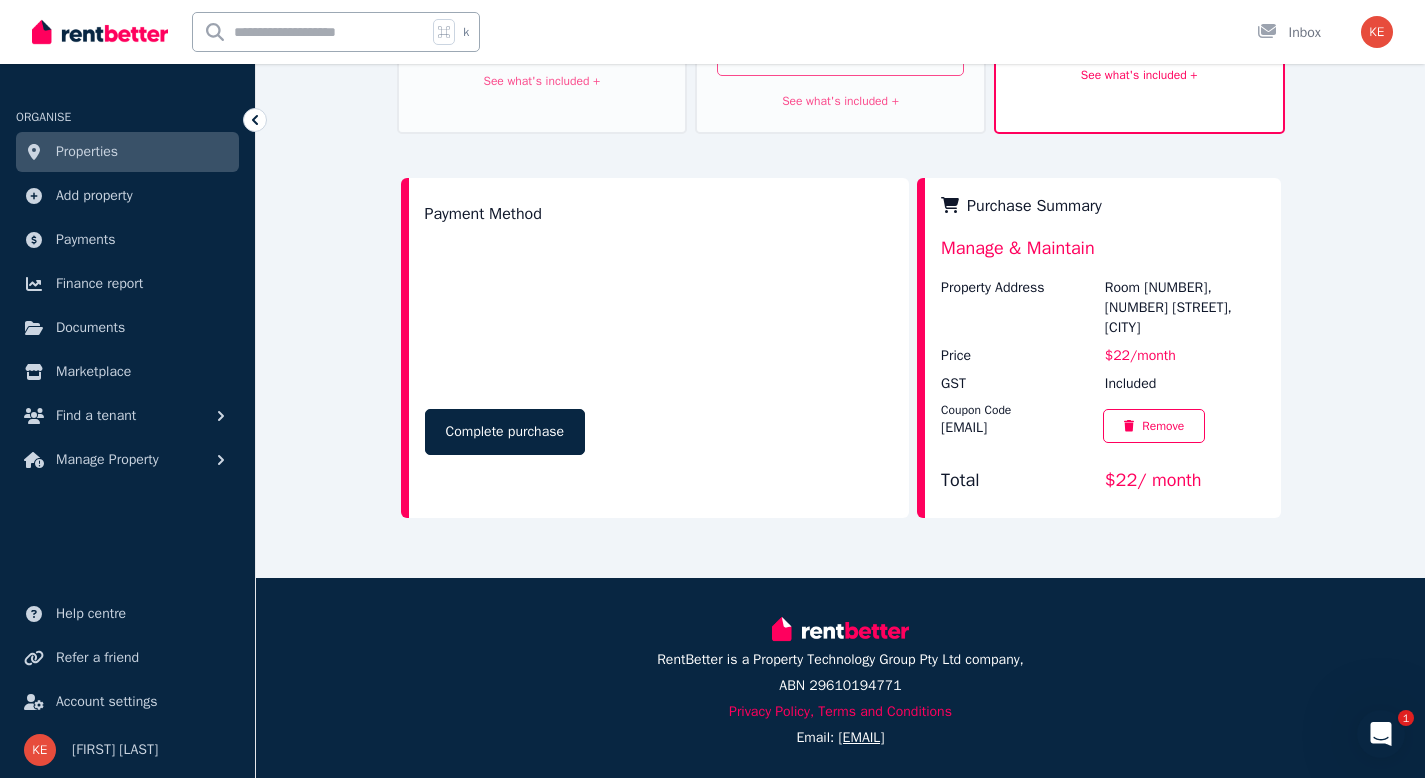 scroll, scrollTop: 562, scrollLeft: 0, axis: vertical 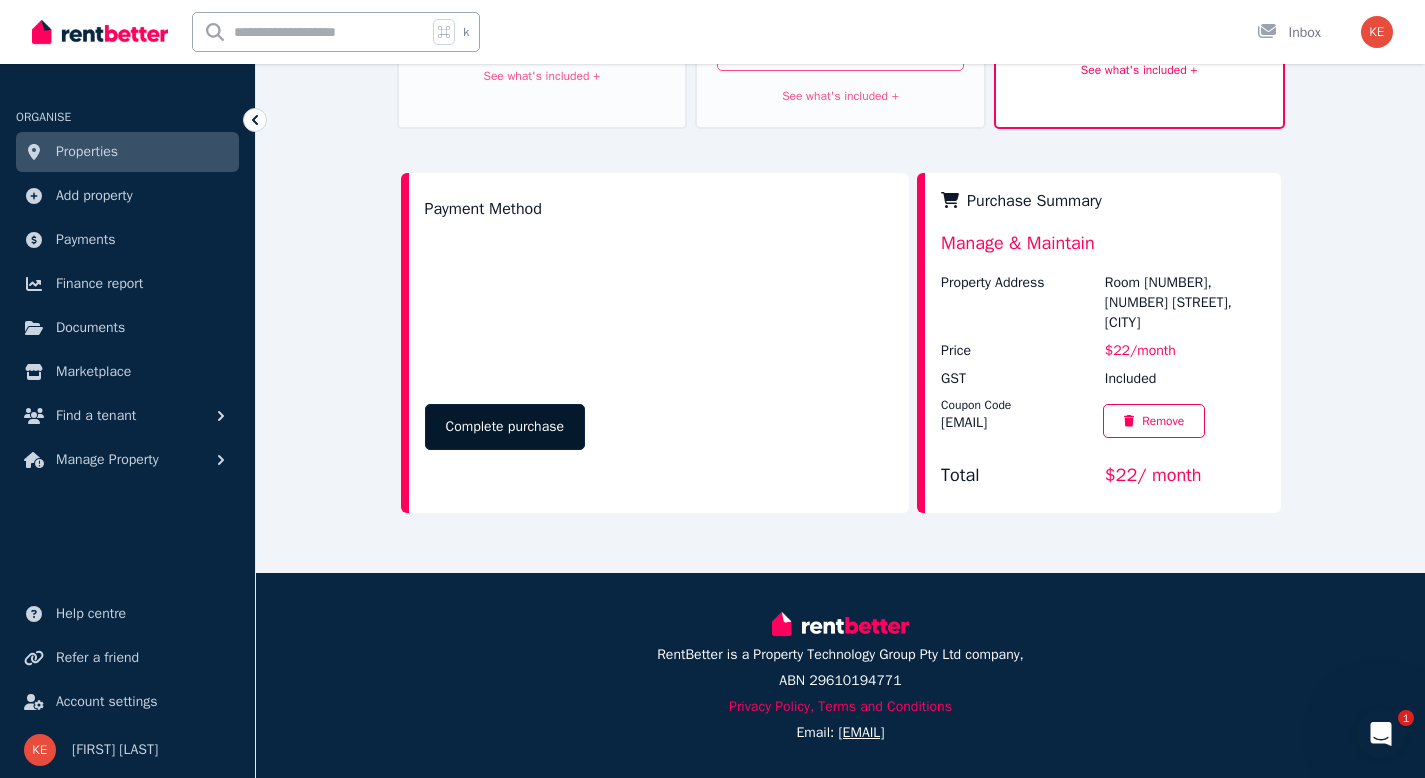 click on "Complete purchase" at bounding box center [505, 427] 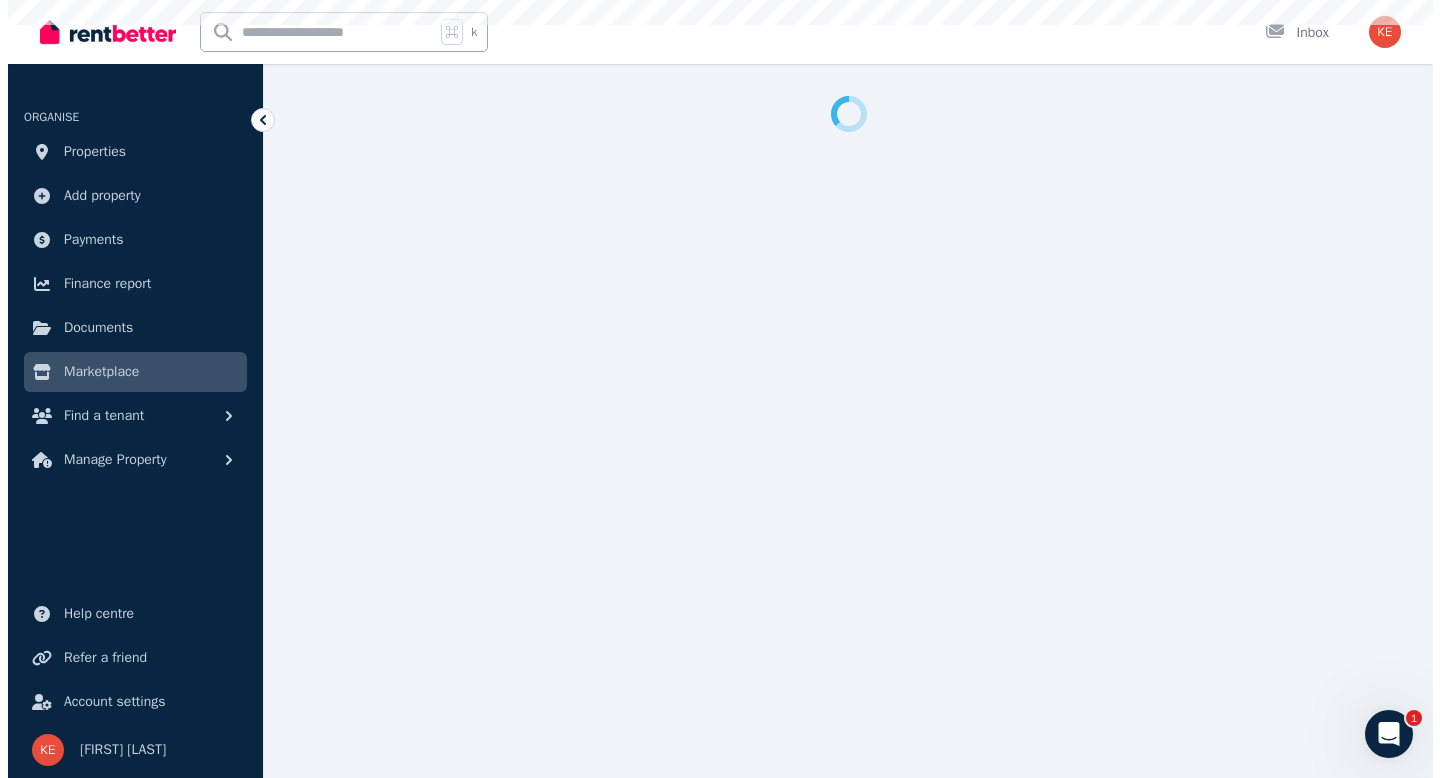 scroll, scrollTop: 0, scrollLeft: 0, axis: both 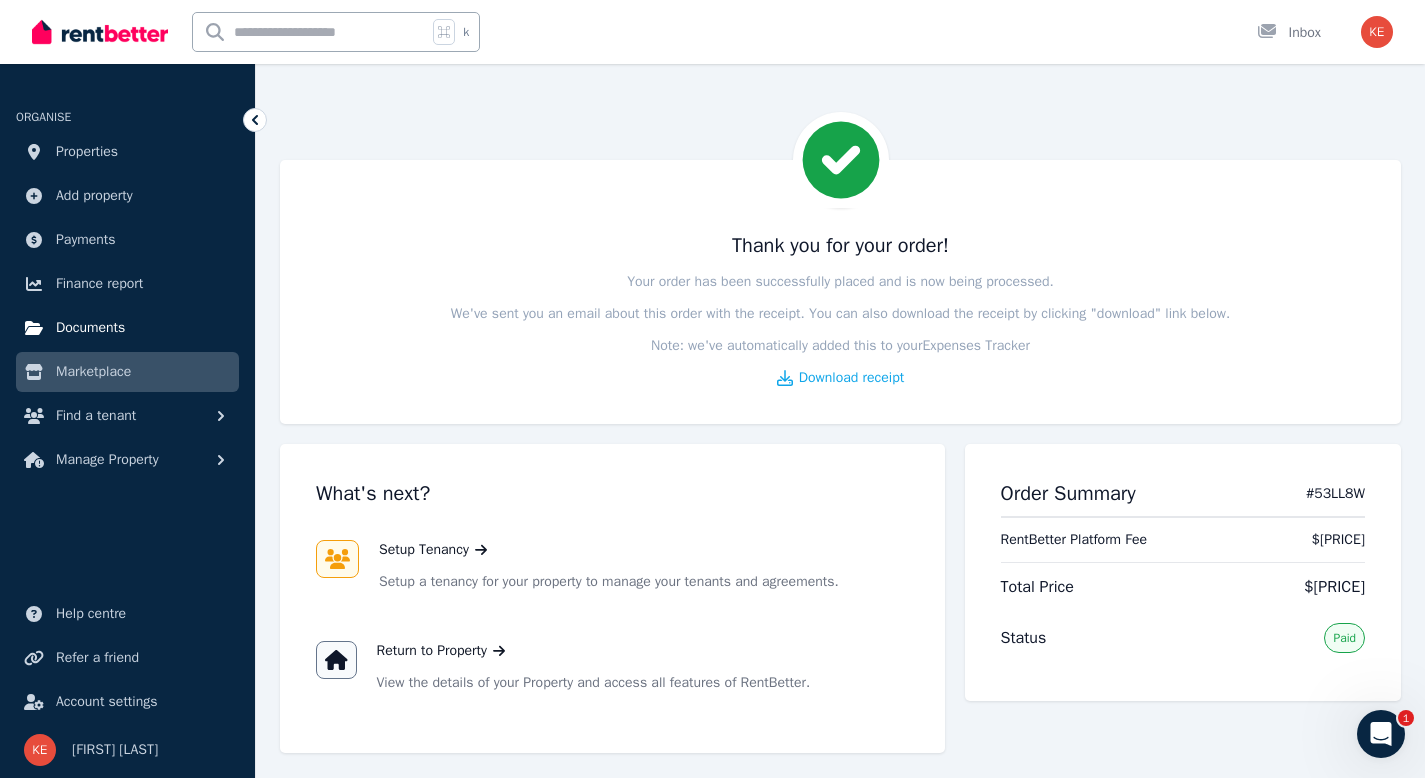 click on "Documents" at bounding box center [127, 328] 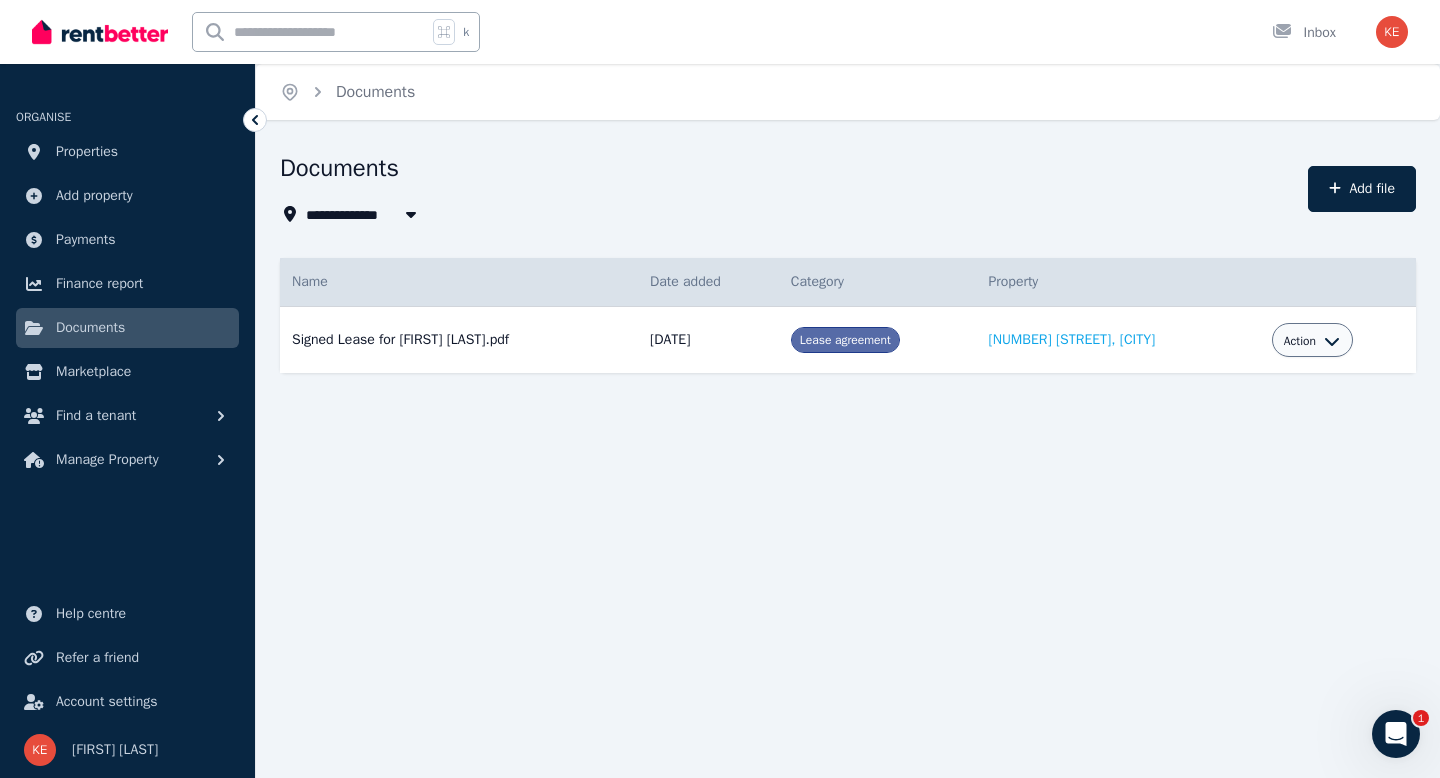 click on "Documents" at bounding box center (90, 328) 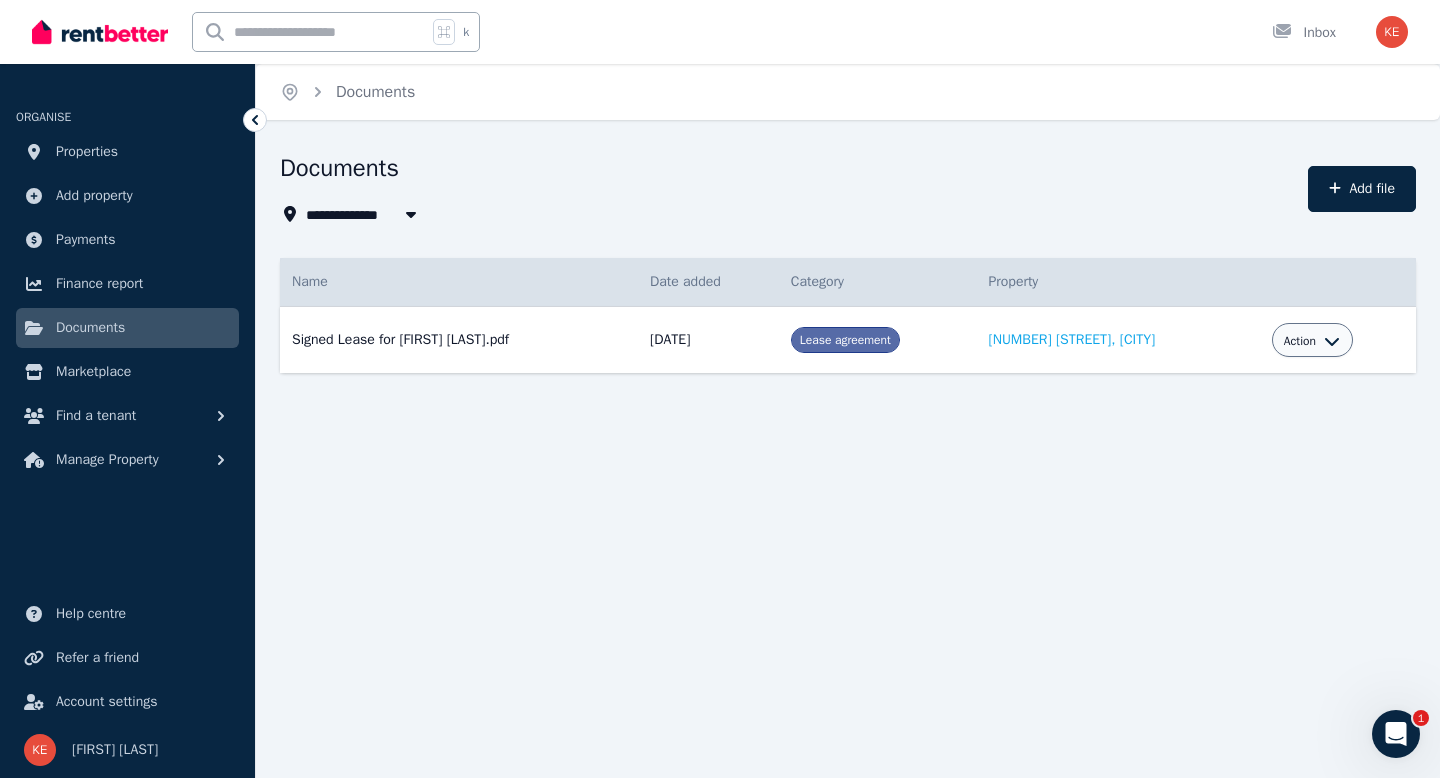 click 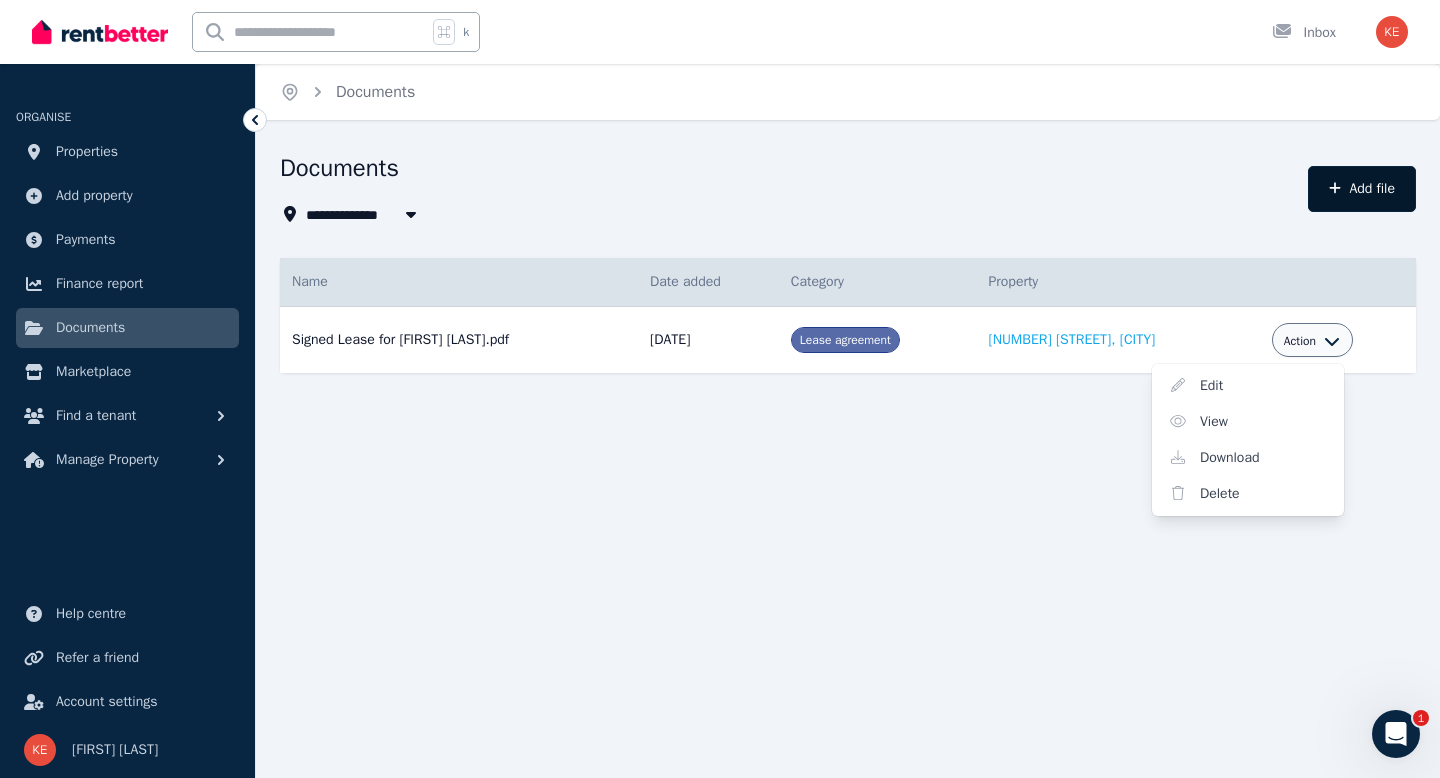 click on "Add file" at bounding box center [1362, 189] 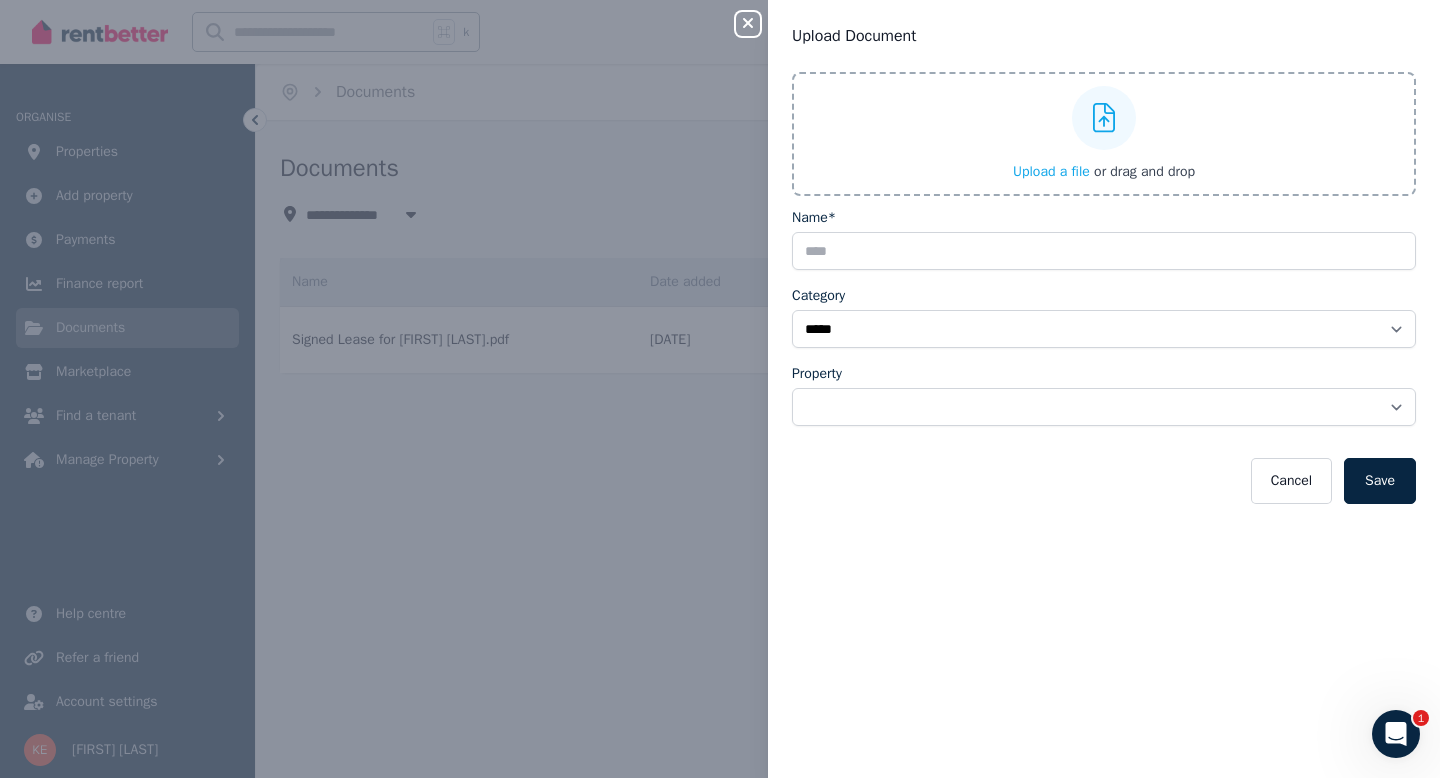 click on "**********" at bounding box center (720, 389) 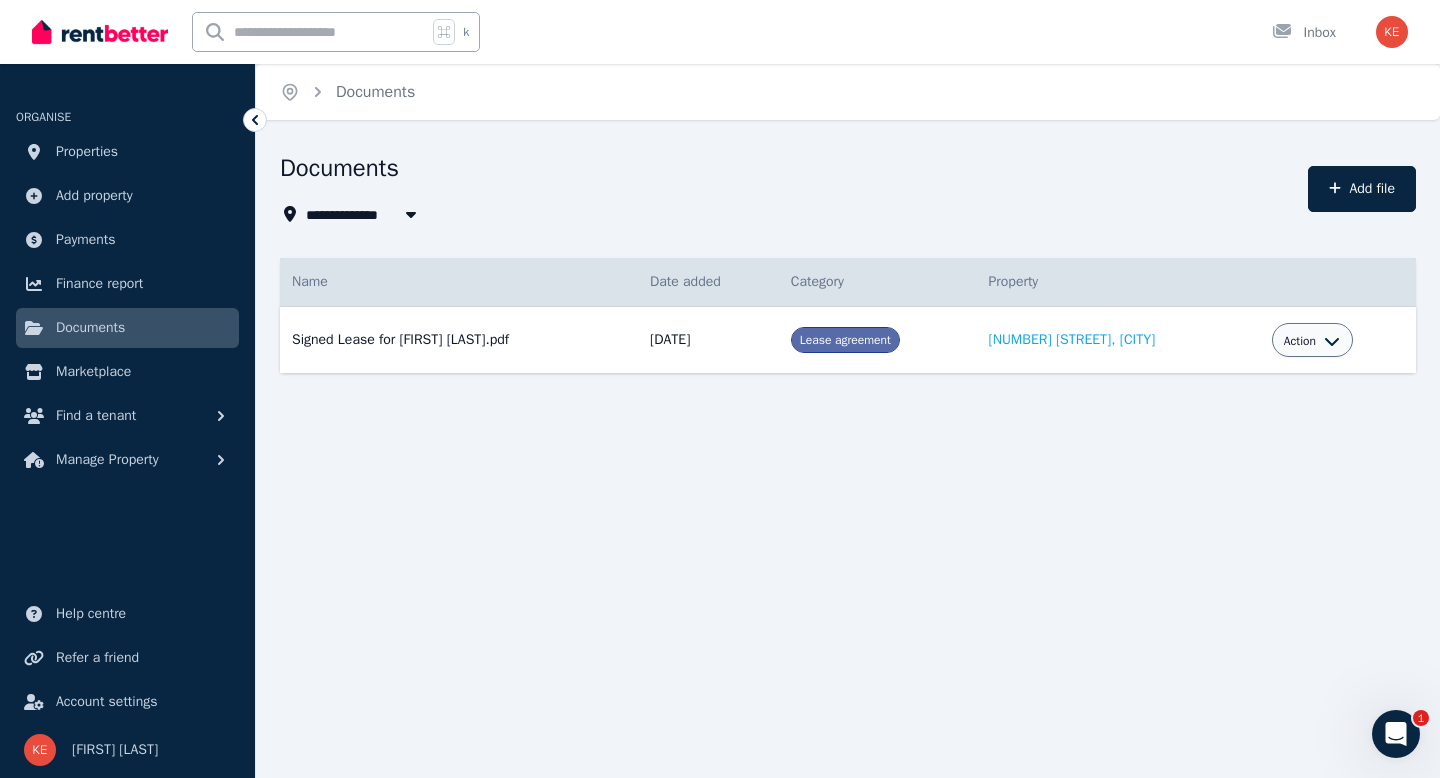 click on "Lease agreement" at bounding box center [845, 340] 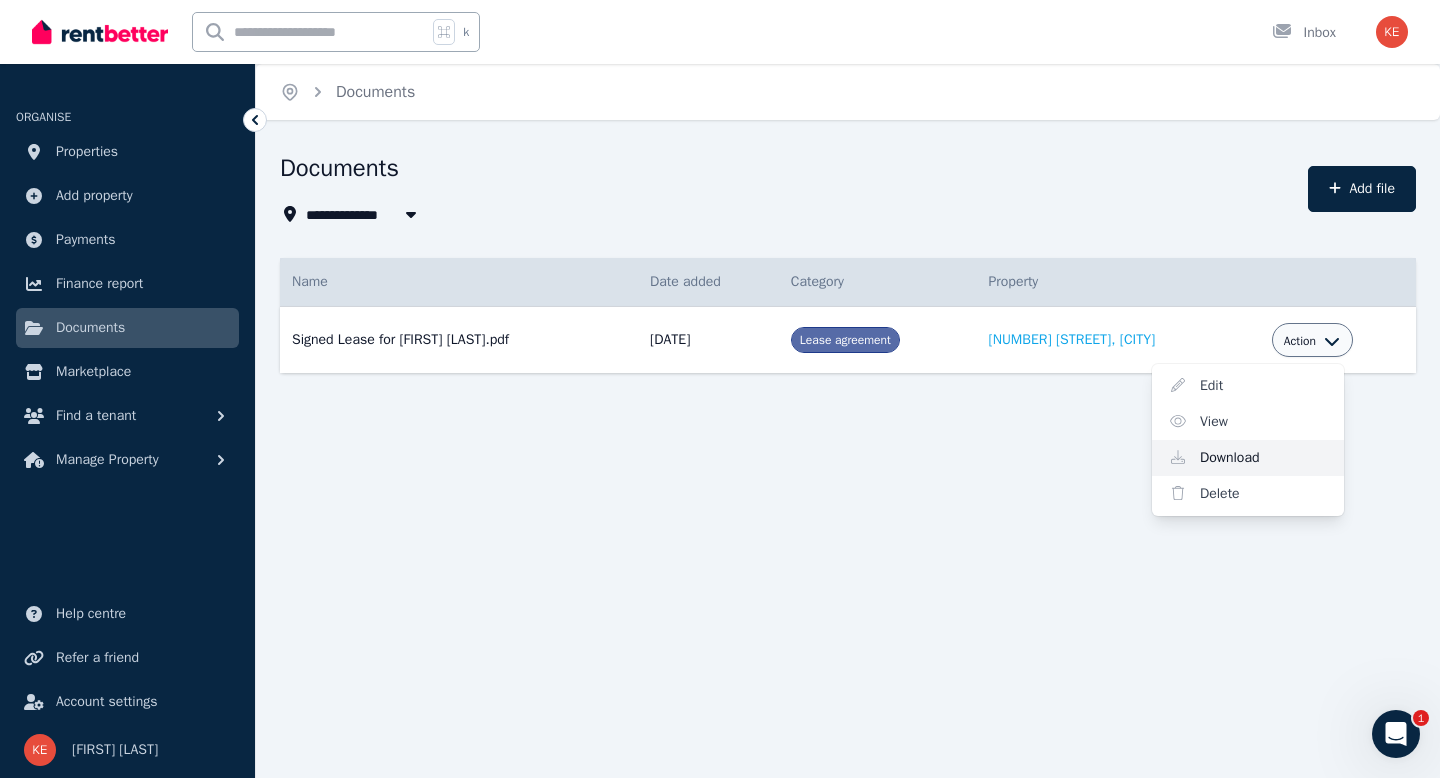 click on "Download" at bounding box center (1248, 458) 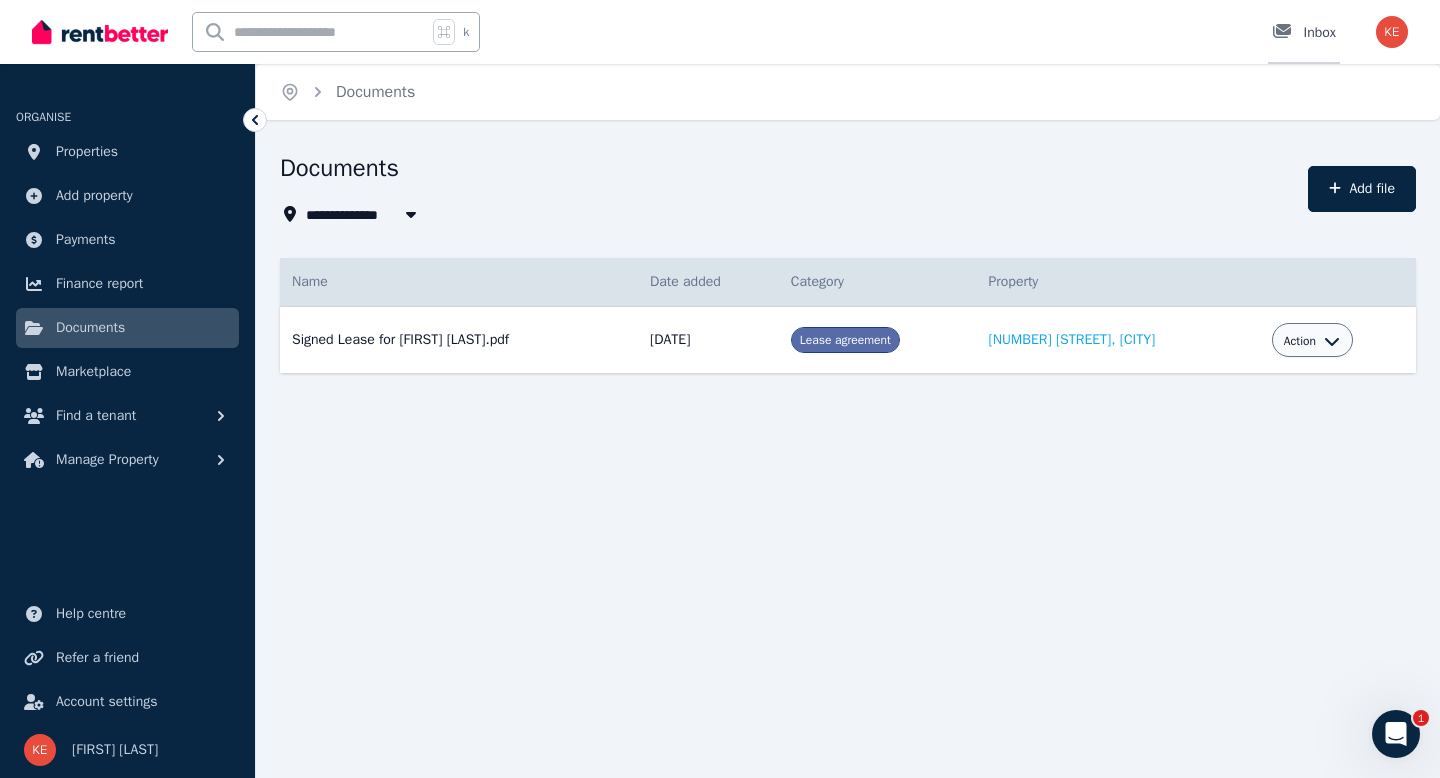 click on "Inbox" at bounding box center (1304, 32) 